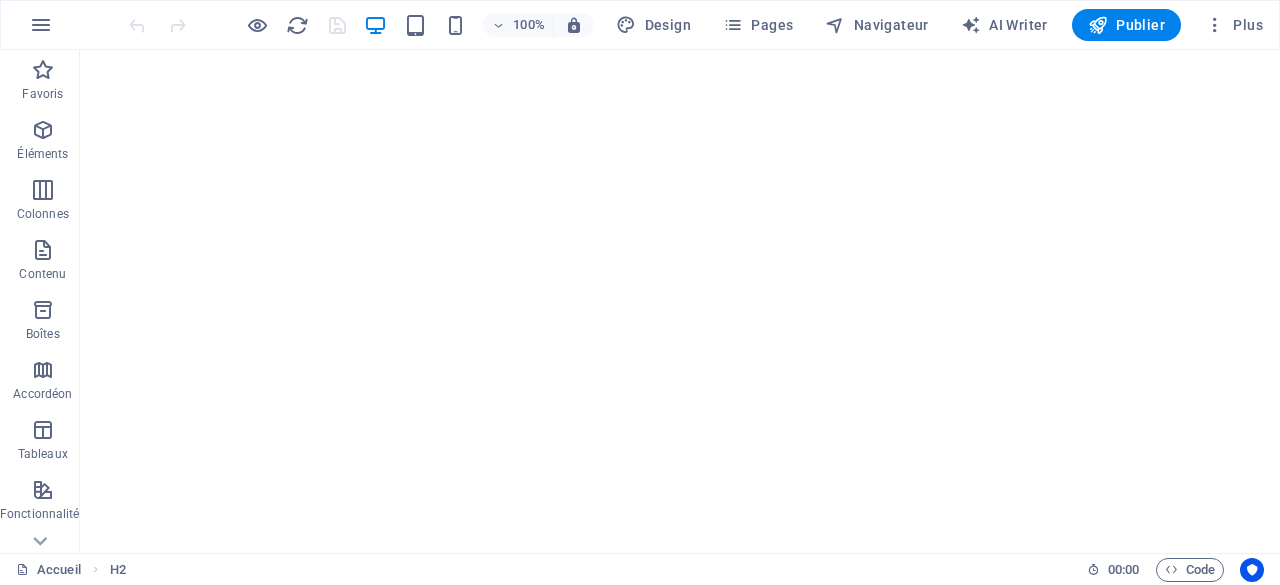scroll, scrollTop: 0, scrollLeft: 0, axis: both 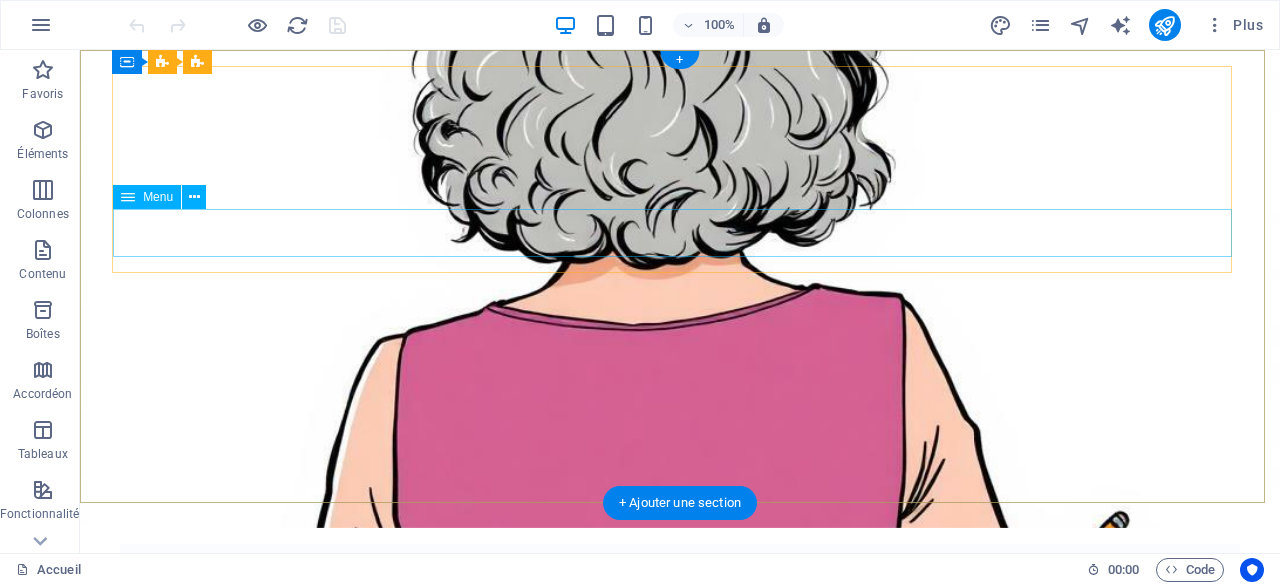 click on "Accueil À propos Éducation spécialisée Création de contenu Ressources Chroniques Contact" at bounding box center (680, 719) 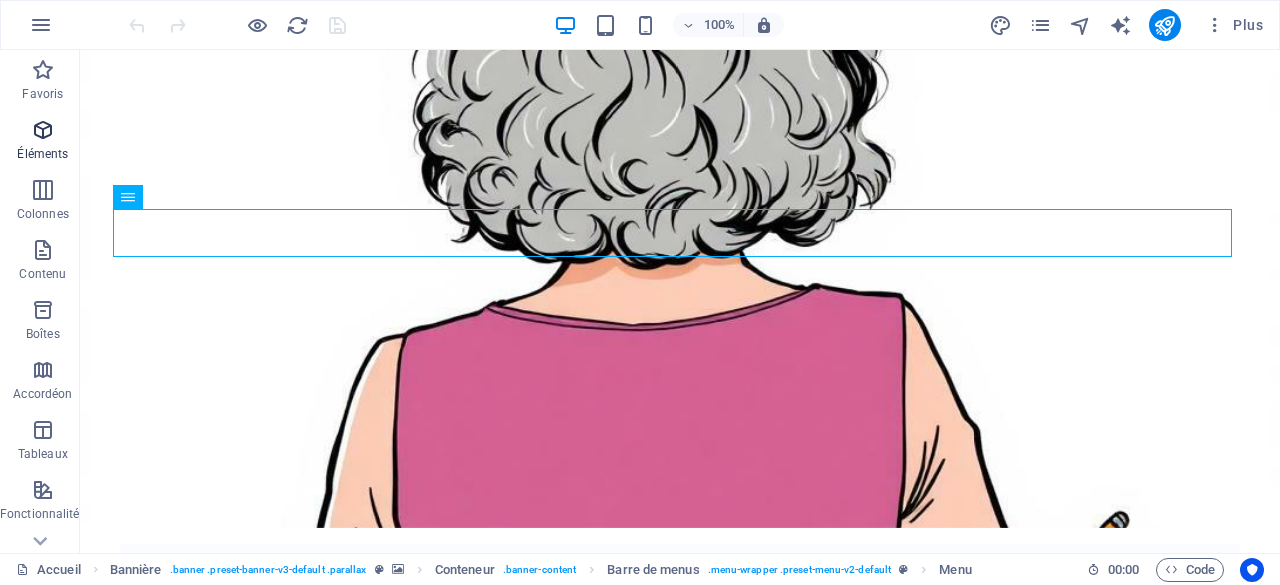 click at bounding box center [43, 130] 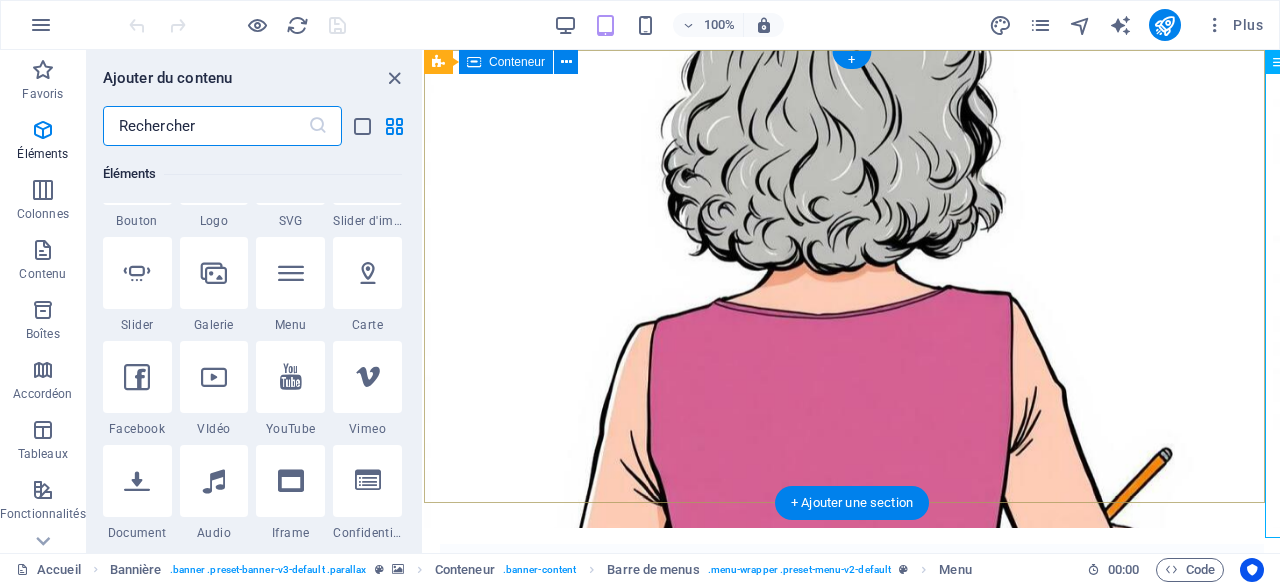 scroll, scrollTop: 513, scrollLeft: 0, axis: vertical 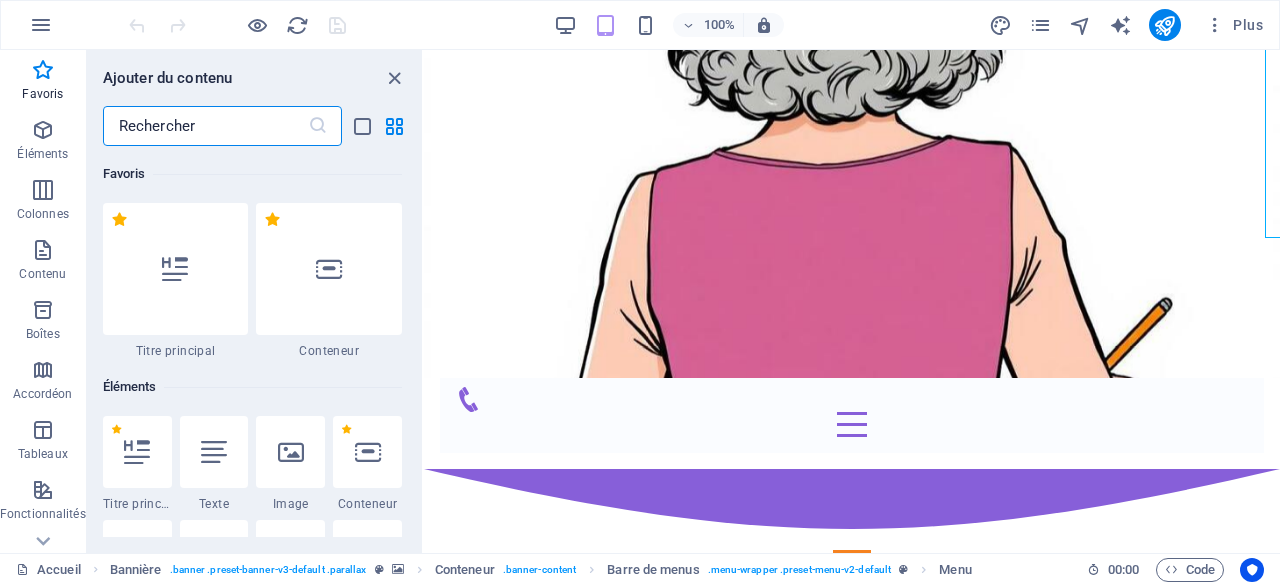 click at bounding box center (205, 126) 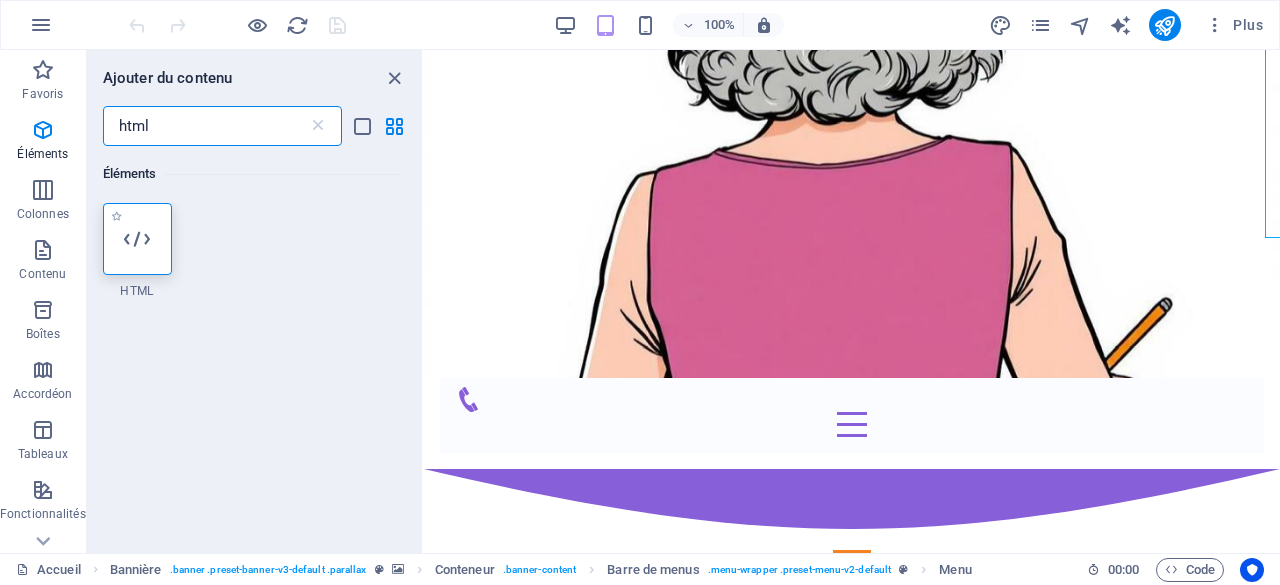 type on "html" 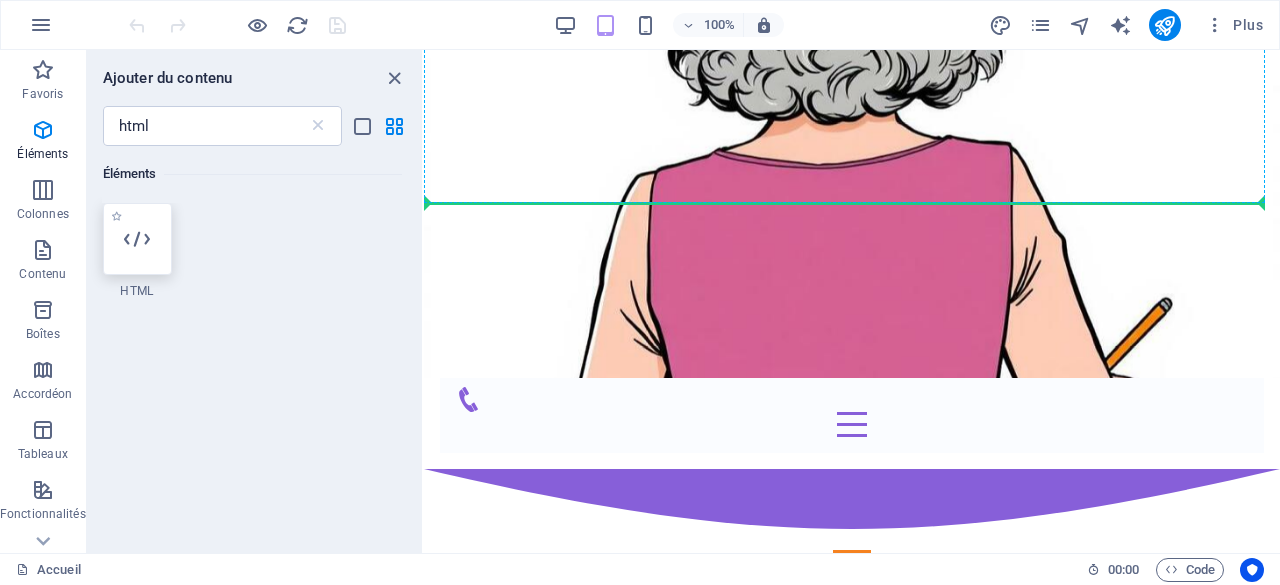 scroll, scrollTop: 270, scrollLeft: 0, axis: vertical 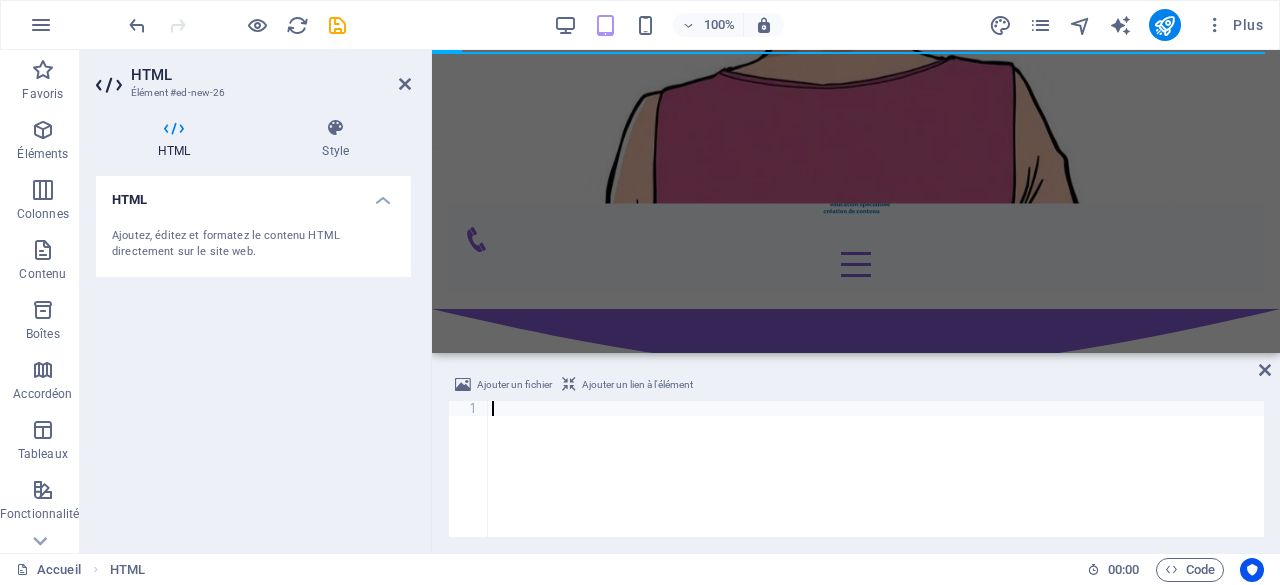 type on "}(document, "script", "https://app.cyberimpact.com/form/api.js?-ZH_NyJLStpzxj6Vz3fhZ-1XJUfQKSJo_8vyi3YPwkXLrtBnO4YwFpUxney1g-8oLBO91SiZhQtl8NkNN941Fg~~");</script>" 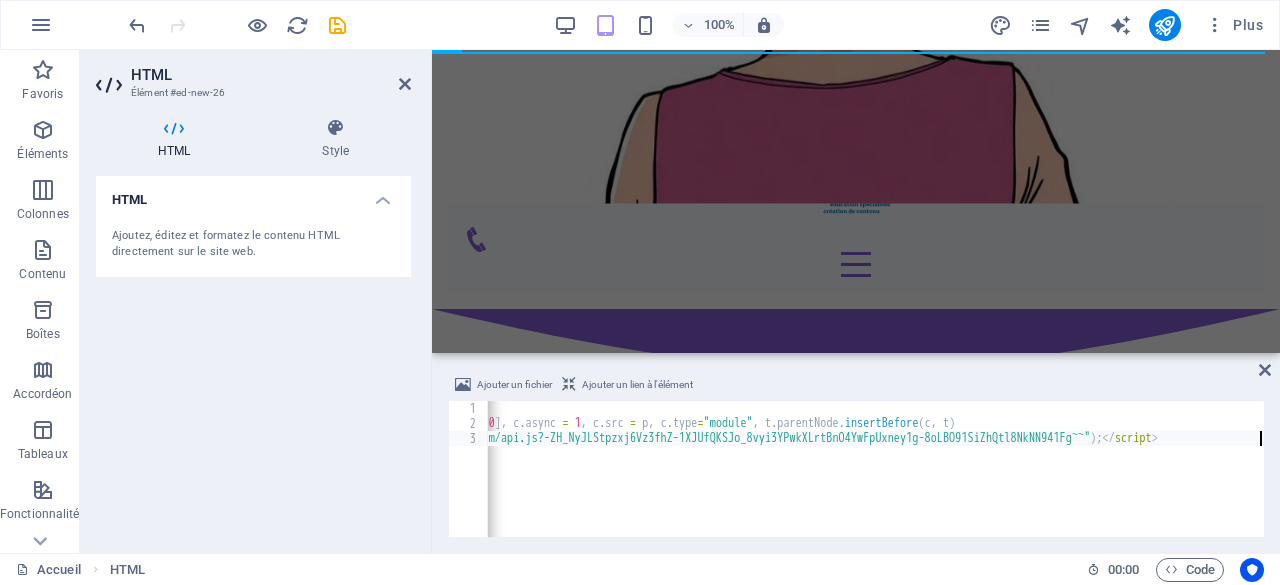 scroll, scrollTop: 0, scrollLeft: 384, axis: horizontal 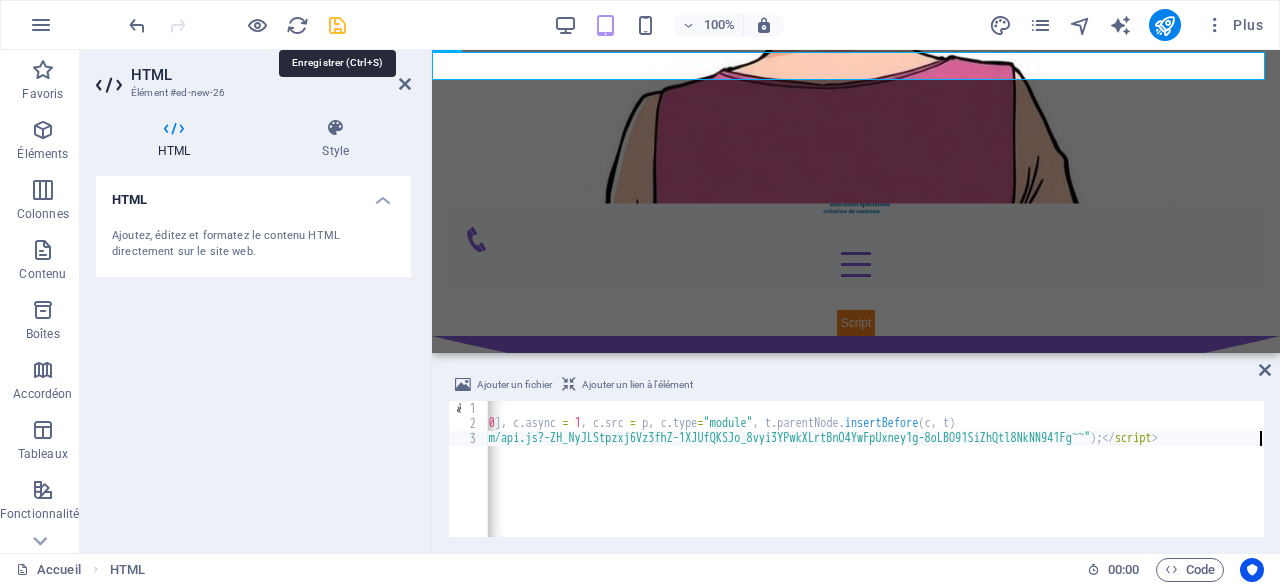 click at bounding box center (337, 25) 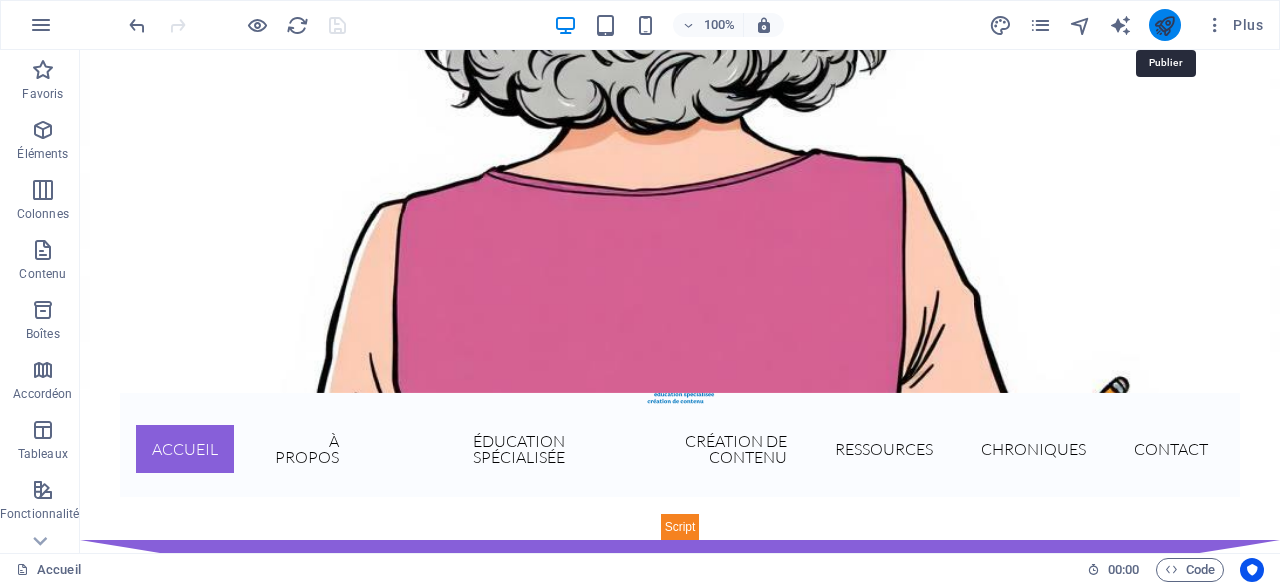 click at bounding box center [1164, 25] 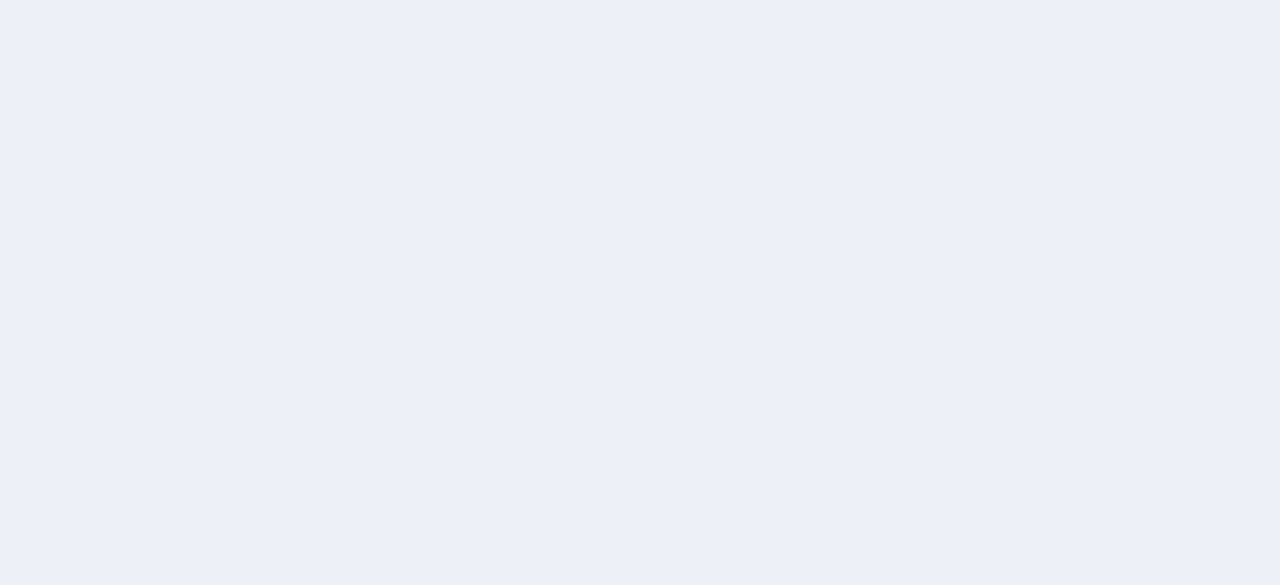 scroll, scrollTop: 0, scrollLeft: 0, axis: both 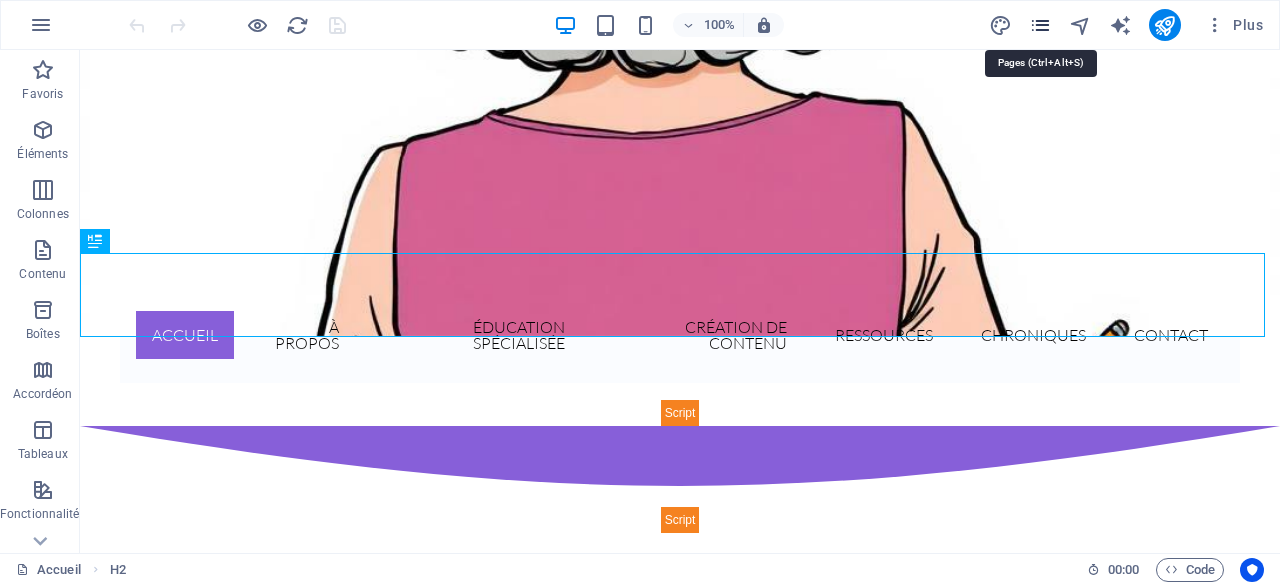 click at bounding box center [1040, 25] 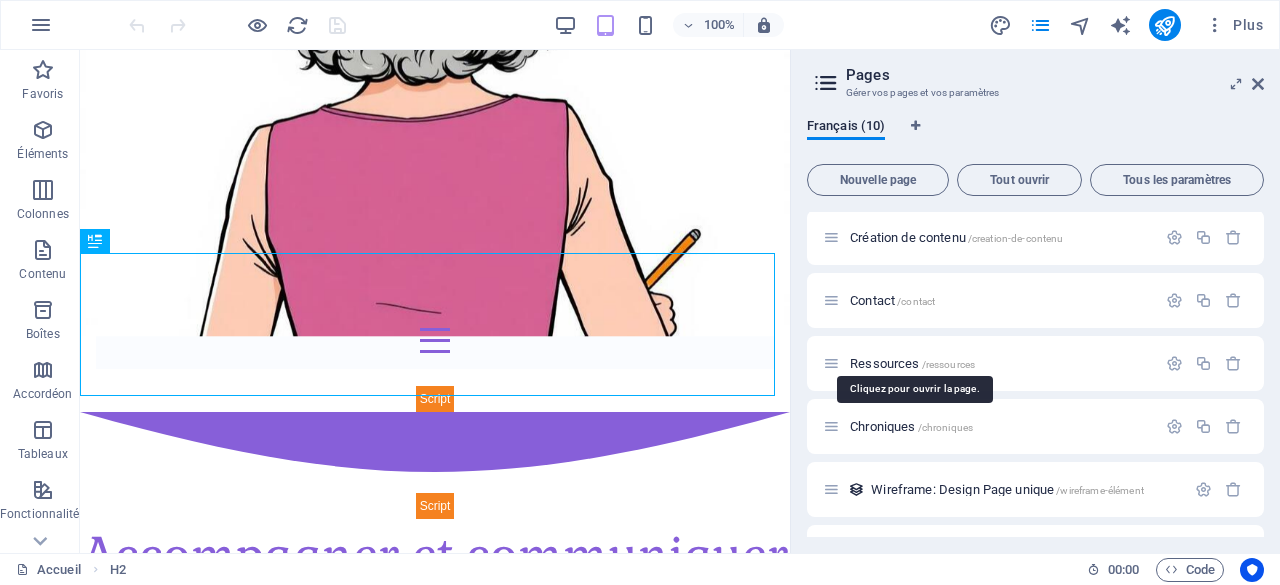 scroll, scrollTop: 200, scrollLeft: 0, axis: vertical 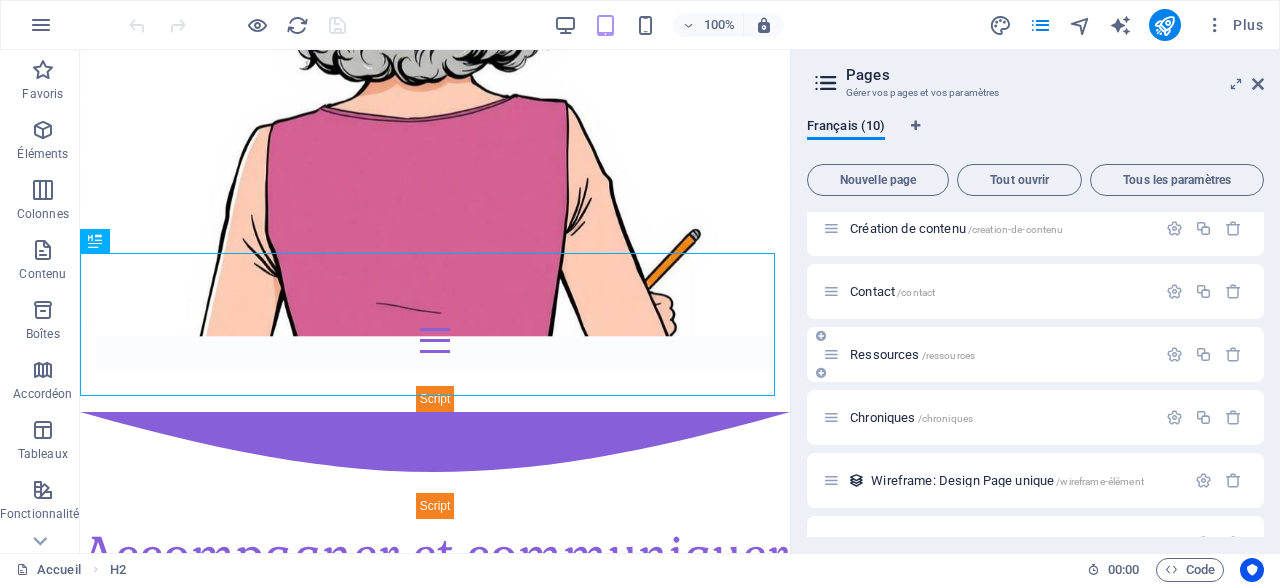 click on "/ressources" at bounding box center (949, 355) 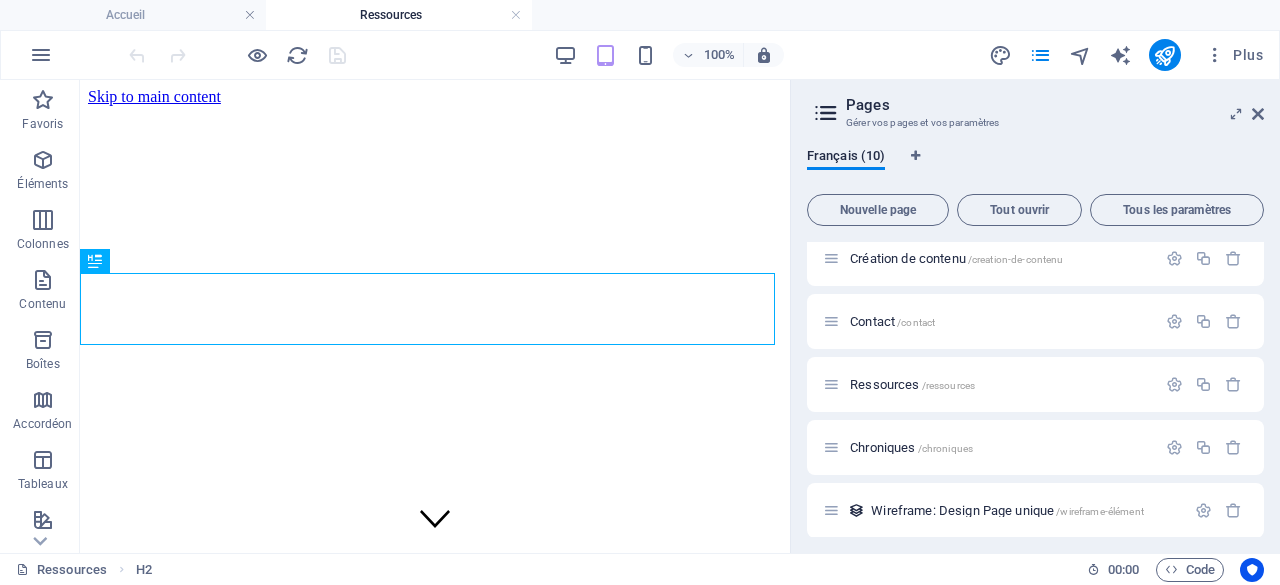 scroll, scrollTop: 299, scrollLeft: 0, axis: vertical 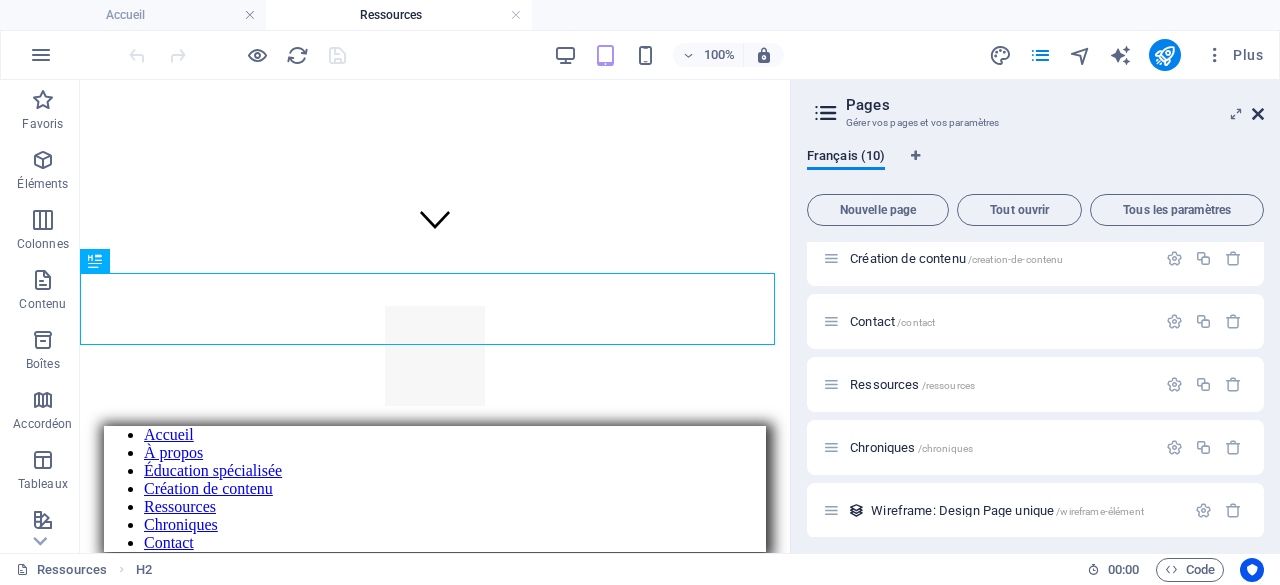 click at bounding box center (1258, 114) 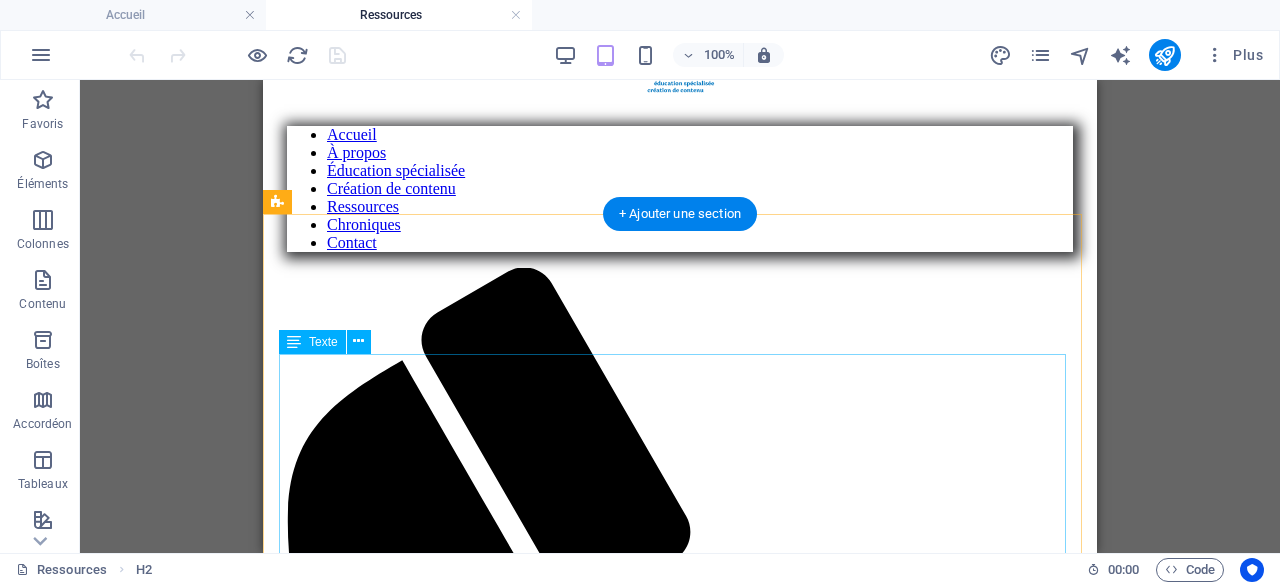 scroll, scrollTop: 799, scrollLeft: 0, axis: vertical 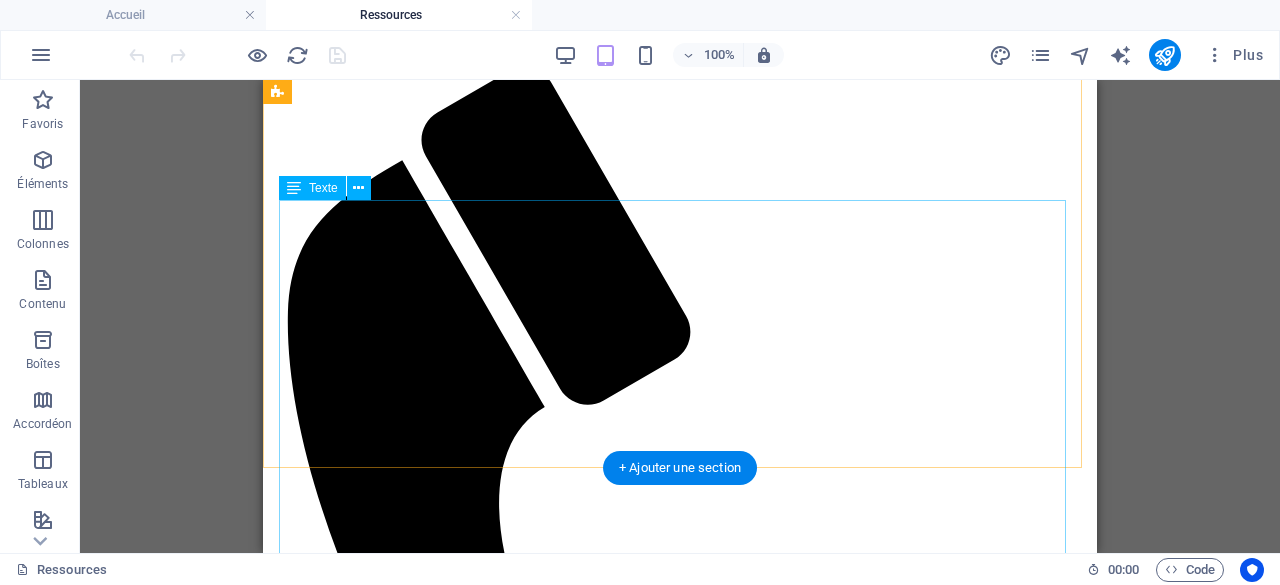 click on "Nom de l'organisme Site web Autisme Montréal https://autisme-montreal.com/   Association québécoise du syndrome de la Tourette https://aqst.com/ Institut des troubles d'apprentissage https://www.institutta.com/ Allo Prof https://www.alloprof.qc.ca/ Finautonome - organisme communautaire voué au bien-être financier des personnes en situation de handicap. https://www.finautonome.org/" at bounding box center (680, 1666) 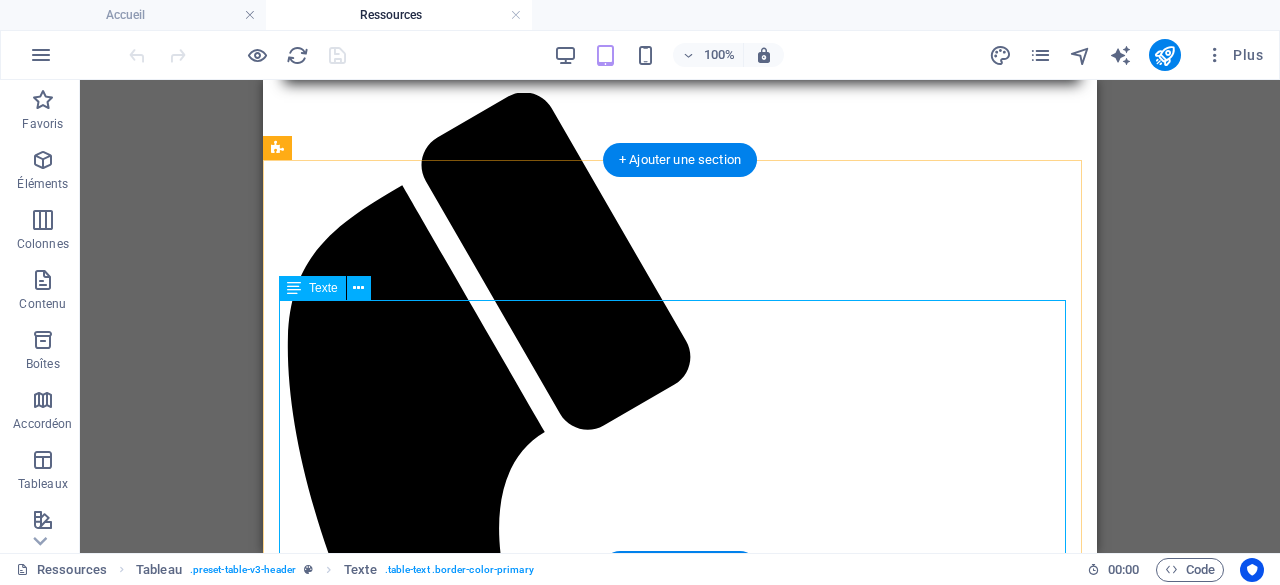 scroll, scrollTop: 799, scrollLeft: 0, axis: vertical 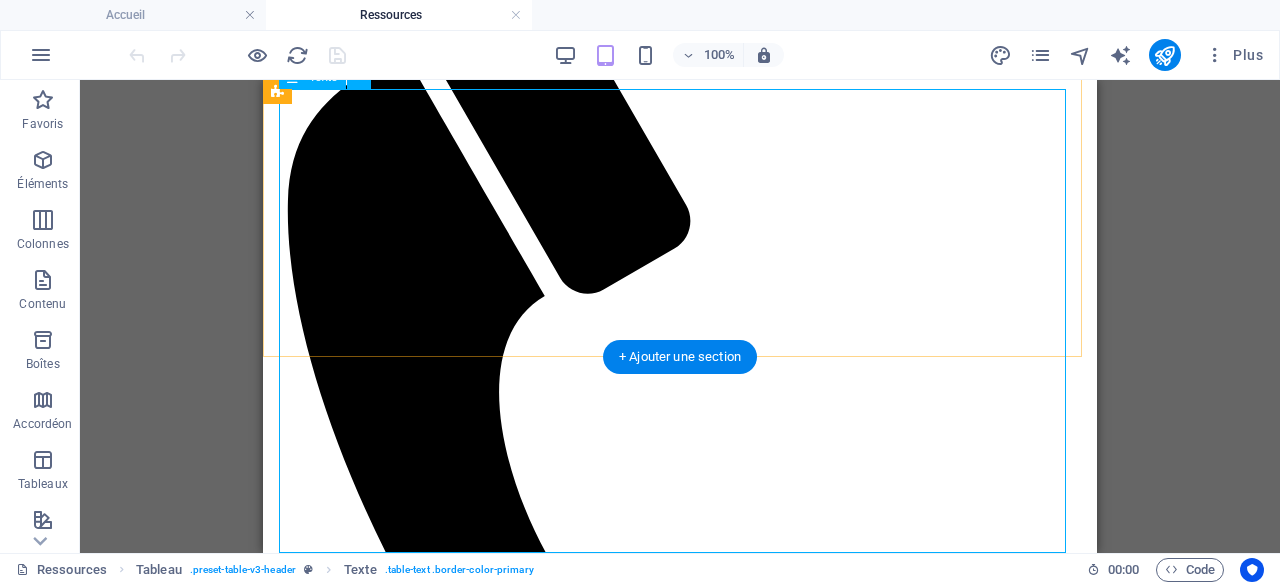 click on "Nom de l'organisme Site web Autisme Montréal https://autisme-montreal.com/   Association québécoise du syndrome de la Tourette https://aqst.com/ Institut des troubles d'apprentissage https://www.institutta.com/ Allo Prof https://www.alloprof.qc.ca/ Finautonome - organisme communautaire voué au bien-être financier des personnes en situation de handicap. https://www.finautonome.org/" at bounding box center [680, 1555] 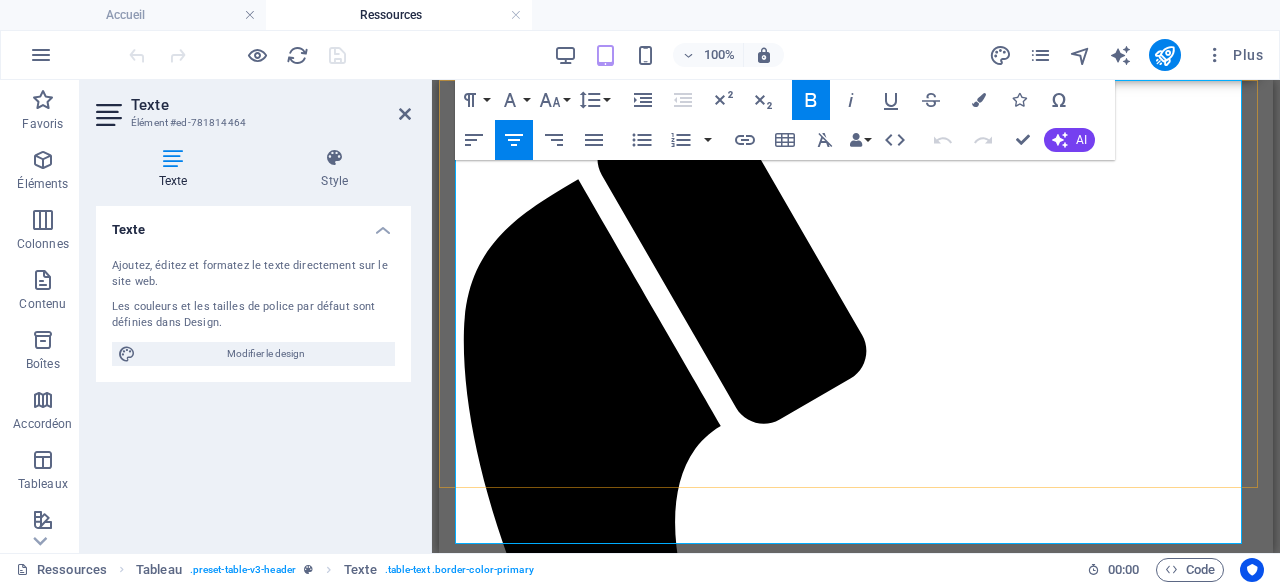 scroll, scrollTop: 140, scrollLeft: 0, axis: vertical 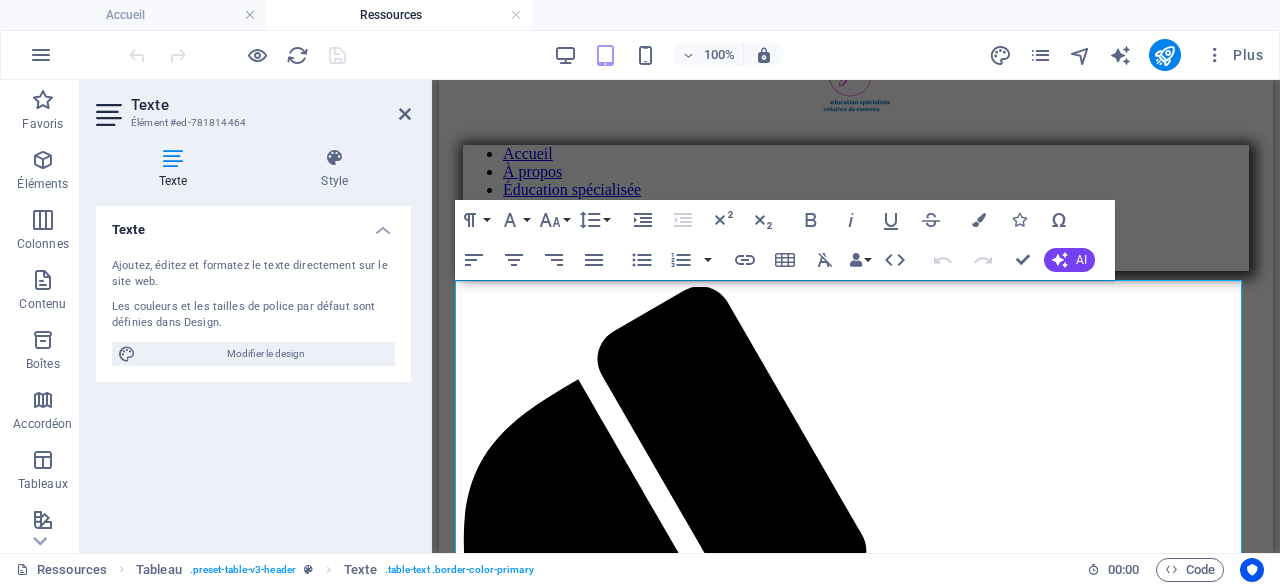 click on "Accueil À propos Éducation spécialisée Création de contenu Ressources Chroniques Contact Déposer le contenu ici ou  Ajouter les éléments  Coller le presse-papiers Ressources Ma bibliothèque numérique vous offre des ressources sur différents sujets. Vous y trouverez des articles de fond basés sur les dernières recherches scientifiques, des dossiers thématiques complets abordant différents aspects des troubles neurodéveloppementaux, ainsi que des outils pratiques téléchargeables au format PDF. Je partage également une sélection commentée d'ouvrages de référence, d'applications éducatives testées et approuvées, ainsi que de sites web incontournables pour approfondir vos connaissances ou trouver des ressources complémentaires adaptées à vos besoins spécifiques. ORGANISMES COMMUNAUTAIRES Nom de l'organisme Site web Autisme Montréal https://autisme-montreal.com/   Association québécoise du syndrome de la Tourette https://aqst.com/ Institut des troubles d'apprentissage Allo Prof" at bounding box center [856, 2505] 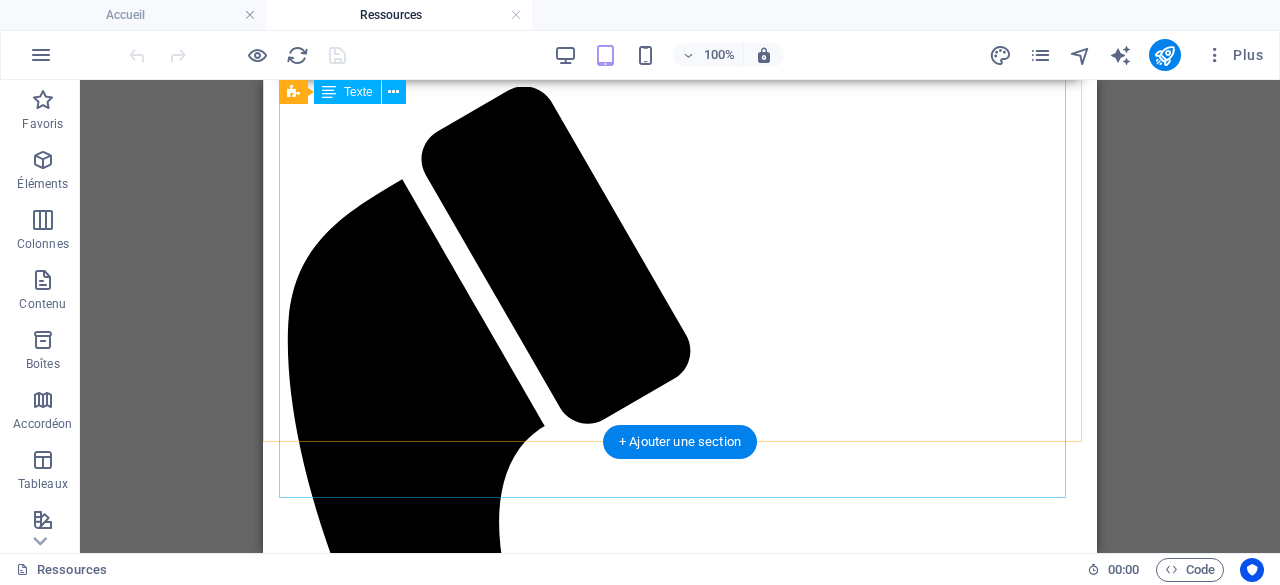 scroll, scrollTop: 880, scrollLeft: 0, axis: vertical 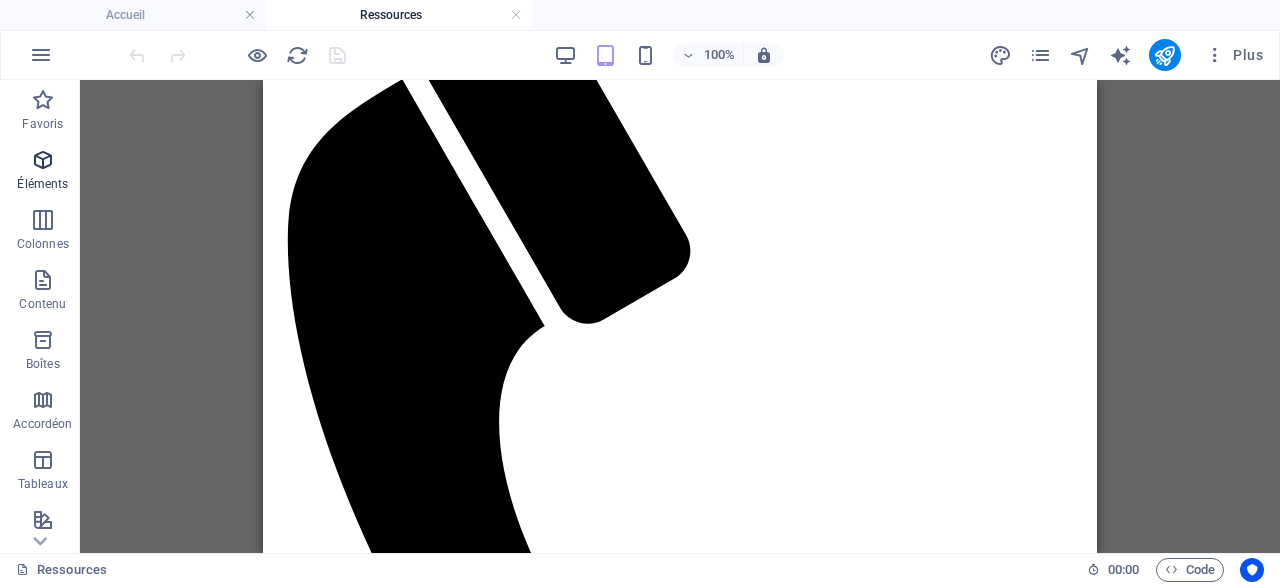 click at bounding box center [43, 160] 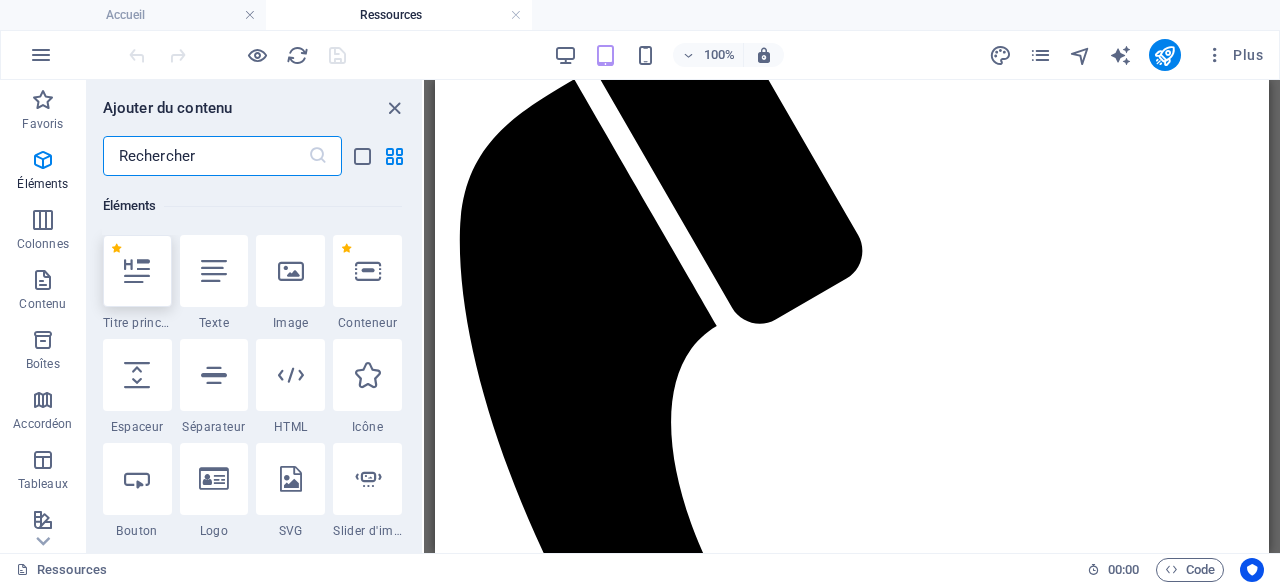 scroll, scrollTop: 213, scrollLeft: 0, axis: vertical 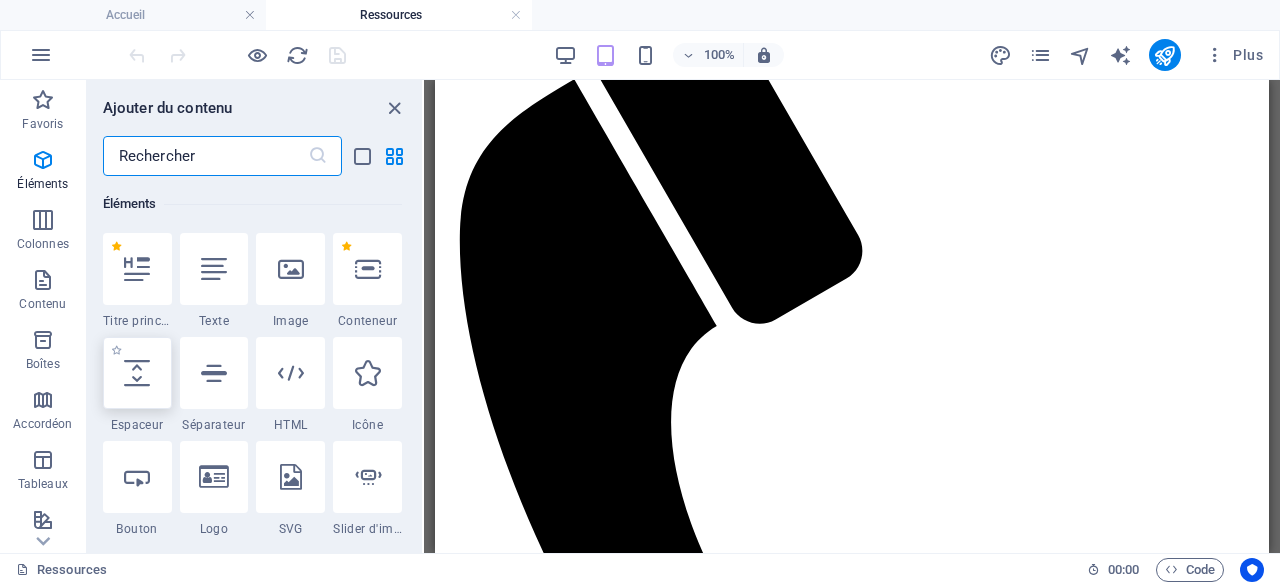 click at bounding box center (137, 373) 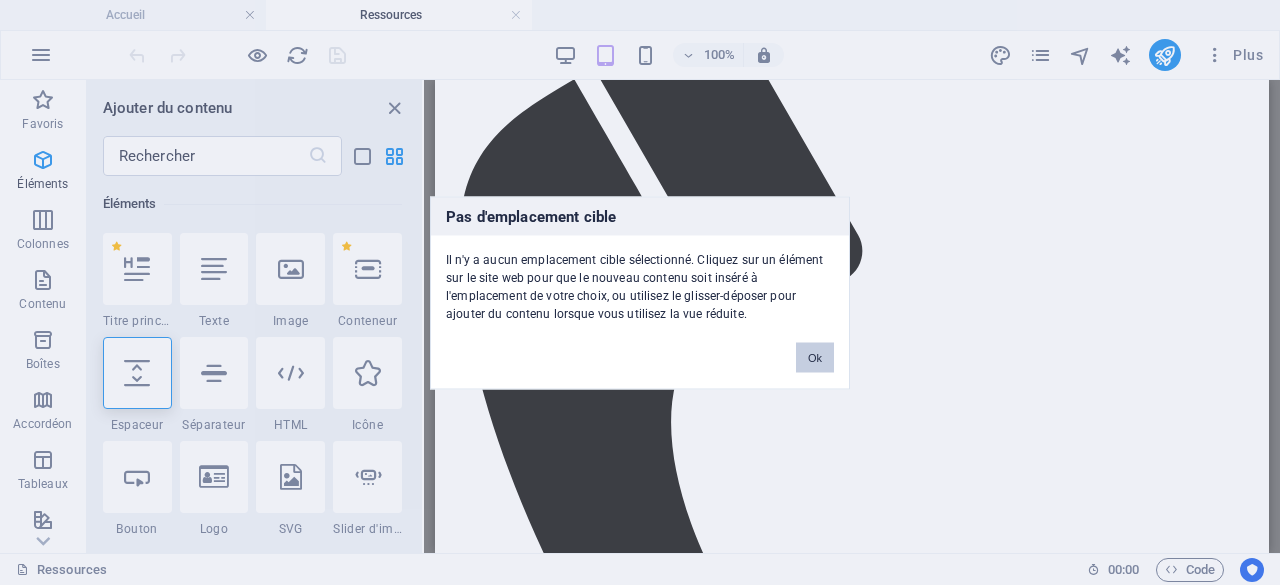 click on "Ok" at bounding box center (815, 357) 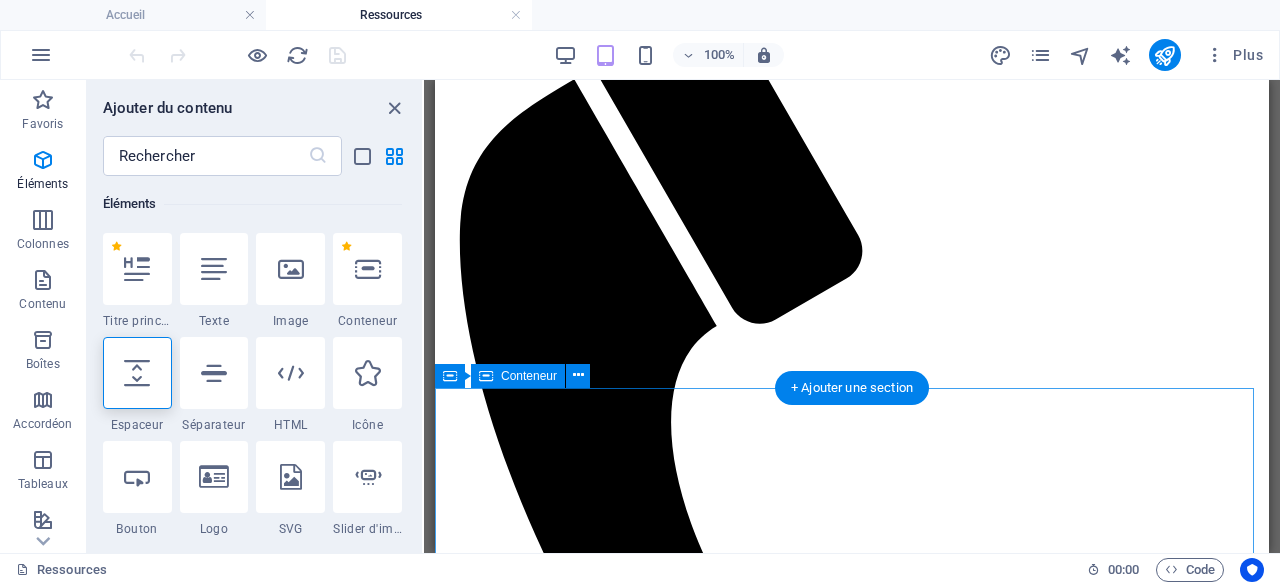 drag, startPoint x: 636, startPoint y: 458, endPoint x: 626, endPoint y: 427, distance: 32.572994 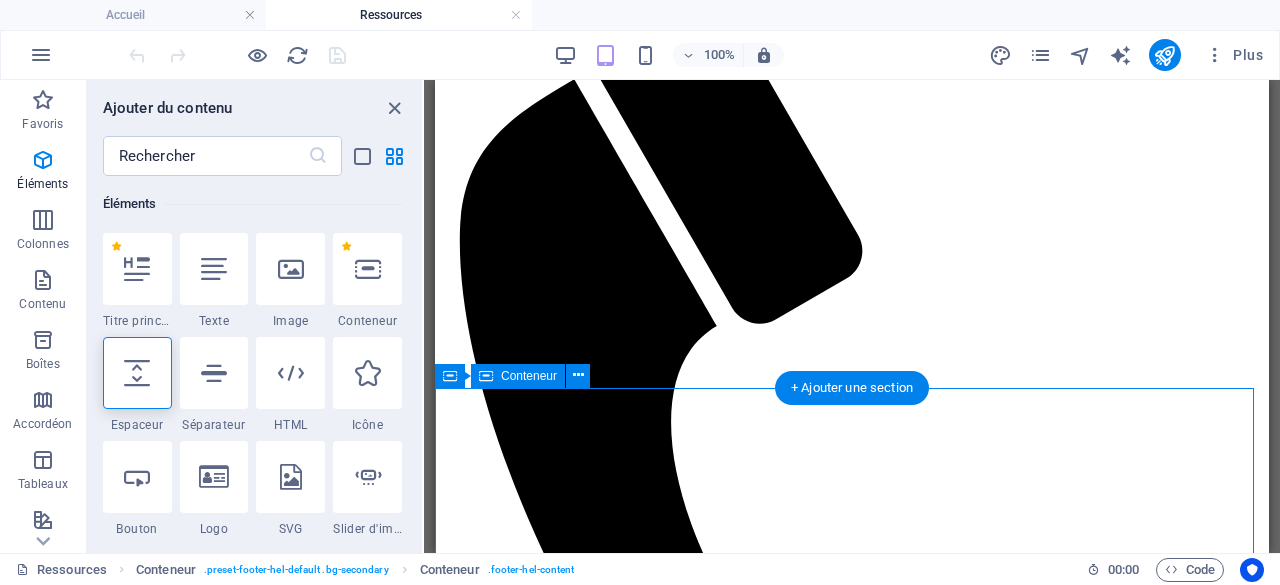 click on "Les services Novica Veuillez remplir ce formulaire pour nous contacter.  Les Services NOVICA Laval ,  Laval   H7N 0G6 (514) 708-3221 sylvie@servicesnovica.com Legal Notice  |  Privacy Prénom Nom Courriel Illisible ? Générer à nouveau. ENVOYER" at bounding box center [852, 2079] 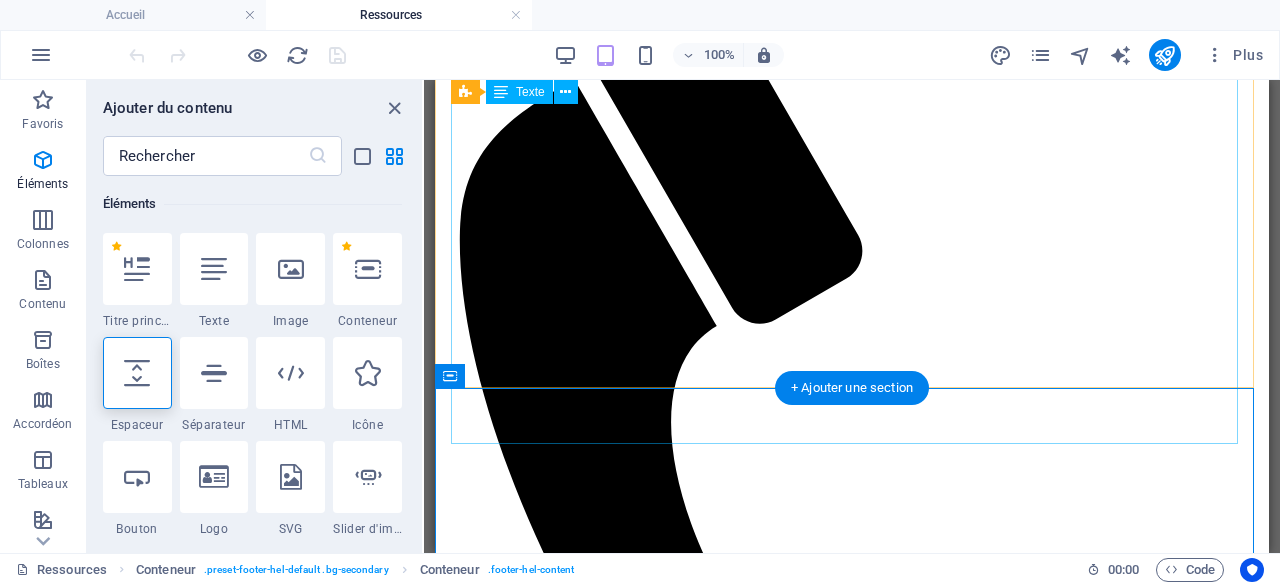 click on "Les services Novica Veuillez remplir ce formulaire pour nous contacter.  Les Services NOVICA Laval ,  Laval   H7N 0G6 (514) 708-3221 sylvie@servicesnovica.com Legal Notice  |  Privacy Prénom Nom Courriel Illisible ? Générer à nouveau. ENVOYER" at bounding box center [852, 2079] 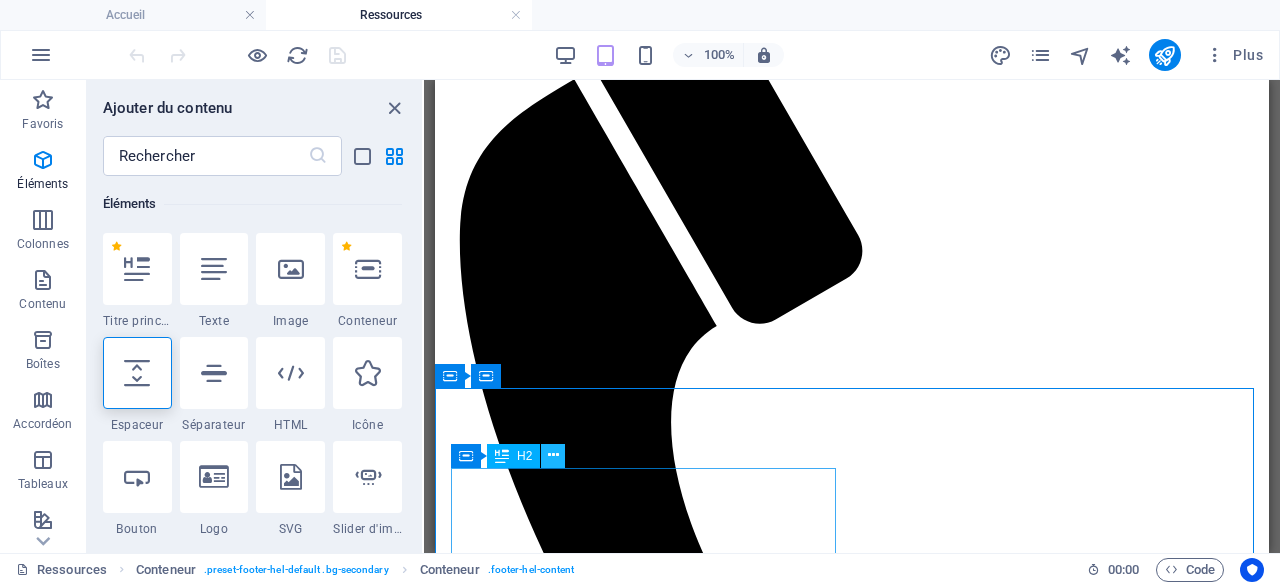 click at bounding box center (553, 456) 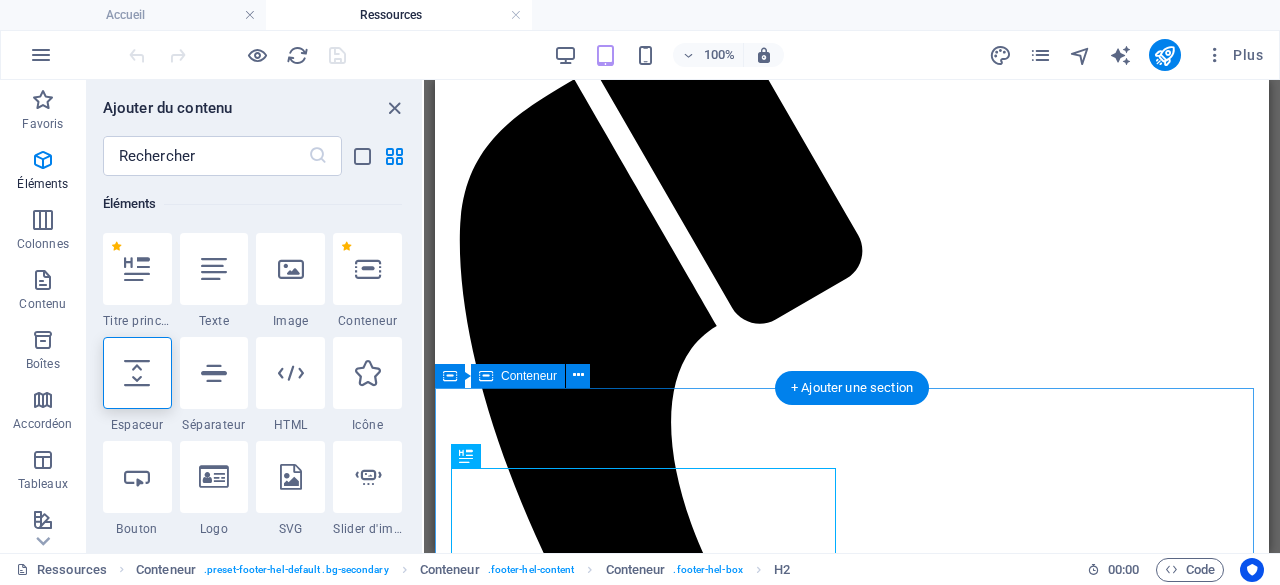 click on "Les services Novica Veuillez remplir ce formulaire pour nous contacter.  Les Services NOVICA Laval ,  Laval   H7N 0G6 (514) 708-3221 sylvie@servicesnovica.com Legal Notice  |  Privacy Prénom Nom Courriel Illisible ? Générer à nouveau. ENVOYER" at bounding box center [852, 2079] 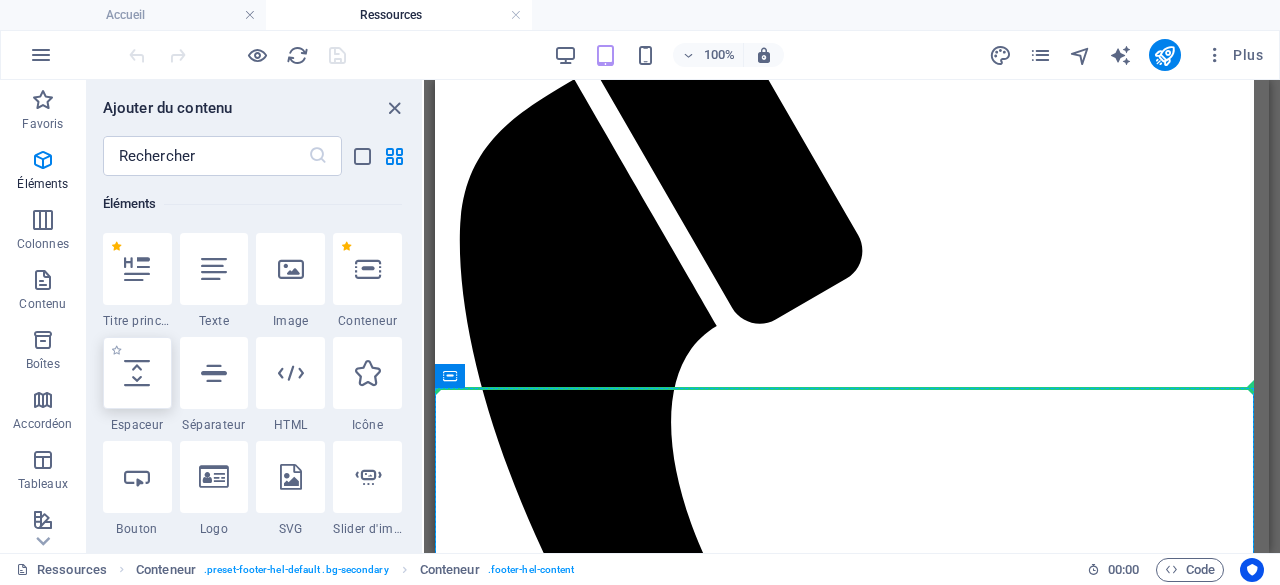 select on "px" 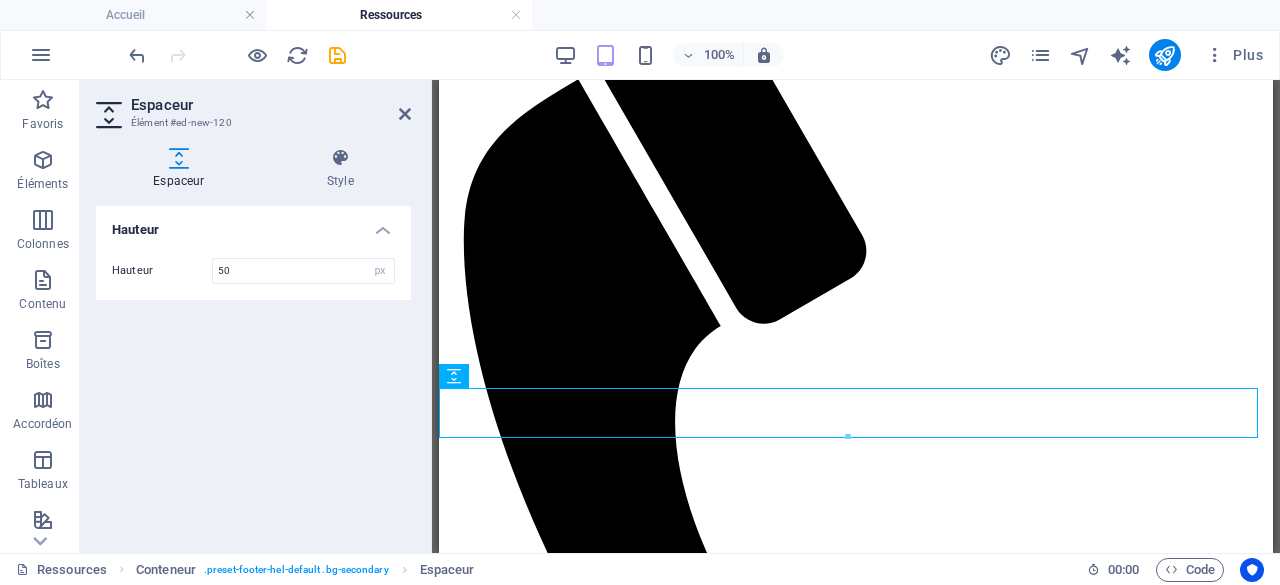 click on "Hauteur" at bounding box center [253, 224] 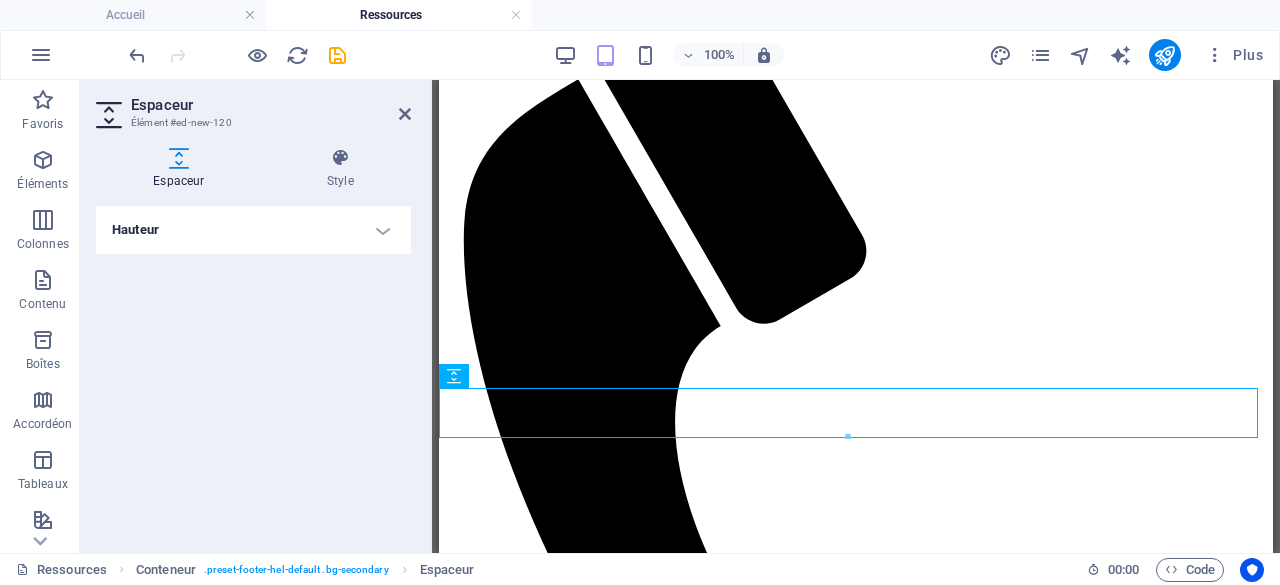 click on "Hauteur" at bounding box center (253, 230) 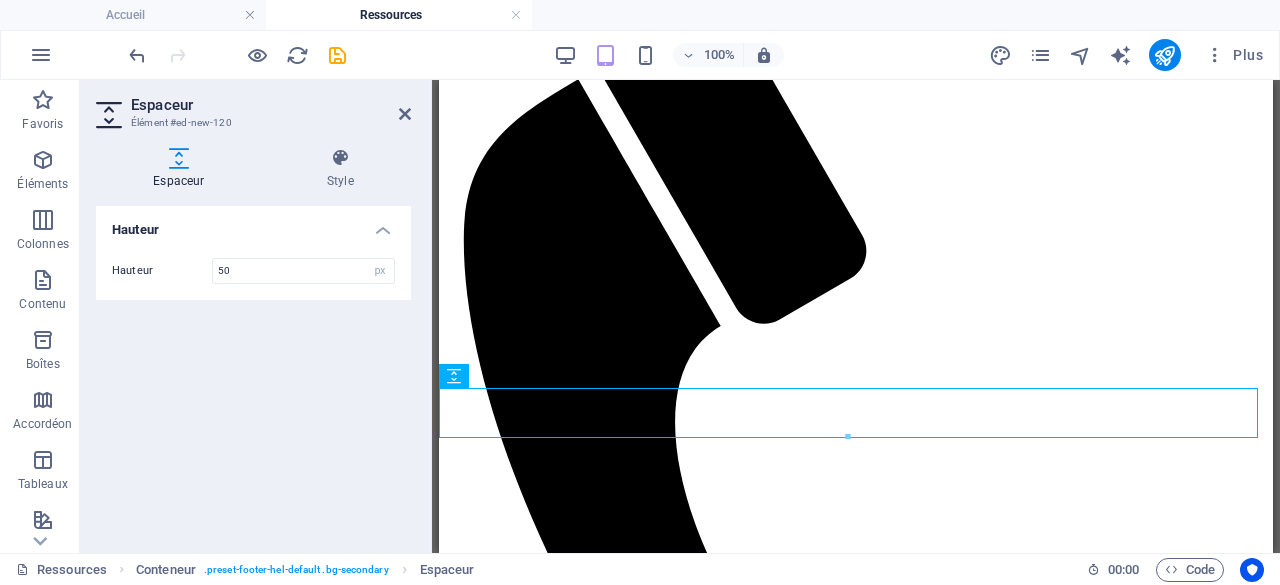 click at bounding box center (237, 55) 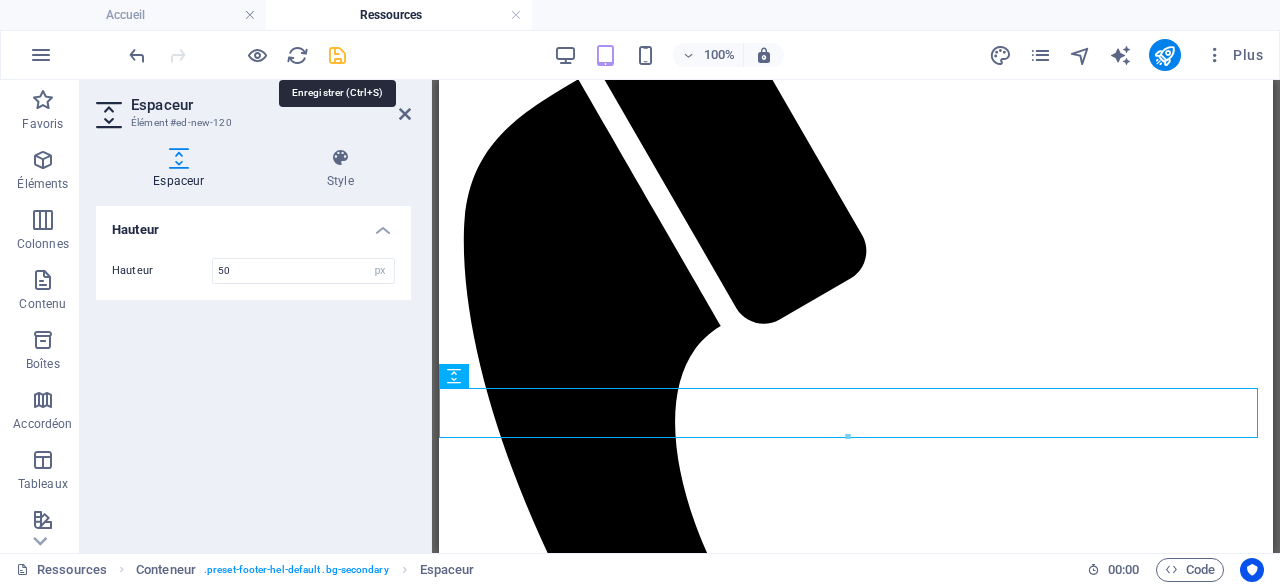 click at bounding box center [337, 55] 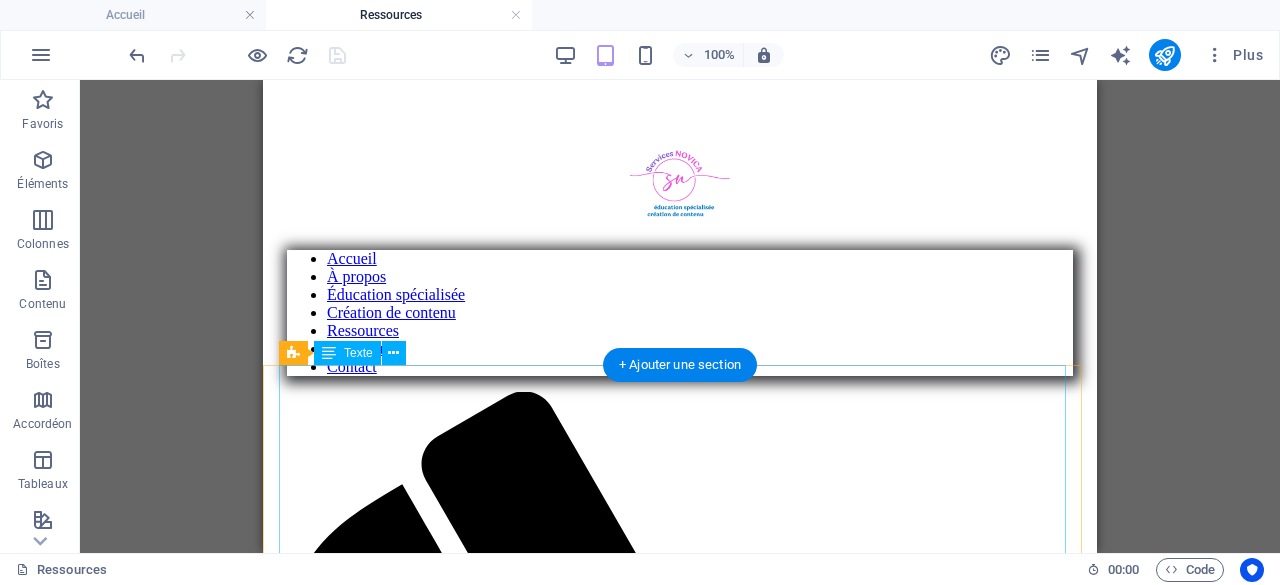 scroll, scrollTop: 500, scrollLeft: 0, axis: vertical 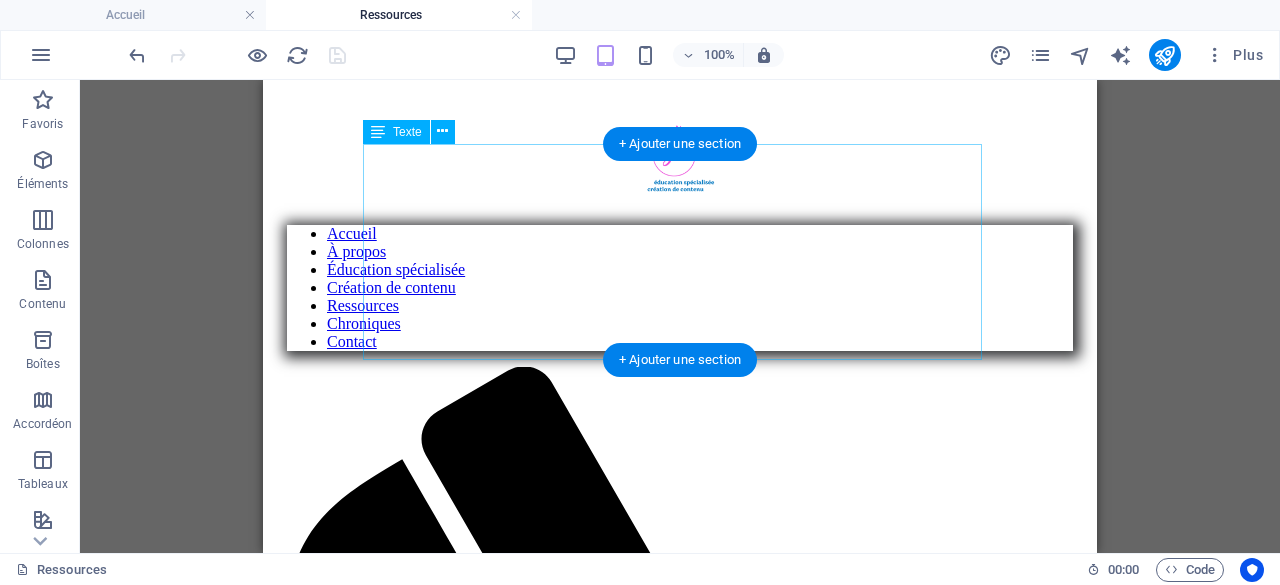 click on "Ma bibliothèque numérique vous offre des ressources sur différents sujets. Vous y trouverez des articles de fond basés sur les dernières recherches scientifiques, des dossiers thématiques complets abordant différents aspects des troubles neurodéveloppementaux, ainsi que des outils pratiques téléchargeables au format PDF. Je partage également une sélection commentée d'ouvrages de référence, d'applications éducatives testées et approuvées, ainsi que de sites web incontournables pour approfondir vos connaissances ou trouver des ressources complémentaires adaptées à vos besoins spécifiques." at bounding box center [680, 1690] 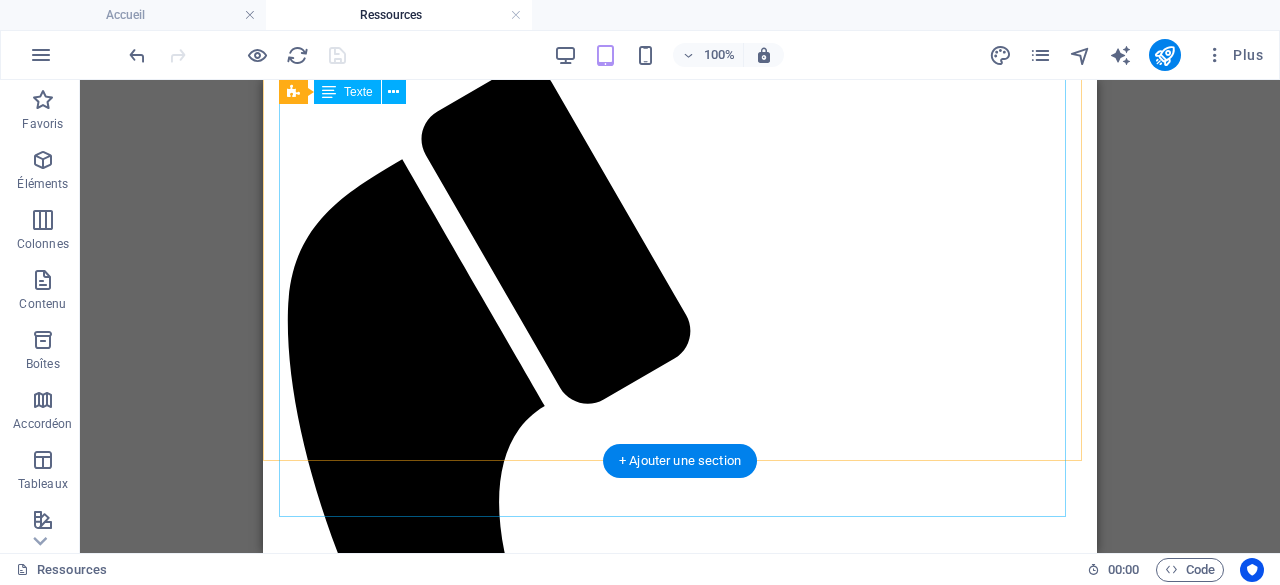 scroll, scrollTop: 900, scrollLeft: 0, axis: vertical 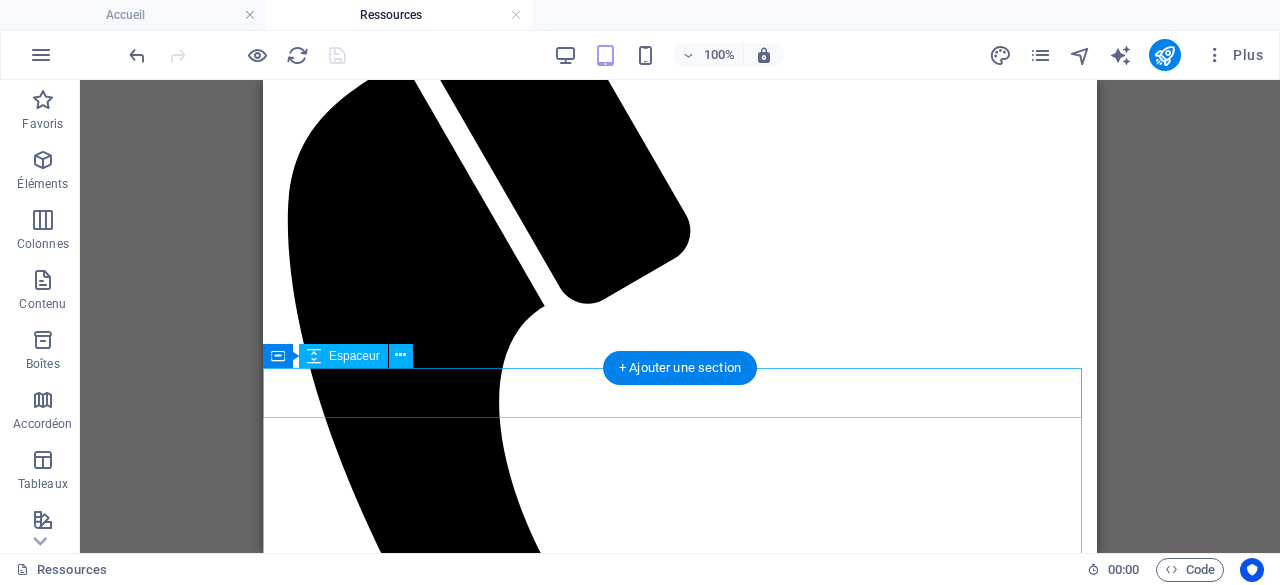 click at bounding box center (680, 1811) 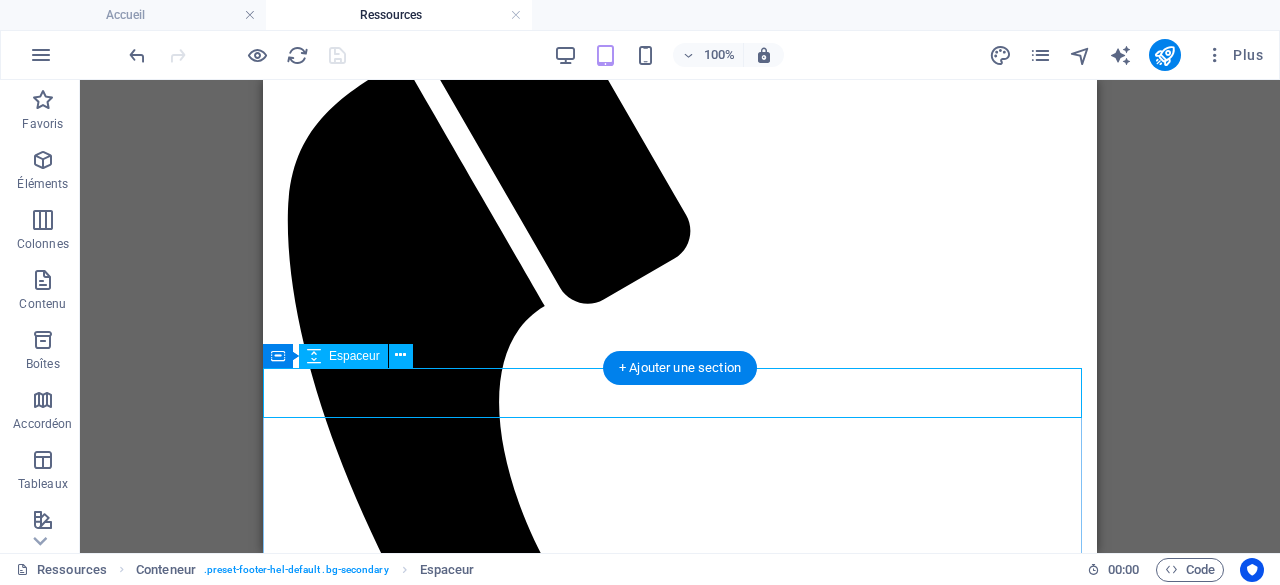 click at bounding box center (680, 1811) 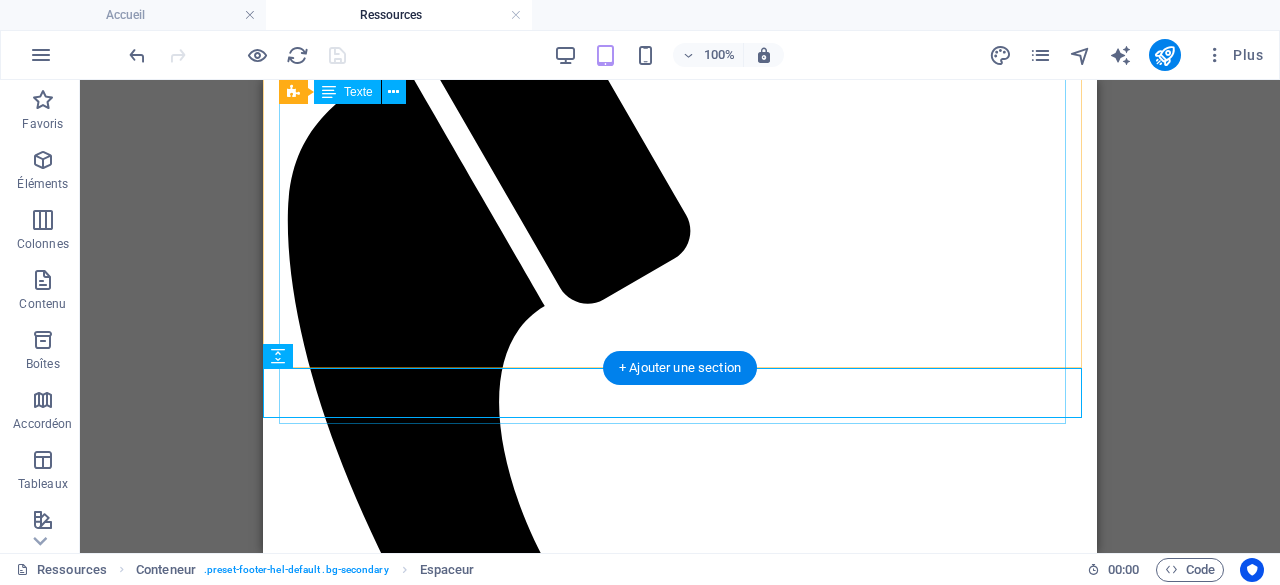 click on "Nom de l'organisme Site web Autisme Montréal https://autisme-montreal.com/   Association québécoise du syndrome de la Tourette https://aqst.com/ Institut des troubles d'apprentissage https://www.institutta.com/ Allo Prof https://www.alloprof.qc.ca/ Finautonome - organisme communautaire voué au bien-être financier des personnes en situation de handicap. https://www.finautonome.org/" at bounding box center [680, 1565] 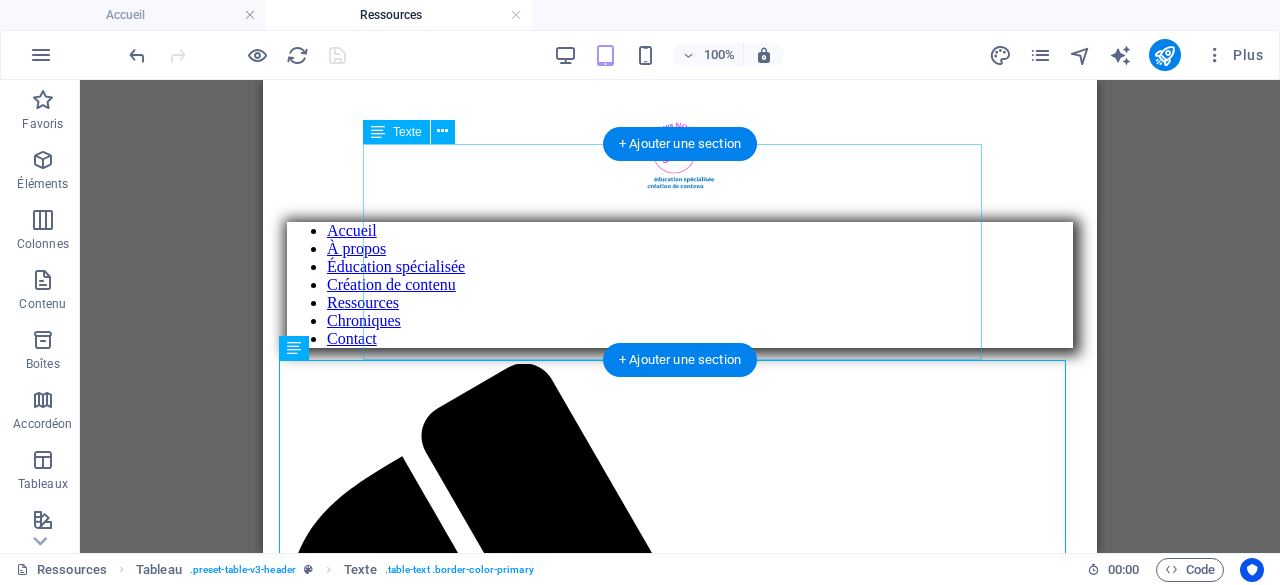 scroll, scrollTop: 500, scrollLeft: 0, axis: vertical 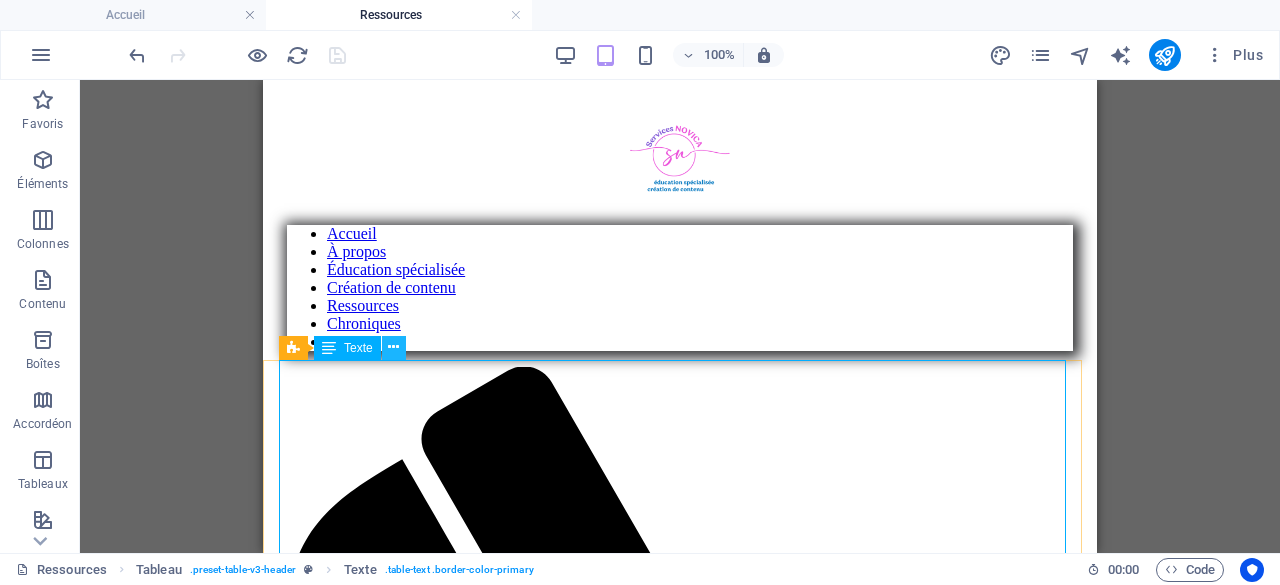 click at bounding box center [394, 348] 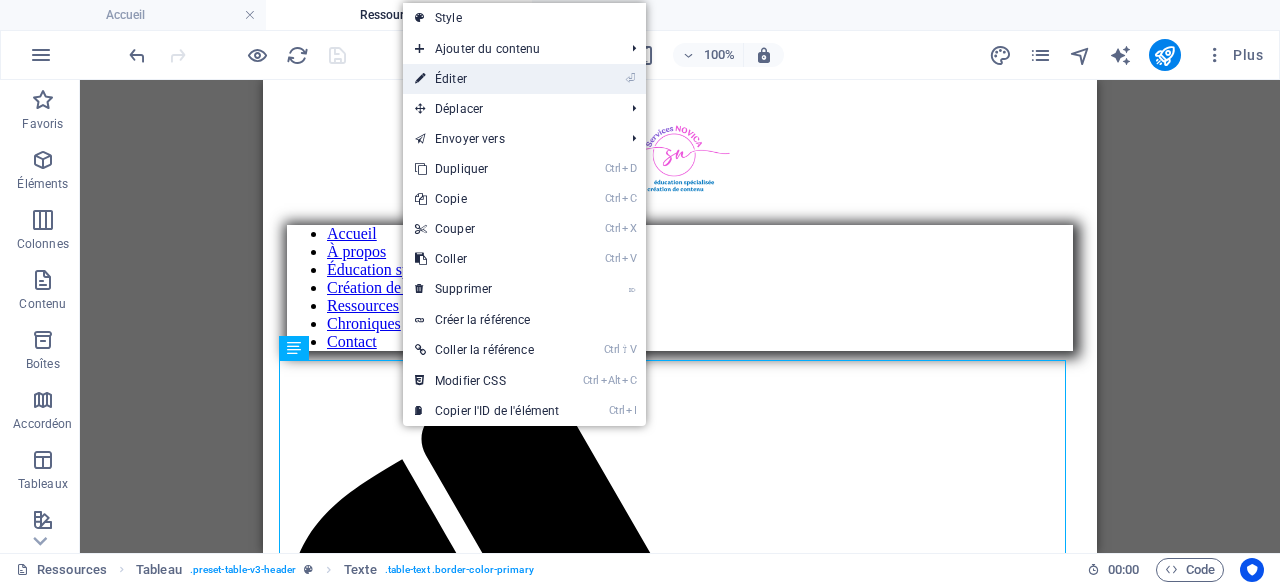 click on "⏎  Éditer" at bounding box center (487, 79) 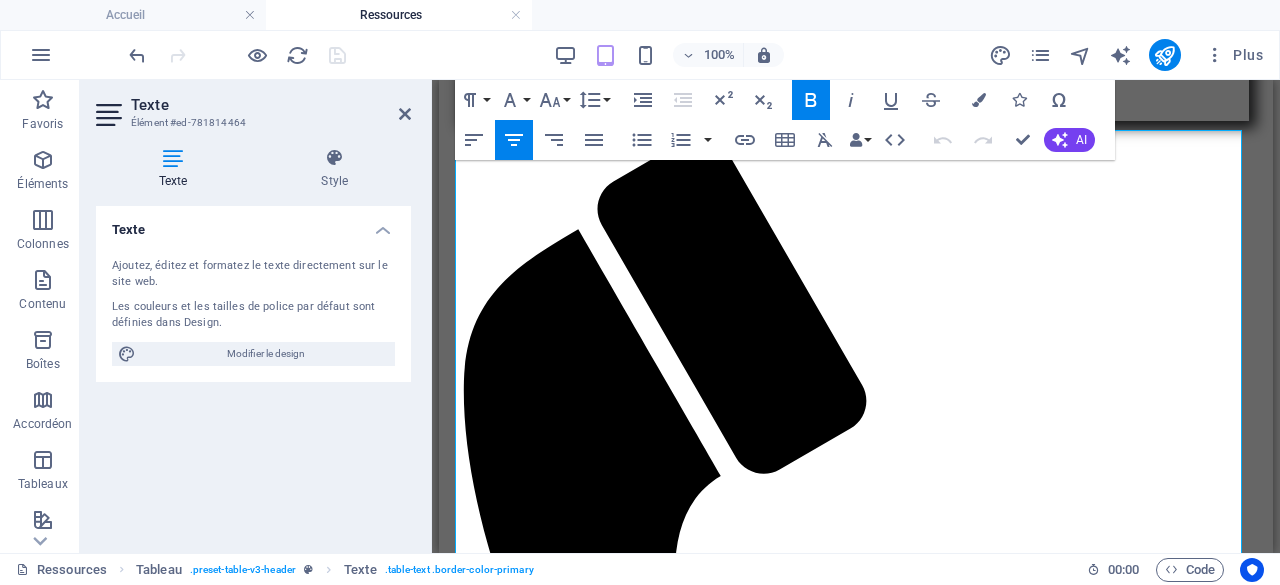 scroll, scrollTop: 140, scrollLeft: 0, axis: vertical 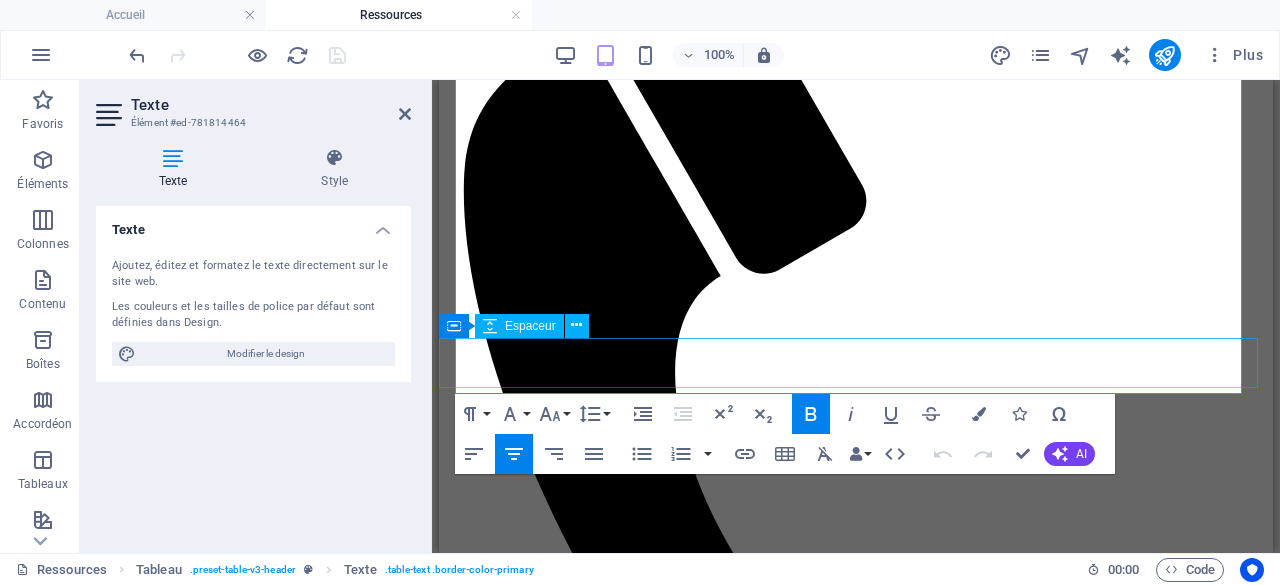 click at bounding box center (856, 1781) 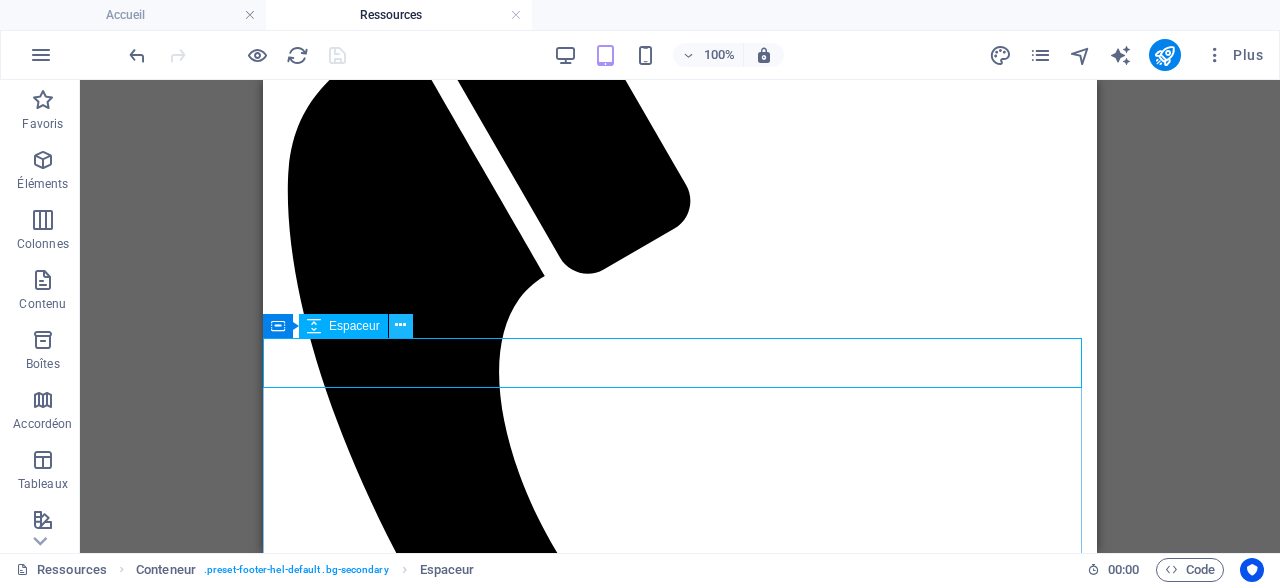 click at bounding box center (401, 326) 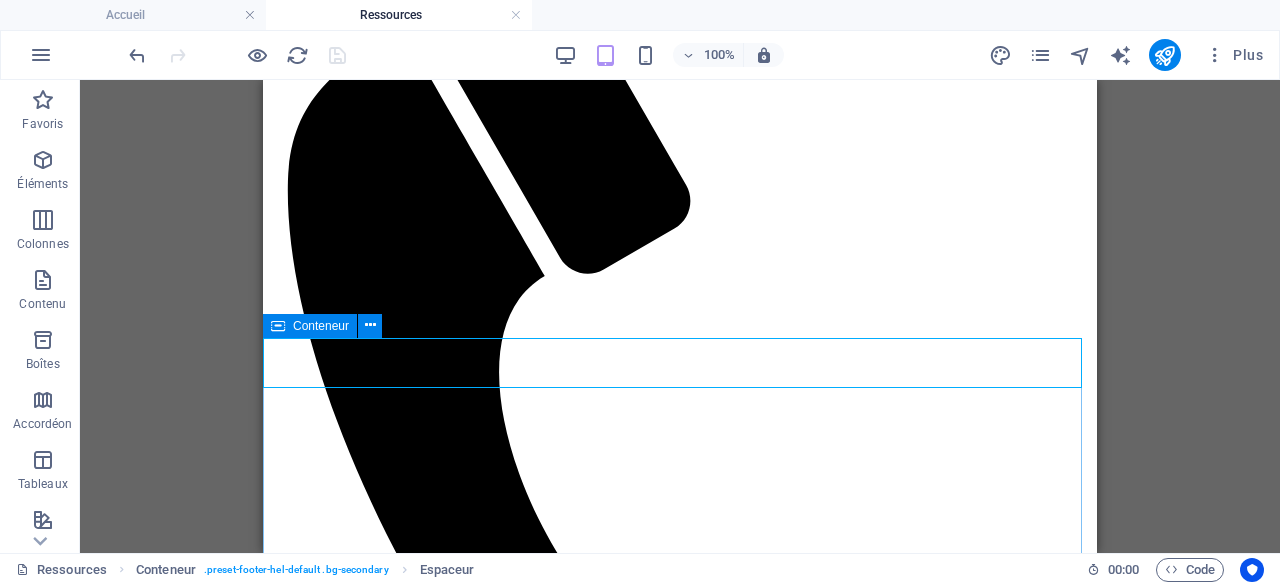 click at bounding box center (278, 326) 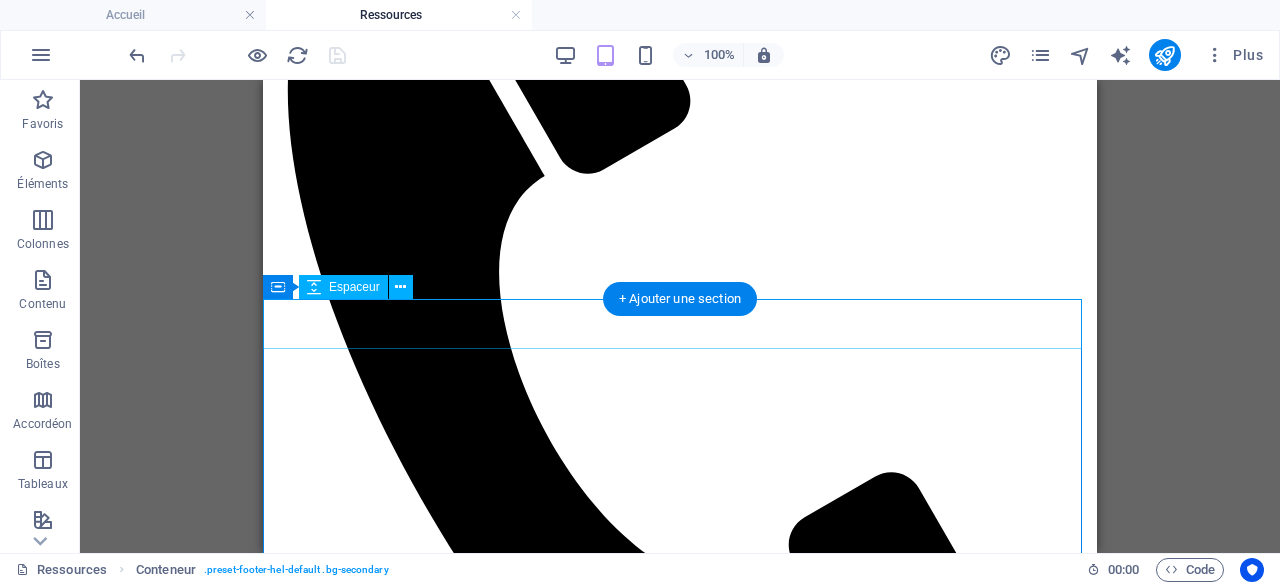 scroll, scrollTop: 930, scrollLeft: 0, axis: vertical 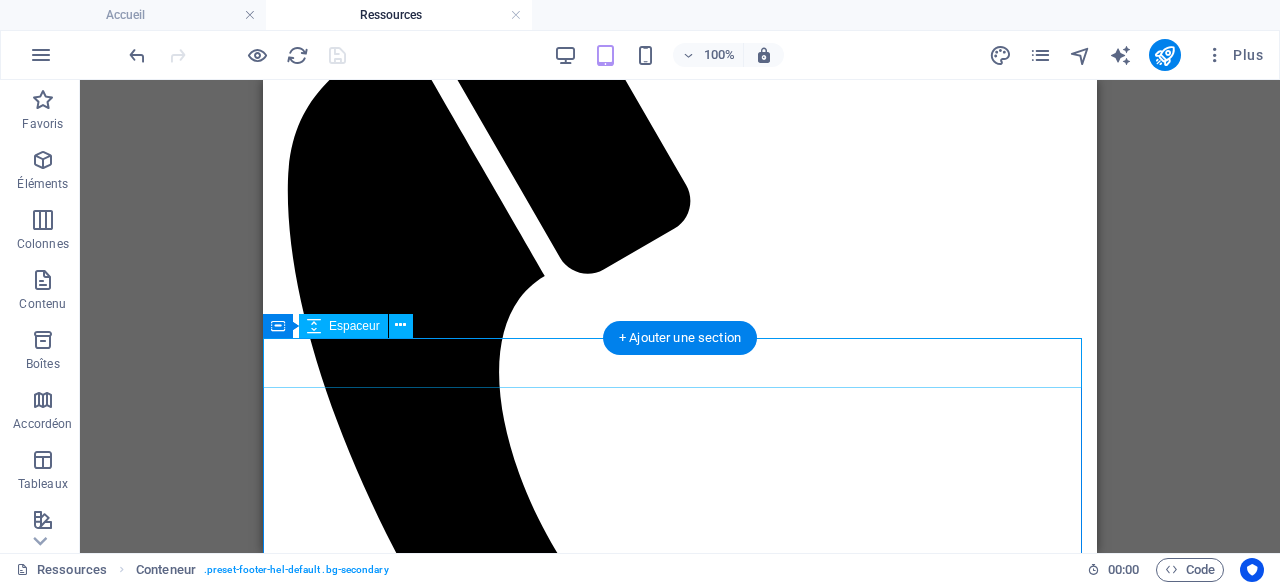 click at bounding box center [680, 1781] 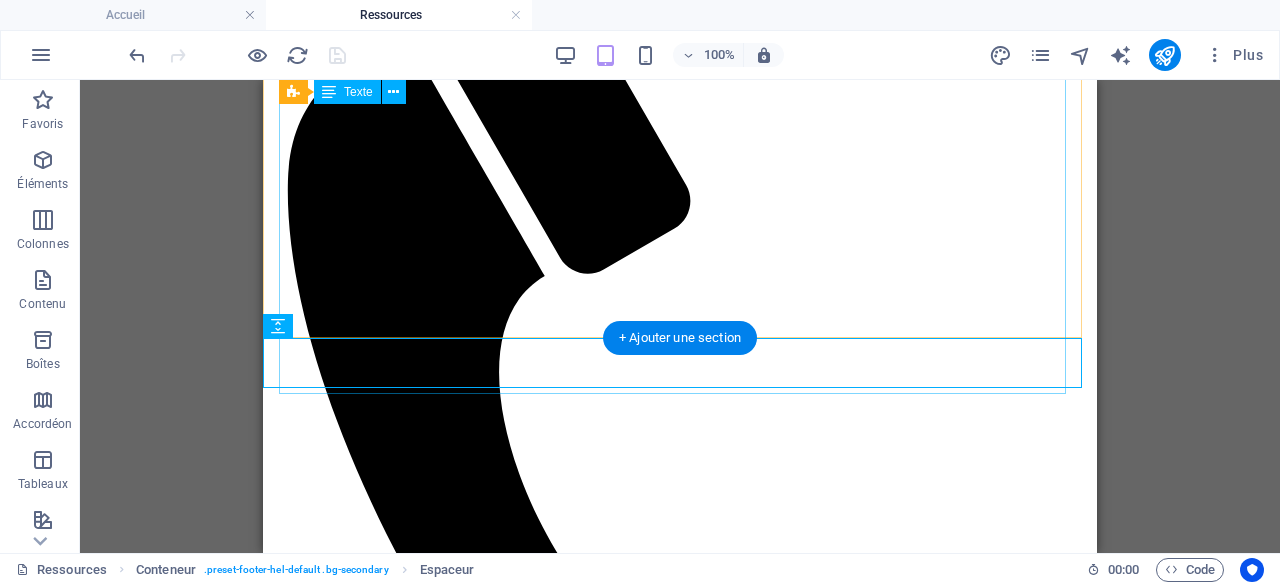 click on "Nom de l'organisme Site web Autisme Montréal https://autisme-montreal.com/   Association québécoise du syndrome de la Tourette https://aqst.com/ Institut des troubles d'apprentissage https://www.institutta.com/ Allo Prof https://www.alloprof.qc.ca/ Finautonome - organisme communautaire voué au bien-être financier des personnes en situation de handicap. https://www.finautonome.org/" at bounding box center [680, 1535] 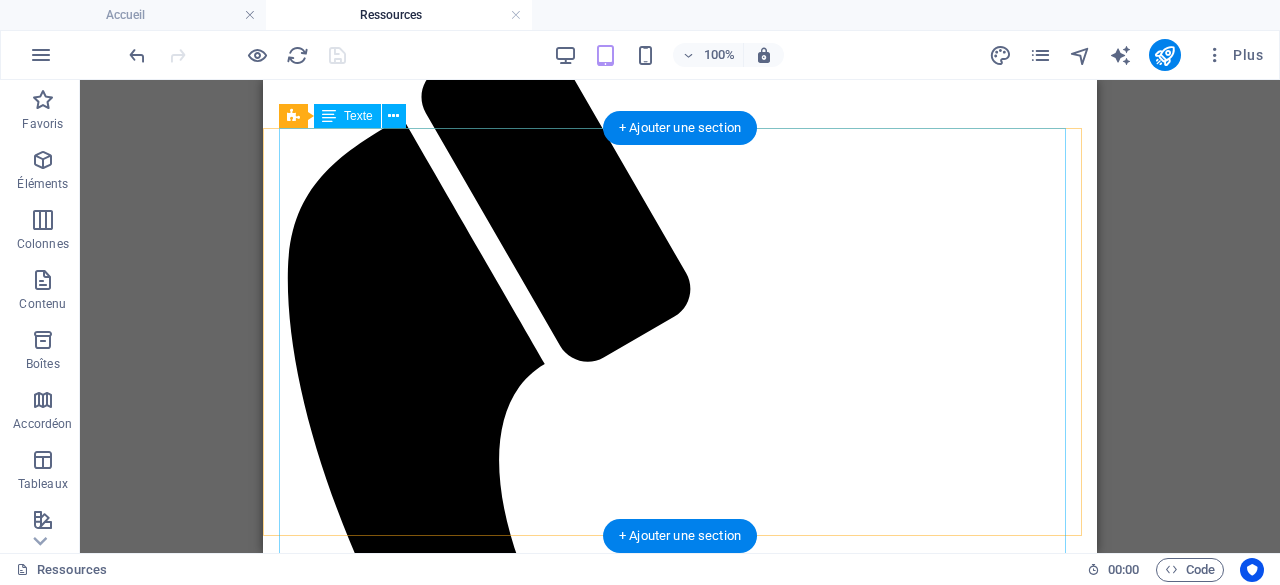 scroll, scrollTop: 930, scrollLeft: 0, axis: vertical 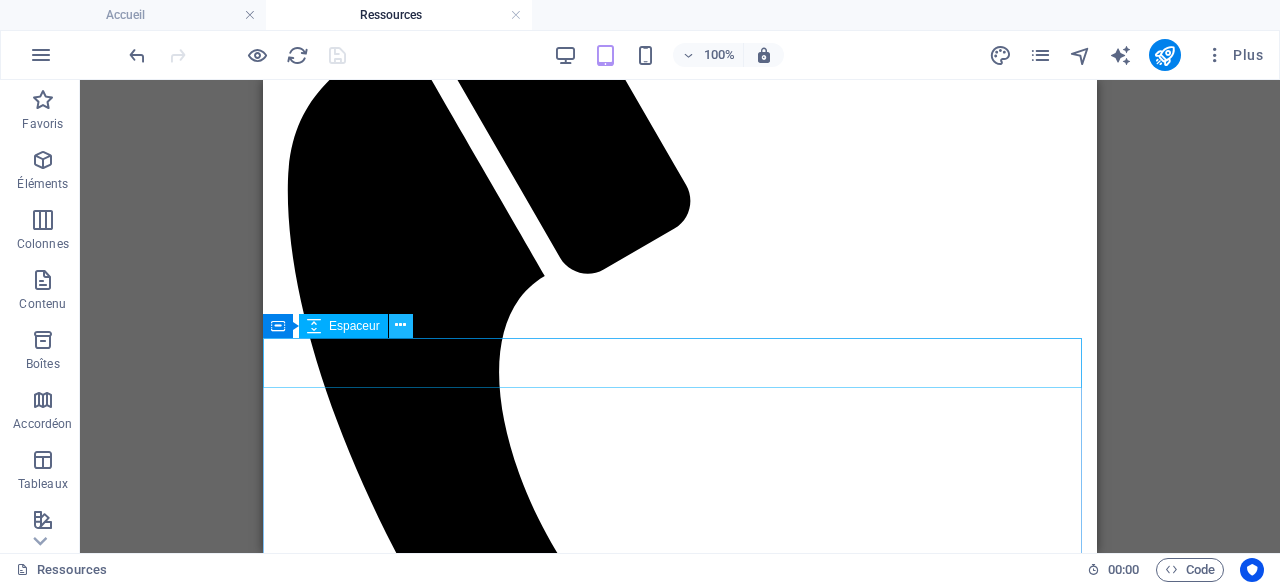 click at bounding box center [400, 325] 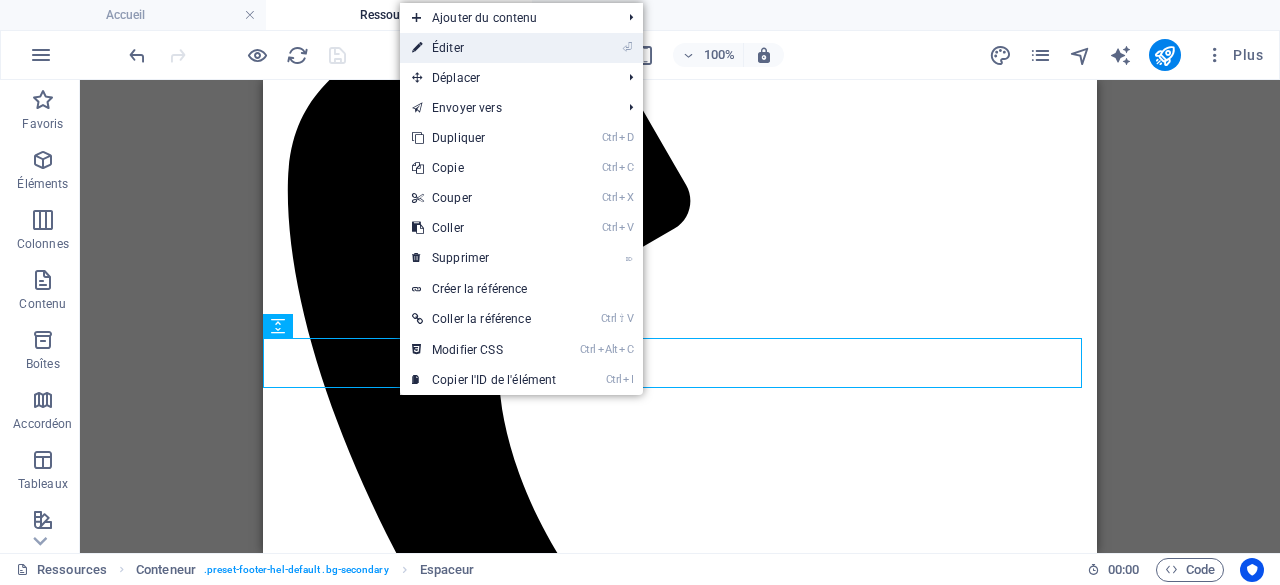 click on "⏎  Éditer" at bounding box center (484, 48) 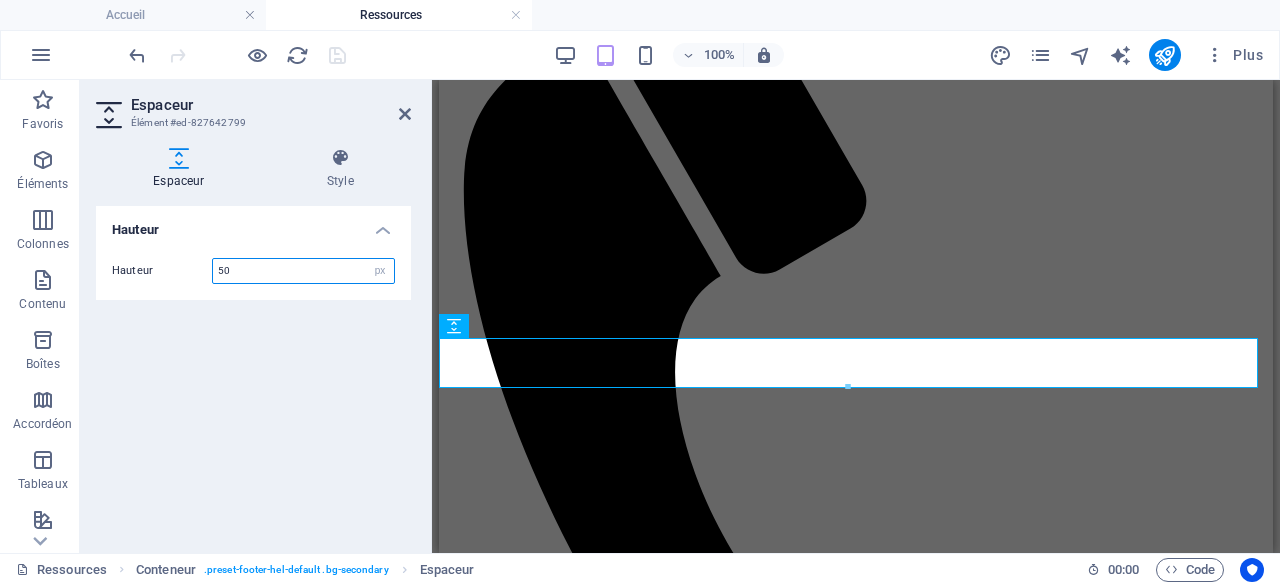 click on "50" at bounding box center (303, 271) 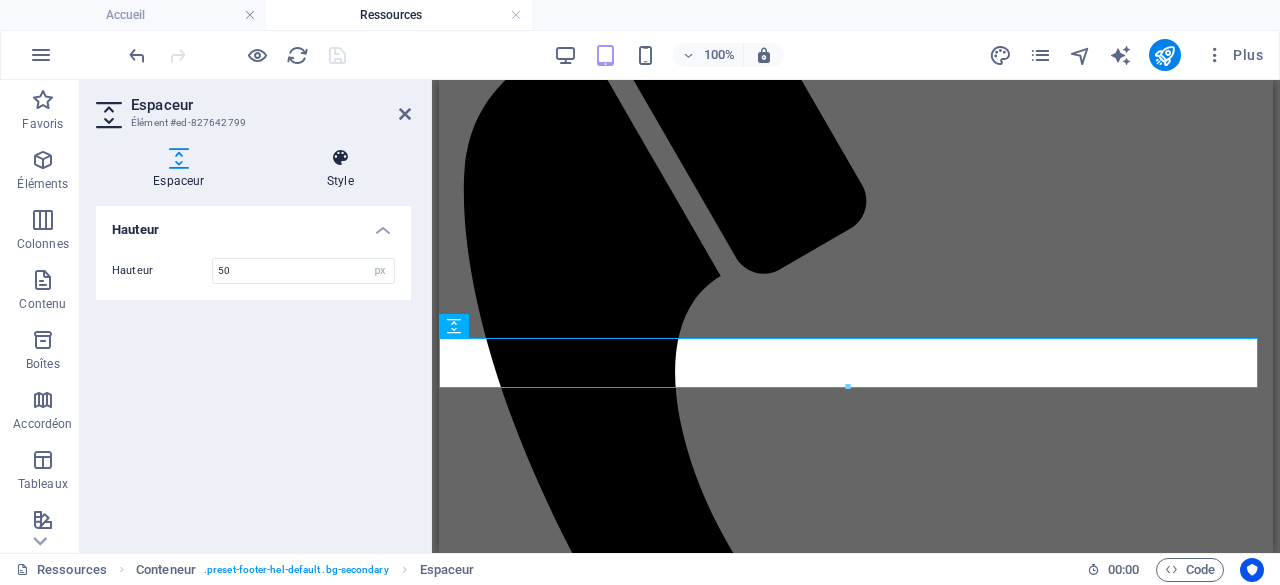 click at bounding box center (340, 158) 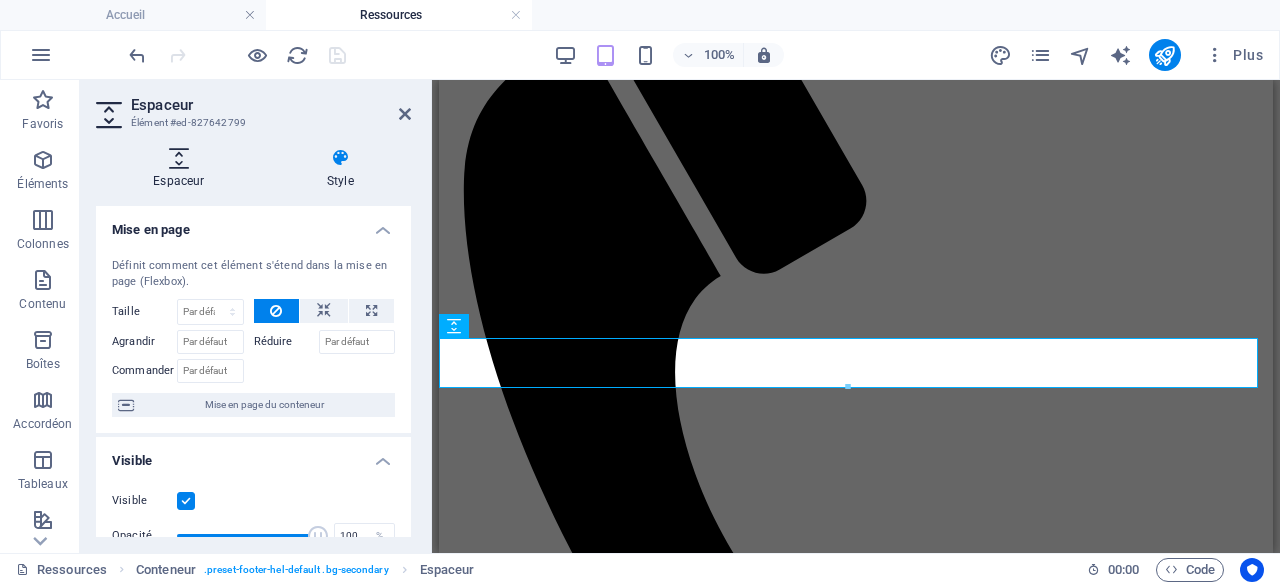 click at bounding box center (179, 158) 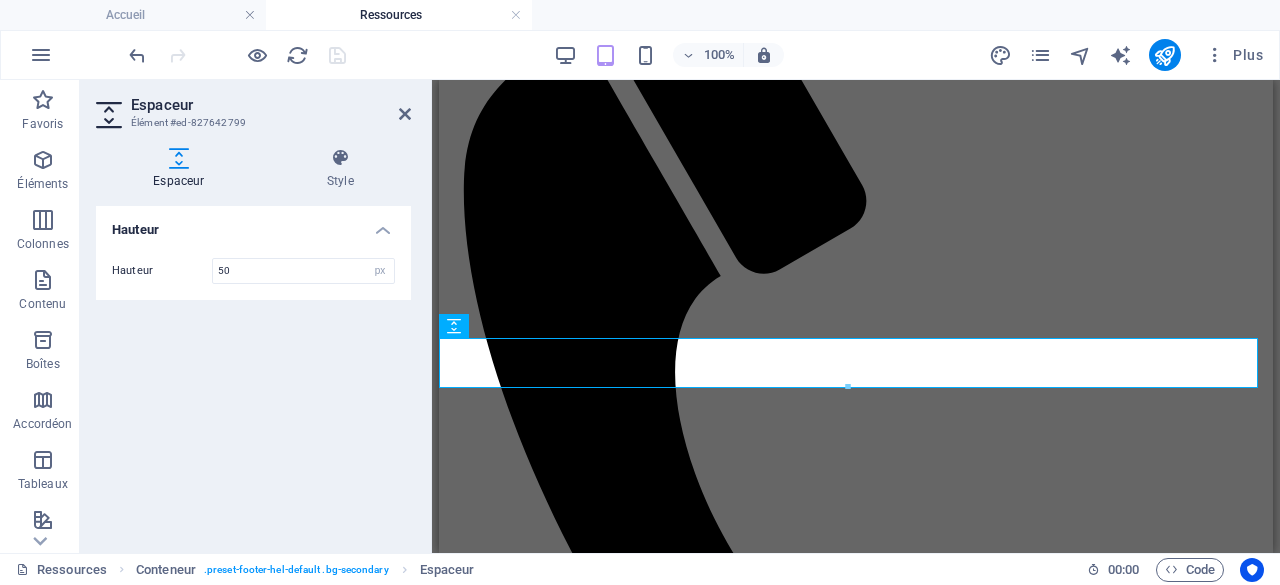 click on "Espaceur Élément #ed-827642799" at bounding box center [253, 106] 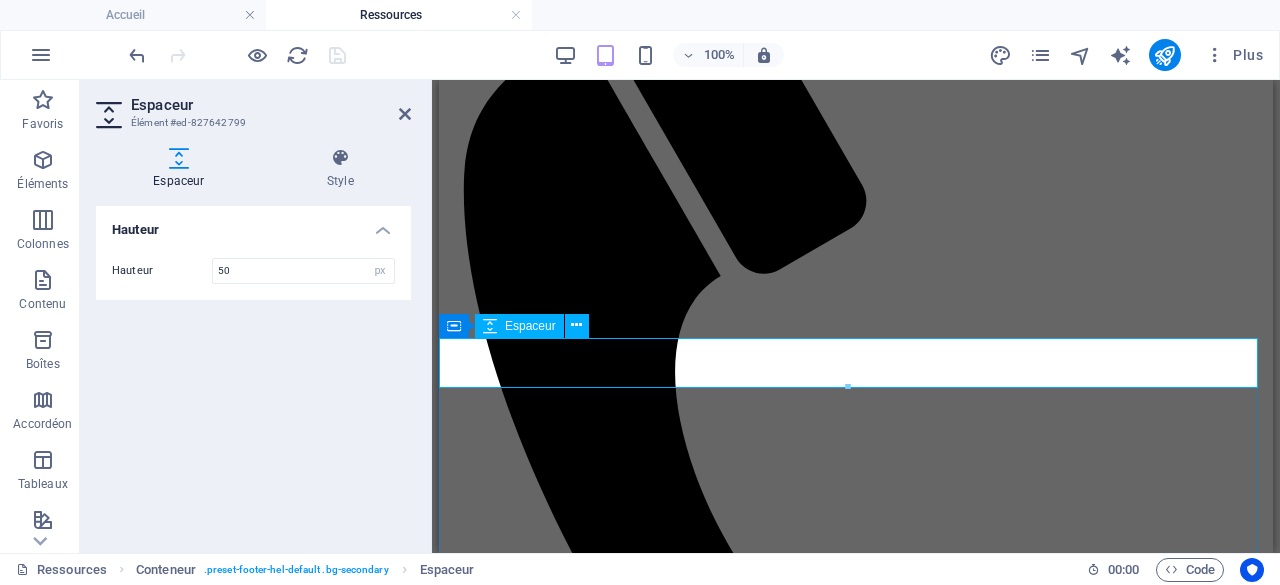 click at bounding box center (856, 1781) 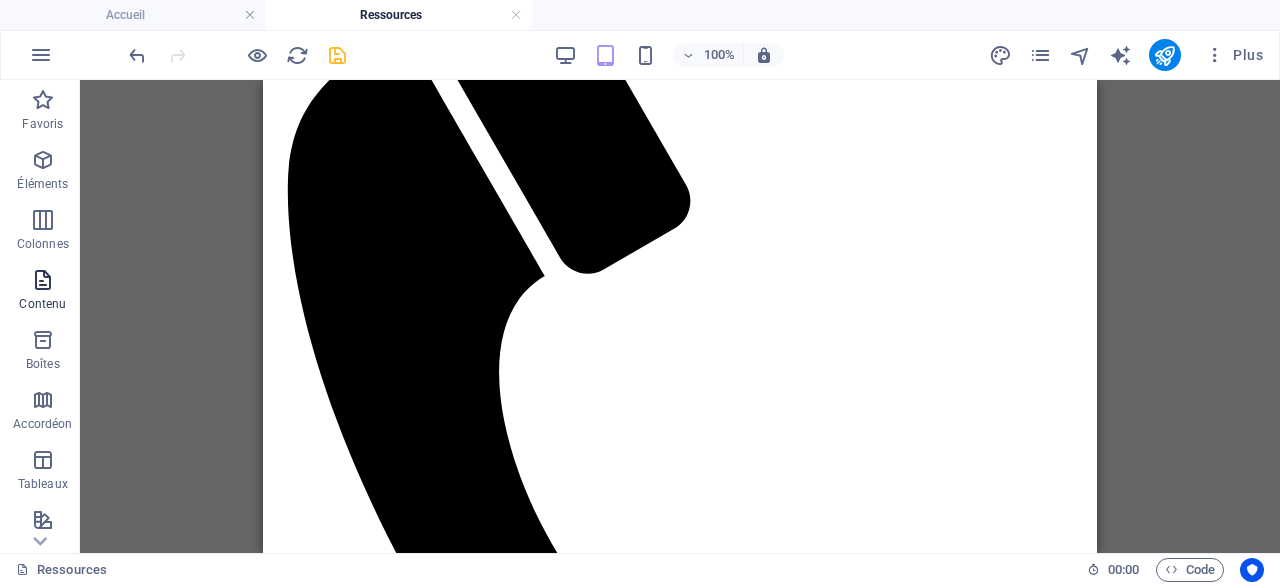 click at bounding box center (43, 280) 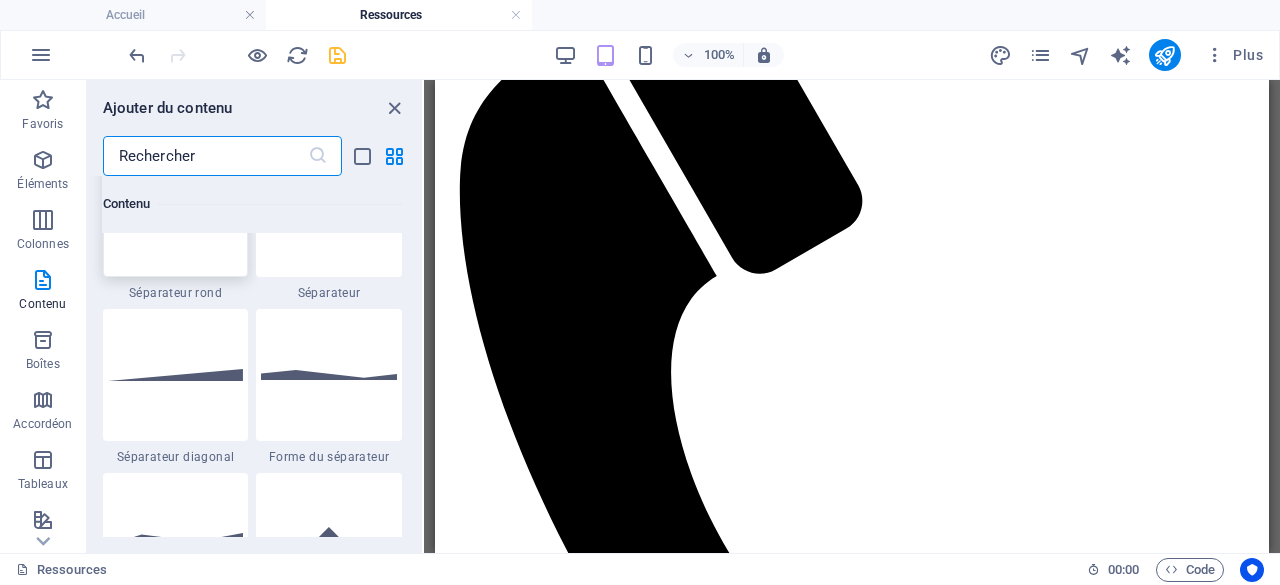 scroll, scrollTop: 4799, scrollLeft: 0, axis: vertical 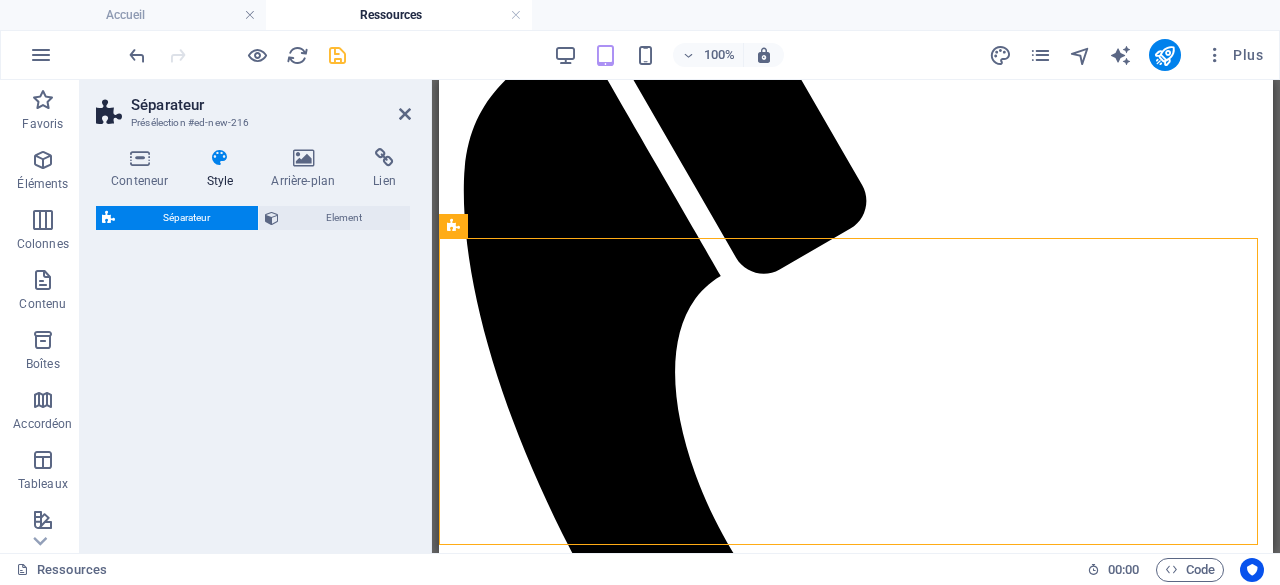 select on "circle" 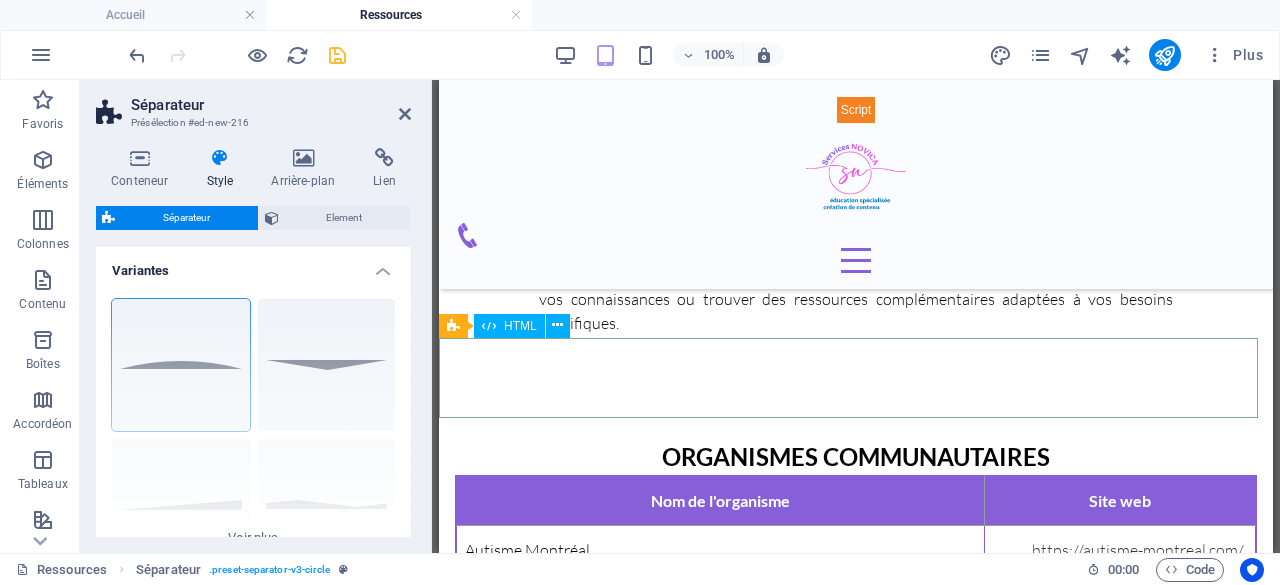 scroll, scrollTop: 1030, scrollLeft: 0, axis: vertical 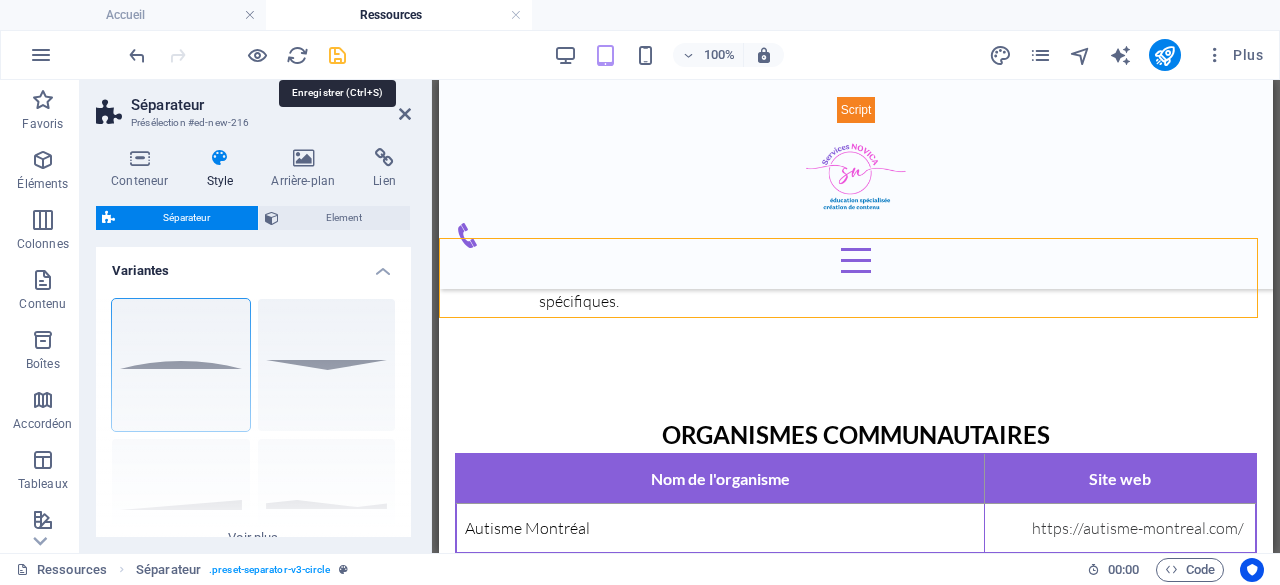 click at bounding box center [337, 55] 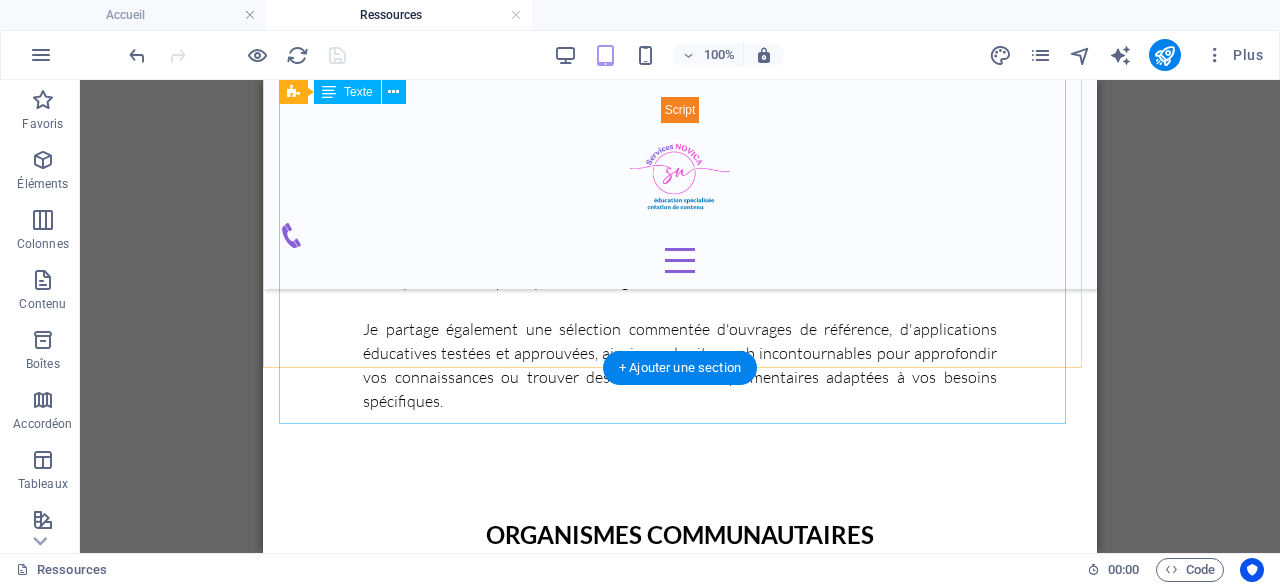 scroll, scrollTop: 730, scrollLeft: 0, axis: vertical 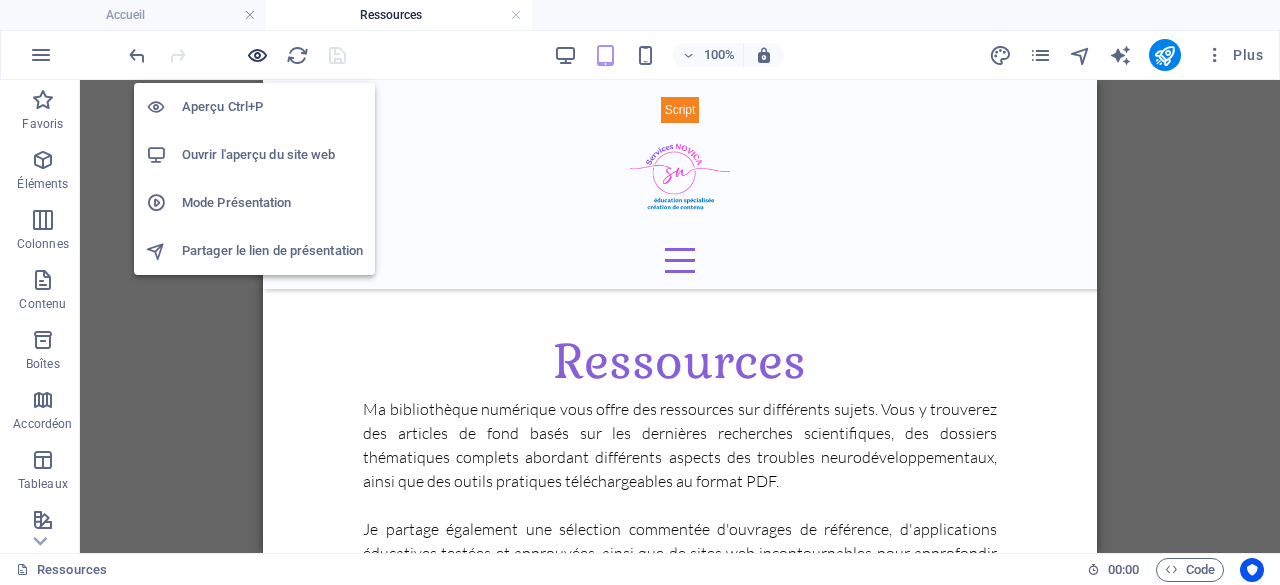click at bounding box center (257, 55) 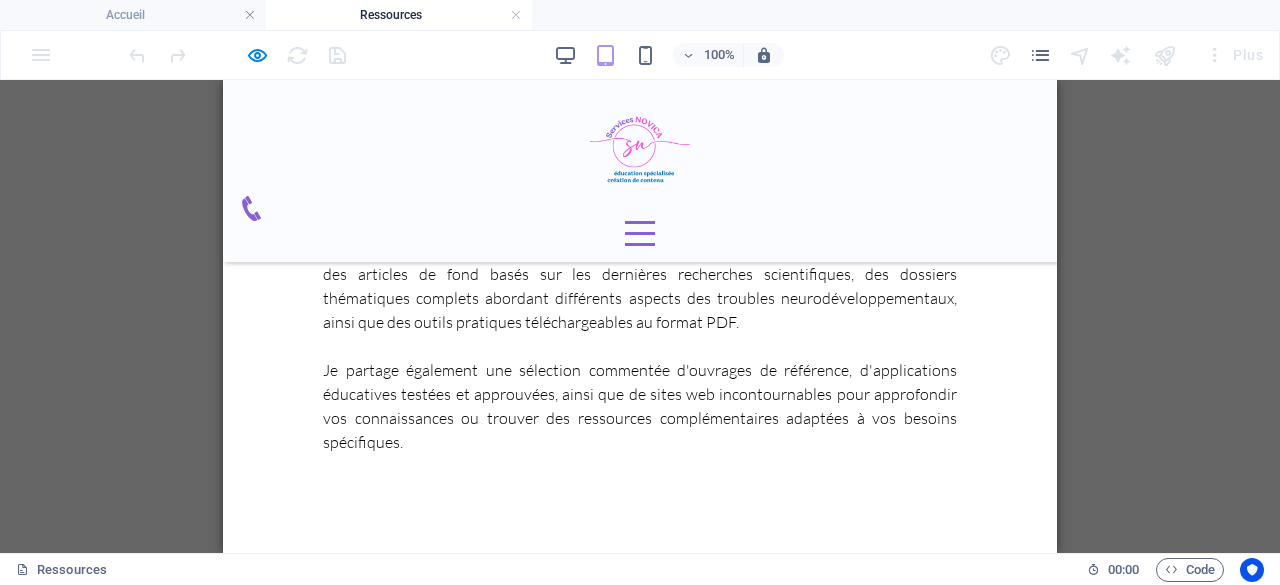 scroll, scrollTop: 661, scrollLeft: 0, axis: vertical 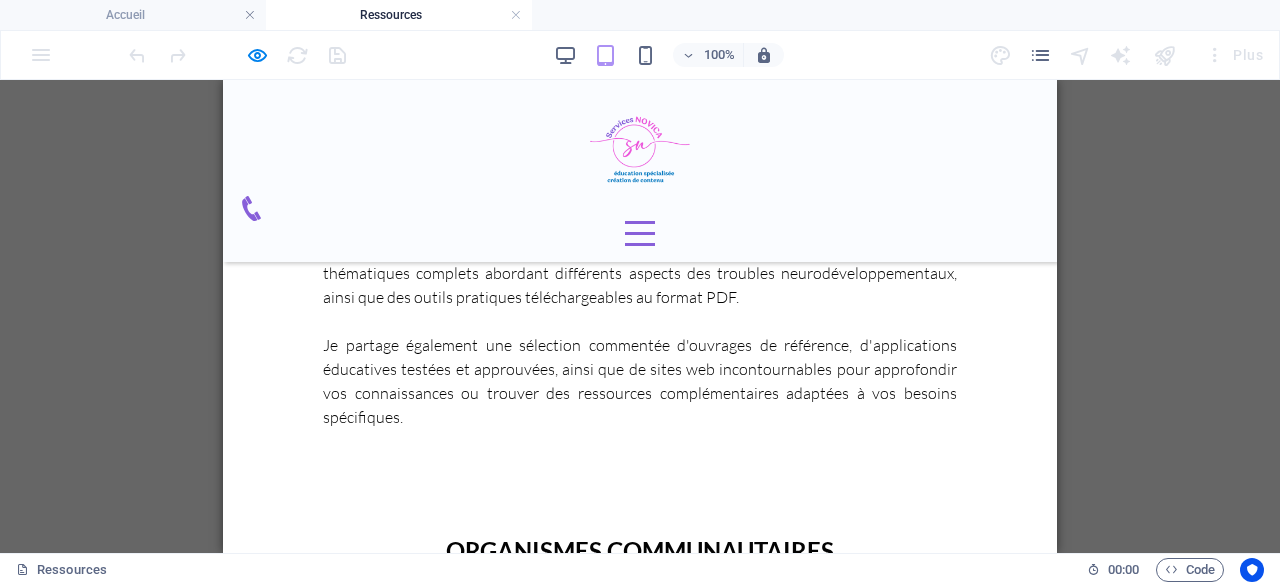 click at bounding box center (505, 962) 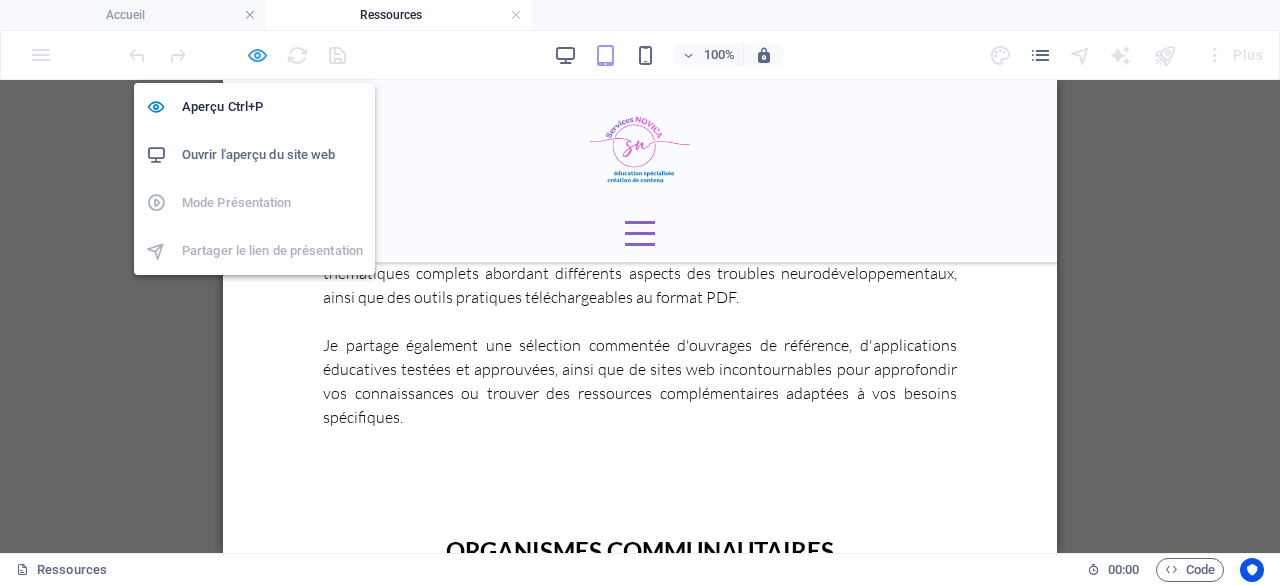click at bounding box center [257, 55] 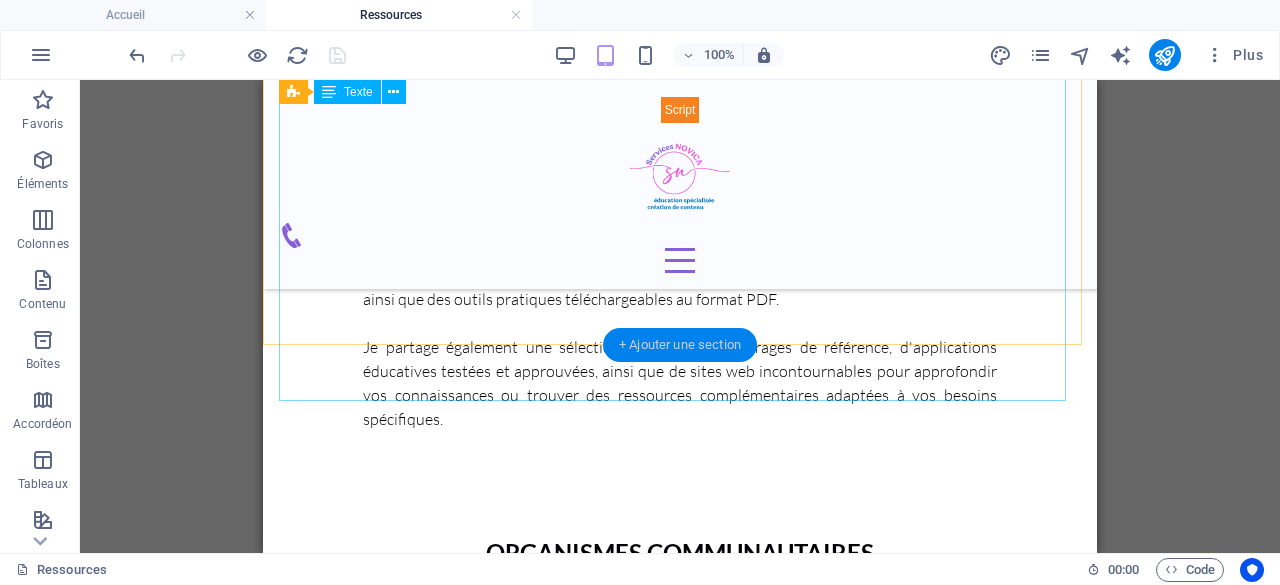 scroll, scrollTop: 930, scrollLeft: 0, axis: vertical 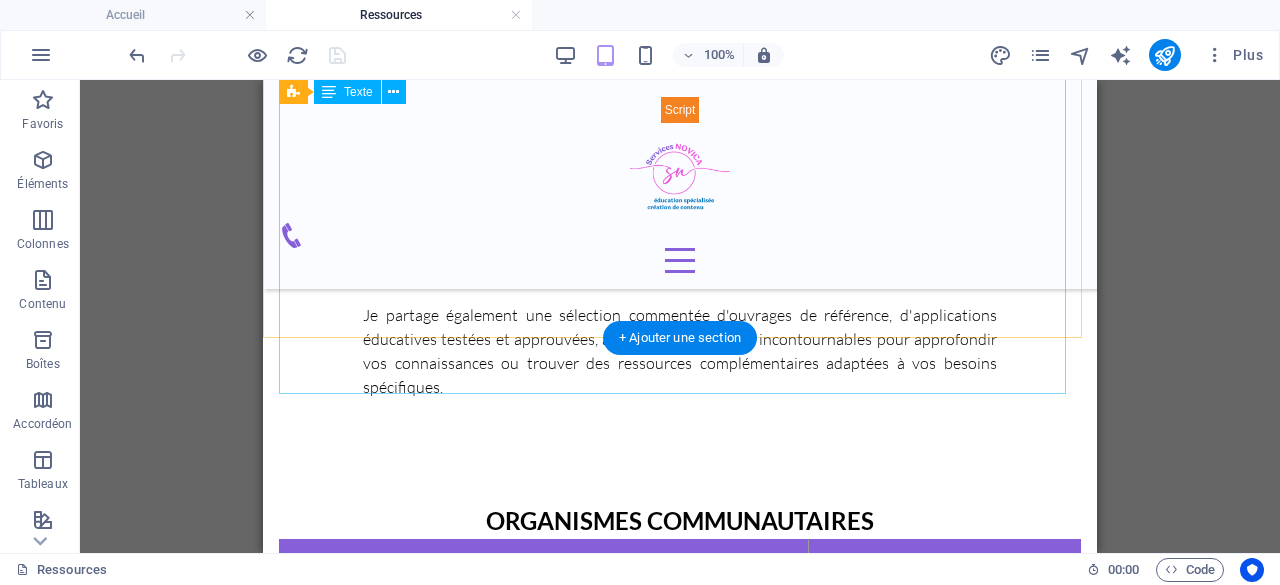 click on "Nom de l'organisme Site web Autisme Montréal https://autisme-montreal.com/   Association québécoise du syndrome de la Tourette https://aqst.com/ Institut des troubles d'apprentissage https://www.institutta.com/ Allo Prof https://www.alloprof.qc.ca/ Finautonome - organisme communautaire voué au bien-être financier des personnes en situation de handicap. https://www.finautonome.org/" at bounding box center [680, 773] 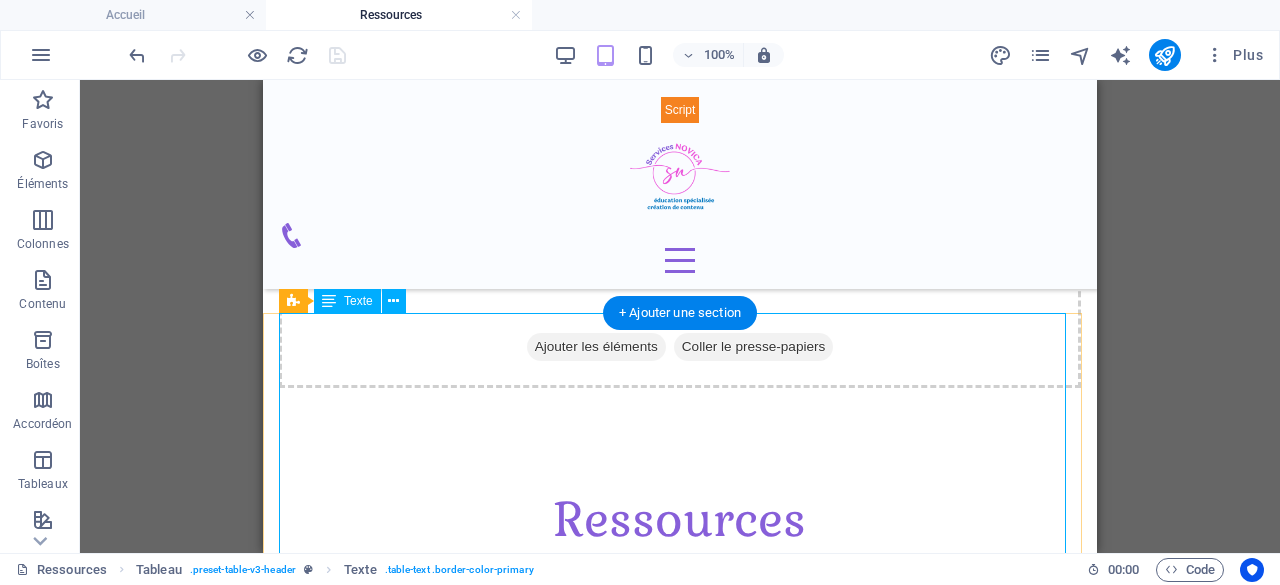 scroll, scrollTop: 530, scrollLeft: 0, axis: vertical 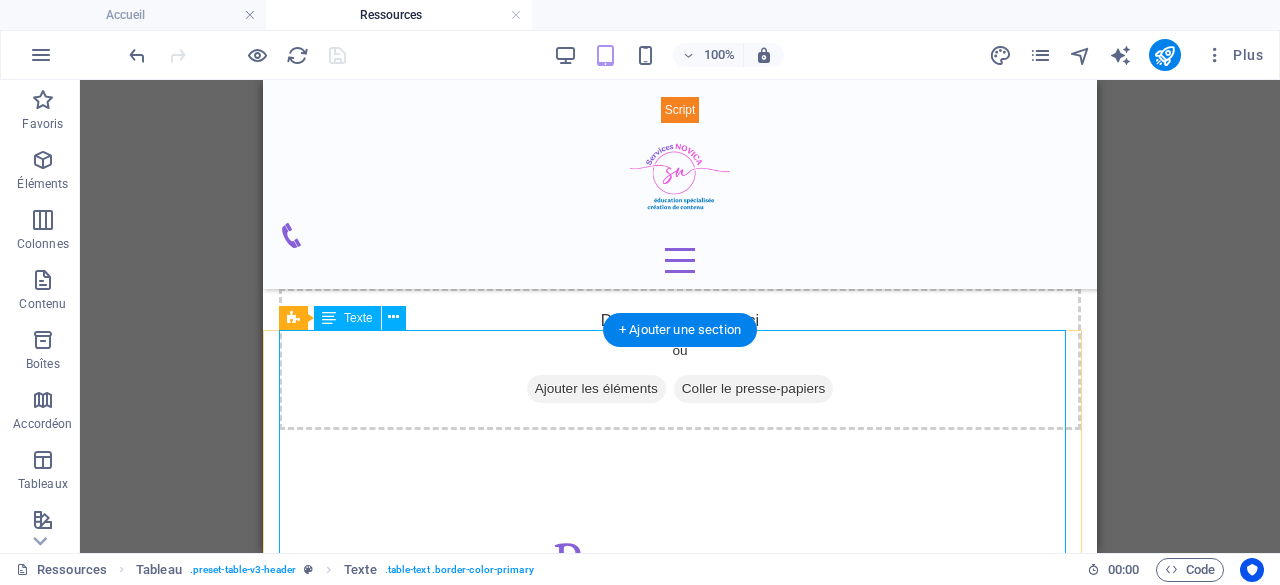 click on "Nom de l'organisme Site web Autisme Montréal https://autisme-montreal.com/   Association québécoise du syndrome de la Tourette https://aqst.com/ Institut des troubles d'apprentissage https://www.institutta.com/ Allo Prof https://www.alloprof.qc.ca/ Finautonome - organisme communautaire voué au bien-être financier des personnes en situation de handicap. https://www.finautonome.org/" at bounding box center [680, 1187] 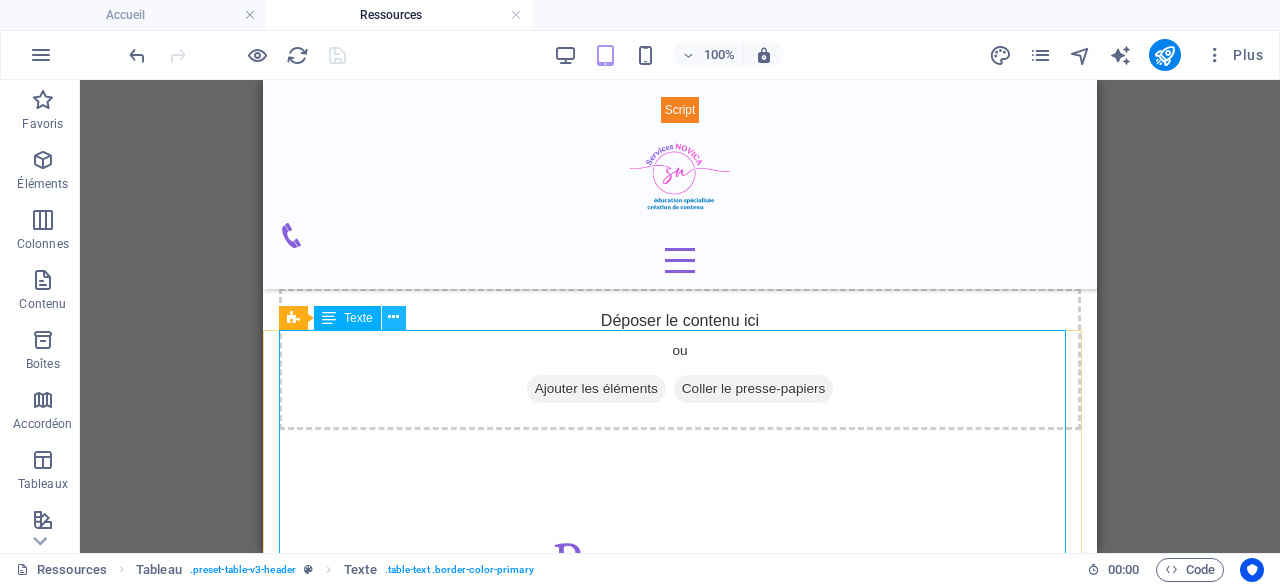 click at bounding box center (393, 317) 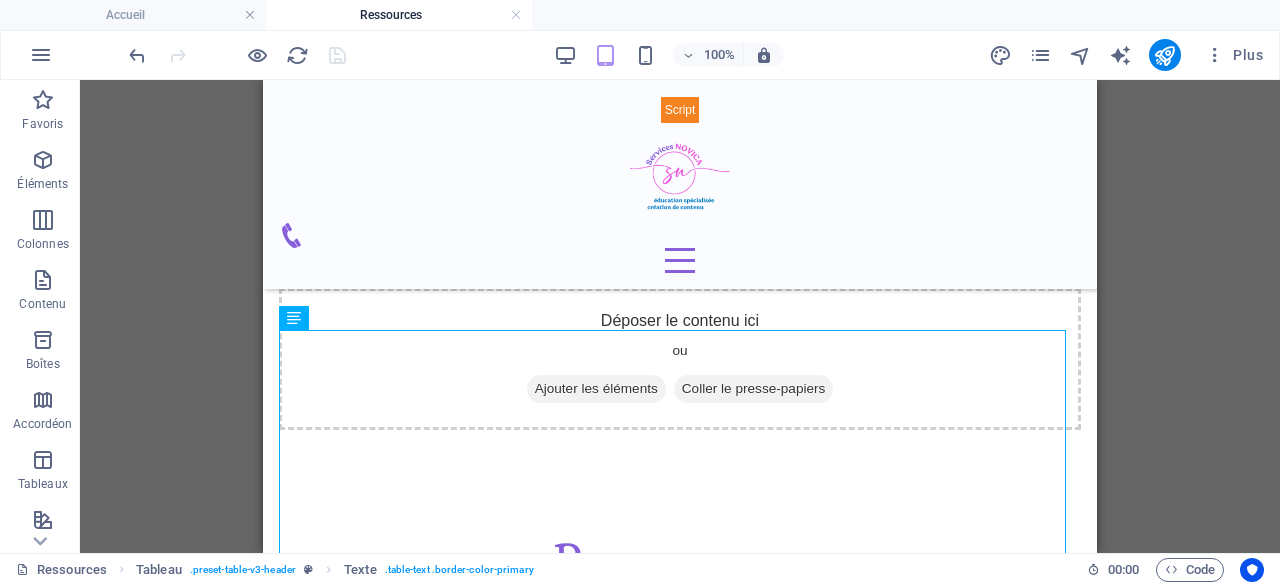 click on "Glissez et déposez l'élément de votre choix pour remplacer le contenu existant. Appuyez sur "Ctrl" si vous voulez créer un nouvel élément.
H2   Texte   Tableau   Texte   Tableau   Texte   Conteneur   Conteneur   Conteneur   Référence   Bannière   Bannière   Conteneur   Conteneur   H2   Conteneur   Conteneur   Espaceur   Conteneur   Espaceur   Formulaire   Champ de saisie   Formulaire   Champ de saisie   Bannière   Conteneur   Variable   Séparateur   Texte   H3   Séparateur   HTML   Séparateur   HTML   Séparateur" at bounding box center (680, 316) 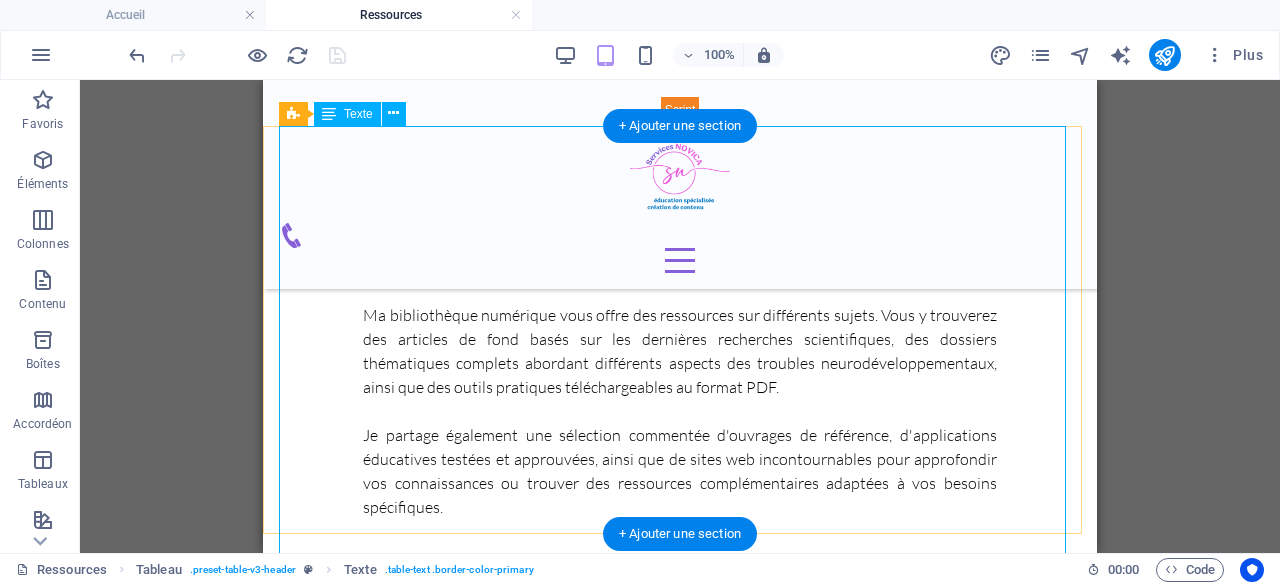 scroll, scrollTop: 830, scrollLeft: 0, axis: vertical 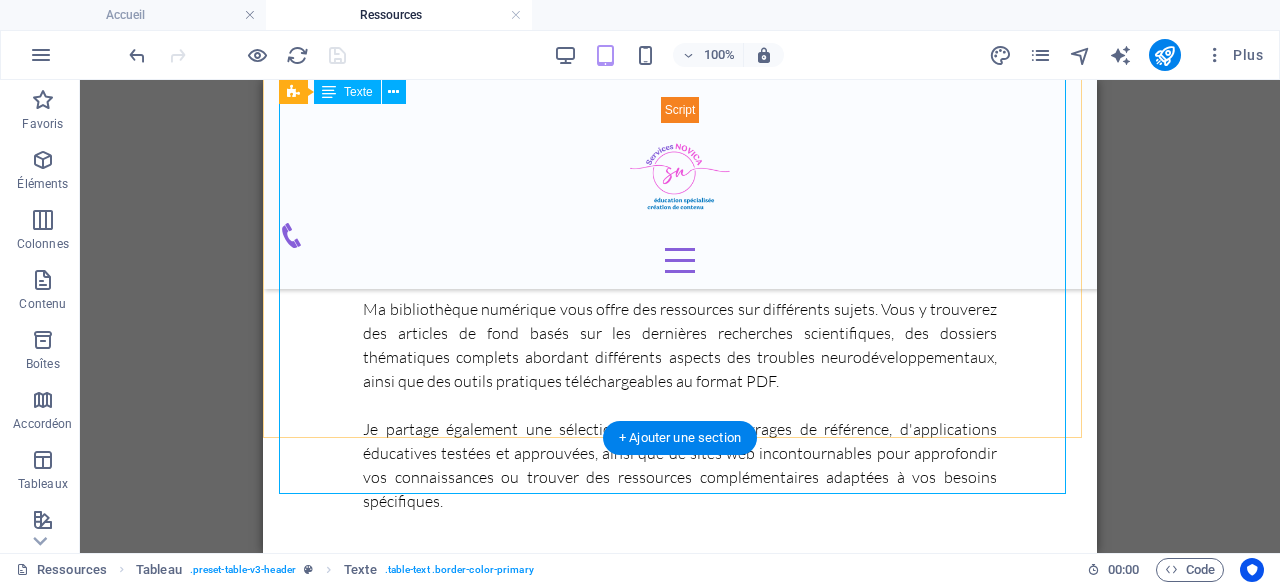click on "Nom de l'organisme Site web Autisme Montréal https://autisme-montreal.com/   Association québécoise du syndrome de la Tourette https://aqst.com/ Institut des troubles d'apprentissage https://www.institutta.com/ Allo Prof https://www.alloprof.qc.ca/ Finautonome - organisme communautaire voué au bien-être financier des personnes en situation de handicap. https://www.finautonome.org/" at bounding box center (680, 887) 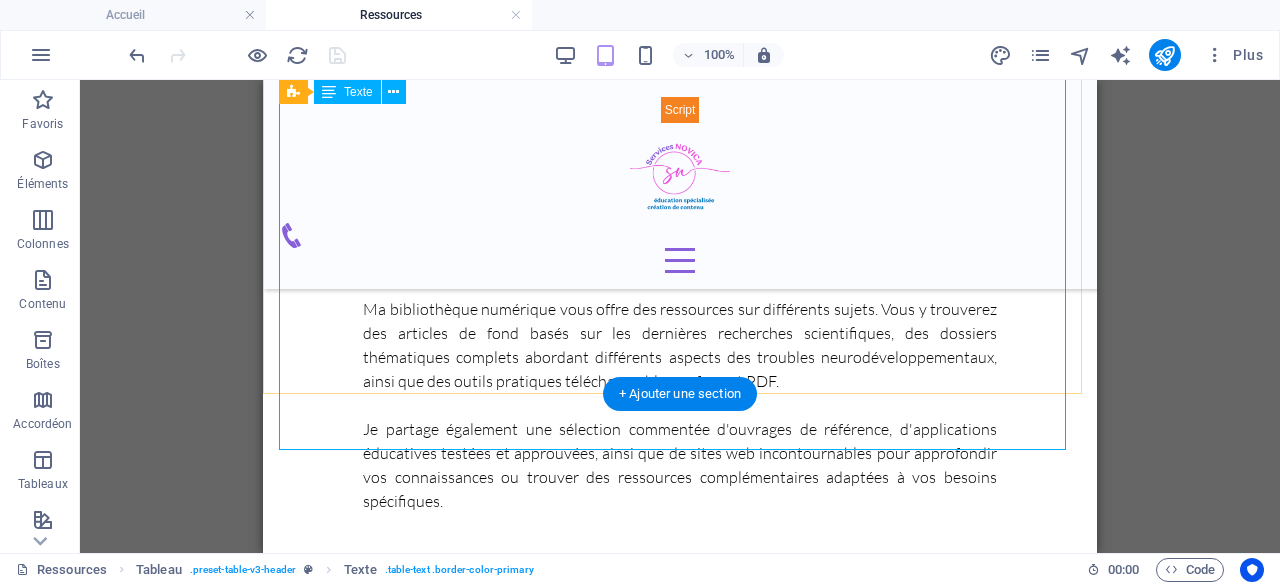 scroll, scrollTop: 930, scrollLeft: 0, axis: vertical 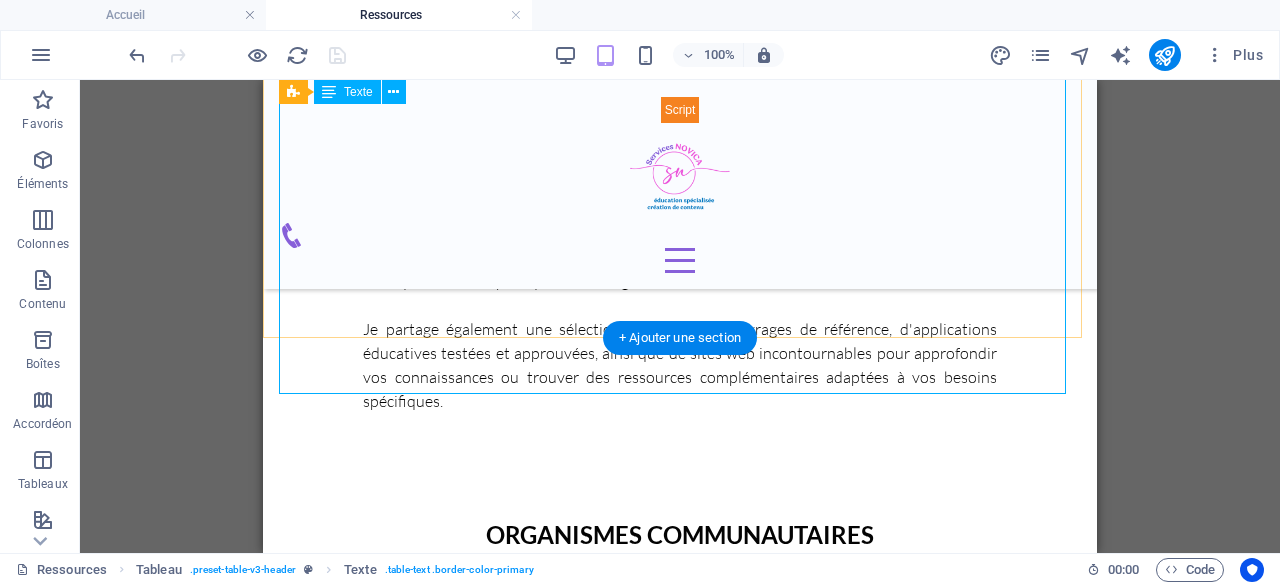 click on "Nom de l'organisme Site web Autisme Montréal https://autisme-montreal.com/   Association québécoise du syndrome de la Tourette https://aqst.com/ Institut des troubles d'apprentissage https://www.institutta.com/ Allo Prof https://www.alloprof.qc.ca/ Finautonome - organisme communautaire voué au bien-être financier des personnes en situation de handicap. https://www.finautonome.org/" at bounding box center [680, 787] 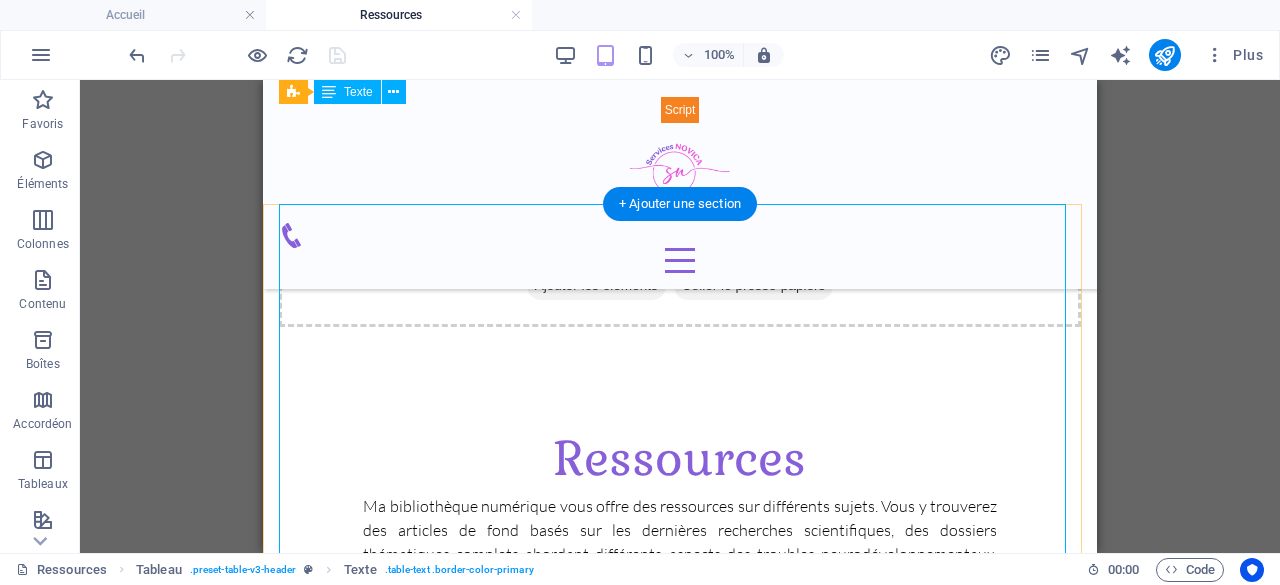 scroll, scrollTop: 630, scrollLeft: 0, axis: vertical 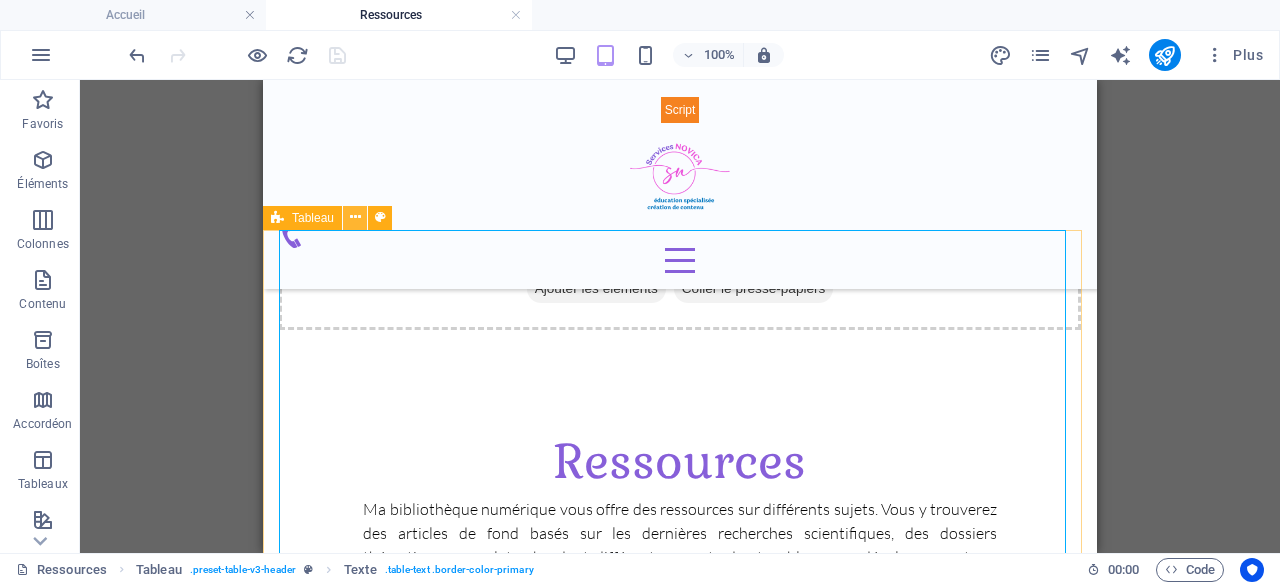click at bounding box center (355, 217) 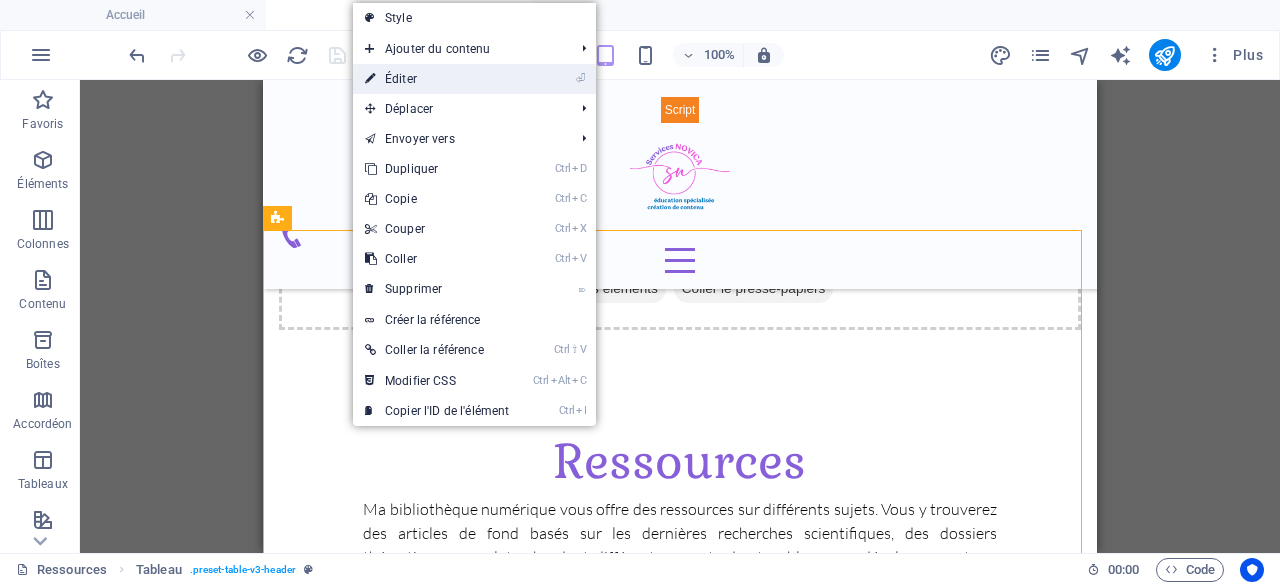 drag, startPoint x: 426, startPoint y: 83, endPoint x: 29, endPoint y: 175, distance: 407.52054 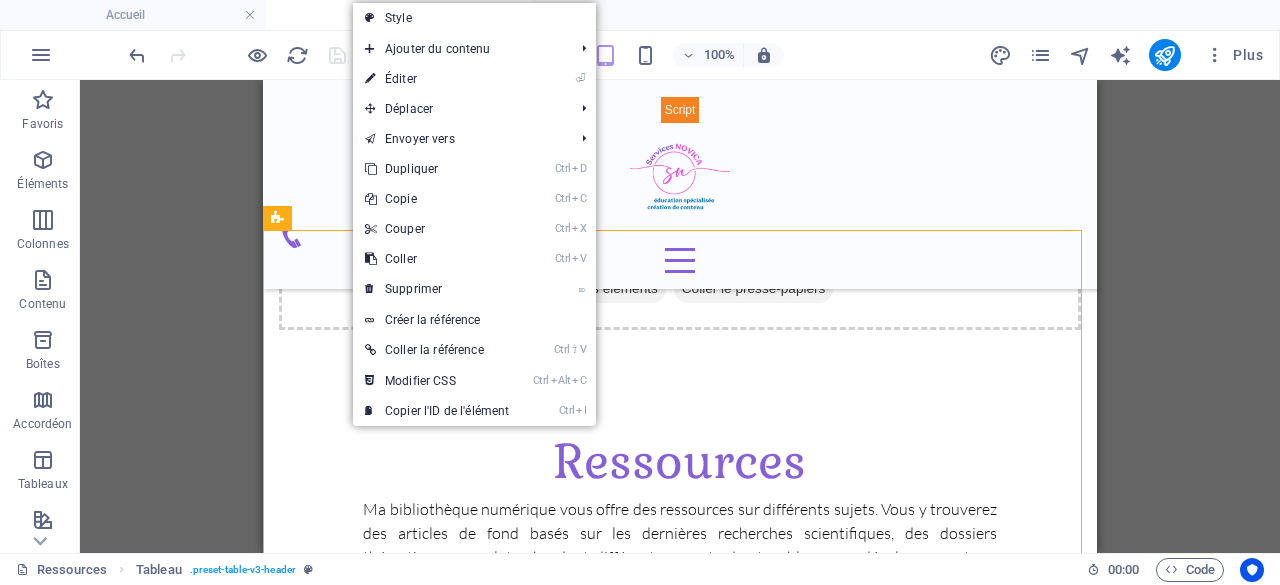 select on "px" 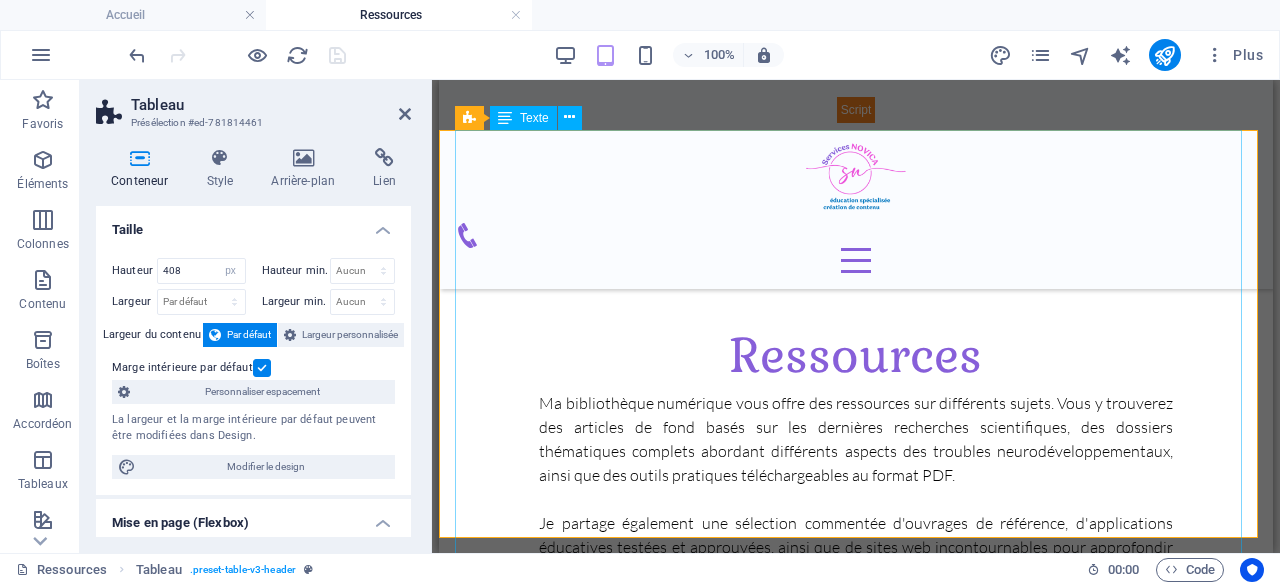 scroll, scrollTop: 830, scrollLeft: 0, axis: vertical 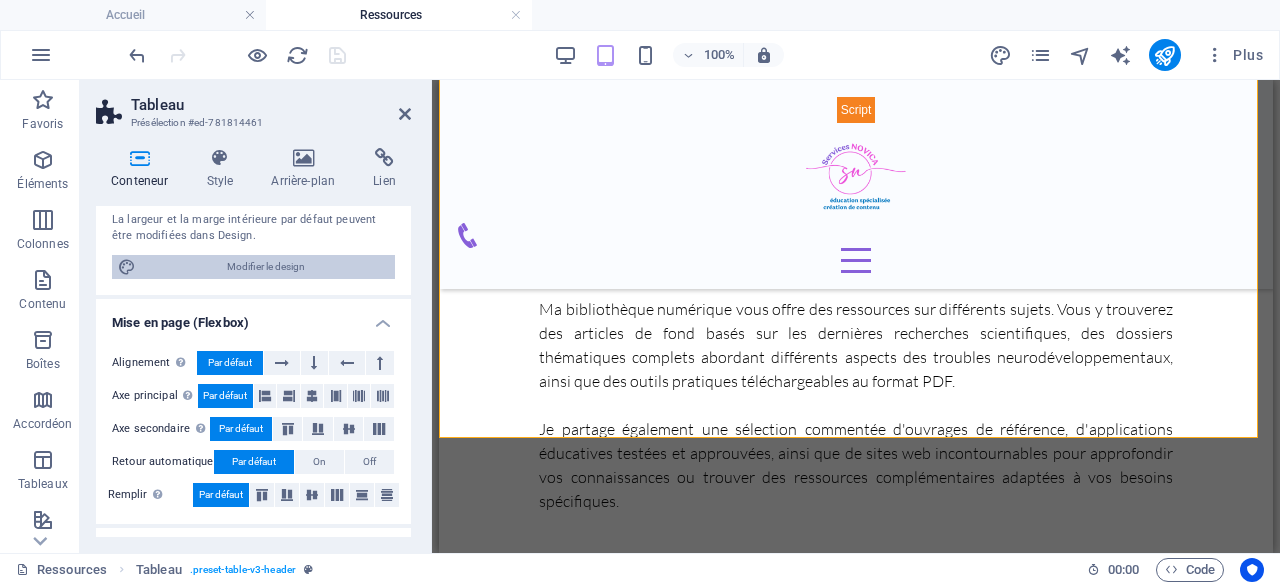 click on "Modifier le design" at bounding box center [265, 267] 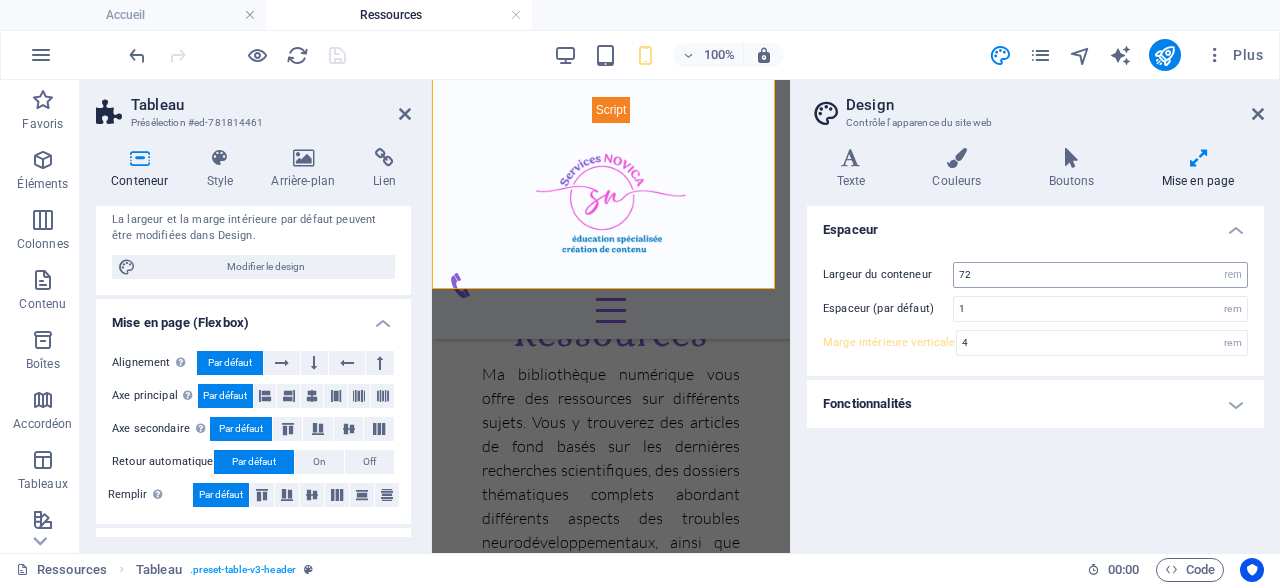 scroll, scrollTop: 1280, scrollLeft: 0, axis: vertical 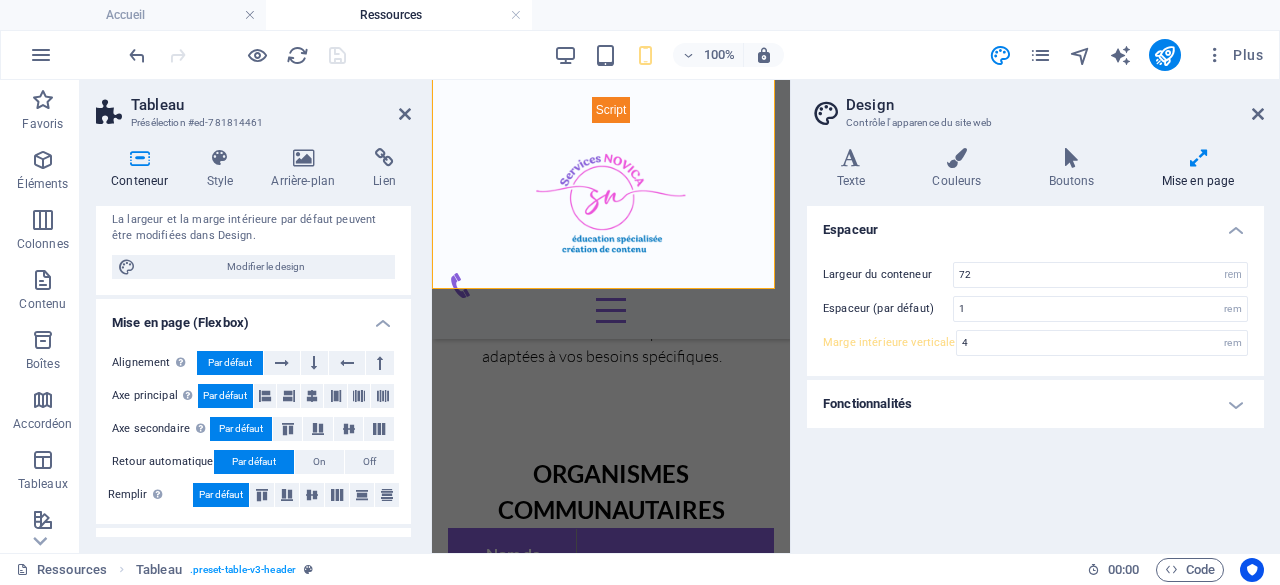 click on "Fonctionnalités" at bounding box center [1035, 404] 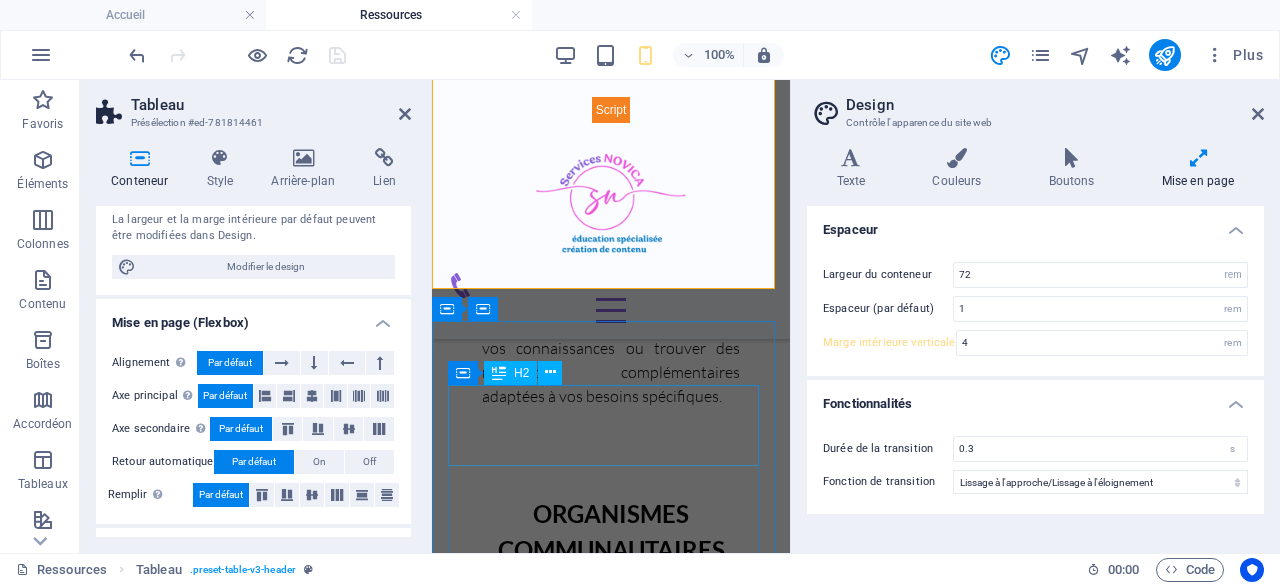 scroll, scrollTop: 1080, scrollLeft: 0, axis: vertical 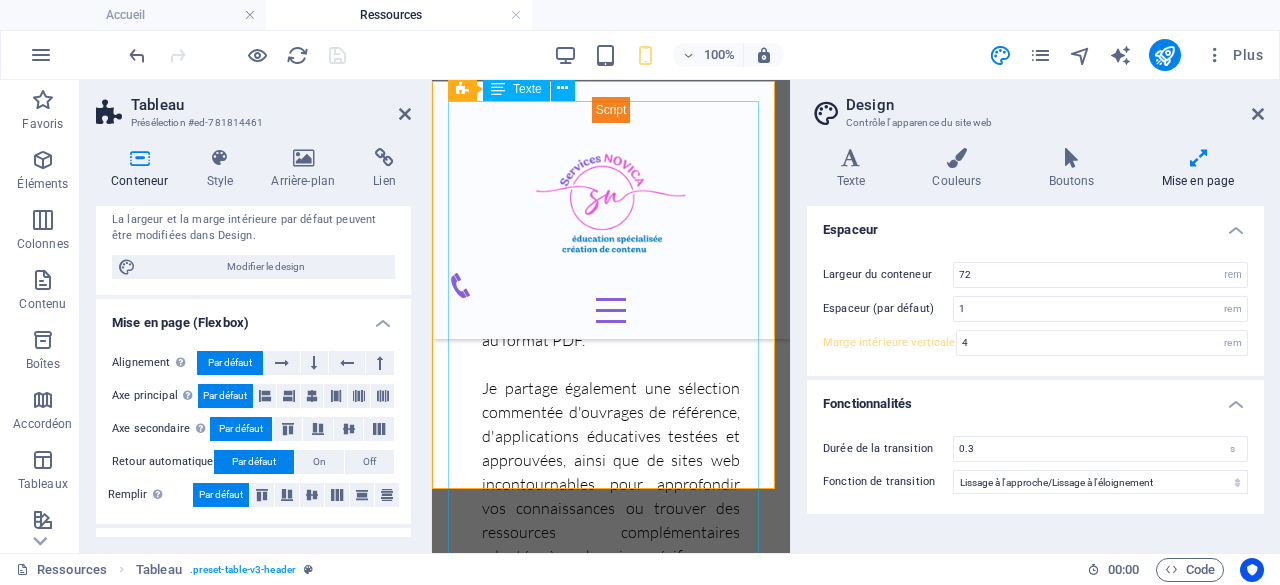 click on "Nom de l'organisme Site web Autisme Montréal https://autisme-montreal.com/   Association québécoise du syndrome de la Tourette https://aqst.com/ Institut des troubles d'apprentissage https://www.institutta.com/ Allo Prof https://www.alloprof.qc.ca/ Finautonome - organisme communautaire voué au bien-être financier des personnes en situation de handicap. https://www.finautonome.org/" at bounding box center [611, 1118] 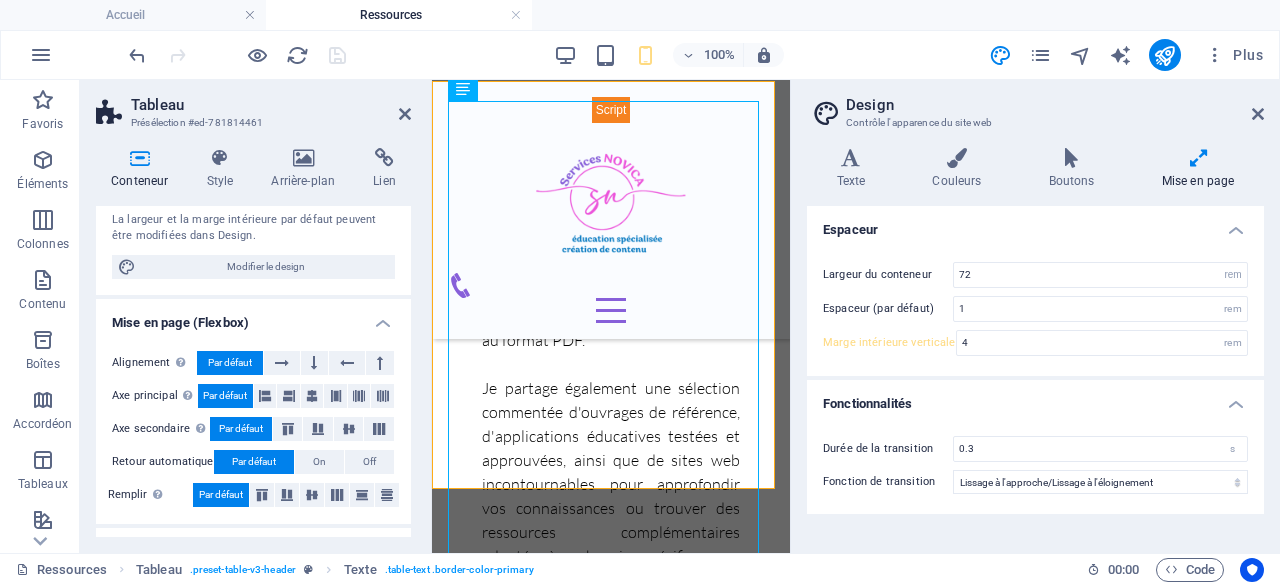 click on "Design  Contrôle l'apparence du site web Variantes  Texte  Couleurs  Boutons  Mise en page Texte Standard Bold Links Couleur de la police Police Lato Taille de la police 1 rem px Hauteur de ligne 1.5 Épaisseur de la police Pour afficher correctement l'épaisseur de la police, celle-ci doit être activée.  Gérer les polices Mince, 100 Extra-léger, 200 Léger, 300 Normal, 400 Medium, 500 Demi-gras, 600 Gras, 700 Extra-gras, 800 Noir, 900 Espacement des lettres 0 rem px Style de police Transformation du texte Tt TT tt Alignement du texte Épaisseur de la police Pour afficher correctement l'épaisseur de la police, celle-ci doit être activée.  Gérer les polices Mince, 100 Extra-léger, 200 Léger, 300 Normal, 400 Medium, 500 Demi-gras, 600 Gras, 700 Extra-gras, 800 Noir, 900 Default Hover / Active Couleur de la police Couleur de la police Décoration Aucun Décoration Aucun Durée de la transition 0.3 s Fonction de transition  Lissage de vitesse Lissage à l'approche Lissage à l'éloignement Linéaire 0" at bounding box center [1035, 316] 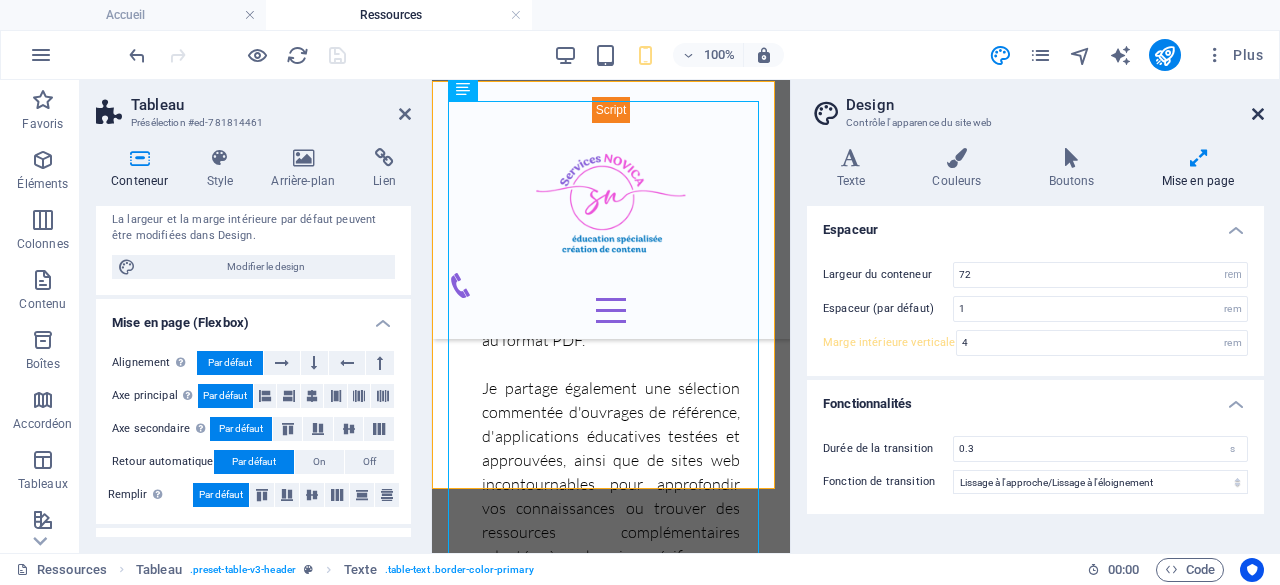 click at bounding box center [1258, 114] 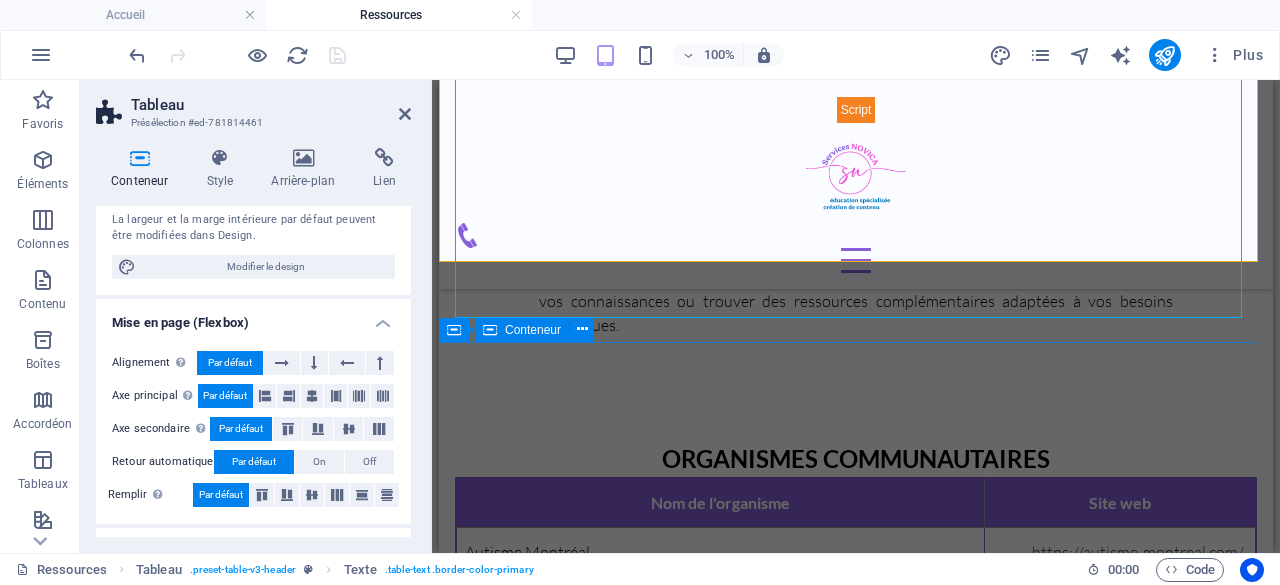 scroll, scrollTop: 830, scrollLeft: 0, axis: vertical 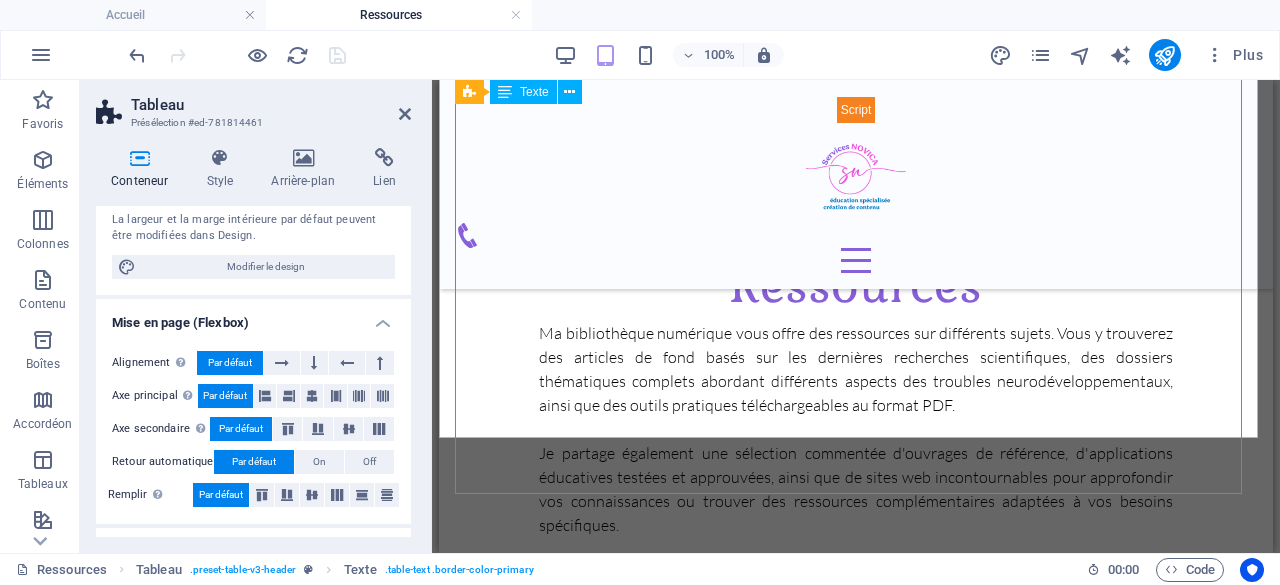 click on "Nom de l'organisme Site web Autisme Montréal https://autisme-montreal.com/   Association québécoise du syndrome de la Tourette https://aqst.com/ Institut des troubles d'apprentissage https://www.institutta.com/ Allo Prof https://www.alloprof.qc.ca/ Finautonome - organisme communautaire voué au bien-être financier des personnes en situation de handicap. https://www.finautonome.org/" at bounding box center [856, 911] 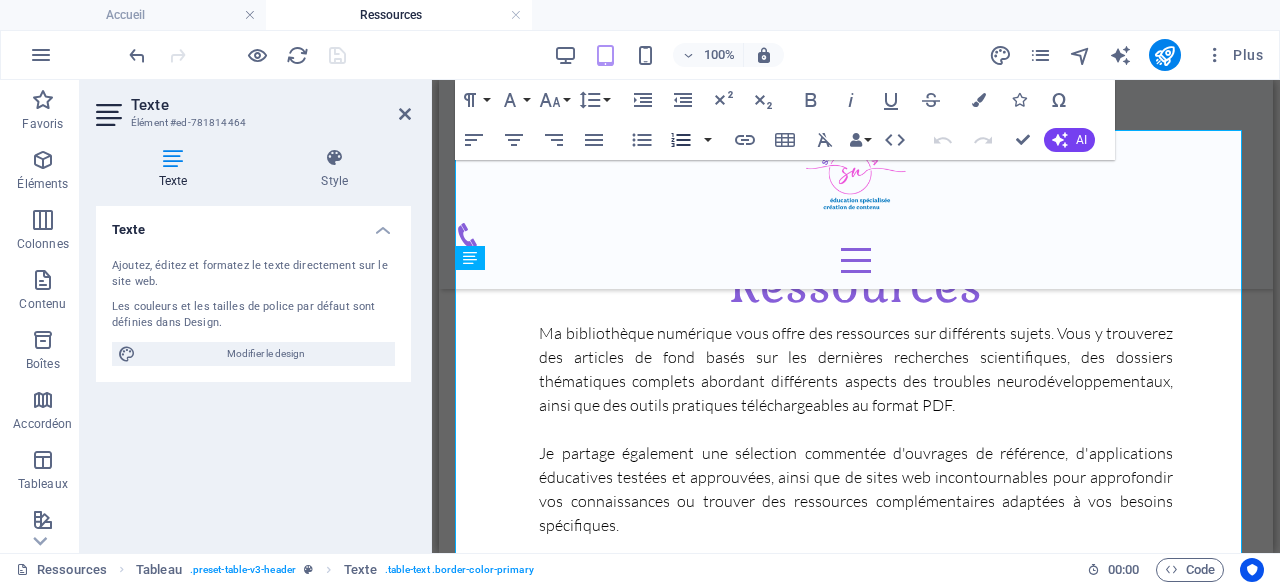 scroll, scrollTop: 730, scrollLeft: 0, axis: vertical 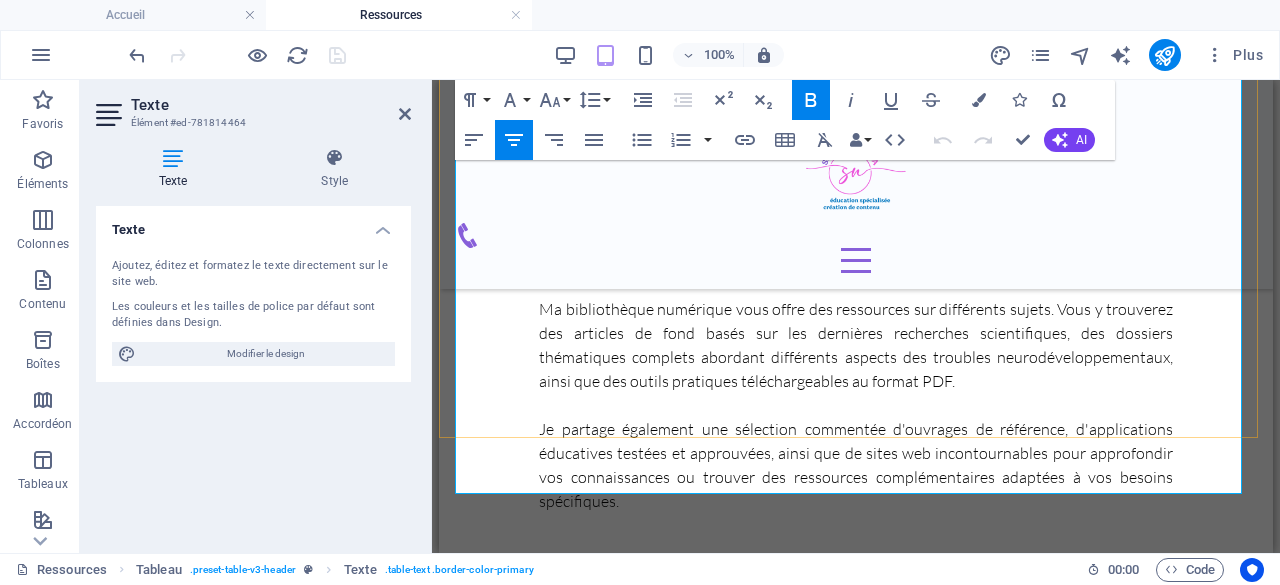click at bounding box center (721, 997) 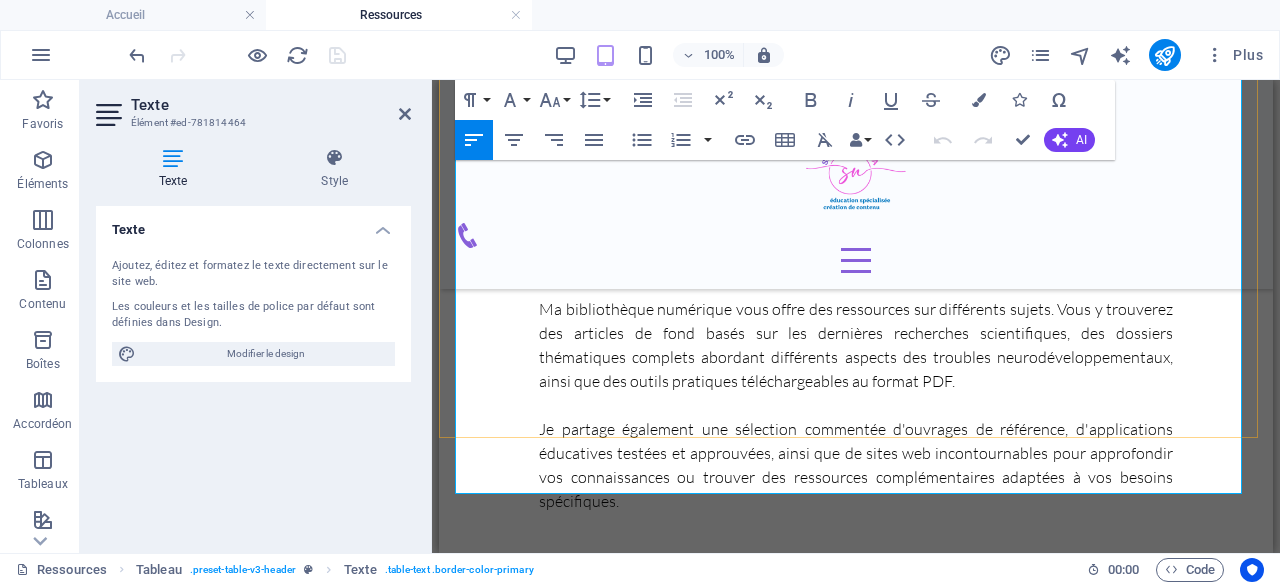 click at bounding box center (721, 997) 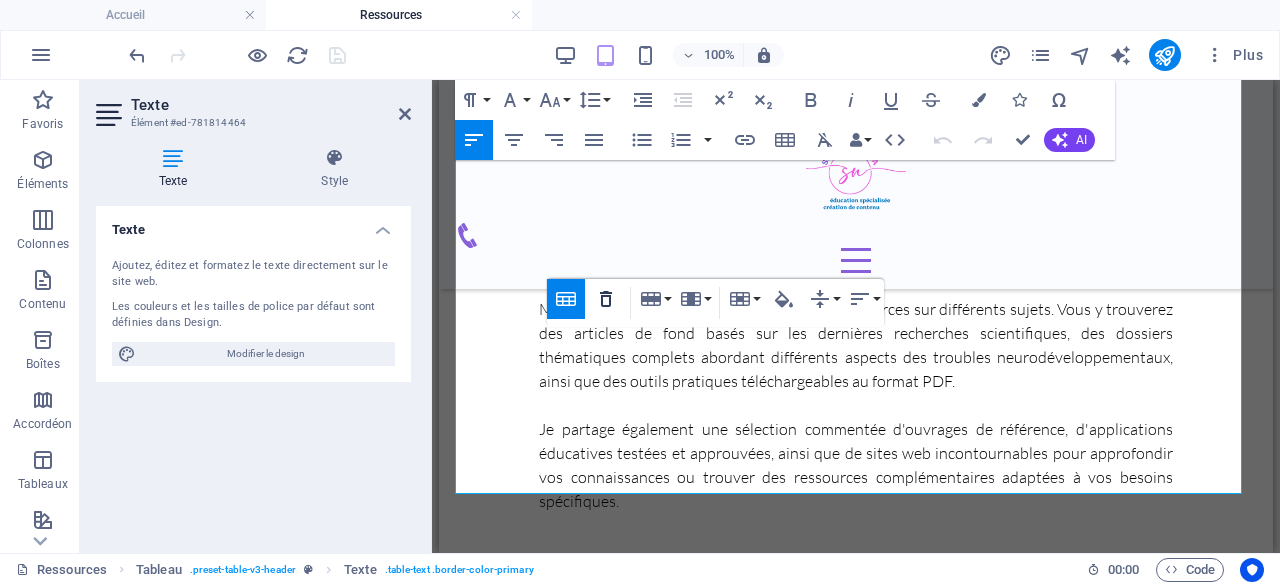click 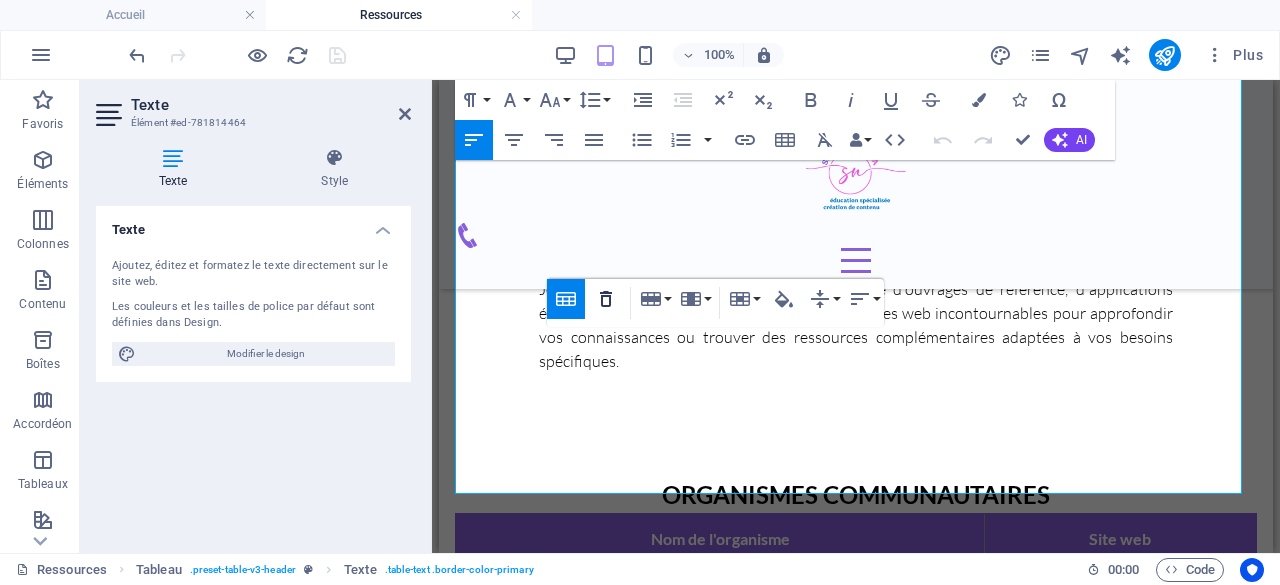 scroll, scrollTop: 0, scrollLeft: 0, axis: both 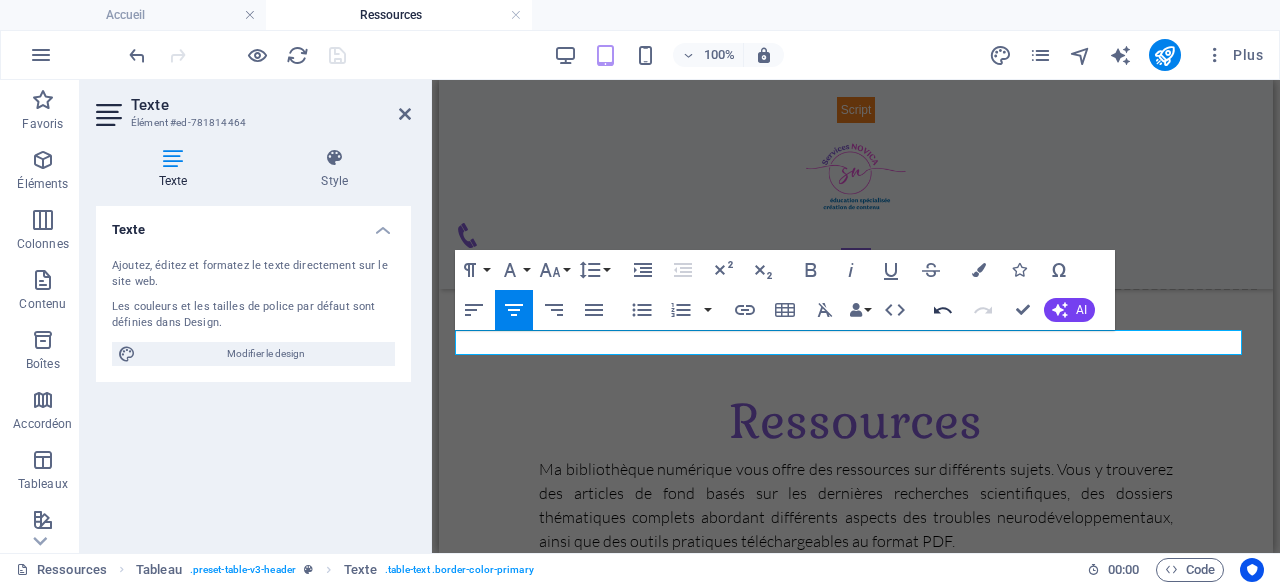 click 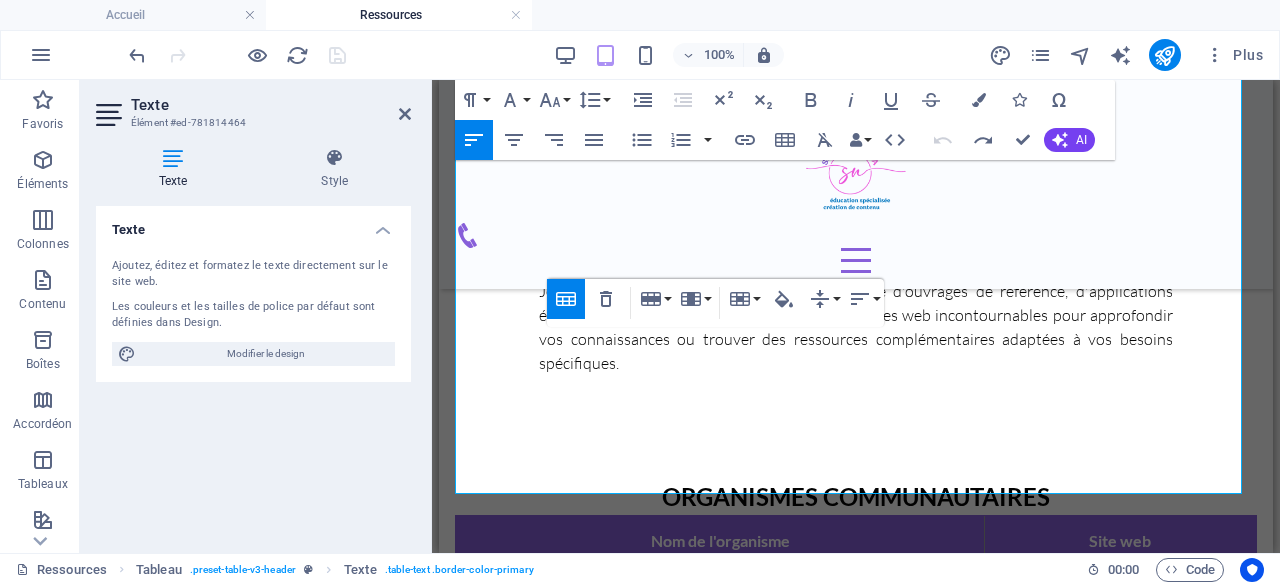scroll, scrollTop: 970, scrollLeft: 0, axis: vertical 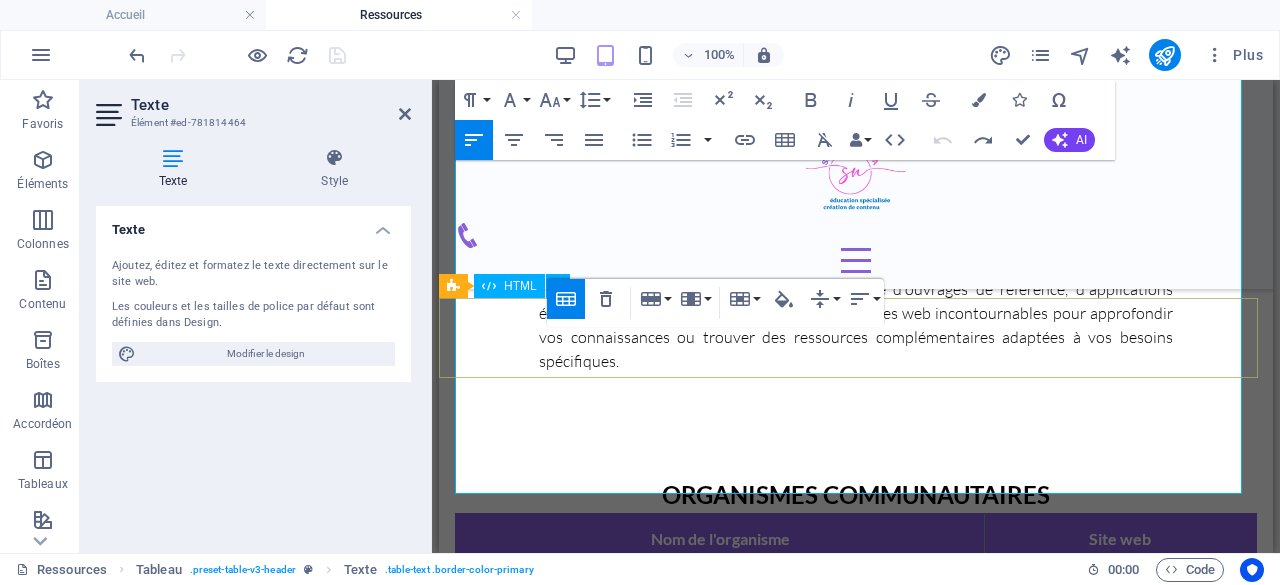 click at bounding box center (856, 821) 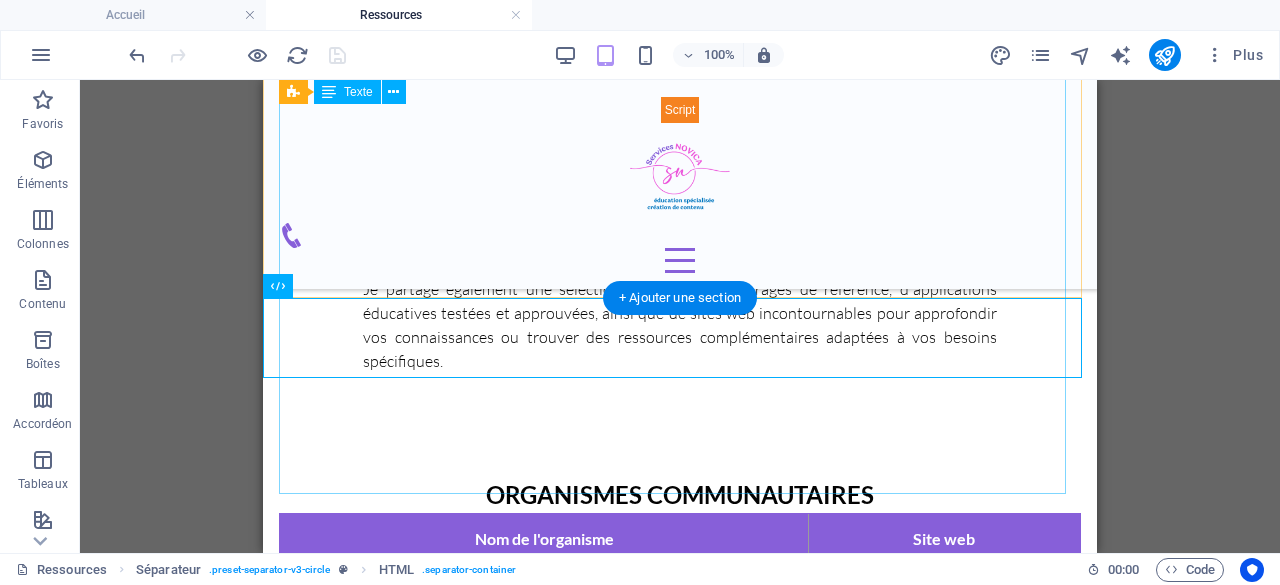 click on "Nom de l'organisme Site web Autisme Montréal https://autisme-montreal.com/   Association québécoise du syndrome de la Tourette https://aqst.com/ Institut des troubles d'apprentissage https://www.institutta.com/ Allo Prof https://www.alloprof.qc.ca/ Finautonome - organisme communautaire voué au bien-être financier des personnes en situation de handicap. https://www.finautonome.org/" at bounding box center [680, 747] 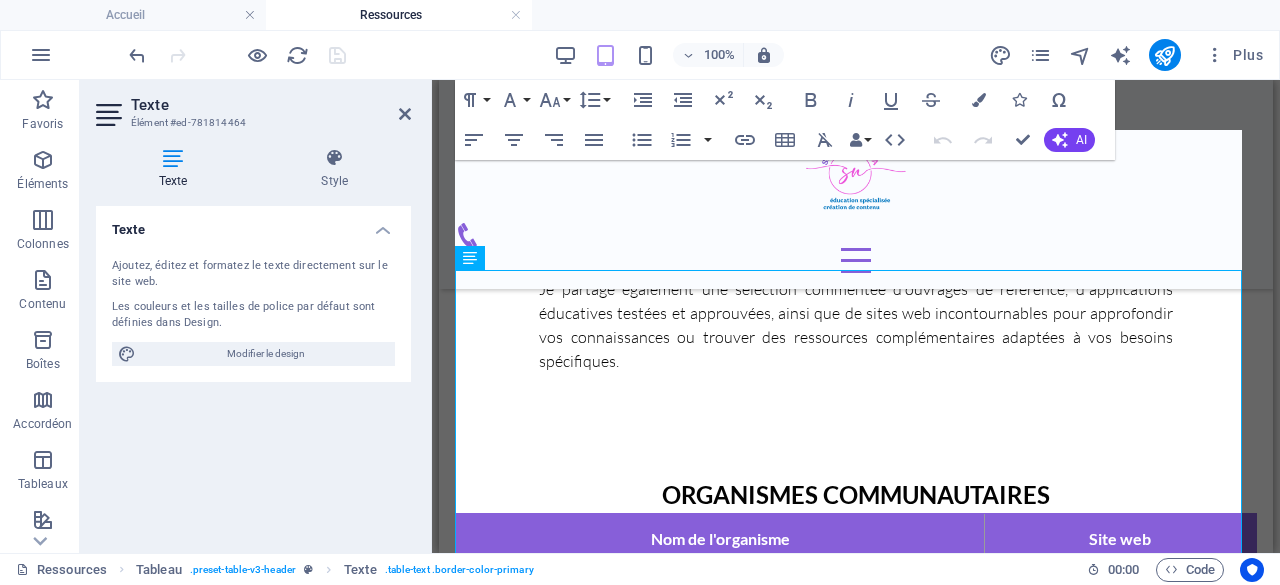 scroll, scrollTop: 730, scrollLeft: 0, axis: vertical 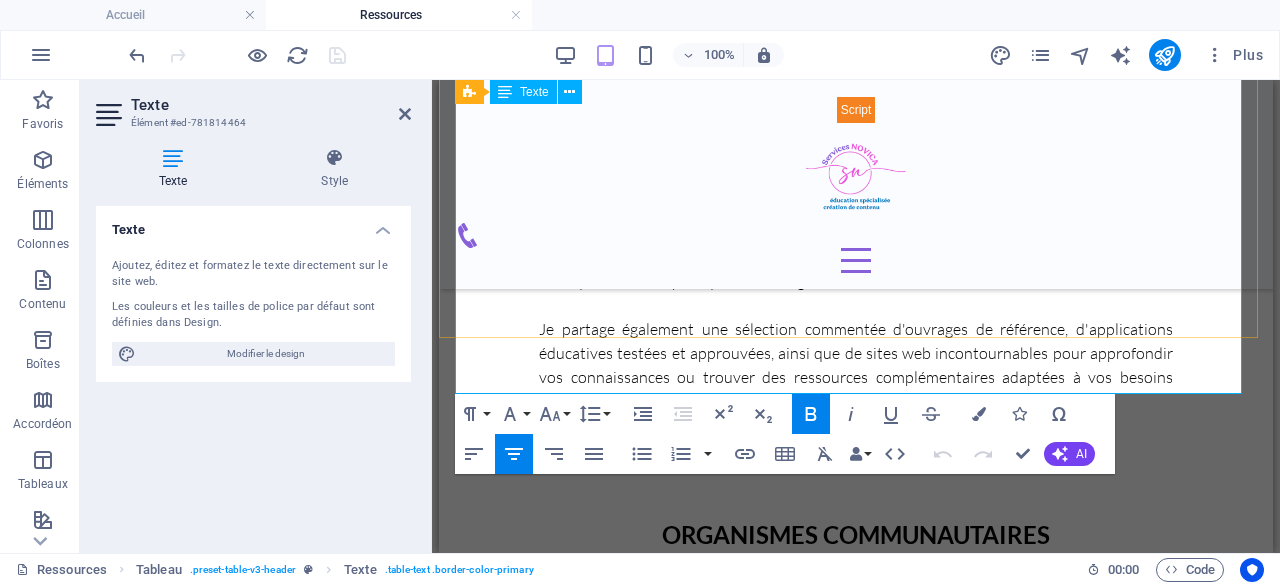 click at bounding box center [721, 897] 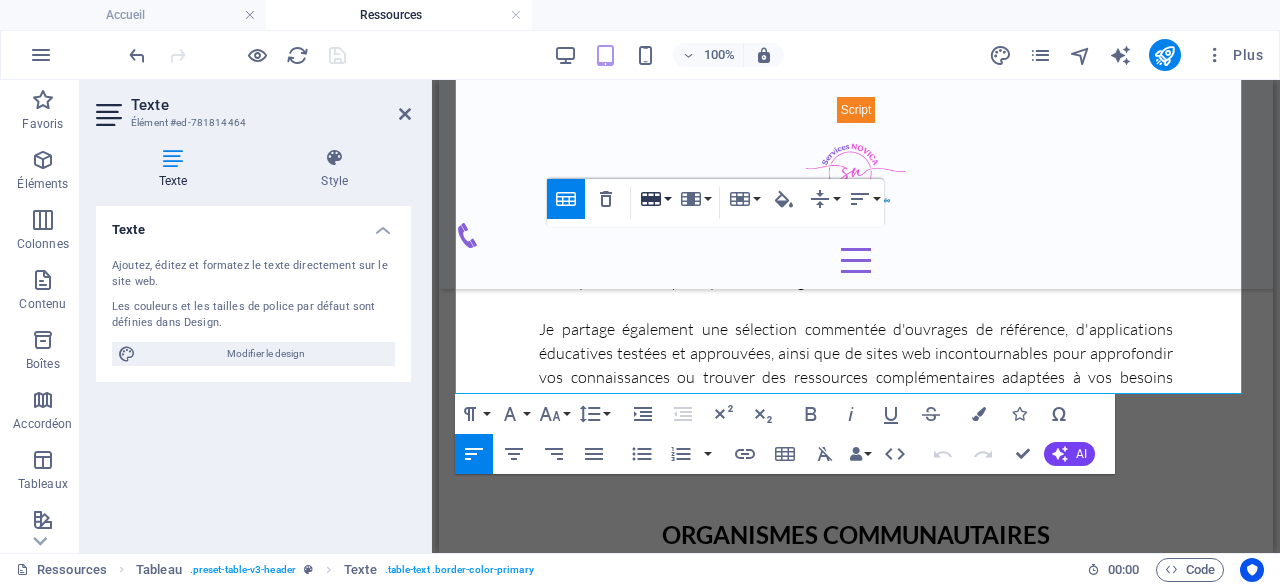 click on "Row" at bounding box center [655, 199] 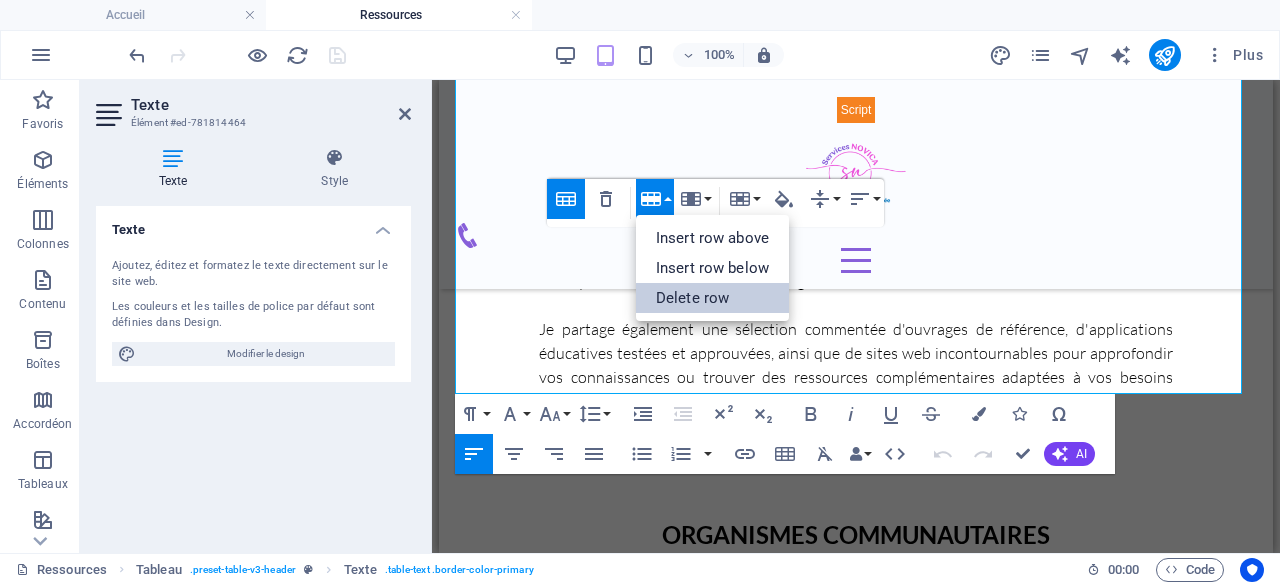 drag, startPoint x: 730, startPoint y: 286, endPoint x: 289, endPoint y: 207, distance: 448.02008 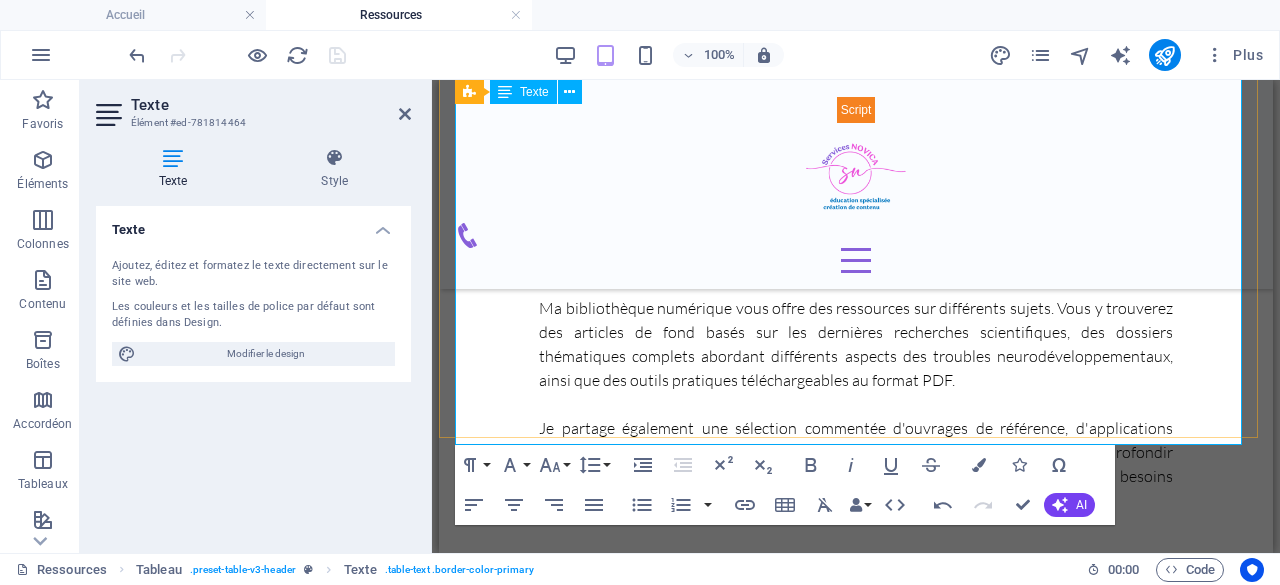 scroll, scrollTop: 830, scrollLeft: 0, axis: vertical 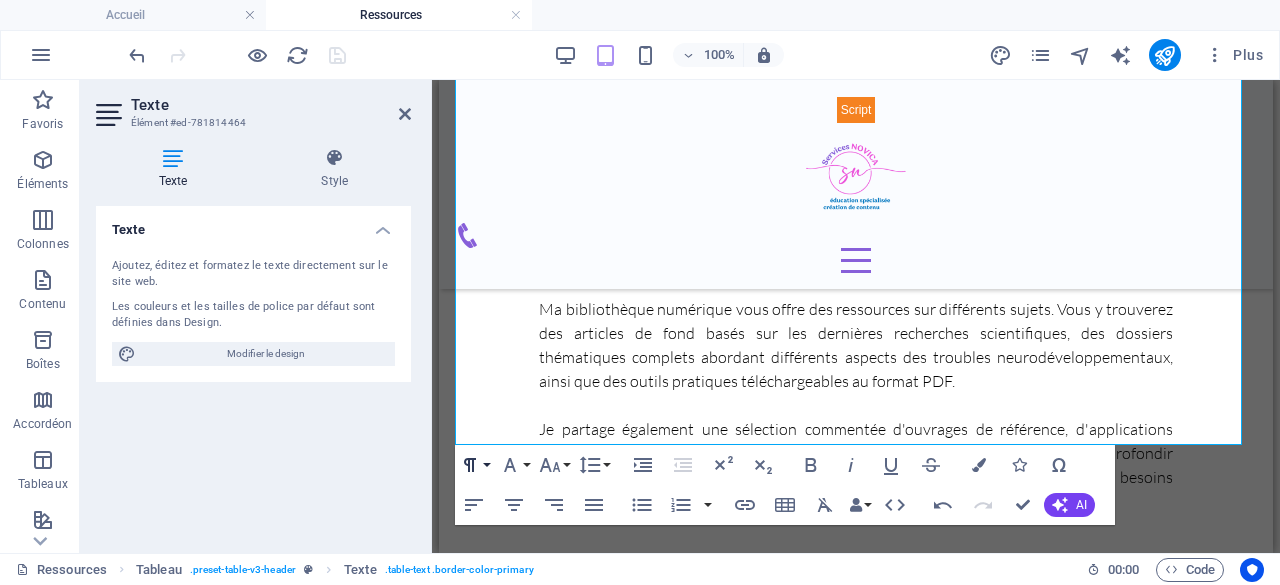 drag, startPoint x: 486, startPoint y: 445, endPoint x: 47, endPoint y: 301, distance: 462.01407 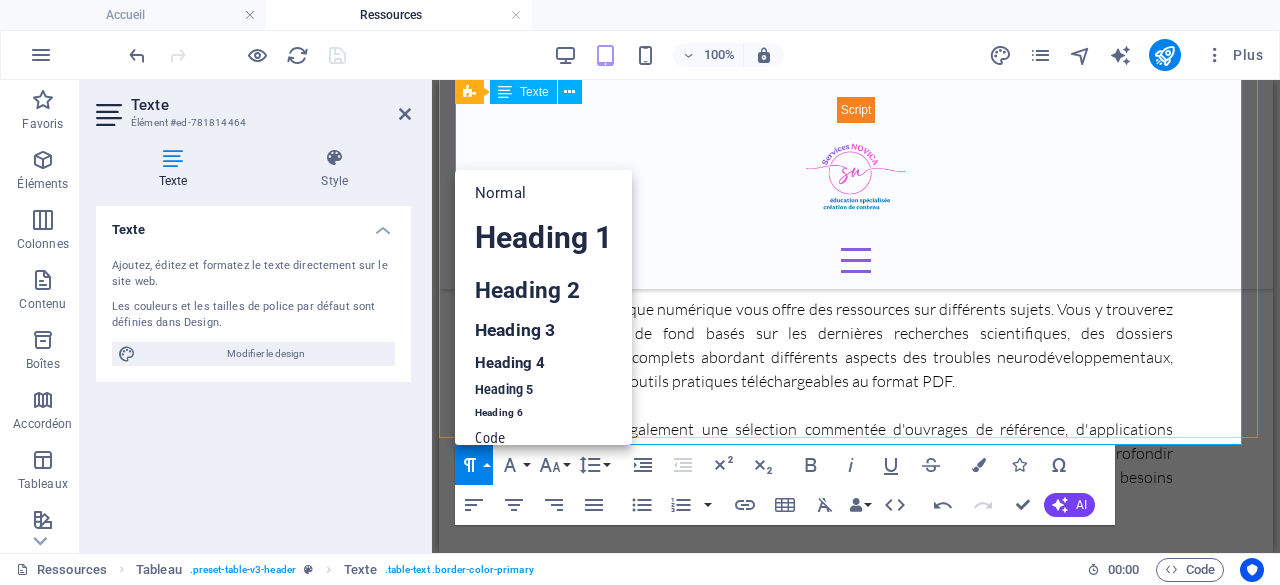 click at bounding box center [721, 997] 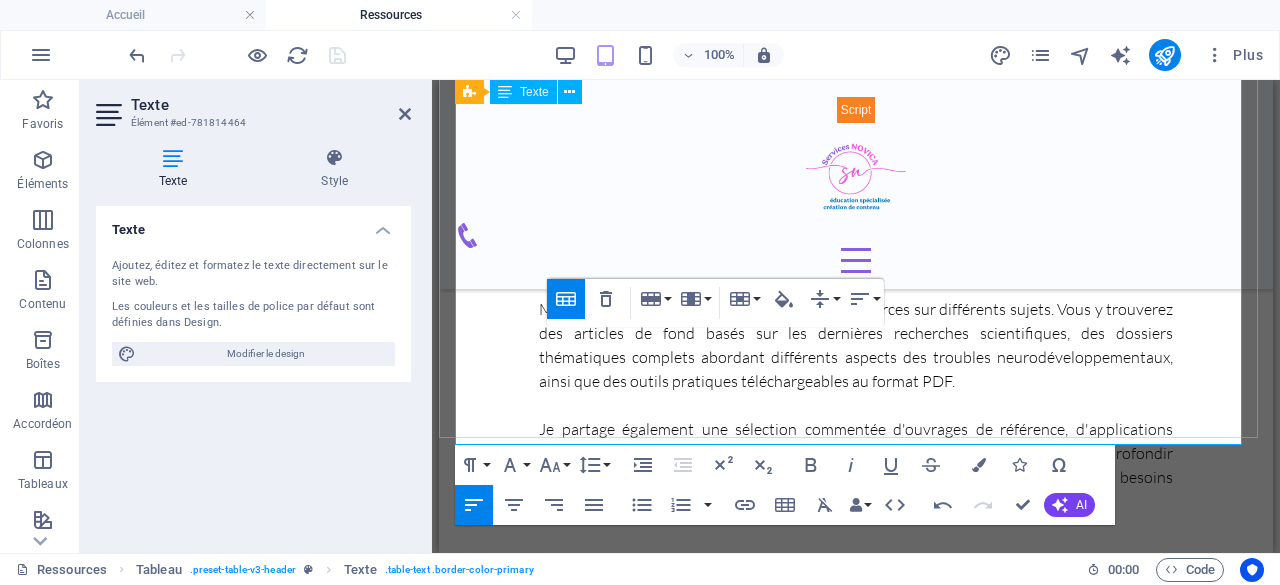 click at bounding box center (721, 997) 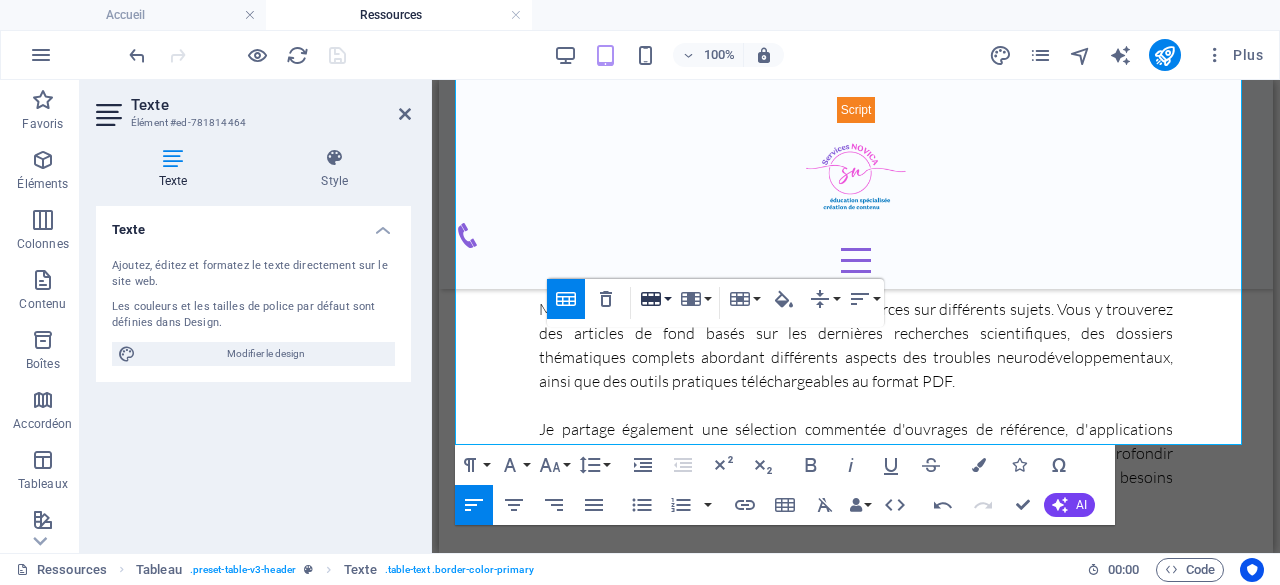 click on "Row" at bounding box center (655, 299) 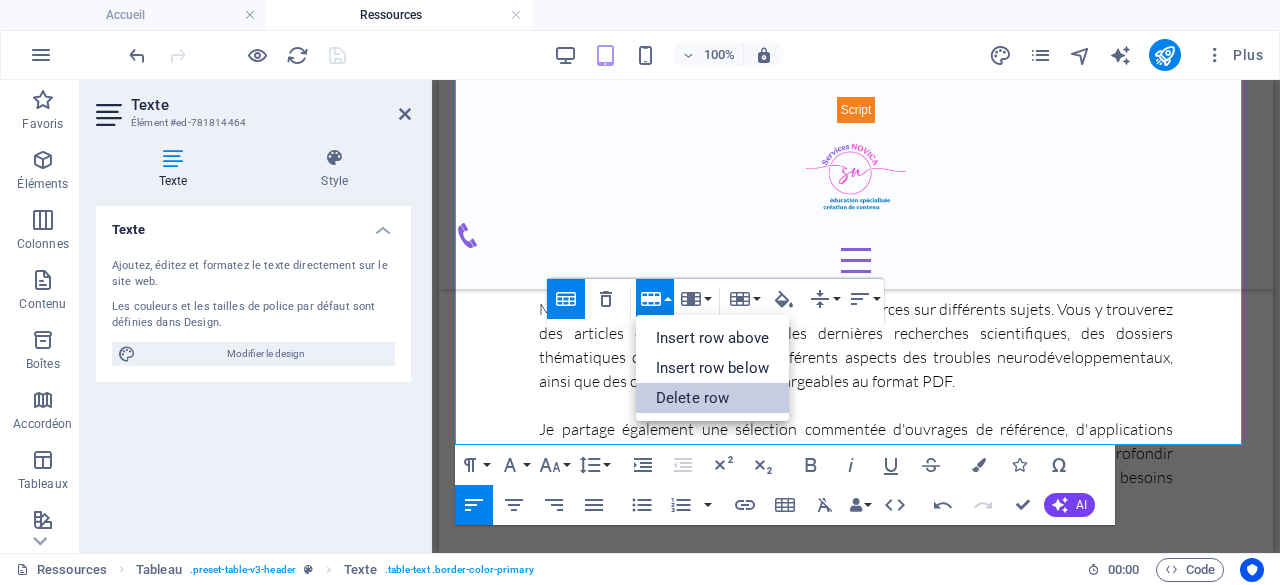 click on "Delete row" at bounding box center [712, 398] 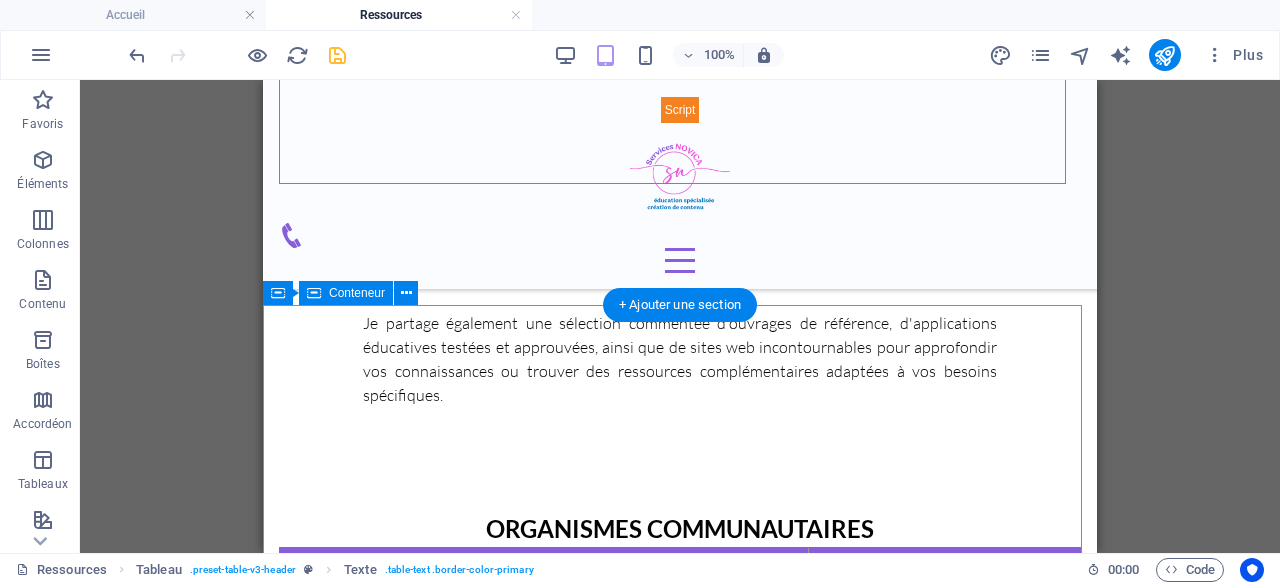scroll, scrollTop: 930, scrollLeft: 0, axis: vertical 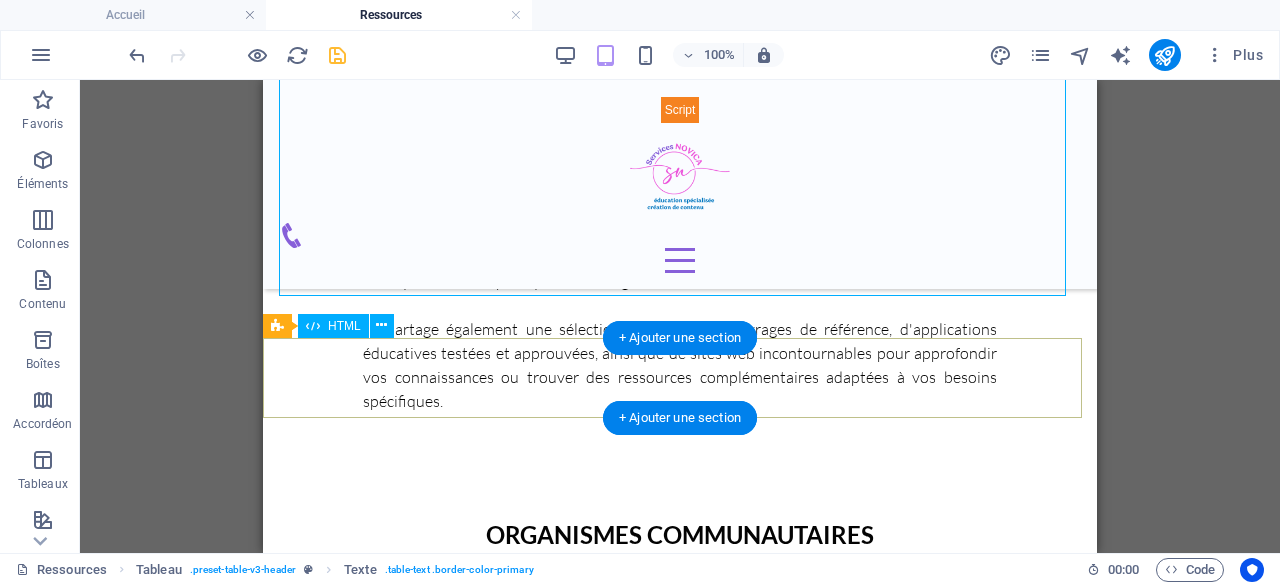 click at bounding box center (680, 861) 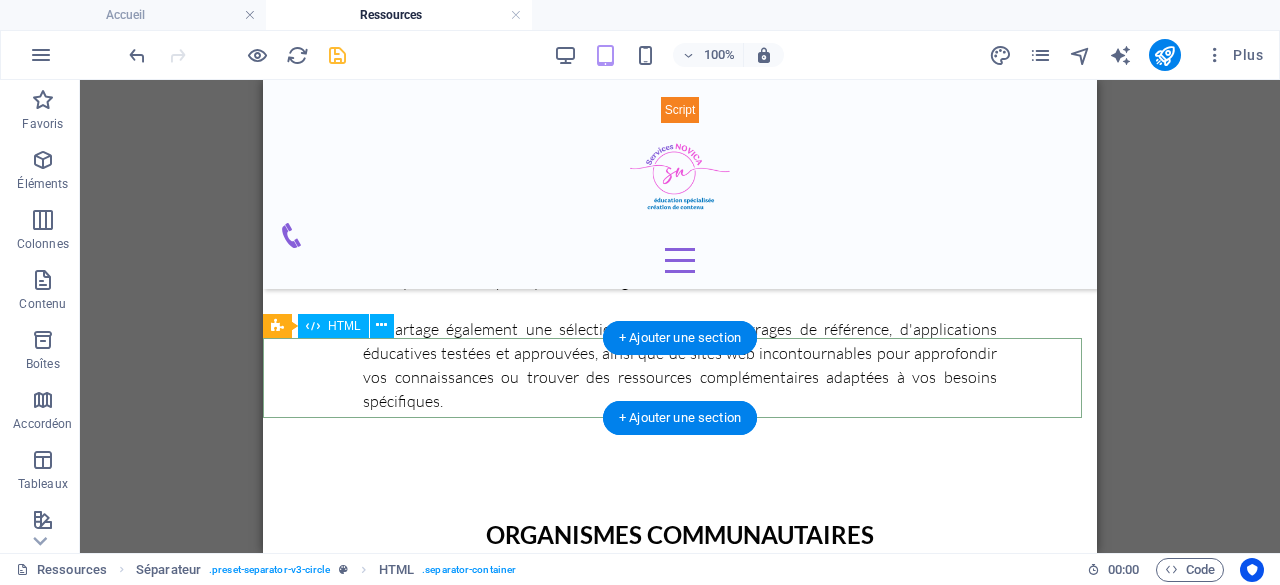 click at bounding box center [680, 861] 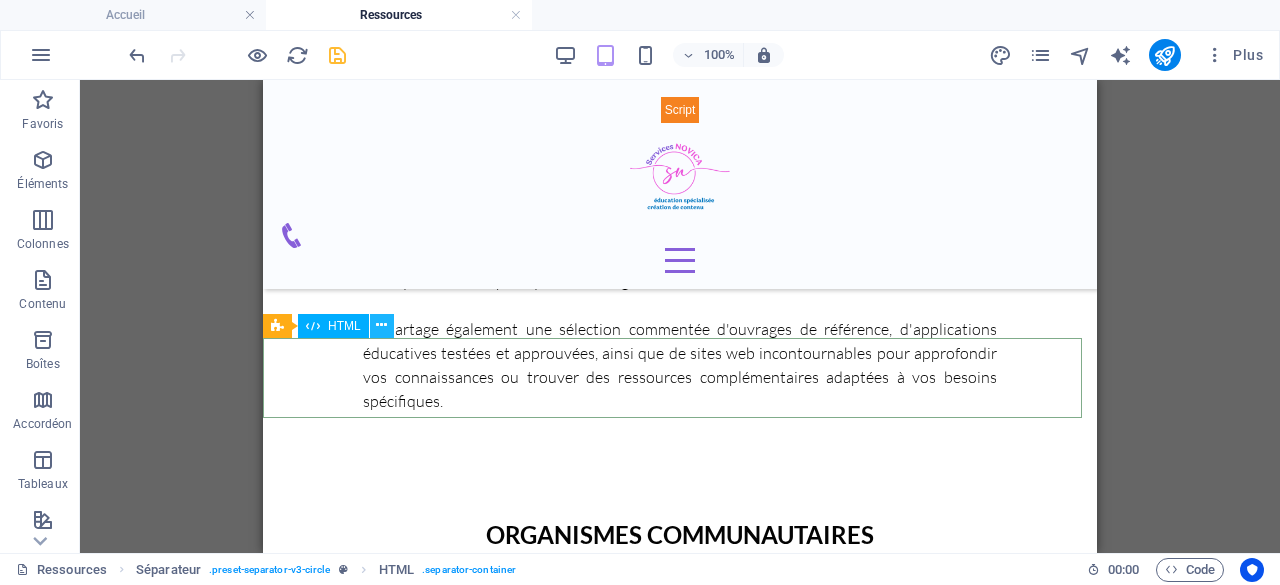 click at bounding box center (381, 325) 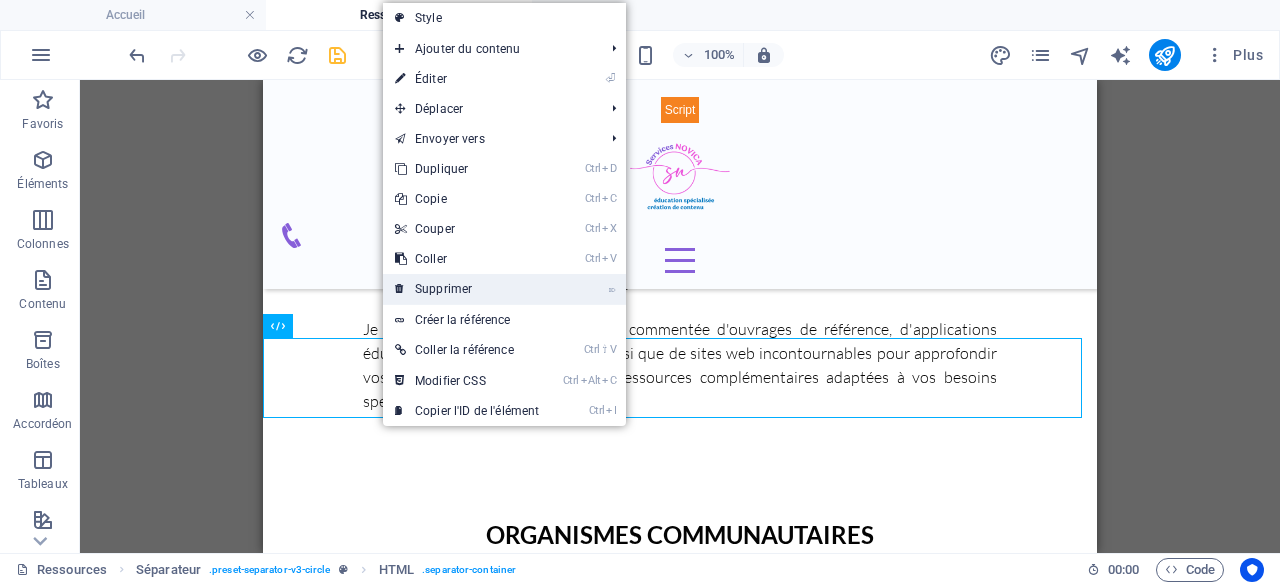click on "⌦  Supprimer" at bounding box center (467, 289) 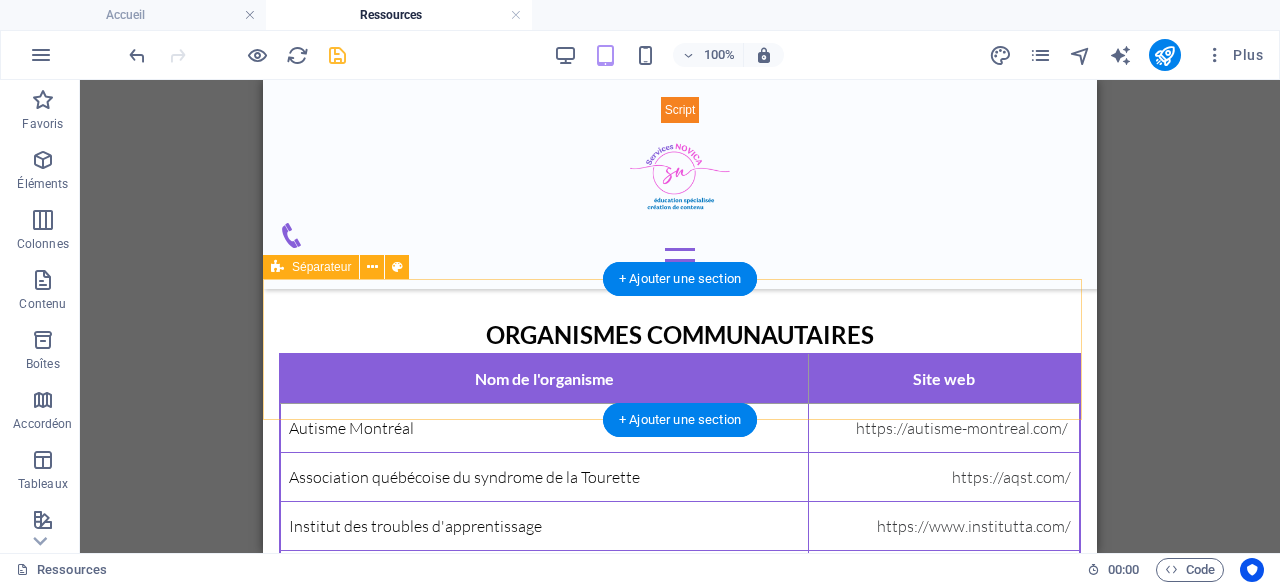 scroll, scrollTop: 930, scrollLeft: 0, axis: vertical 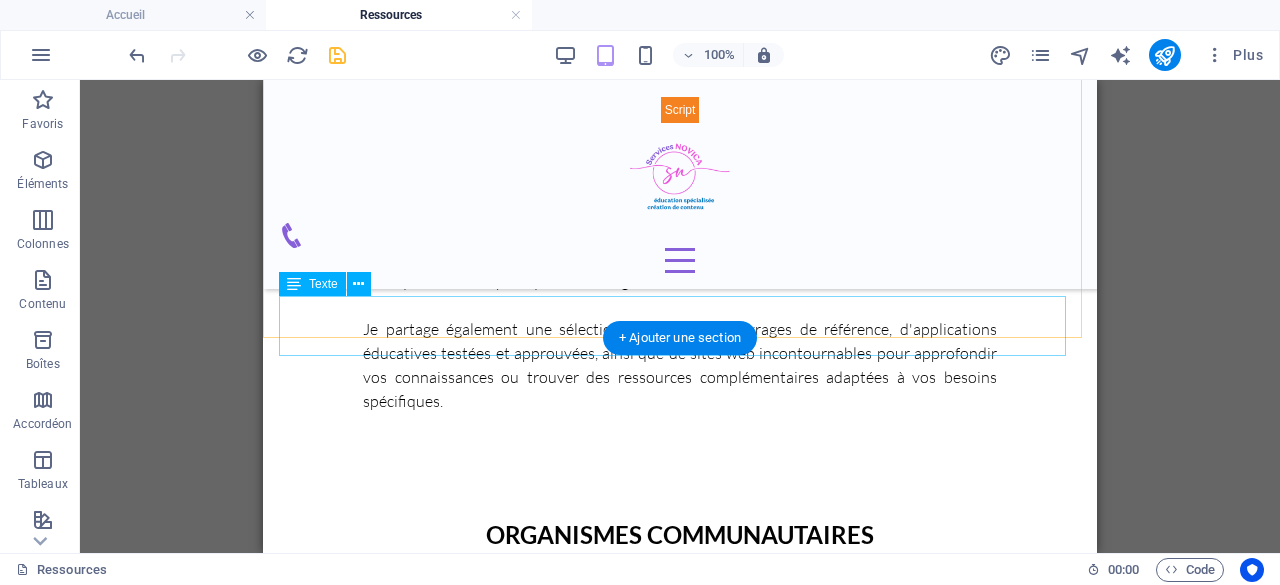 click on "ORGANISMES COMMUNAUTAIRES" at bounding box center (680, 953) 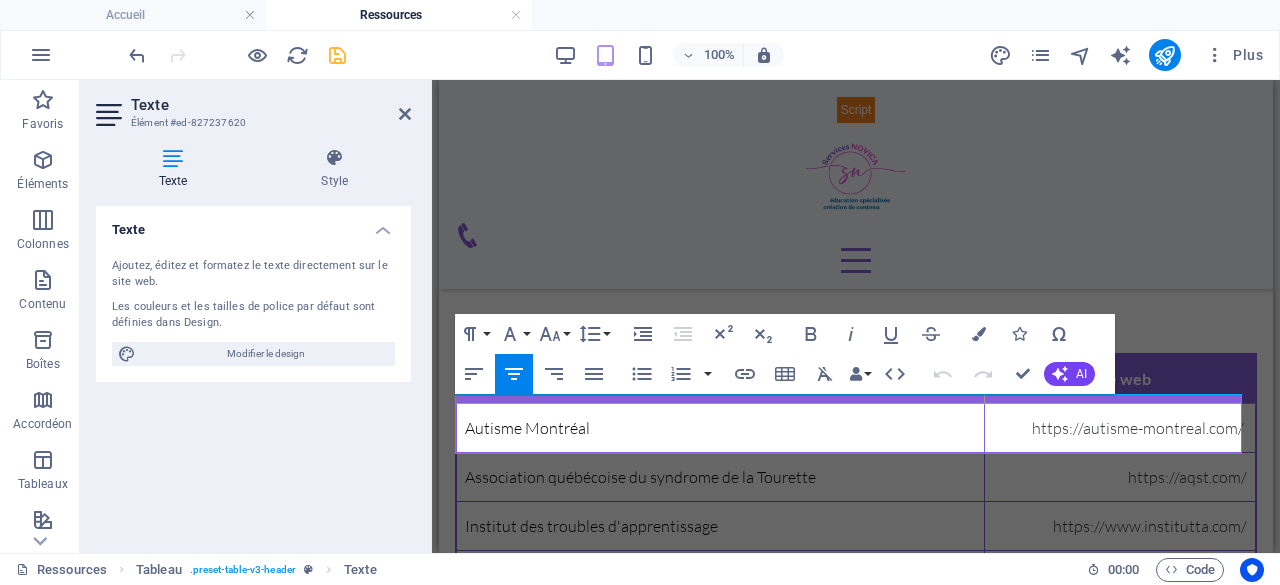 scroll, scrollTop: 830, scrollLeft: 0, axis: vertical 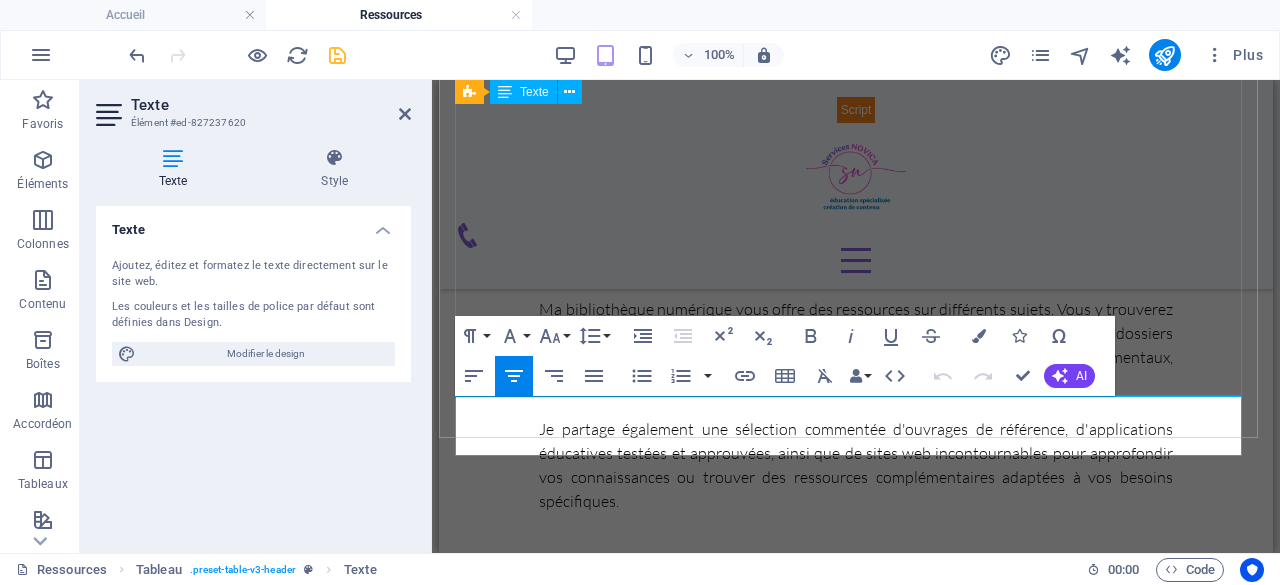 click on "Nom de l'organisme Site web Autisme Montréal https://autisme-montreal.com/   Association québécoise du syndrome de la Tourette https://aqst.com/ Institut des troubles d'apprentissage https://www.institutta.com/ Allo Prof https://www.alloprof.qc.ca/ Finautonome - organisme communautaire voué au bien-être financier des personnes en situation de handicap. https://www.finautonome.org/" at bounding box center (856, 838) 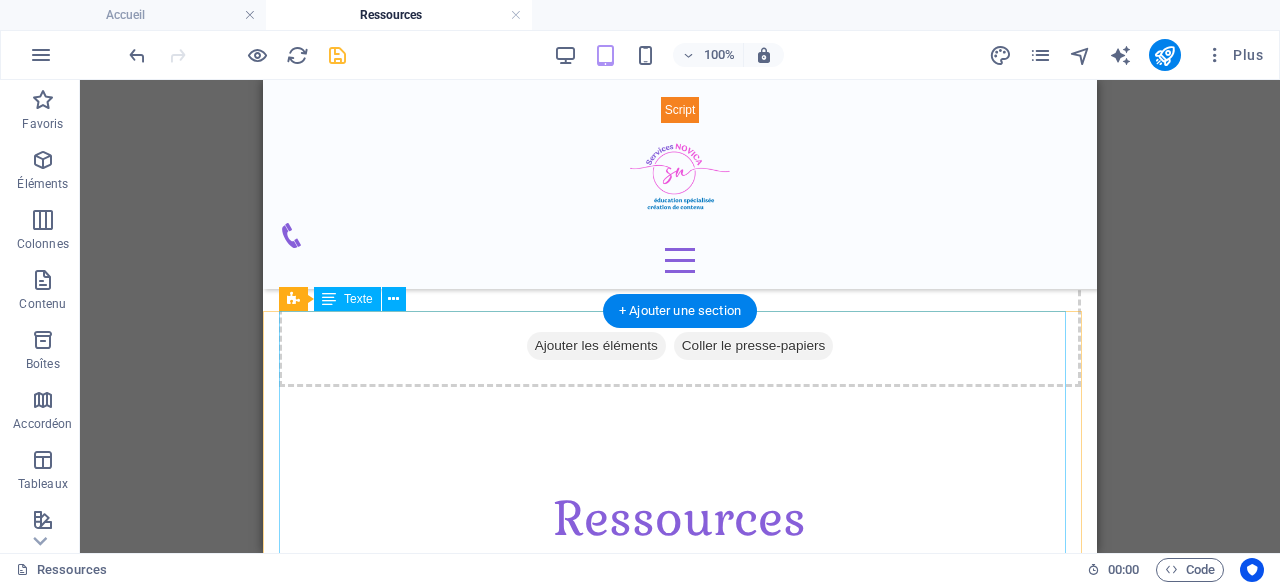 scroll, scrollTop: 630, scrollLeft: 0, axis: vertical 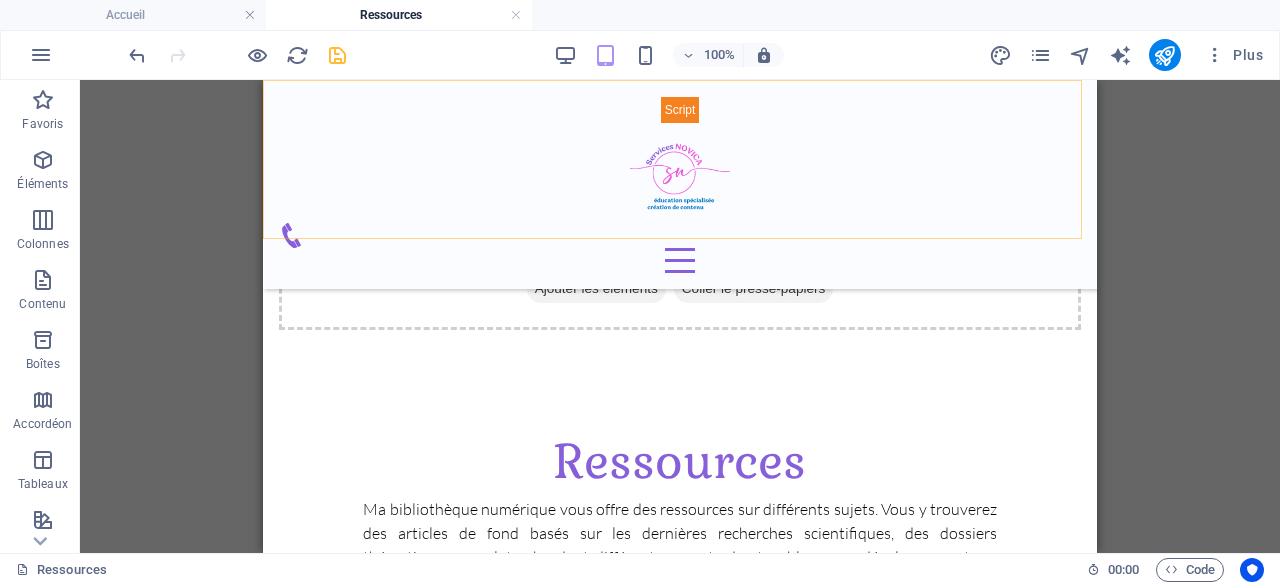 click on "Accueil À propos Éducation spécialisée Création de contenu Ressources Chroniques Contact" at bounding box center [680, 184] 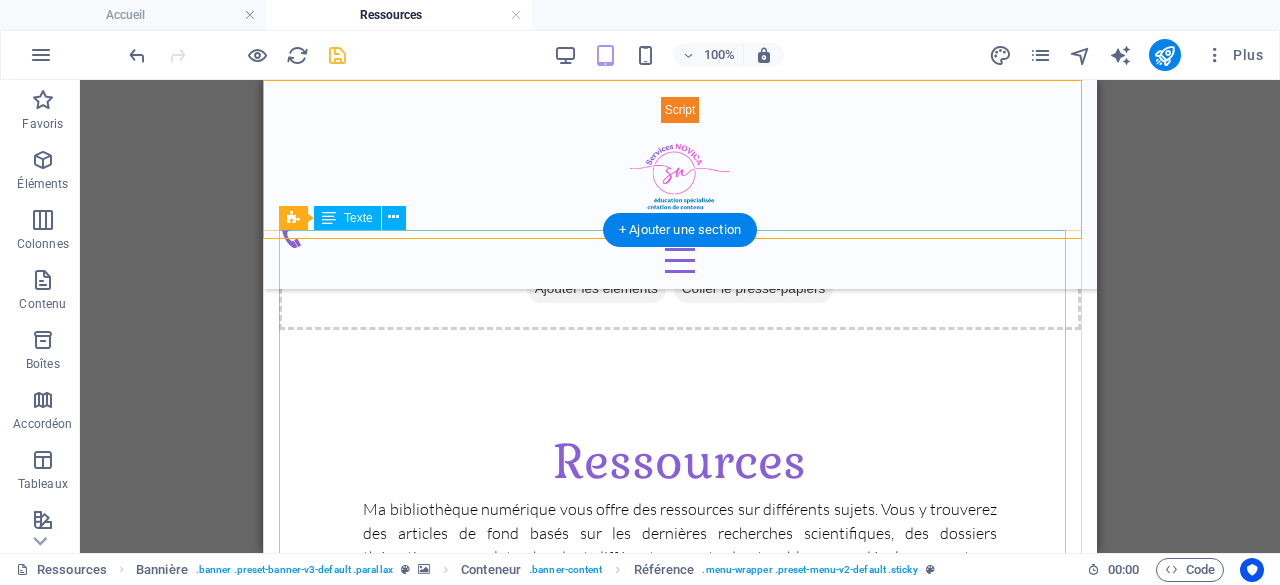 click on "Nom de l'organisme Site web Autisme Montréal https://autisme-montreal.com/   Association québécoise du syndrome de la Tourette https://aqst.com/ Institut des troubles d'apprentissage https://www.institutta.com/ Allo Prof https://www.alloprof.qc.ca/ Finautonome - organisme communautaire voué au bien-être financier des personnes en situation de handicap. https://www.finautonome.org/" at bounding box center (680, 1038) 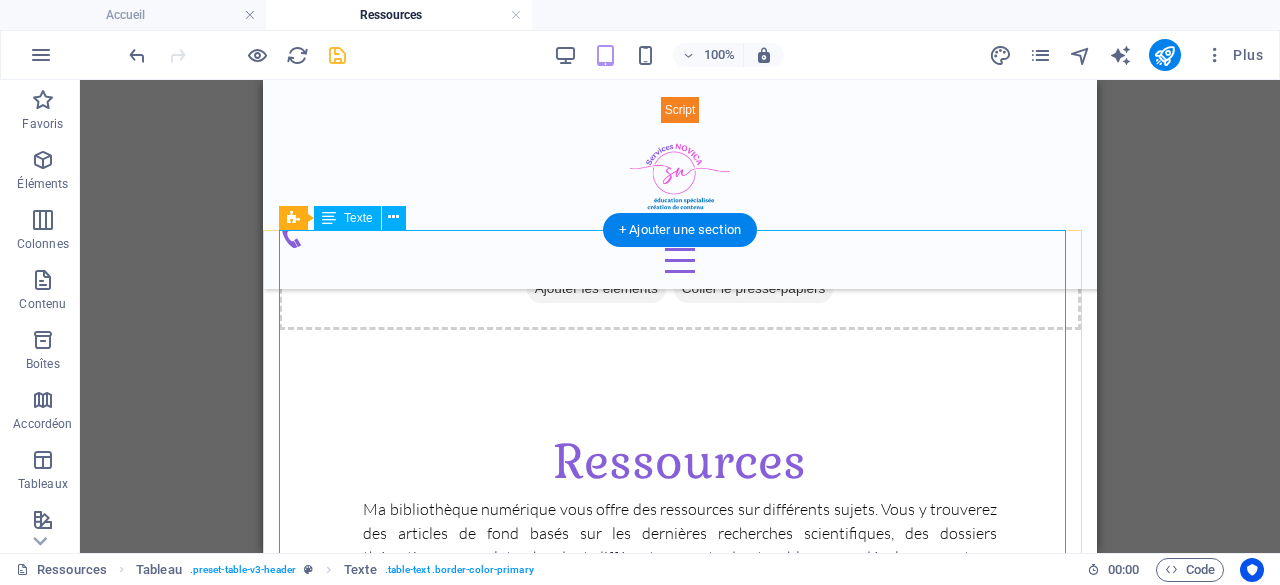 click on "Nom de l'organisme Site web Autisme Montréal https://autisme-montreal.com/   Association québécoise du syndrome de la Tourette https://aqst.com/ Institut des troubles d'apprentissage https://www.institutta.com/ Allo Prof https://www.alloprof.qc.ca/ Finautonome - organisme communautaire voué au bien-être financier des personnes en situation de handicap. https://www.finautonome.org/" at bounding box center (680, 1038) 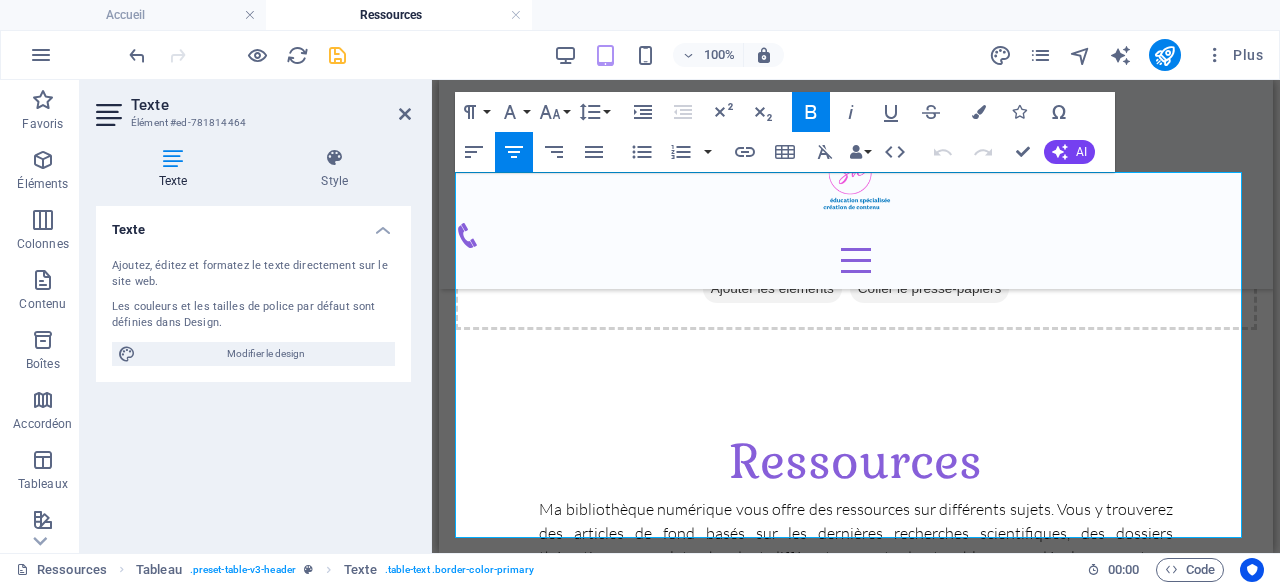 scroll, scrollTop: 730, scrollLeft: 0, axis: vertical 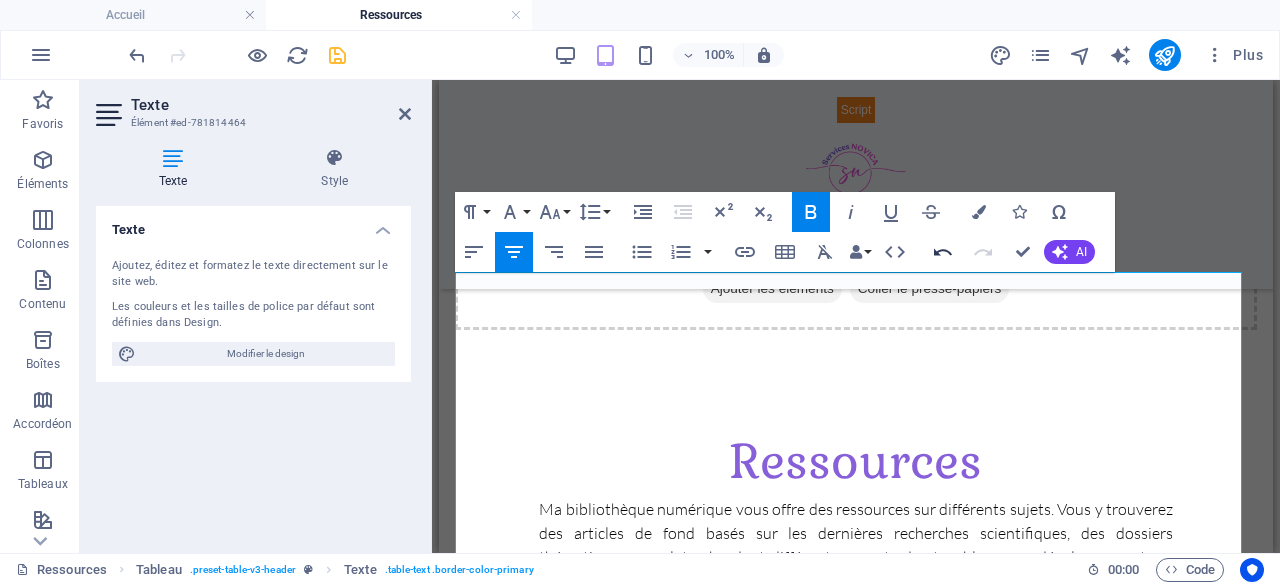 click 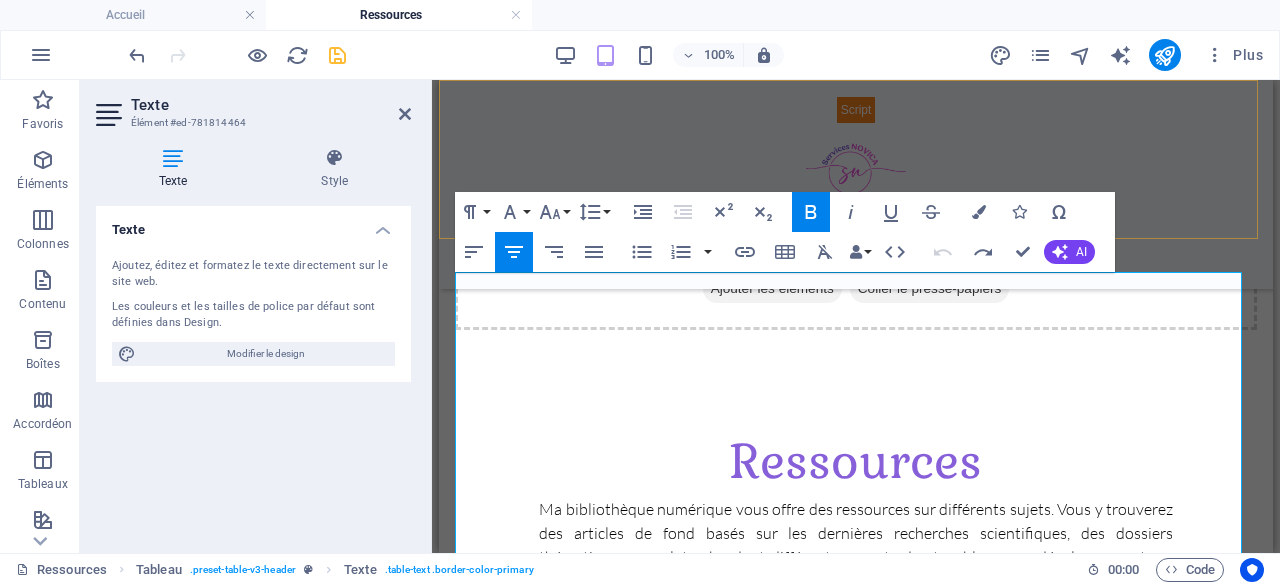 click on "Accueil À propos Éducation spécialisée Création de contenu Ressources Chroniques Contact" at bounding box center (856, 184) 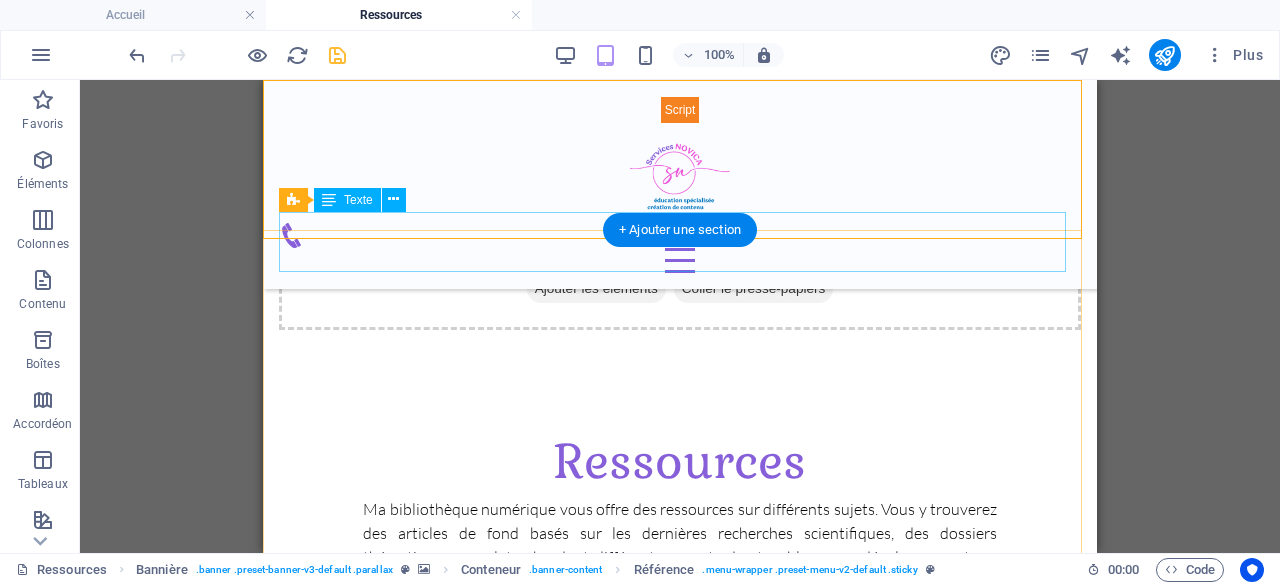 click on "ORGANISMES COMMUNAUTAIRES" at bounding box center [680, 823] 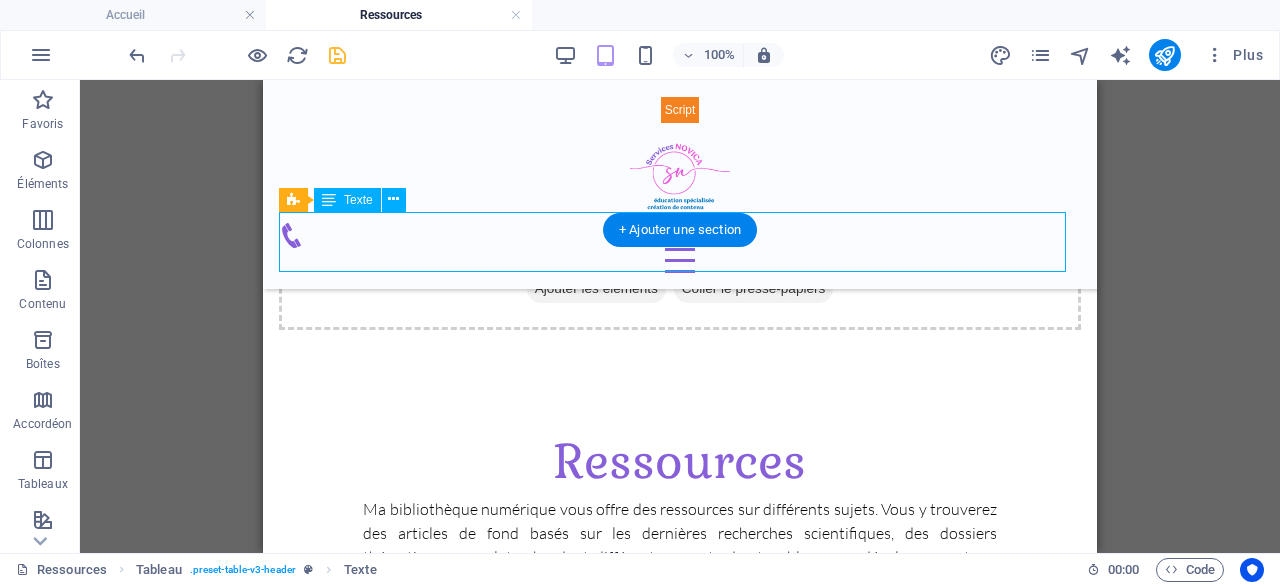 click on "ORGANISMES COMMUNAUTAIRES" at bounding box center [680, 823] 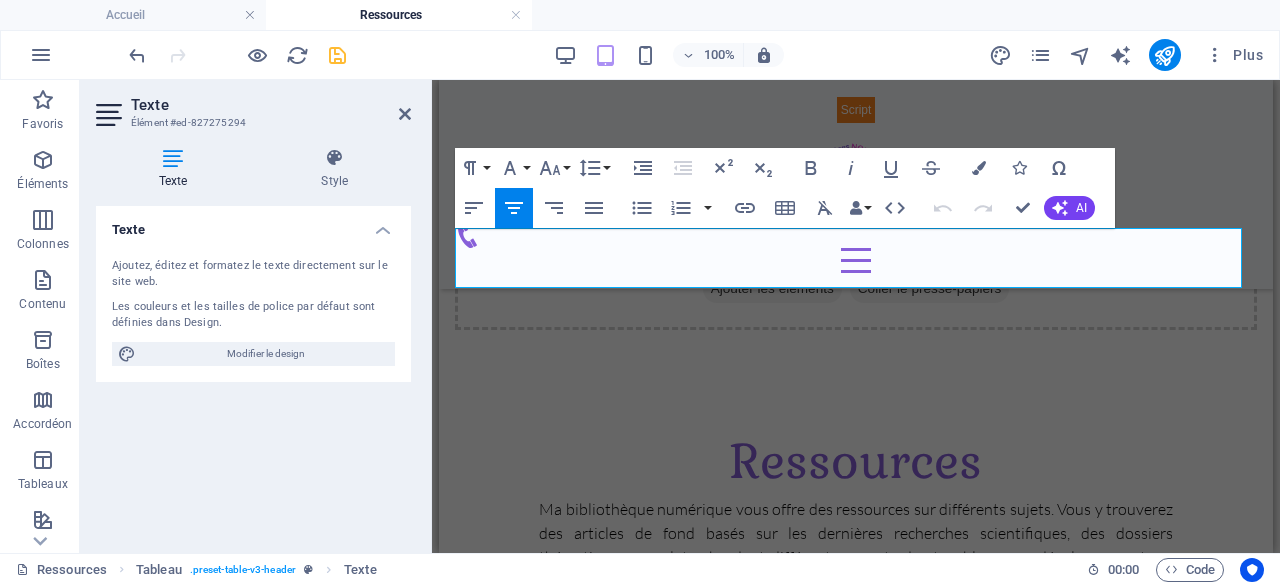 scroll, scrollTop: 81, scrollLeft: 0, axis: vertical 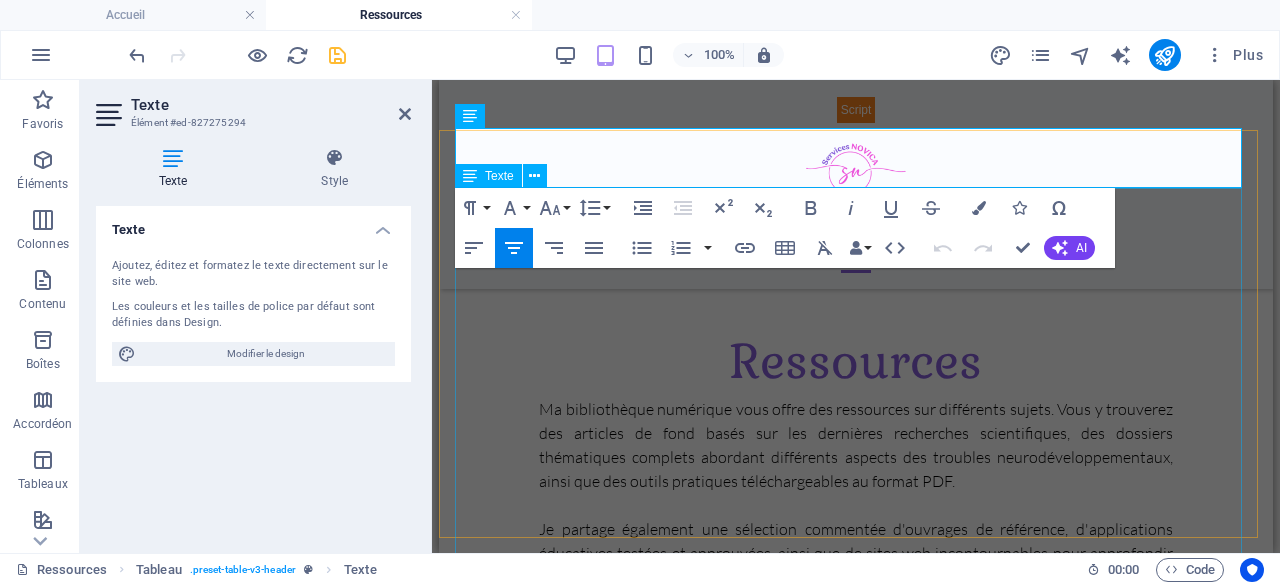 click on "Nom de l'organisme Site web Autisme Montréal https://autisme-montreal.com/   Association québécoise du syndrome de la Tourette https://aqst.com/ Institut des troubles d'apprentissage https://www.institutta.com/ Allo Prof https://www.alloprof.qc.ca/ Finautonome - organisme communautaire voué au bien-être financier des personnes en situation de handicap. https://www.finautonome.org/" at bounding box center [856, 938] 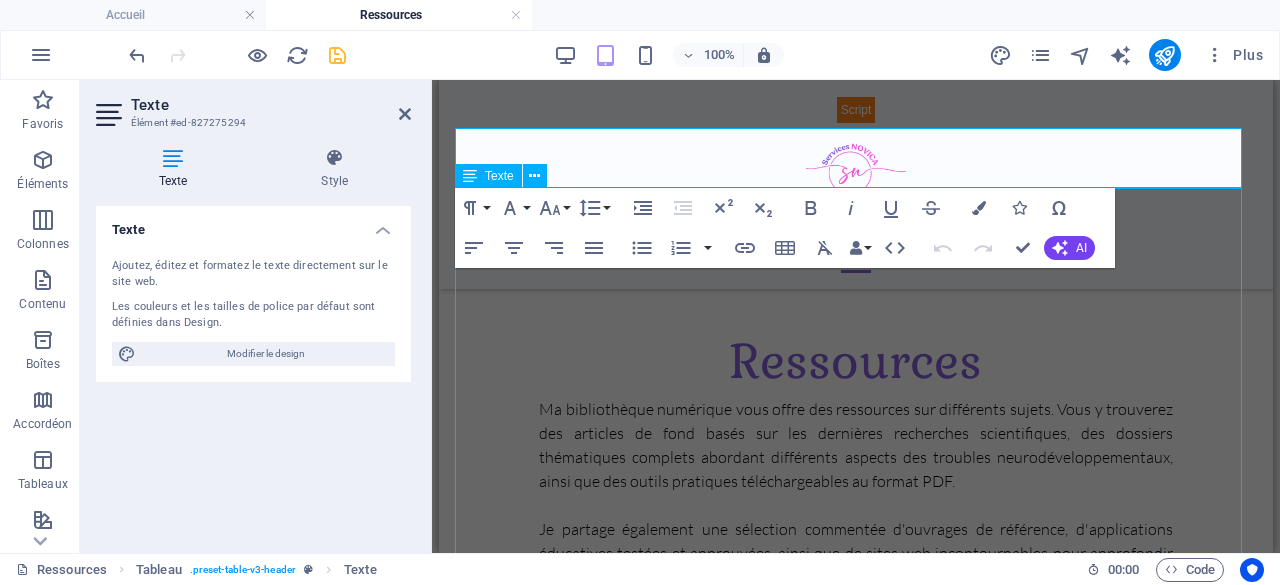 click on "Nom de l'organisme Site web Autisme Montréal https://autisme-montreal.com/   Association québécoise du syndrome de la Tourette https://aqst.com/ Institut des troubles d'apprentissage https://www.institutta.com/ Allo Prof https://www.alloprof.qc.ca/ Finautonome - organisme communautaire voué au bien-être financier des personnes en situation de handicap. https://www.finautonome.org/" at bounding box center (856, 938) 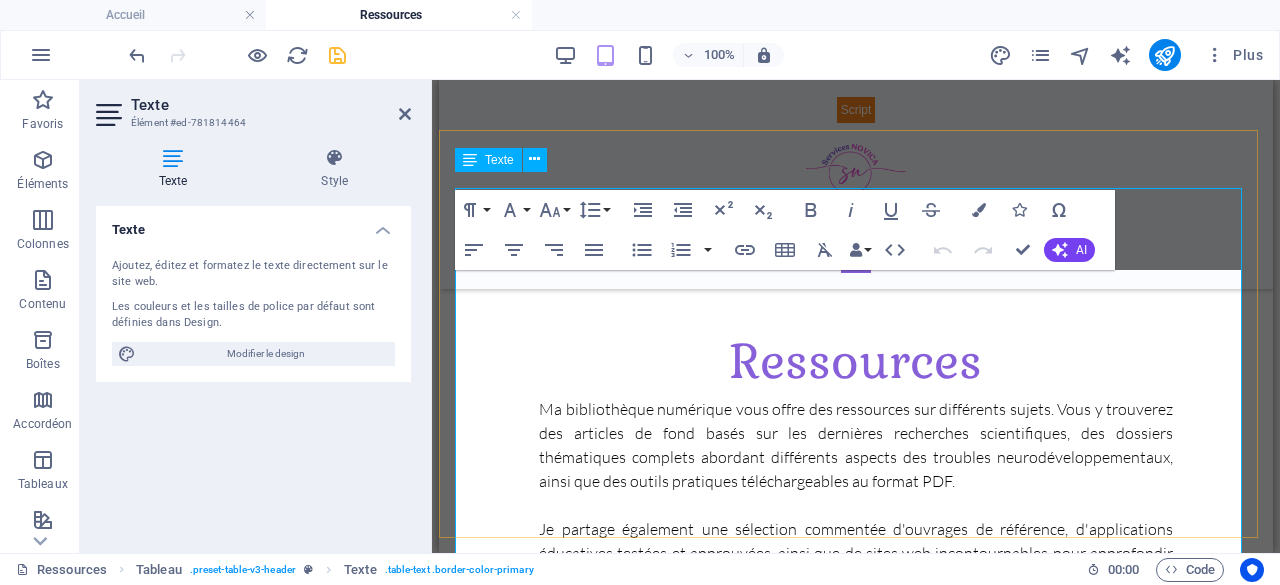 scroll, scrollTop: 98, scrollLeft: 0, axis: vertical 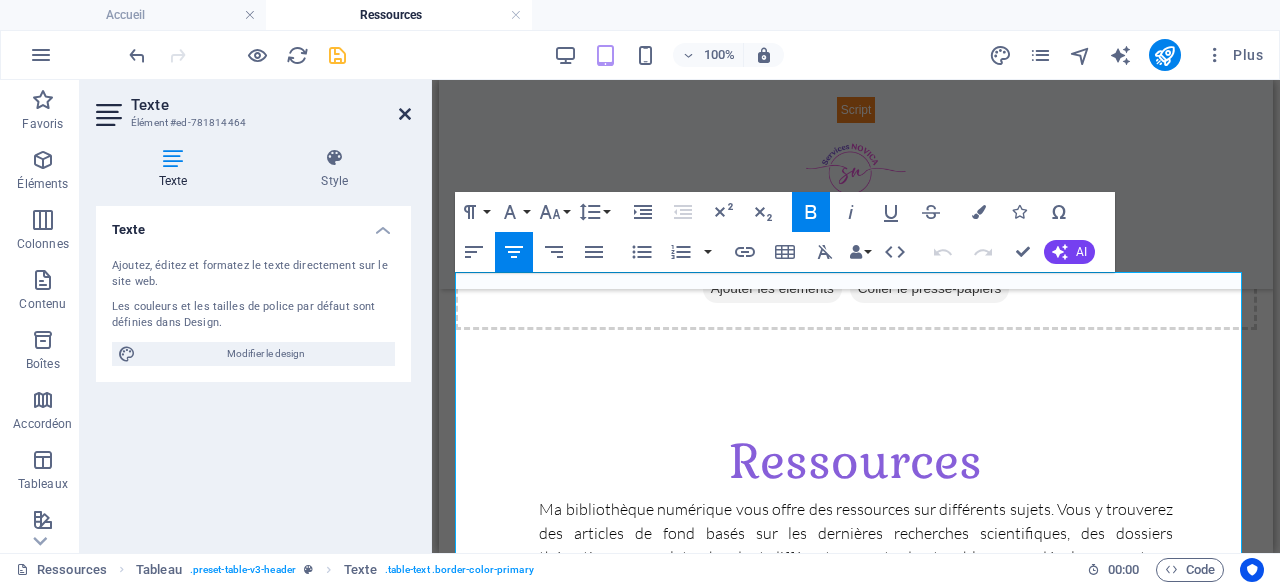 drag, startPoint x: 408, startPoint y: 108, endPoint x: 149, endPoint y: 42, distance: 267.277 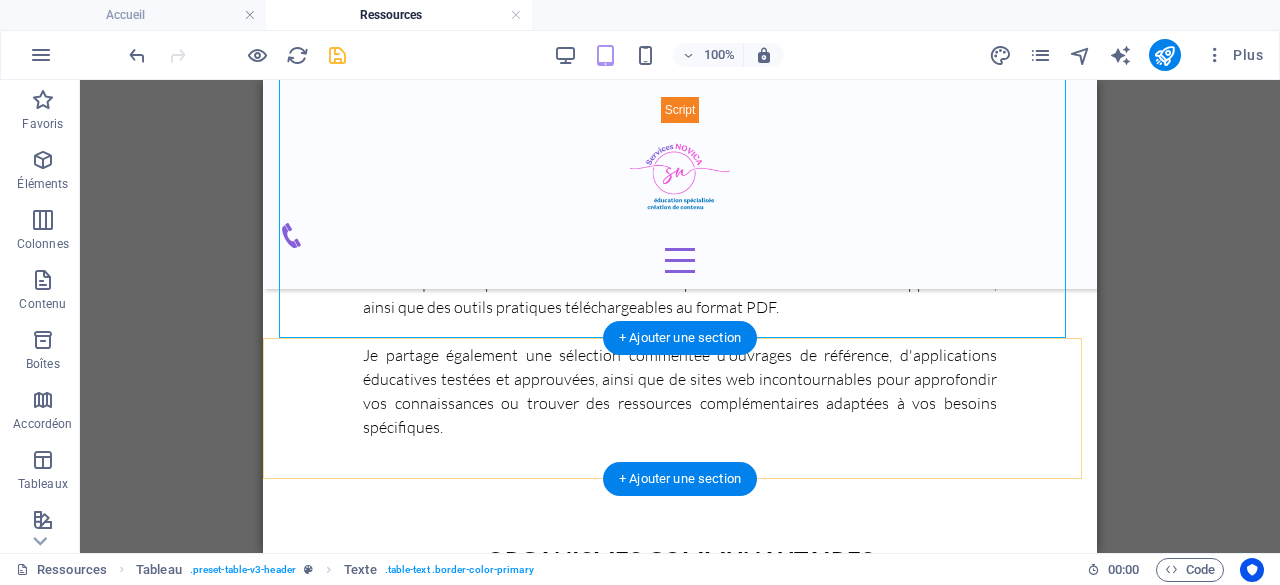 scroll, scrollTop: 930, scrollLeft: 0, axis: vertical 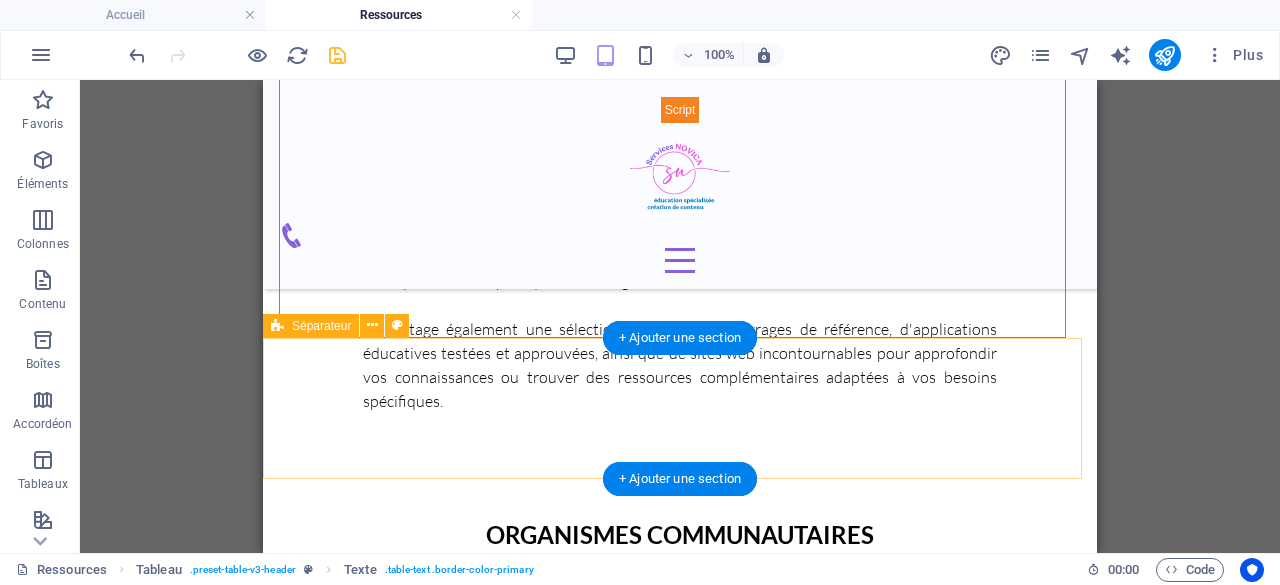 click on "Ajouter les éléments" at bounding box center [596, 922] 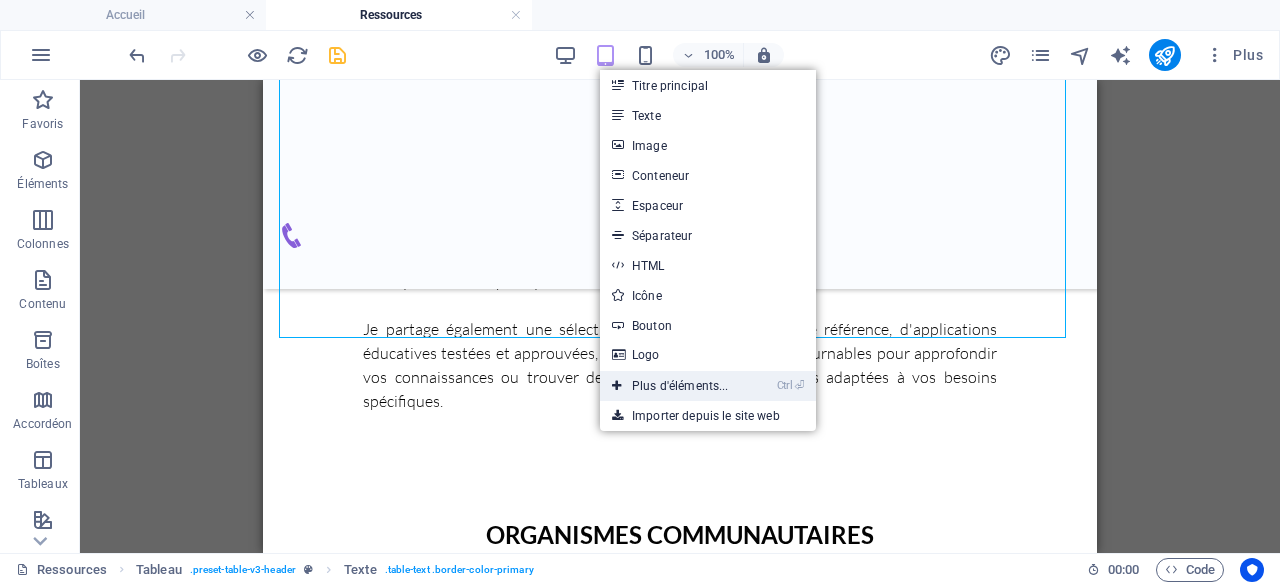 click on "Ctrl ⏎  Plus d'éléments..." at bounding box center (670, 386) 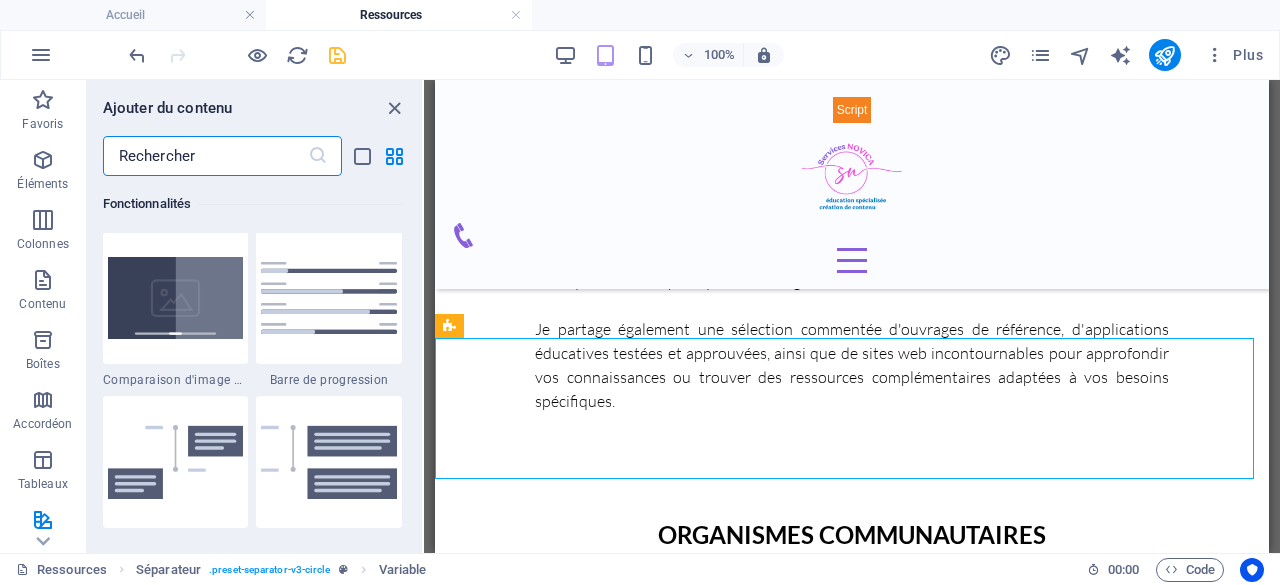 scroll, scrollTop: 8313, scrollLeft: 0, axis: vertical 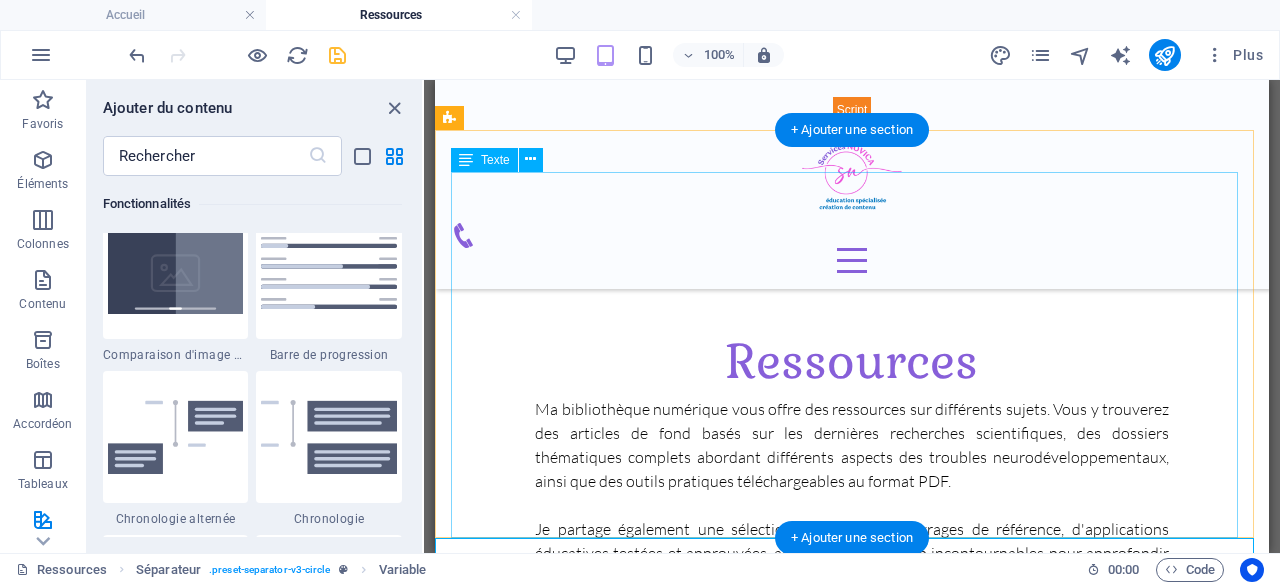 click on "Nom de l'organisme Site web Autisme Montréal https://autisme-montreal.com/   Association québécoise du syndrome de la Tourette https://aqst.com/ Institut des troubles d'apprentissage https://www.institutta.com/ Allo Prof https://www.alloprof.qc.ca/ Finautonome - organisme communautaire voué au bien-être financier des personnes en situation de handicap. https://www.finautonome.org/" at bounding box center (852, 938) 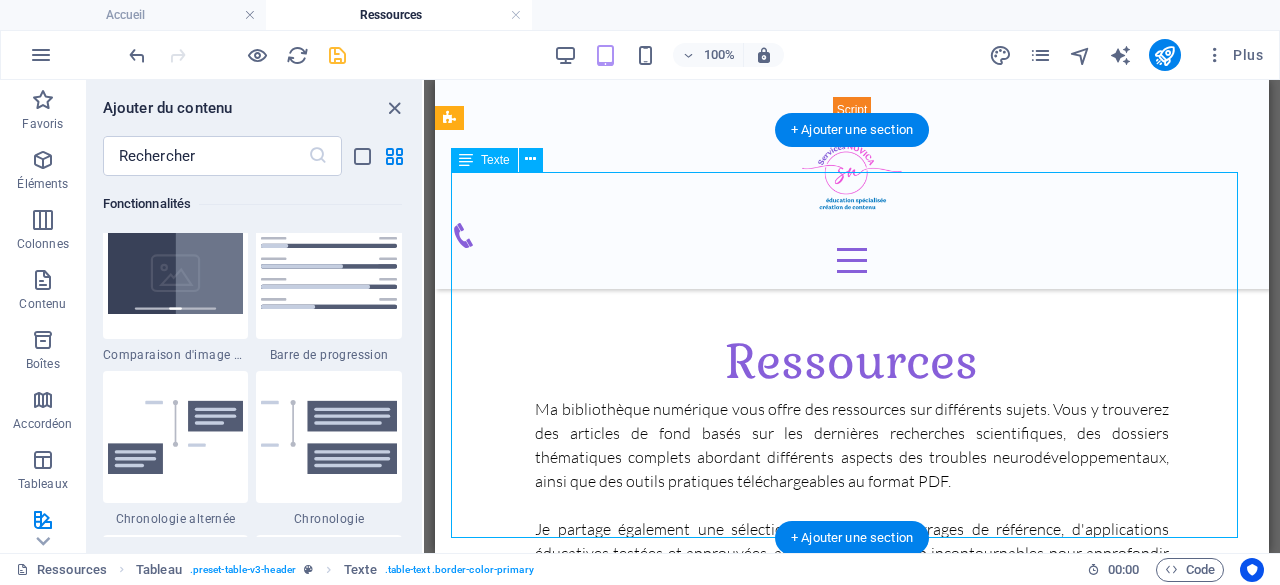 click on "Nom de l'organisme Site web Autisme Montréal https://autisme-montreal.com/   Association québécoise du syndrome de la Tourette https://aqst.com/ Institut des troubles d'apprentissage https://www.institutta.com/ Allo Prof https://www.alloprof.qc.ca/ Finautonome - organisme communautaire voué au bien-être financier des personnes en situation de handicap. https://www.finautonome.org/" at bounding box center (852, 938) 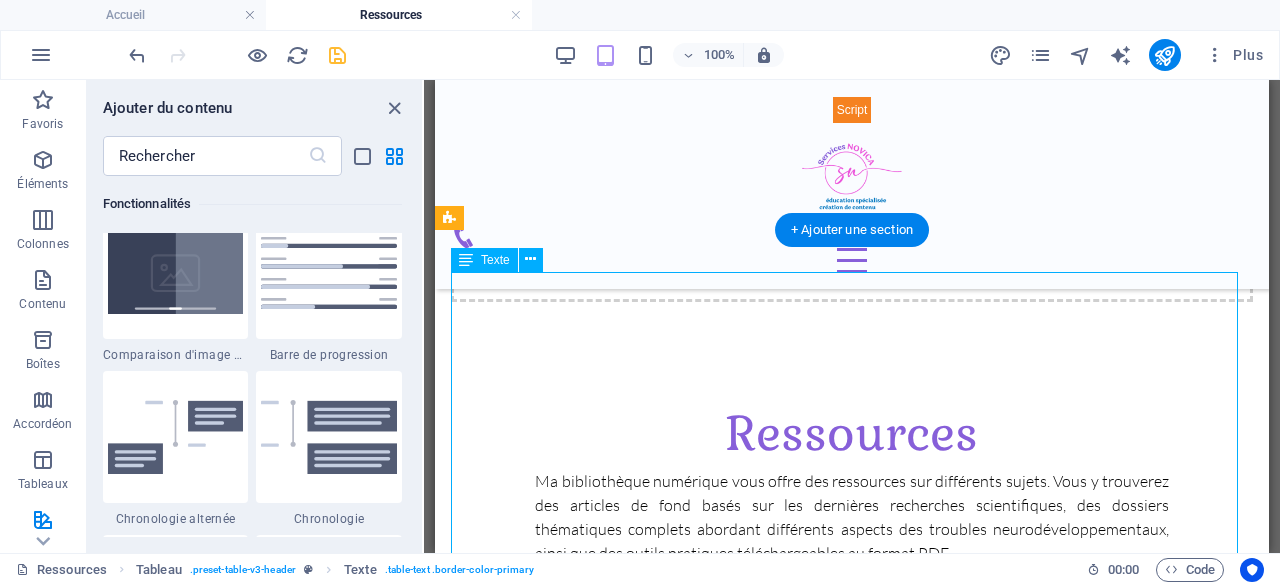 scroll, scrollTop: 630, scrollLeft: 0, axis: vertical 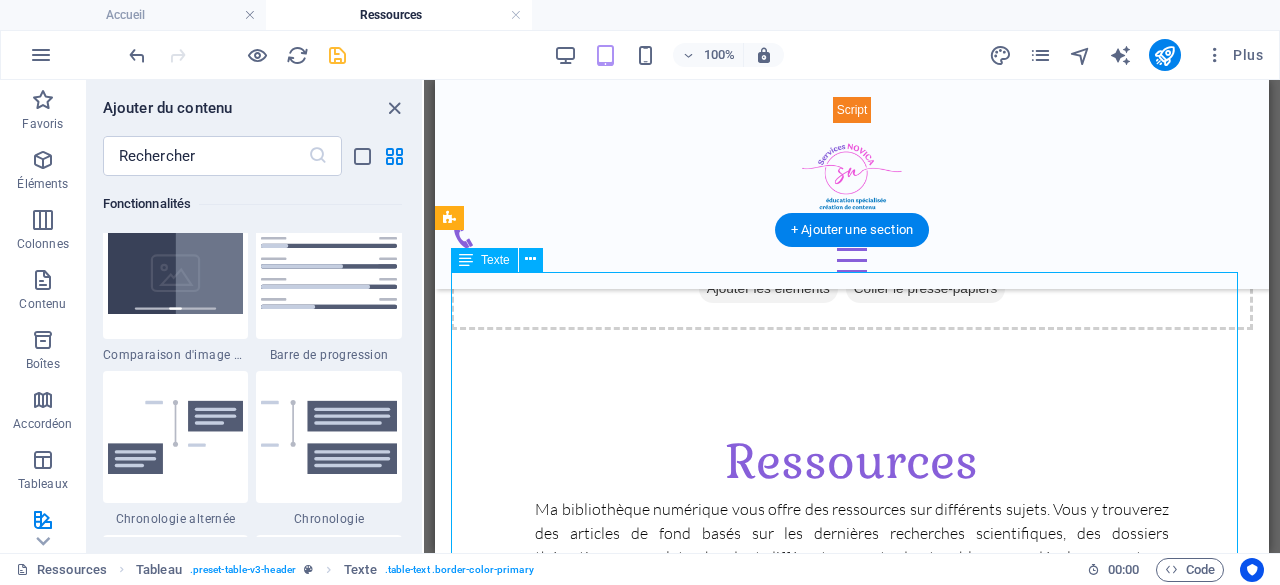 click on "Nom de l'organisme Site web Autisme Montréal https://autisme-montreal.com/   Association québécoise du syndrome de la Tourette https://aqst.com/ Institut des troubles d'apprentissage https://www.institutta.com/ Allo Prof https://www.alloprof.qc.ca/ Finautonome - organisme communautaire voué au bien-être financier des personnes en situation de handicap. https://www.finautonome.org/" at bounding box center (852, 1038) 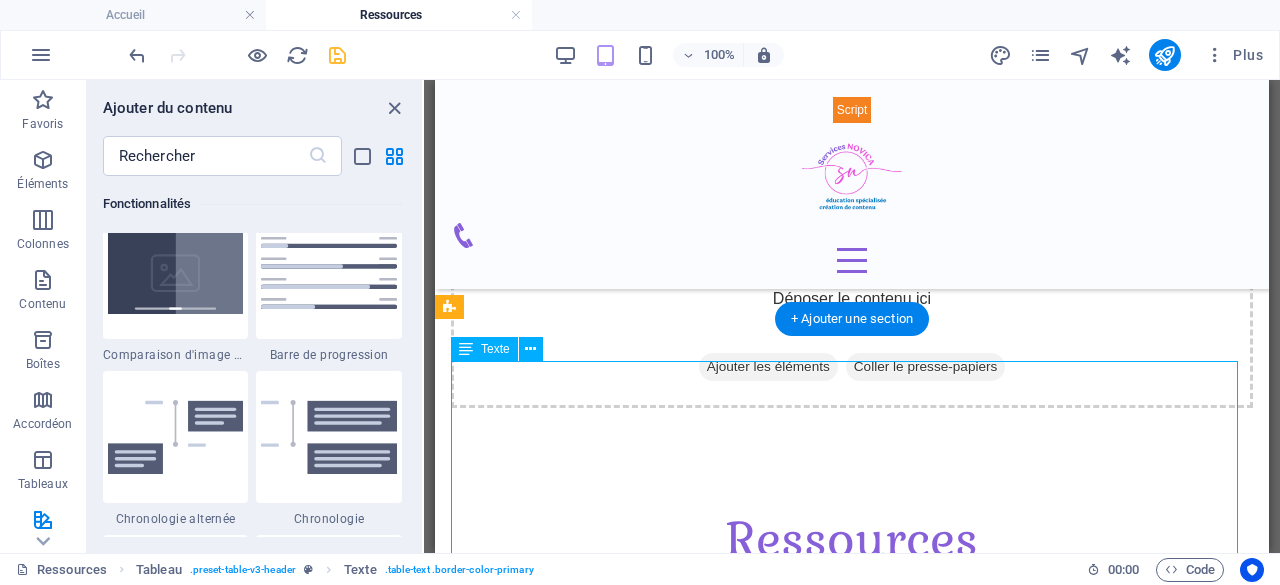 scroll, scrollTop: 530, scrollLeft: 0, axis: vertical 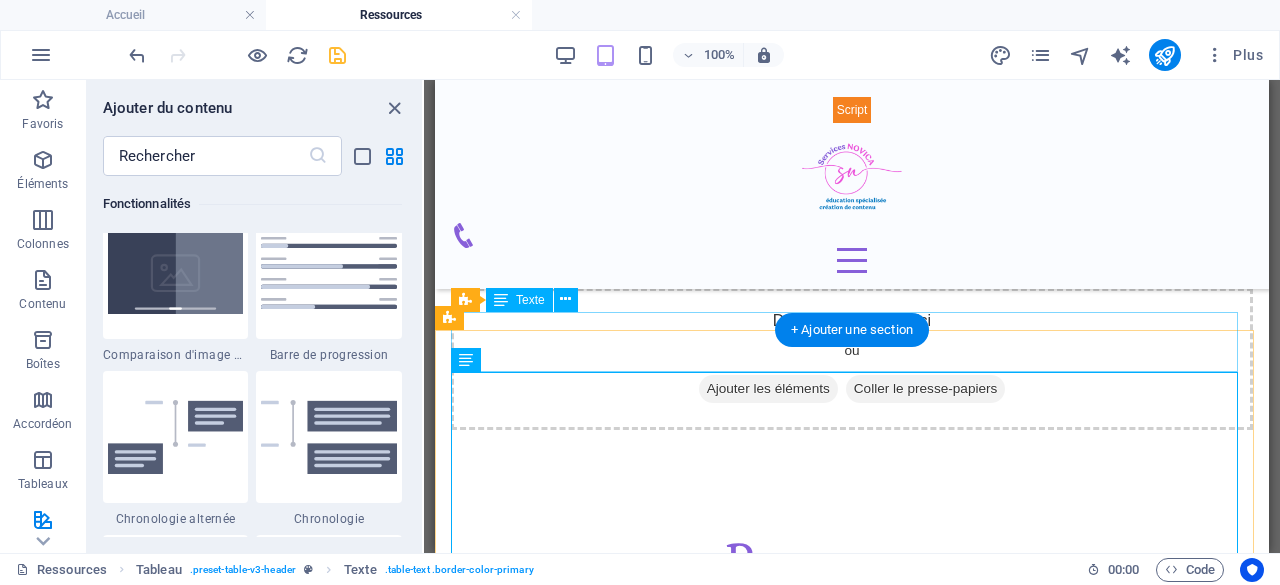 click on "ORGANISMES COMMUNAUTAIRES" at bounding box center [852, 923] 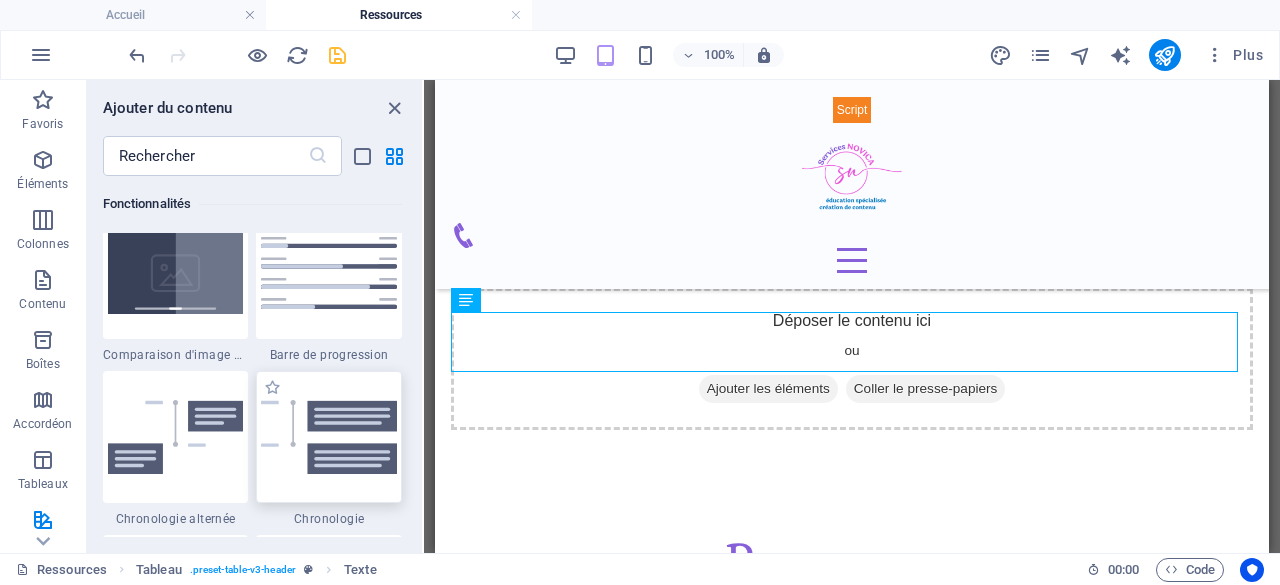 click at bounding box center (329, 436) 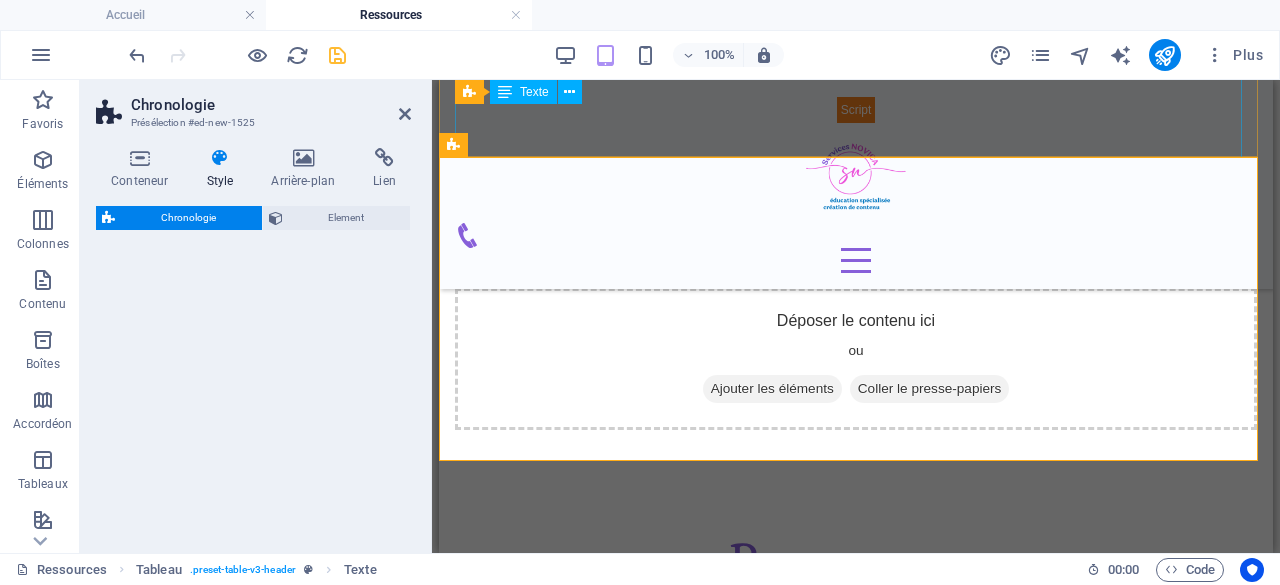 scroll, scrollTop: 1110, scrollLeft: 0, axis: vertical 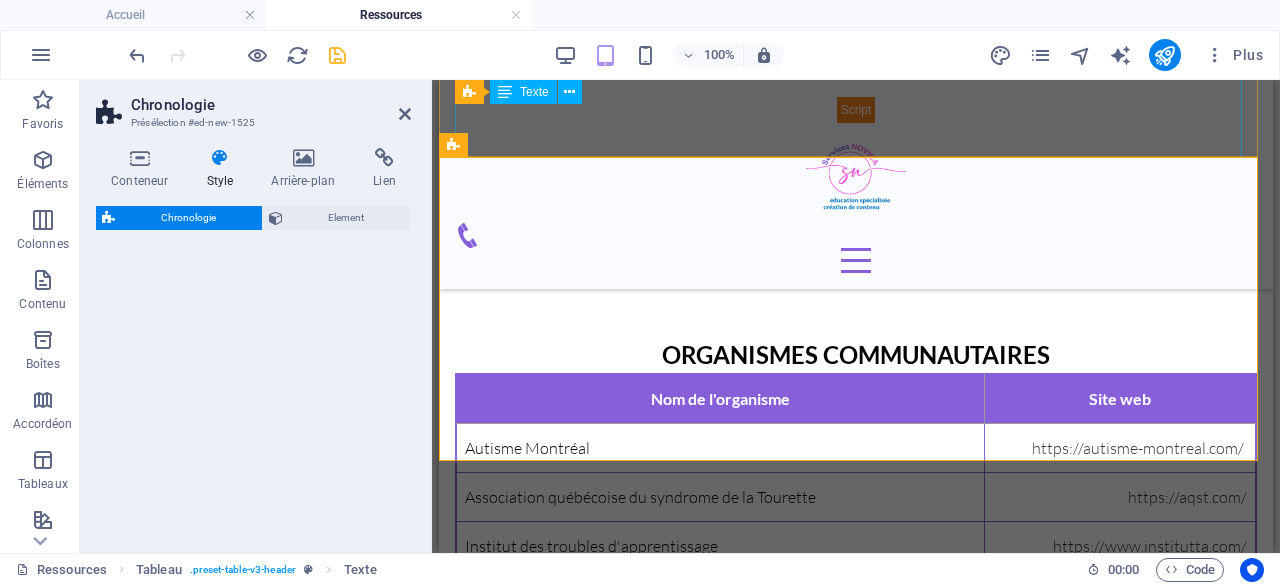 select on "rem" 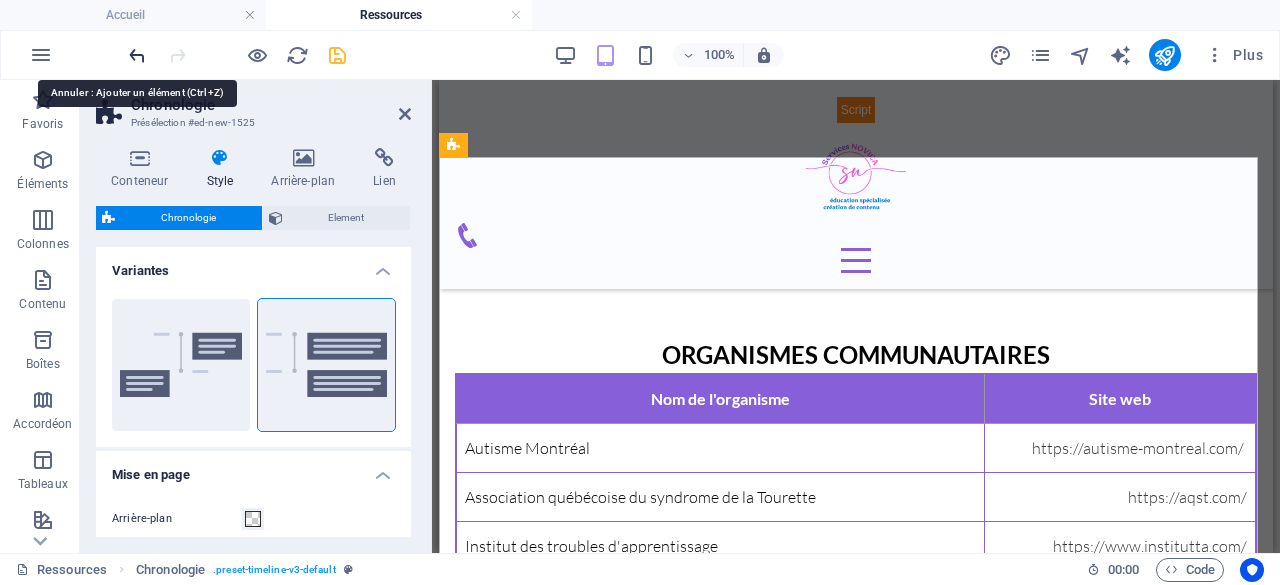 click at bounding box center (137, 55) 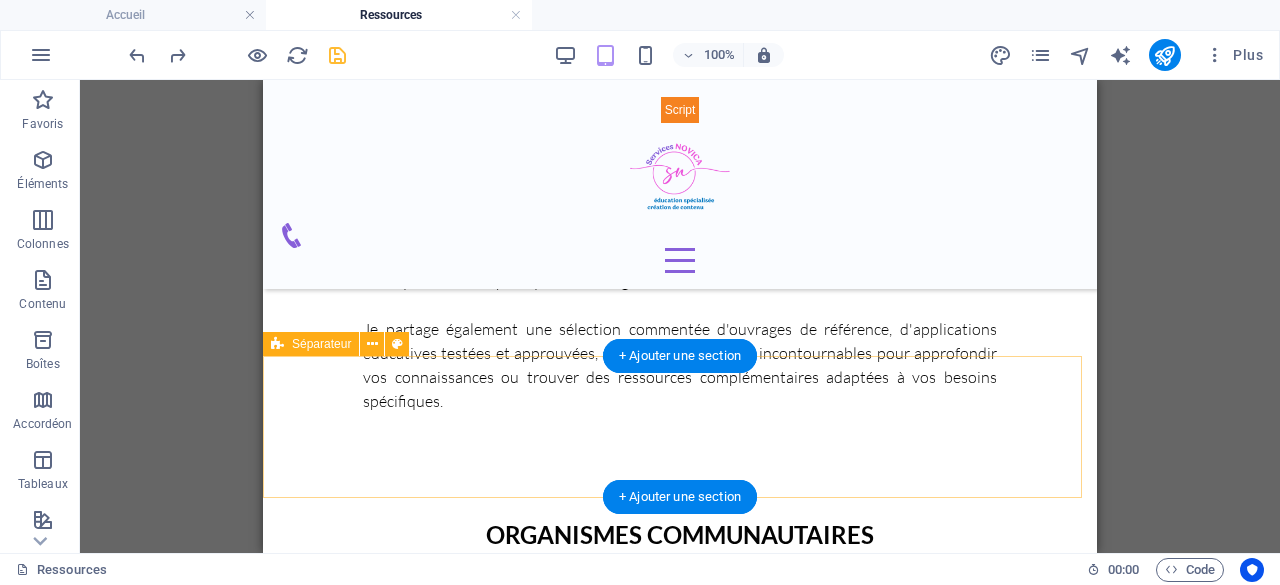 scroll, scrollTop: 910, scrollLeft: 0, axis: vertical 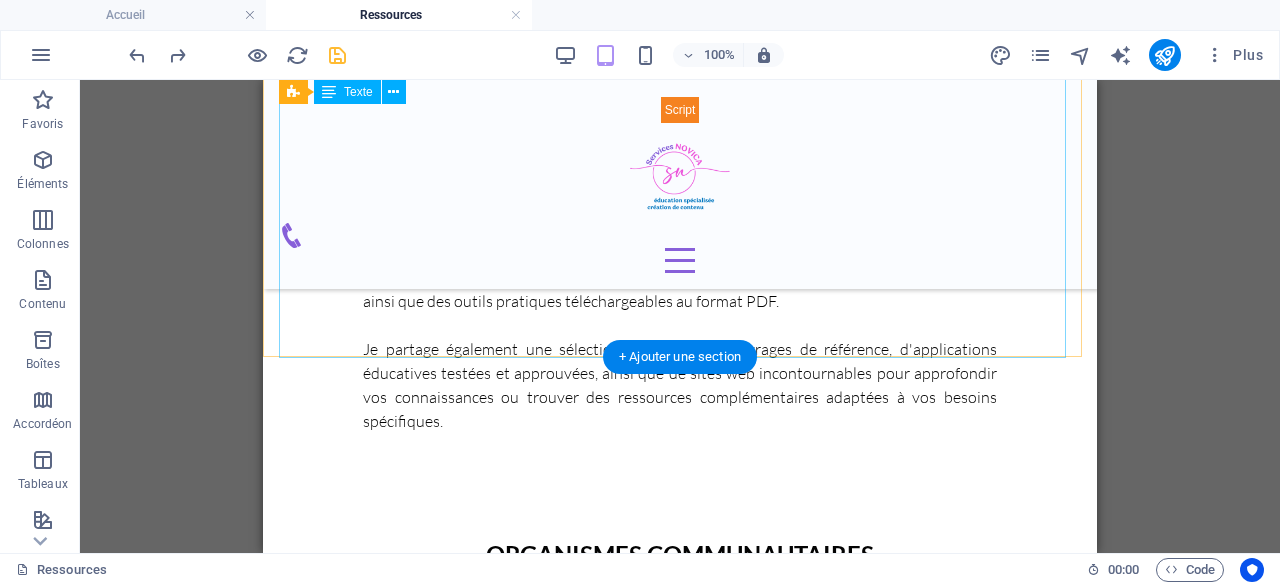 click on "Nom de l'organisme Site web Autisme Montréal https://autisme-montreal.com/   Association québécoise du syndrome de la Tourette https://aqst.com/ Institut des troubles d'apprentissage https://www.institutta.com/ Allo Prof https://www.alloprof.qc.ca/ Finautonome - organisme communautaire voué au bien-être financier des personnes en situation de handicap. https://www.finautonome.org/" at bounding box center [680, 758] 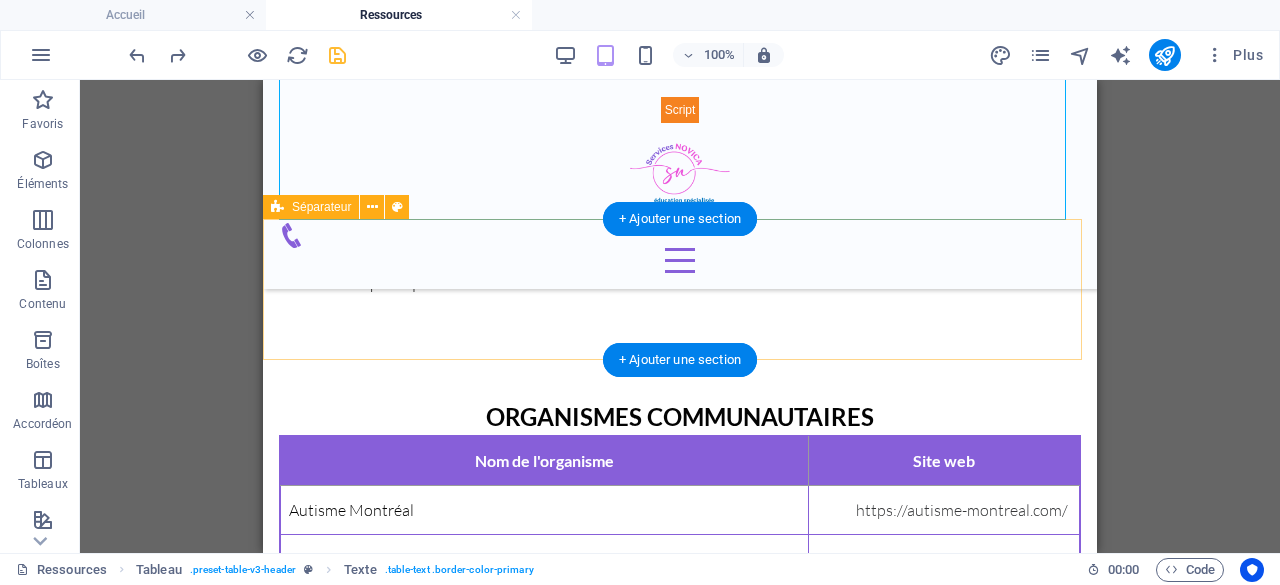 scroll, scrollTop: 1010, scrollLeft: 0, axis: vertical 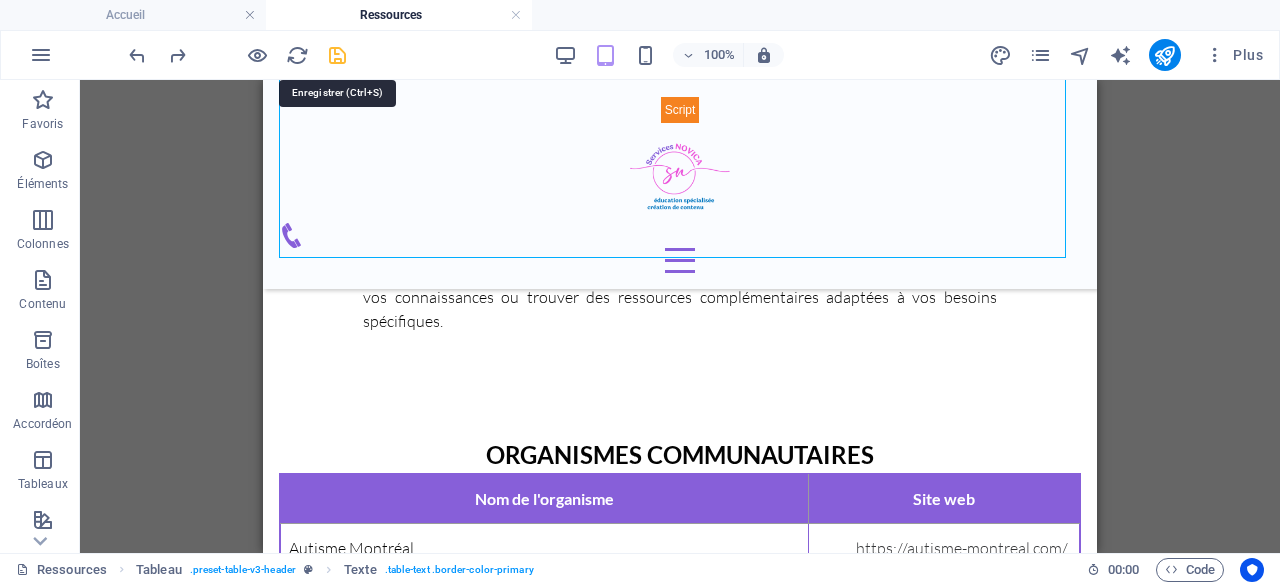 click at bounding box center [337, 55] 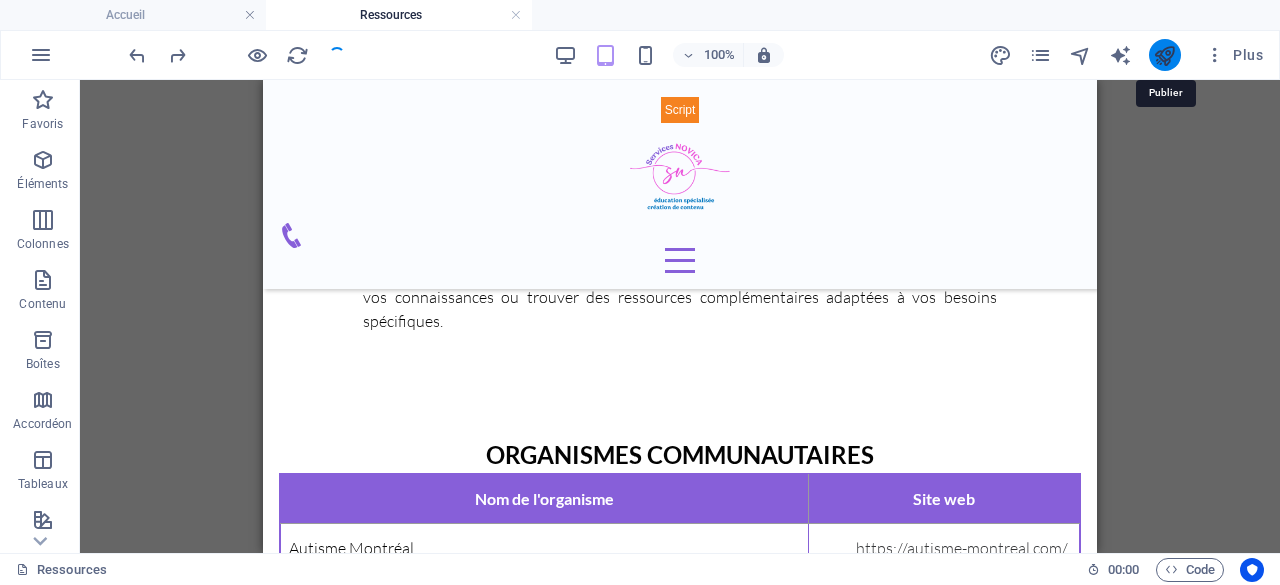 click at bounding box center [1164, 55] 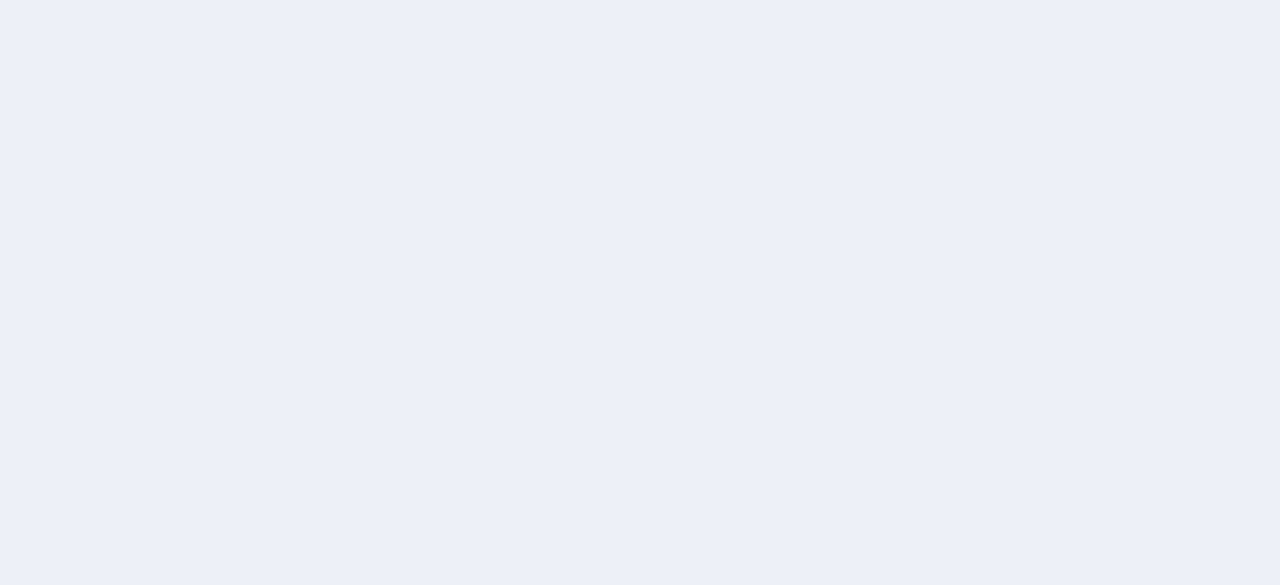scroll, scrollTop: 0, scrollLeft: 0, axis: both 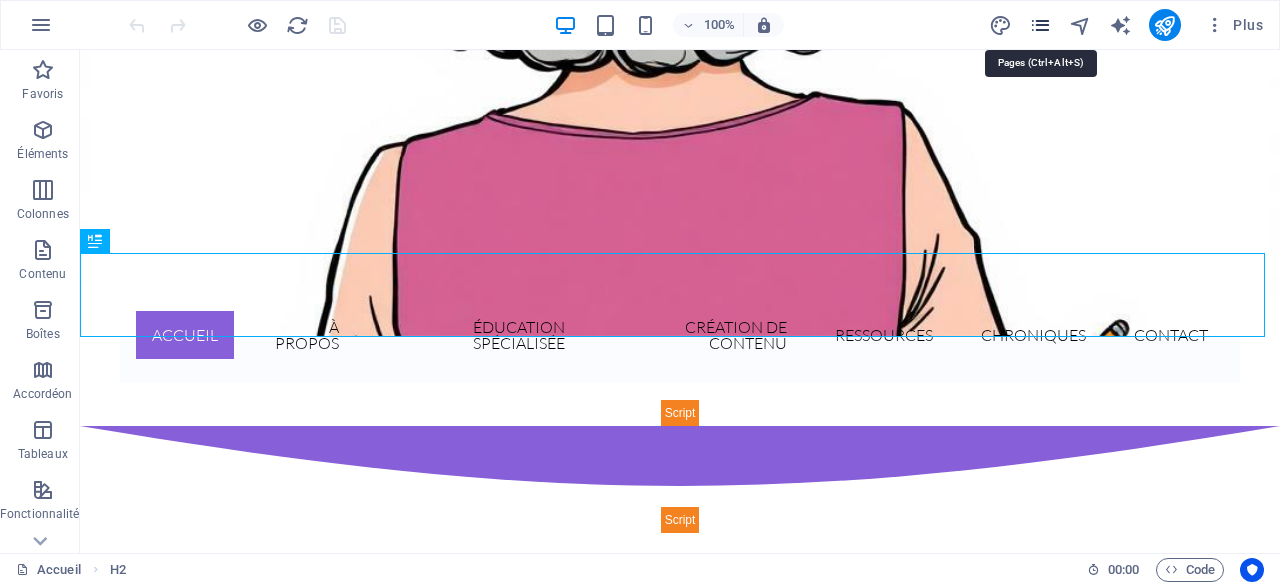 click at bounding box center [1040, 25] 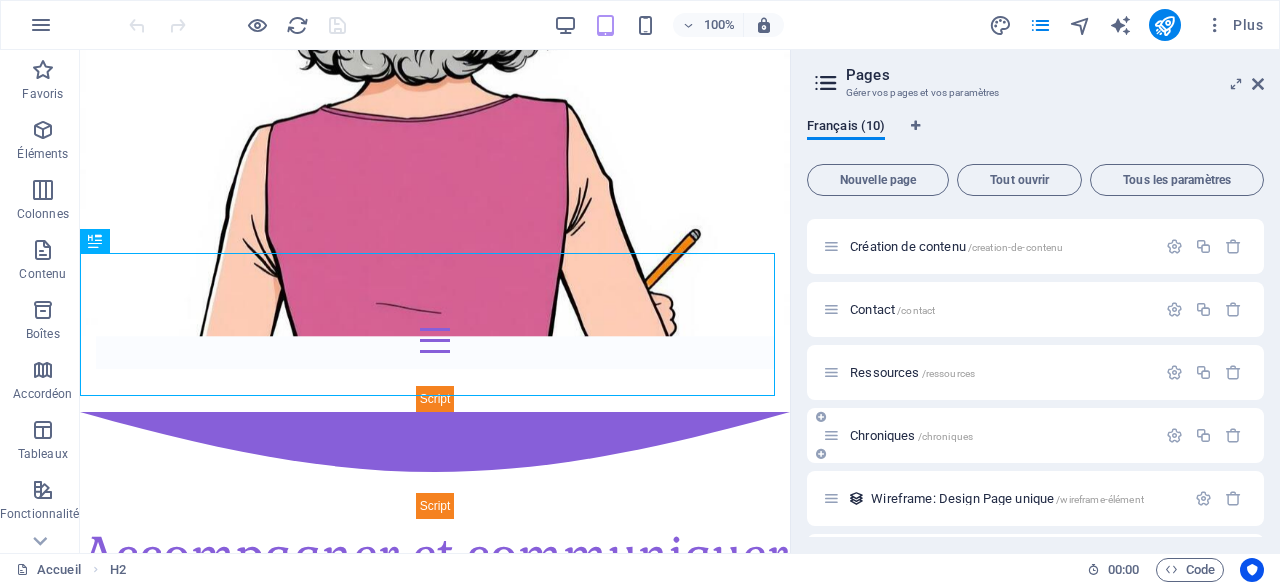 scroll, scrollTop: 200, scrollLeft: 0, axis: vertical 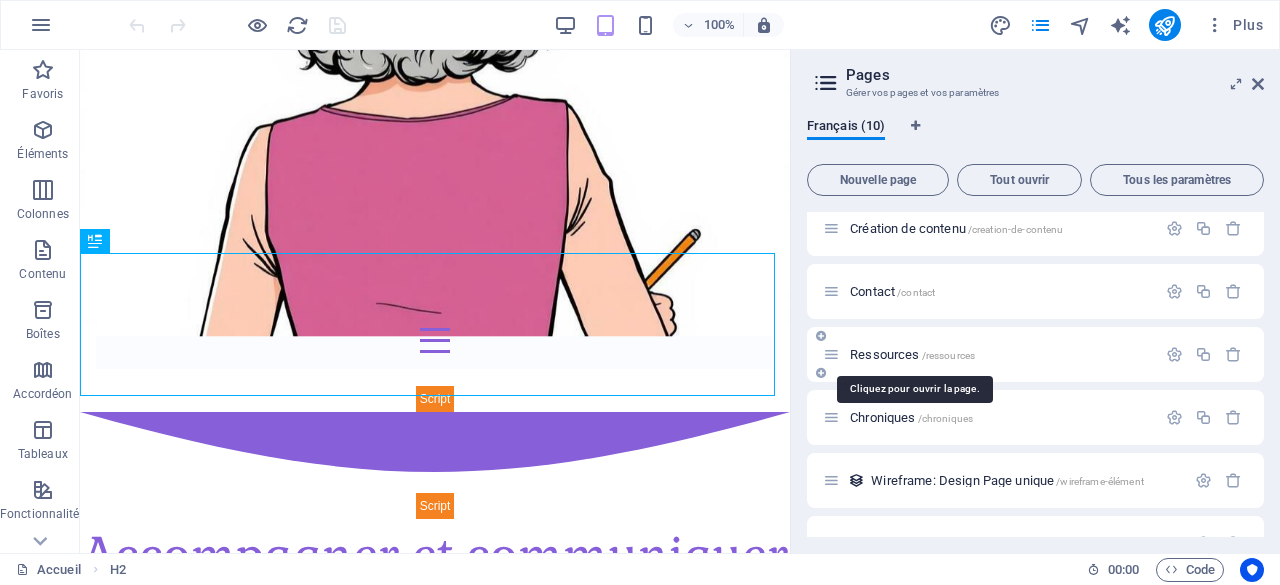 click on "/ressources" at bounding box center [912, 354] 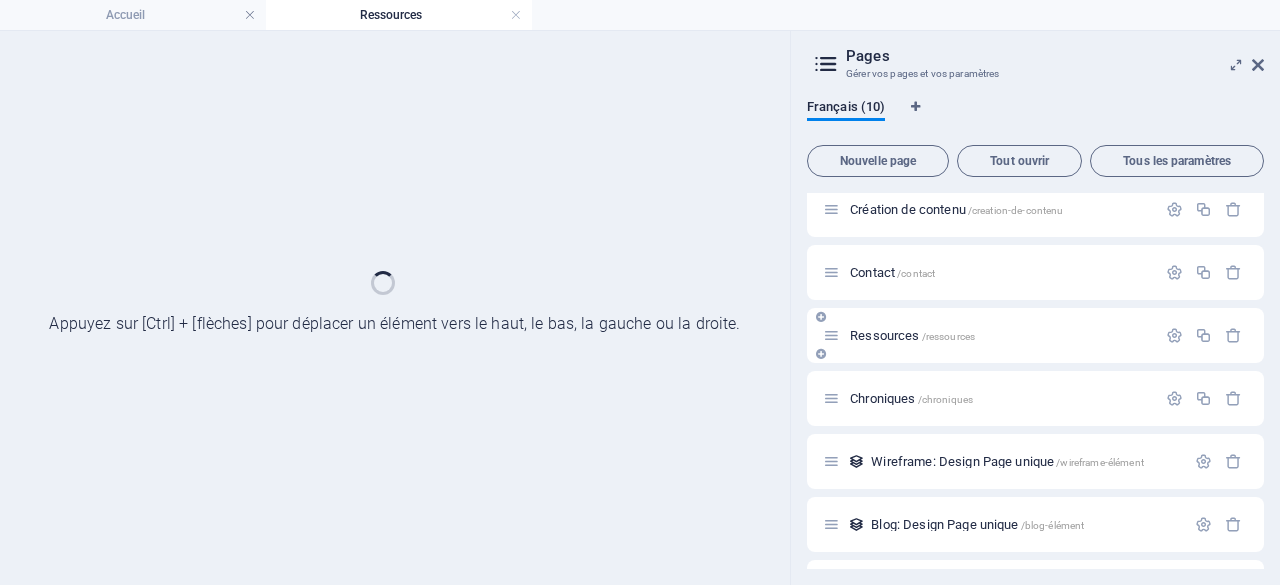 scroll, scrollTop: 0, scrollLeft: 0, axis: both 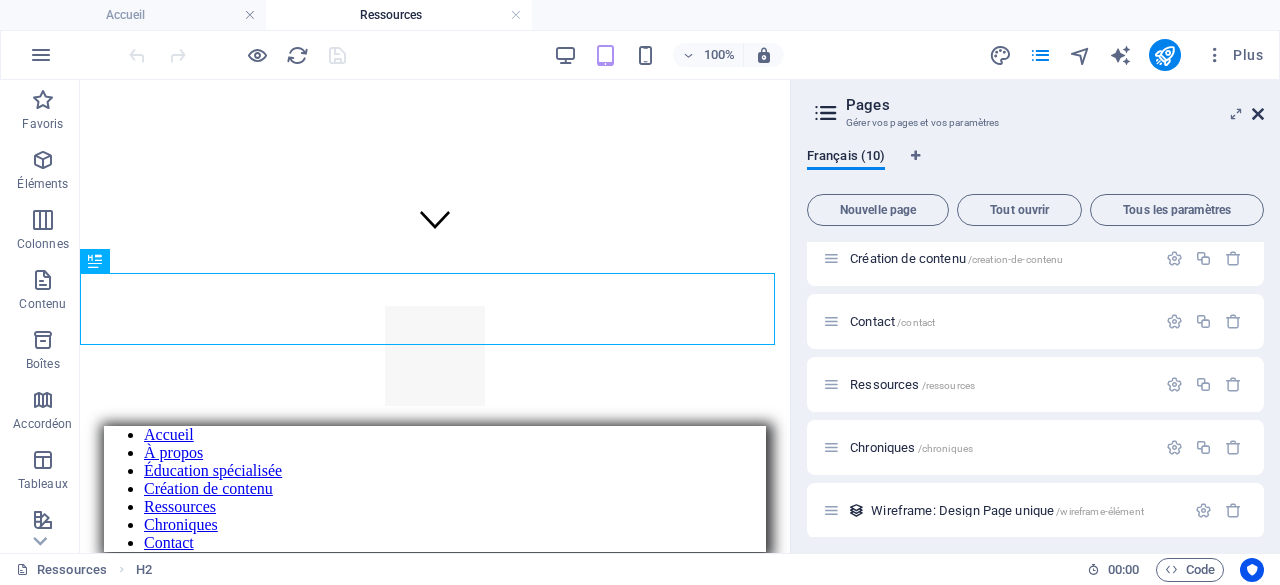 drag, startPoint x: 1255, startPoint y: 113, endPoint x: 423, endPoint y: 110, distance: 832.00543 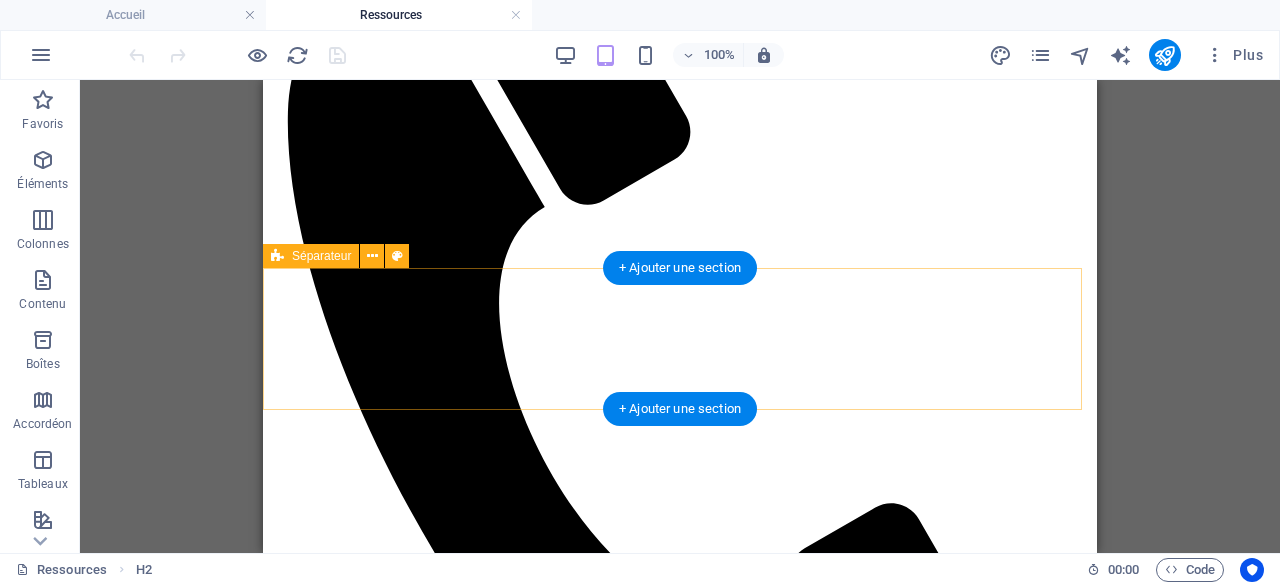 scroll, scrollTop: 899, scrollLeft: 0, axis: vertical 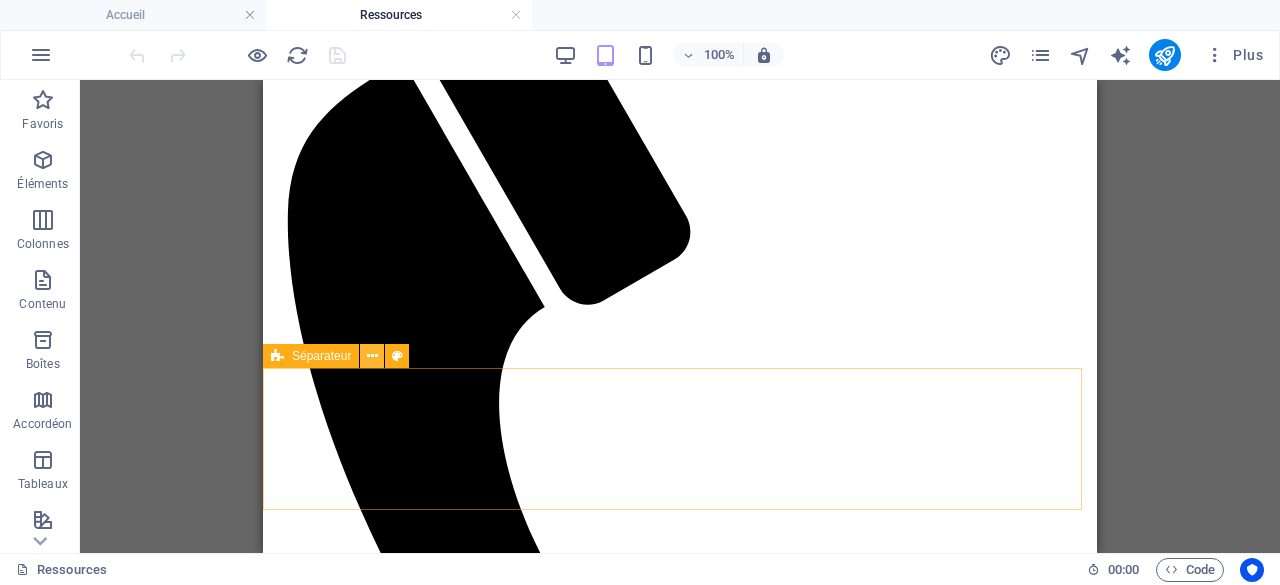 click at bounding box center (372, 356) 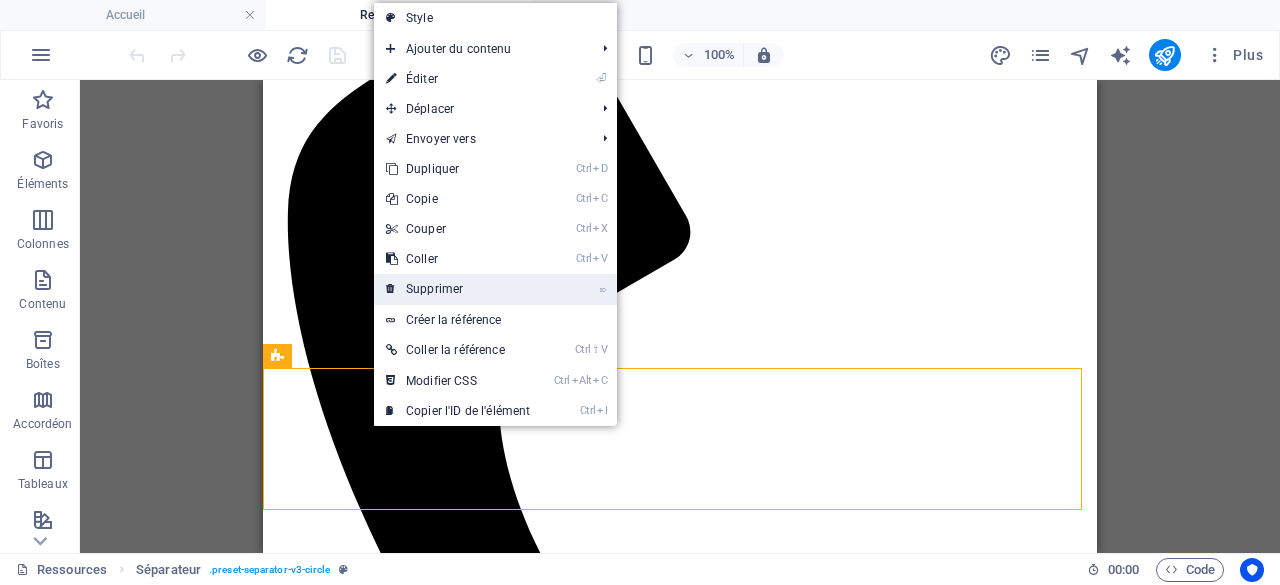 click on "⌦  Supprimer" at bounding box center (458, 289) 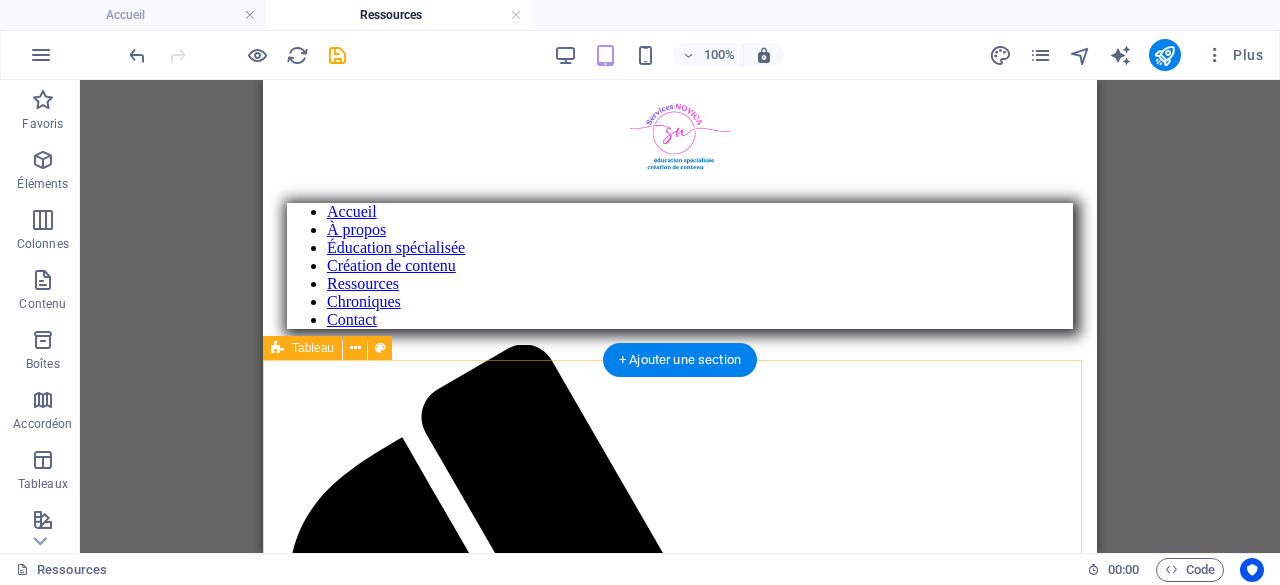 scroll, scrollTop: 499, scrollLeft: 0, axis: vertical 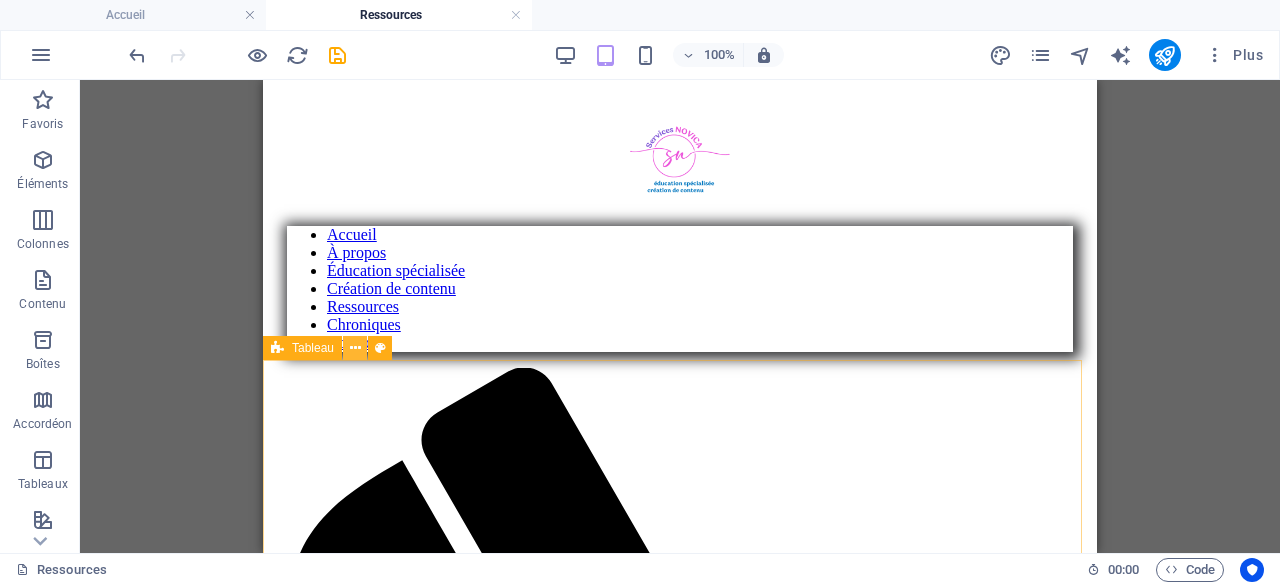 click at bounding box center (355, 348) 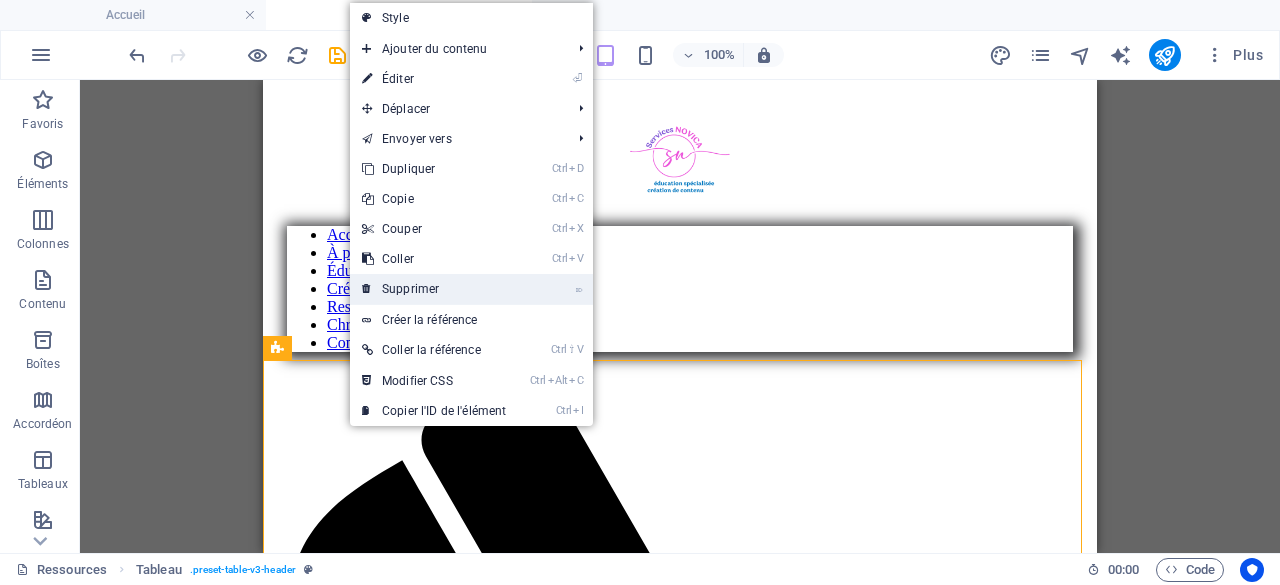 click on "⌦  Supprimer" at bounding box center (434, 289) 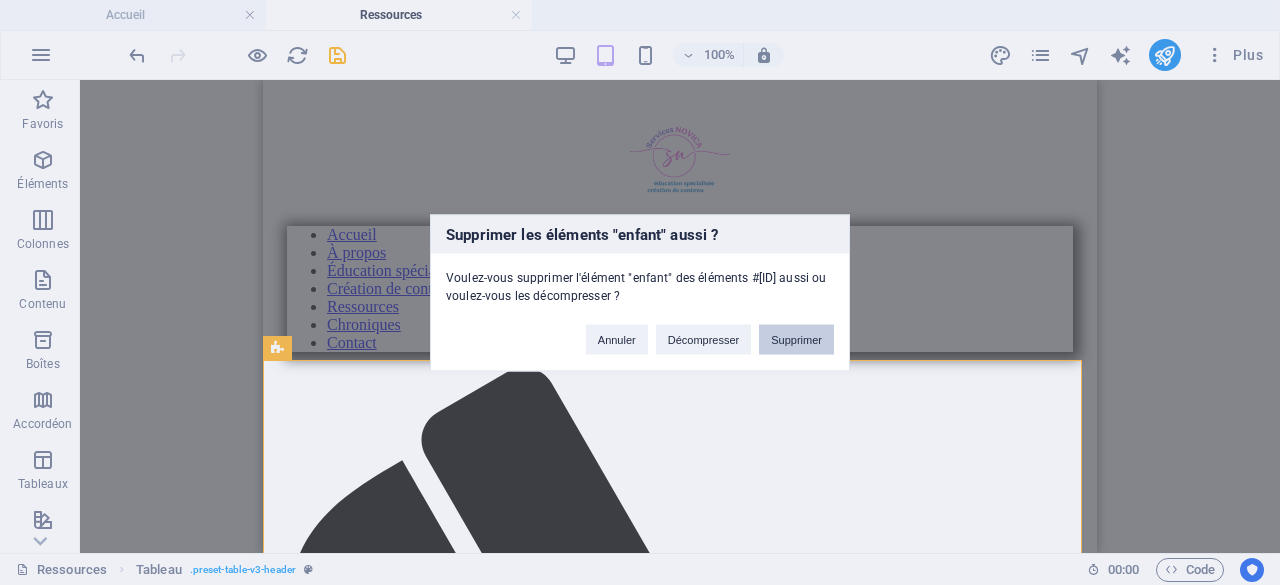 drag, startPoint x: 806, startPoint y: 348, endPoint x: 521, endPoint y: 259, distance: 298.57327 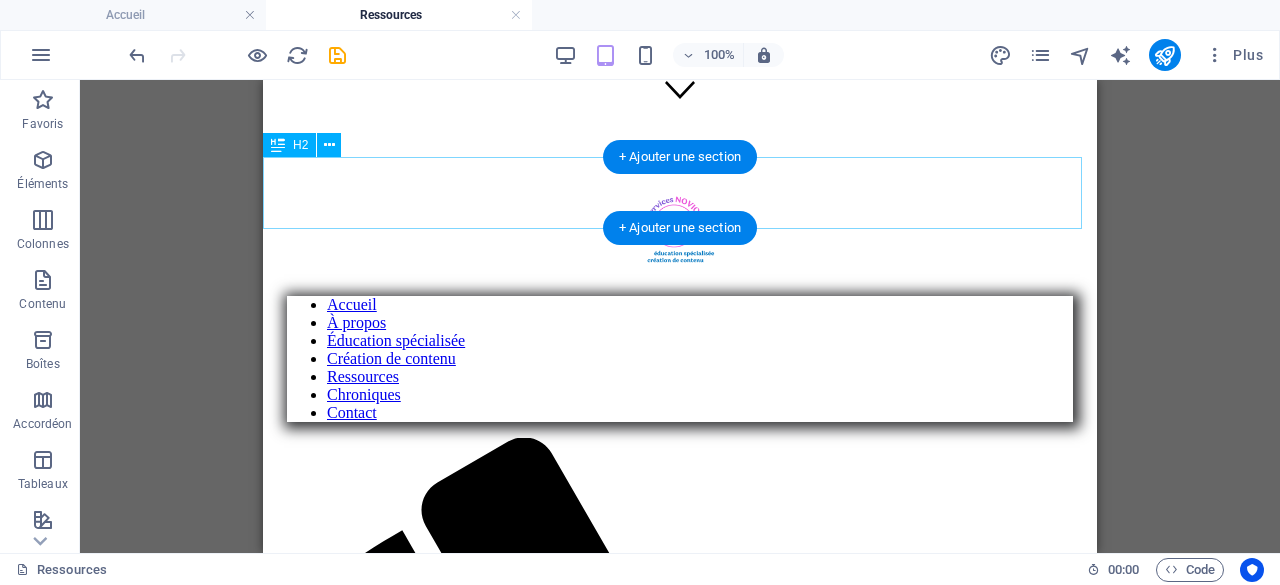 scroll, scrollTop: 399, scrollLeft: 0, axis: vertical 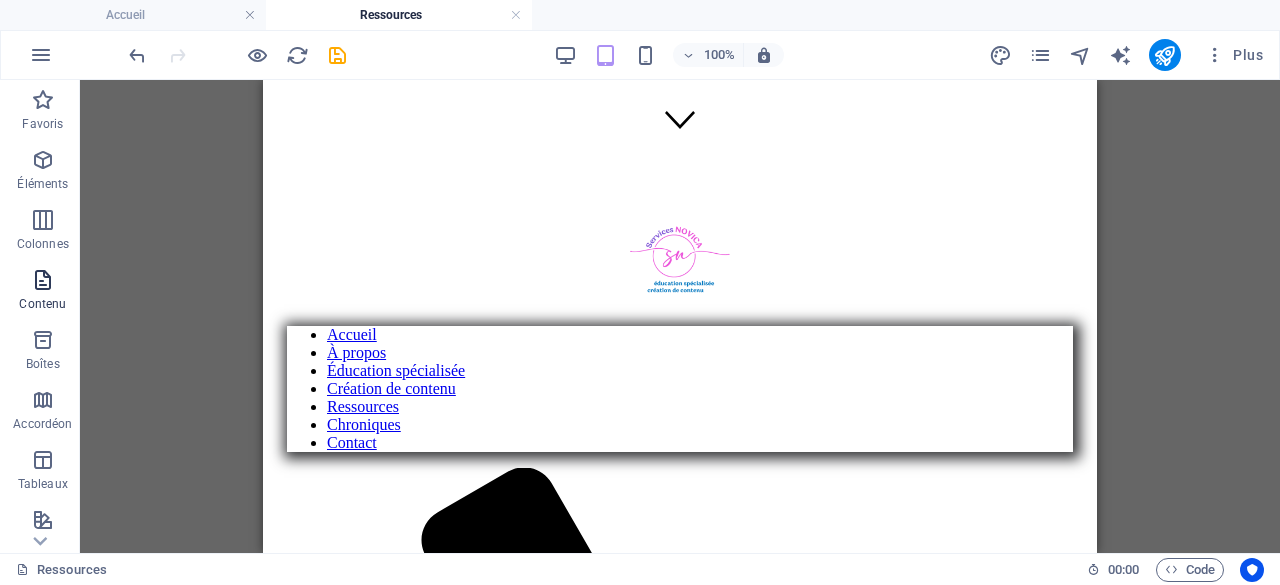 click at bounding box center (43, 280) 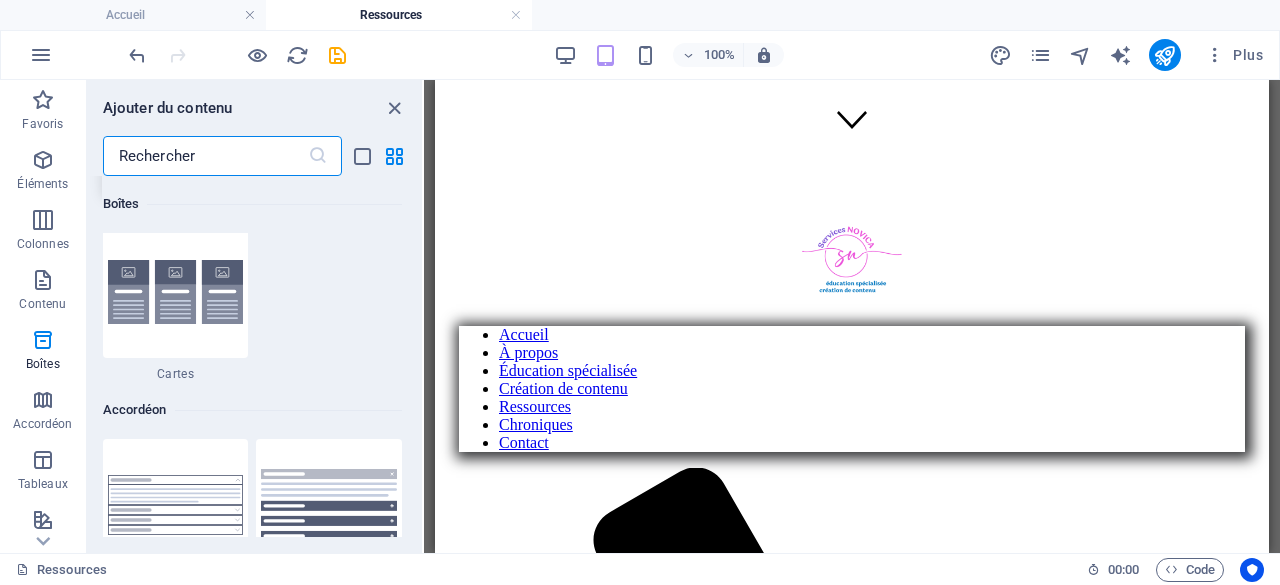 scroll, scrollTop: 6083, scrollLeft: 0, axis: vertical 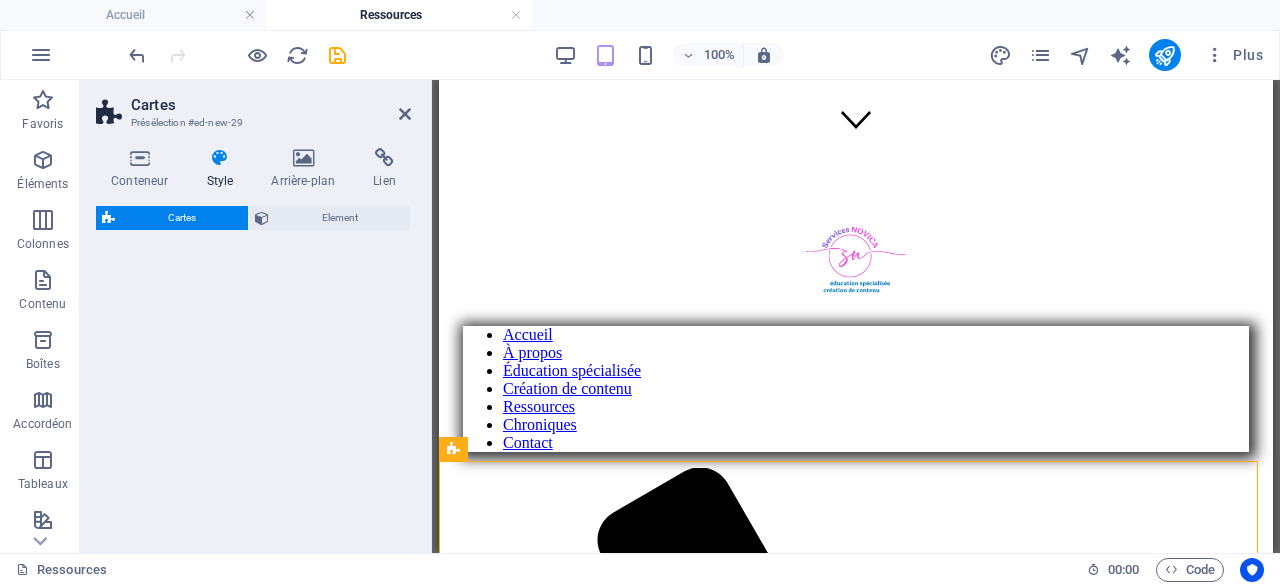select on "rem" 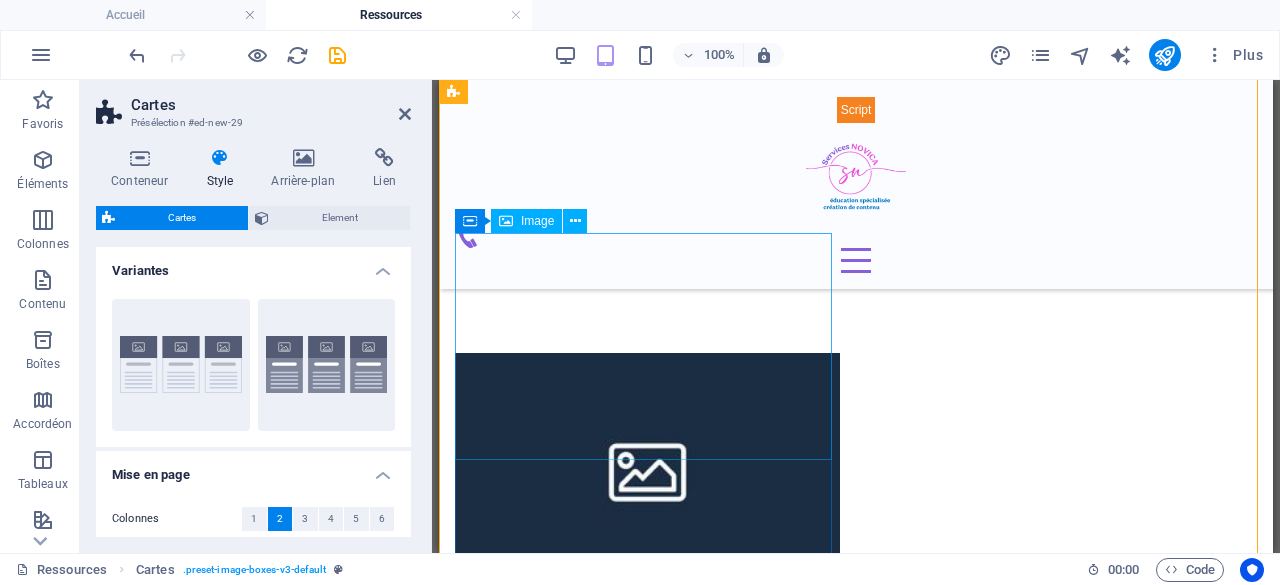 scroll, scrollTop: 1099, scrollLeft: 0, axis: vertical 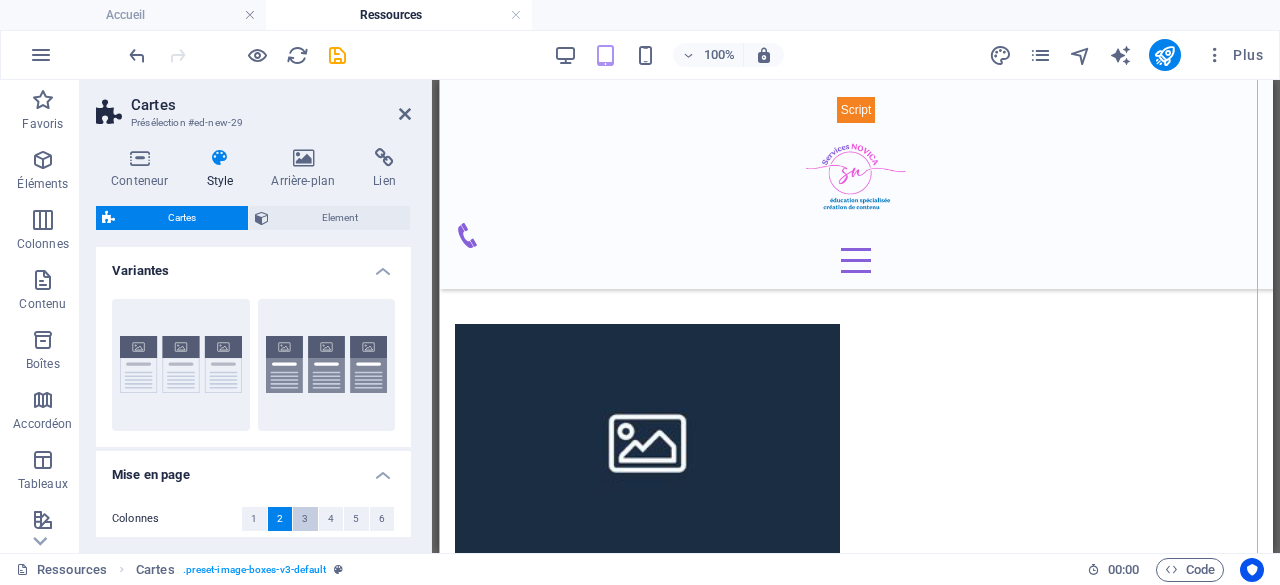 click on "3" at bounding box center (305, 519) 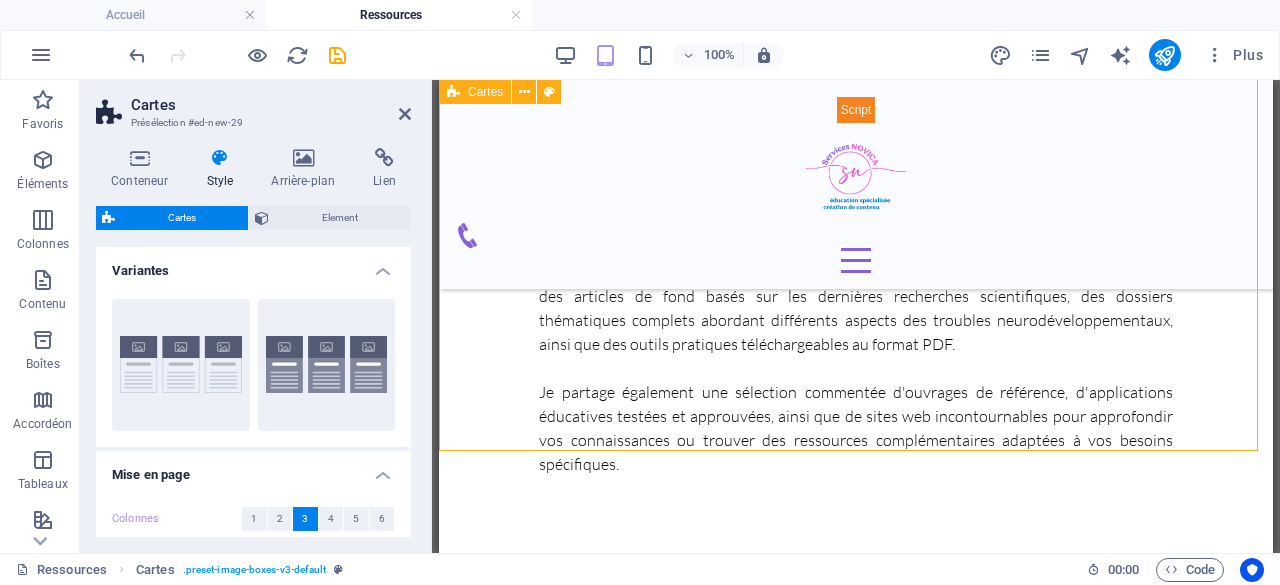 scroll, scrollTop: 899, scrollLeft: 0, axis: vertical 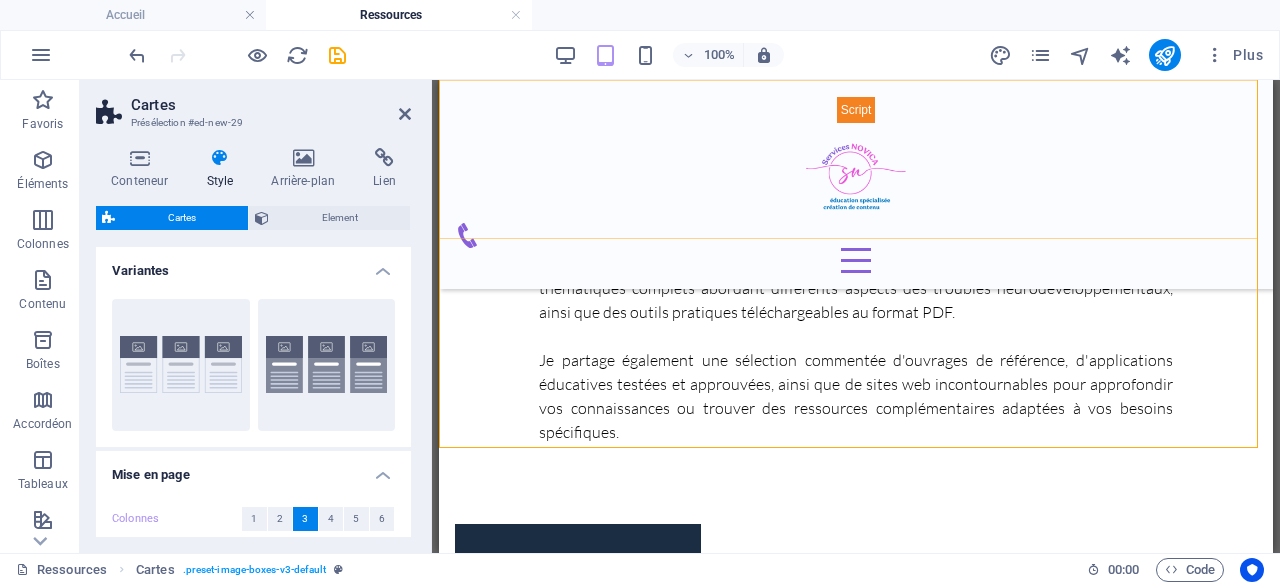 click at bounding box center (856, 109) 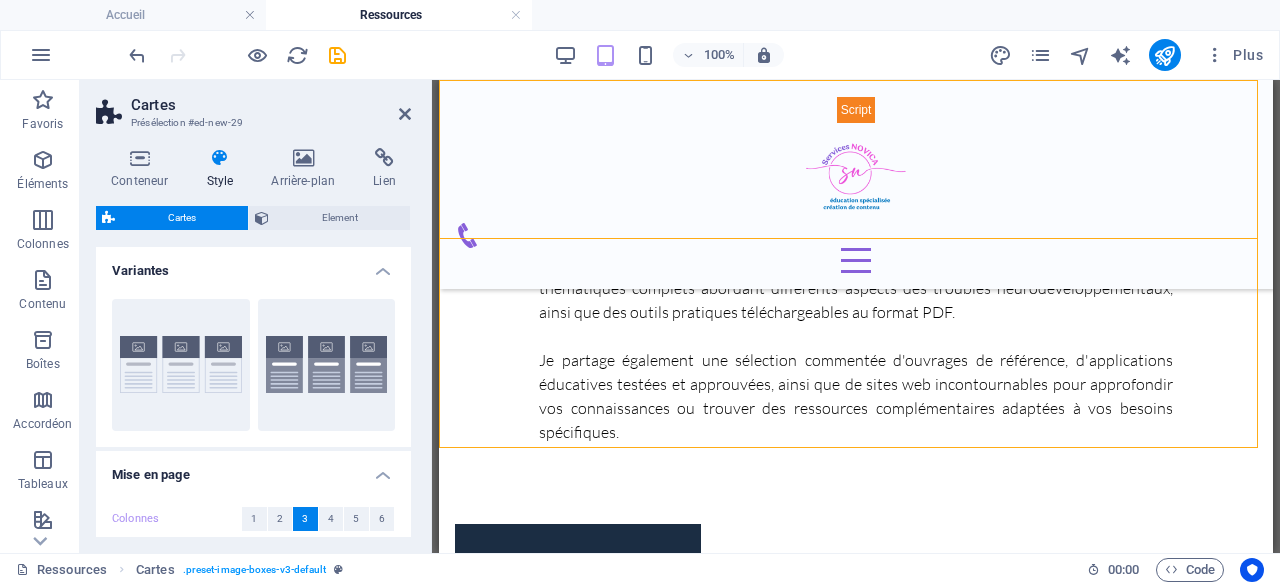 click at bounding box center [856, 109] 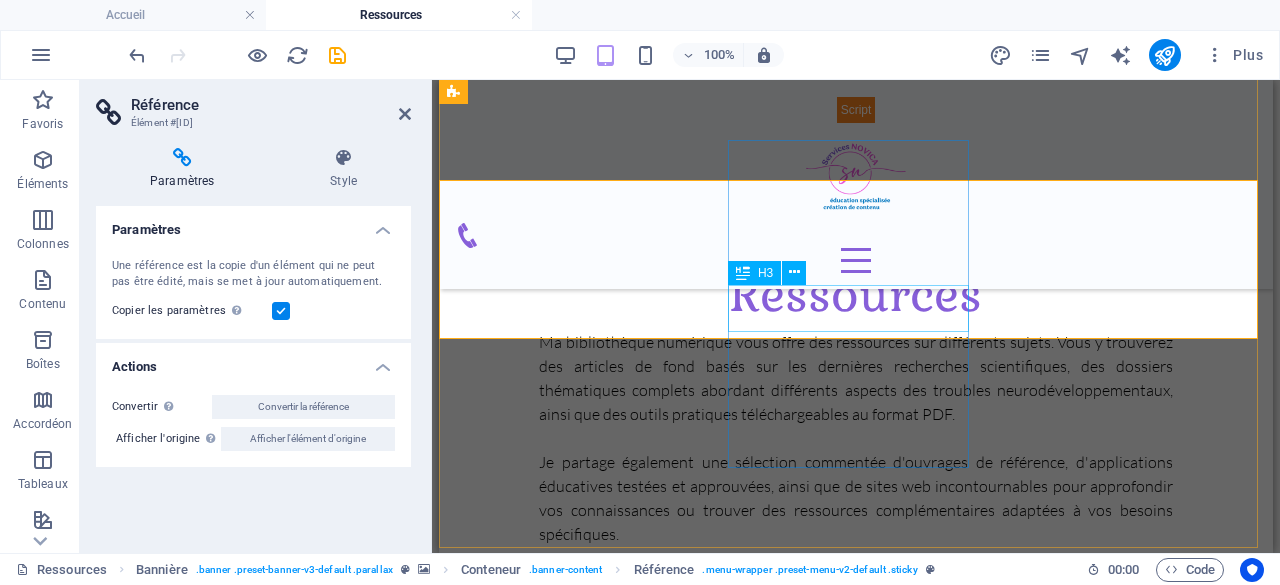 scroll, scrollTop: 799, scrollLeft: 0, axis: vertical 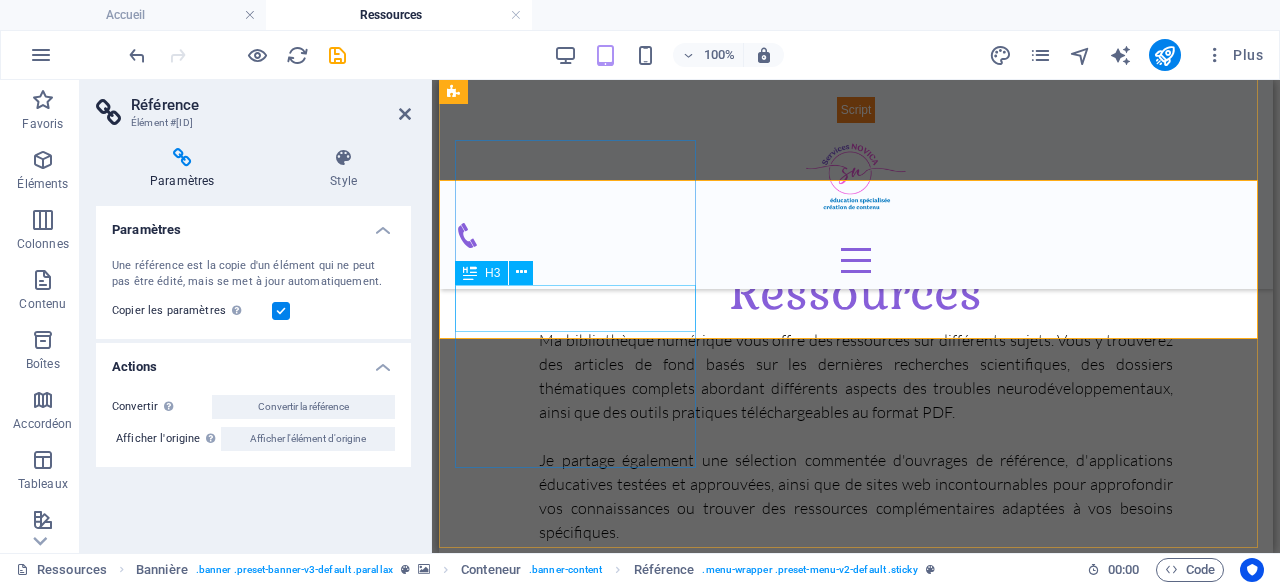click on "Headline" at bounding box center [578, 795] 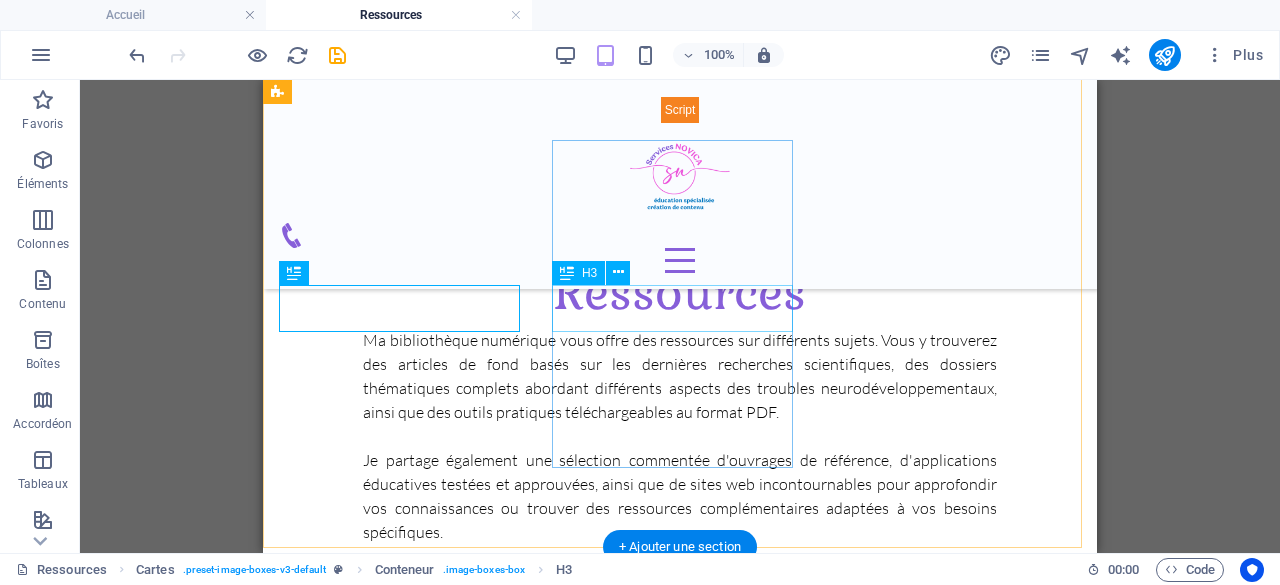 click on "Headline Lorem ipsum dolor sit amet, consectetuer adipiscing elit. Aenean commodo ligula eget dolor. Lorem ipsum dolor sit amet. Headline Lorem ipsum dolor sit amet, consectetuer adipiscing elit. Aenean commodo ligula eget dolor. Lorem ipsum dolor sit amet. Headline Lorem ipsum dolor sit amet, consectetuer adipiscing elit. Aenean commodo ligula eget dolor. Lorem ipsum dolor sit amet." at bounding box center (680, 1135) 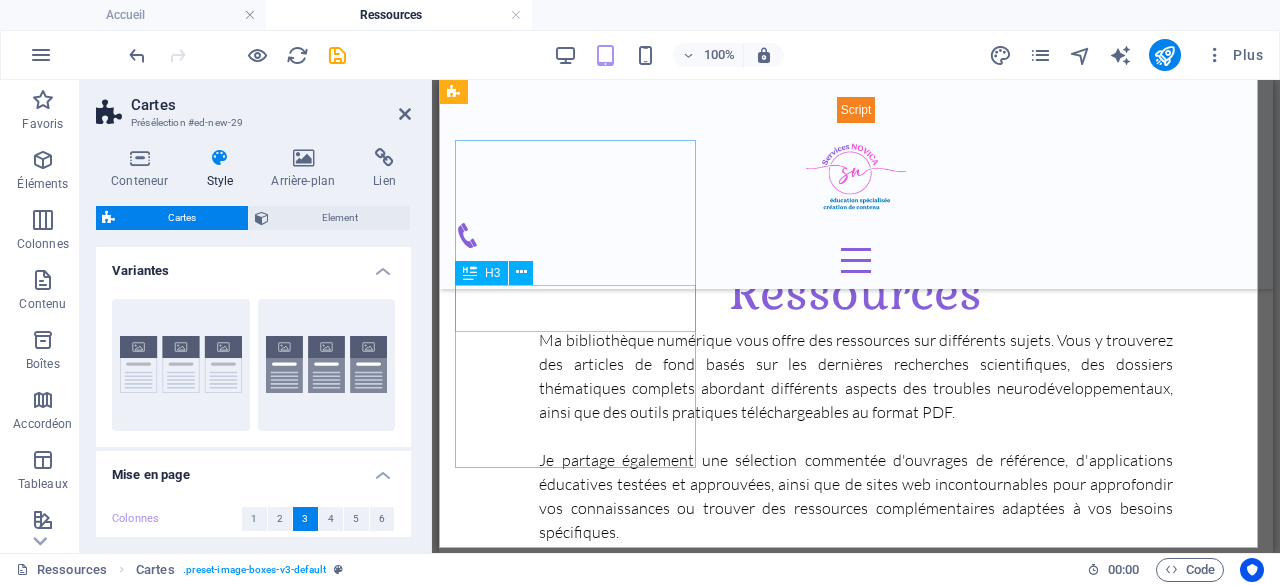 click on "Headline" at bounding box center [578, 795] 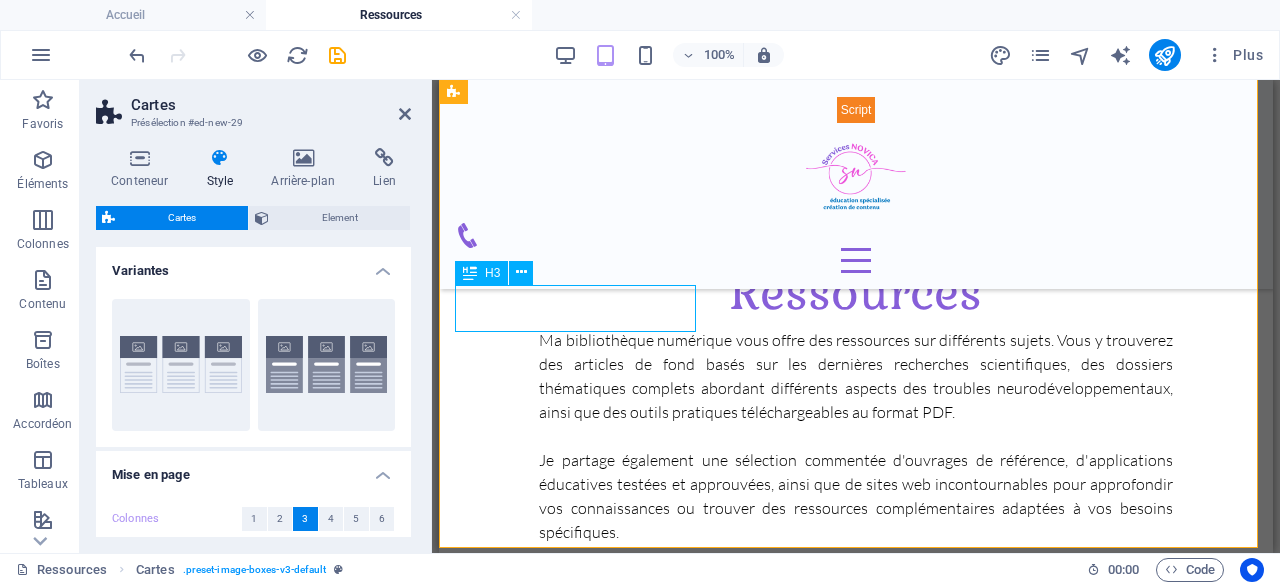 click on "Headline" at bounding box center [578, 795] 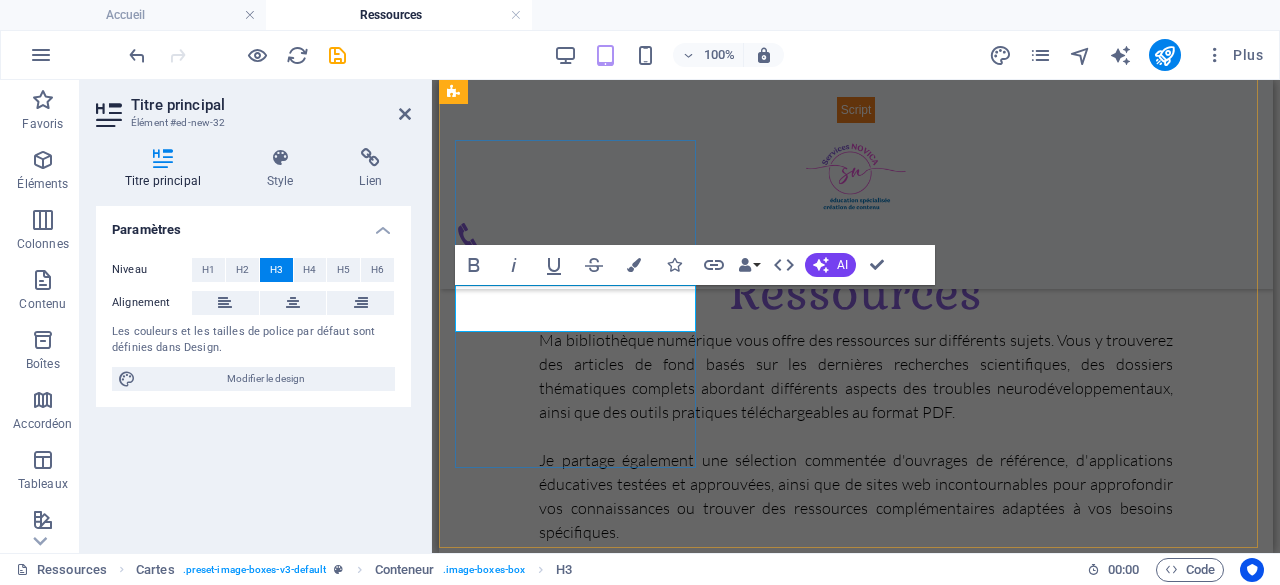 type 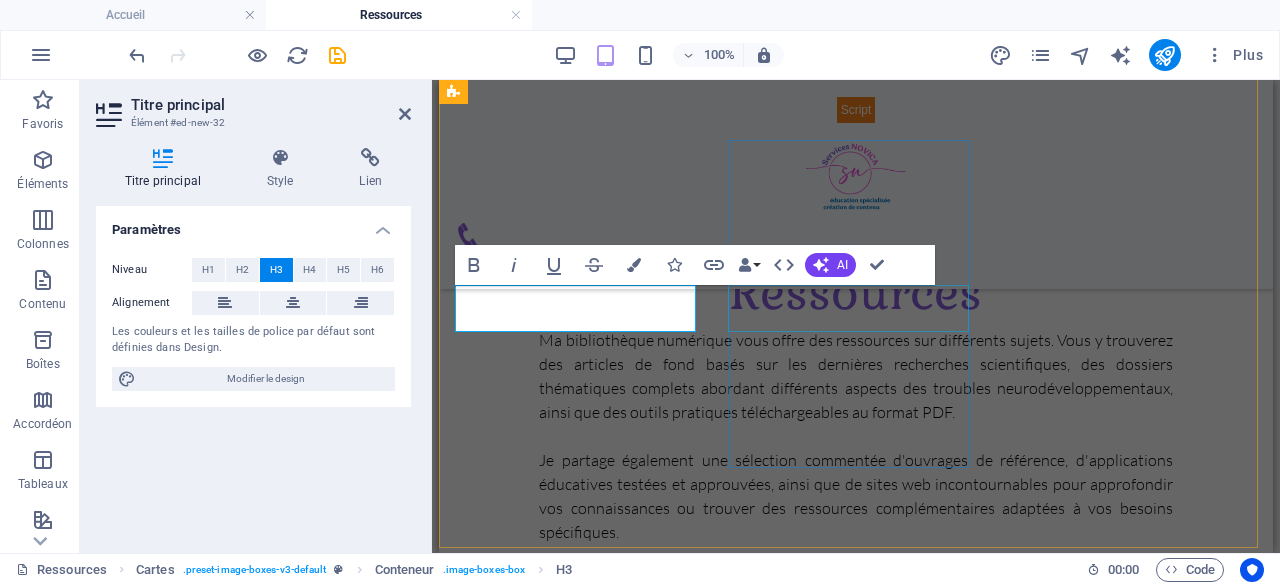 click on "Headline" at bounding box center (578, 1142) 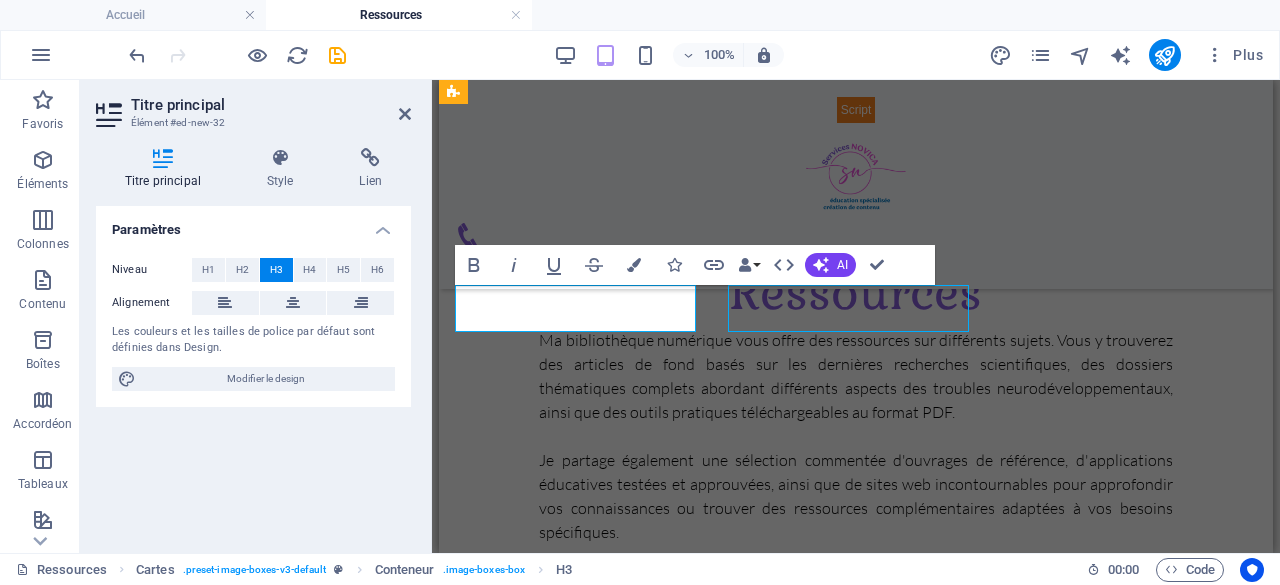click on "Headline" at bounding box center (578, 1142) 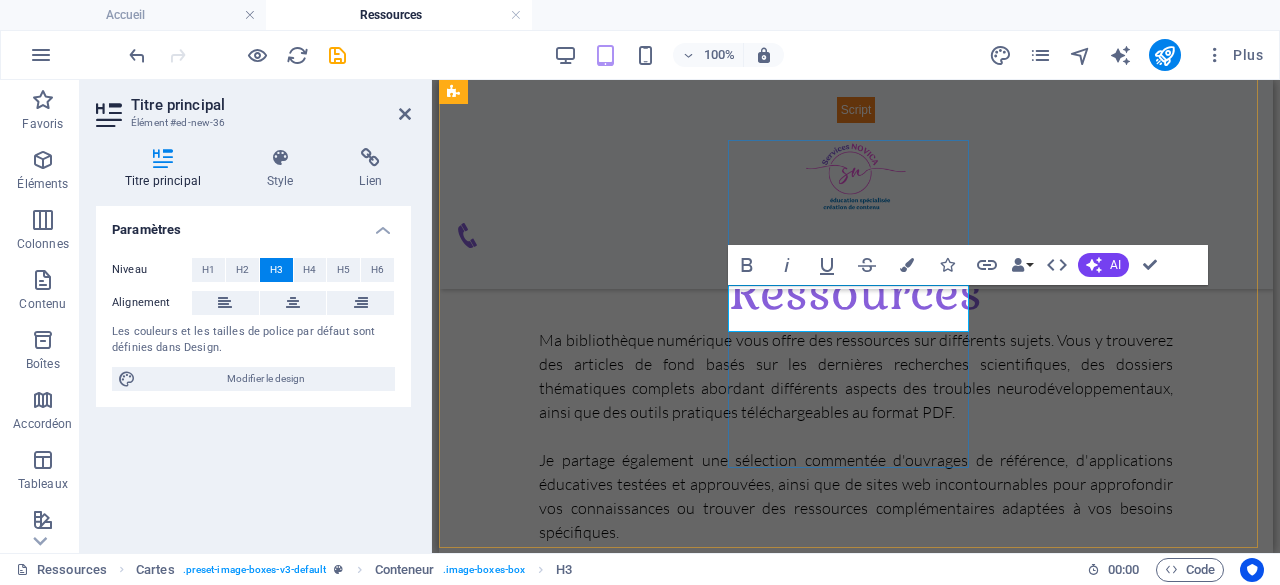 type 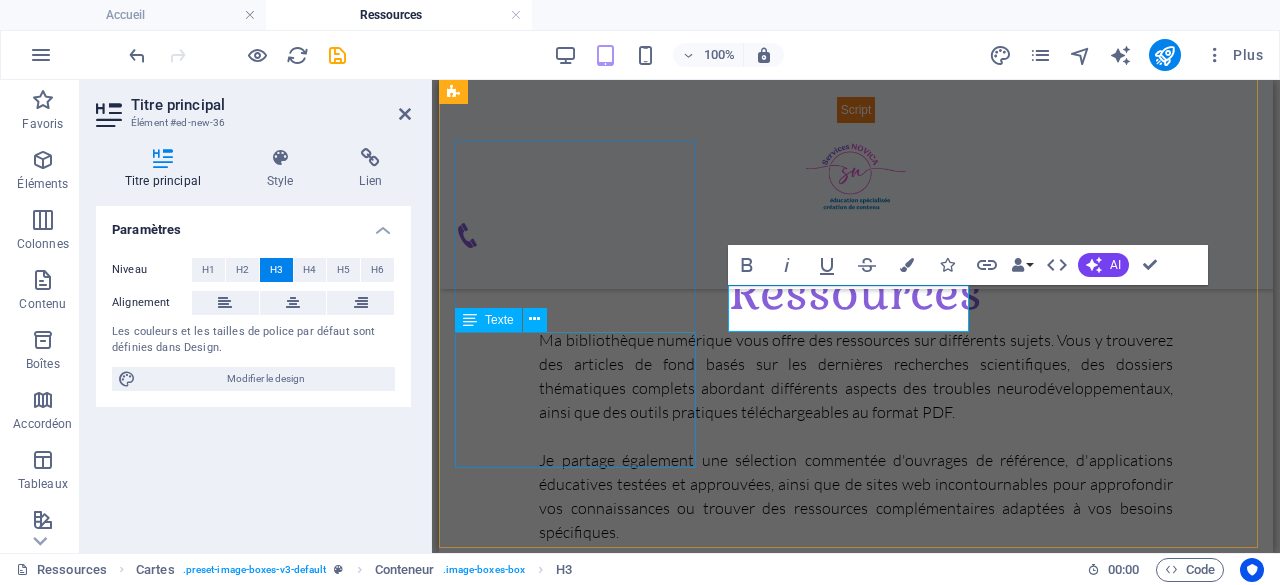 click on "Lorem ipsum dolor sit amet, consectetuer adipiscing elit. Aenean commodo ligula eget dolor. Lorem ipsum dolor sit amet." at bounding box center [578, 887] 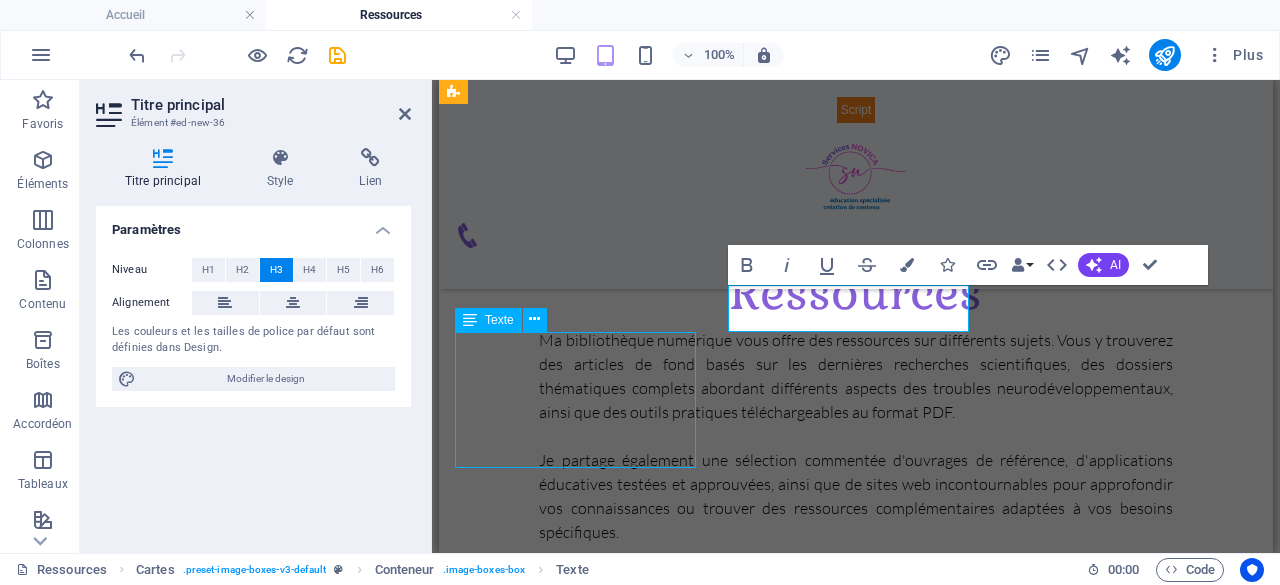 click on "Lorem ipsum dolor sit amet, consectetuer adipiscing elit. Aenean commodo ligula eget dolor. Lorem ipsum dolor sit amet." at bounding box center [578, 887] 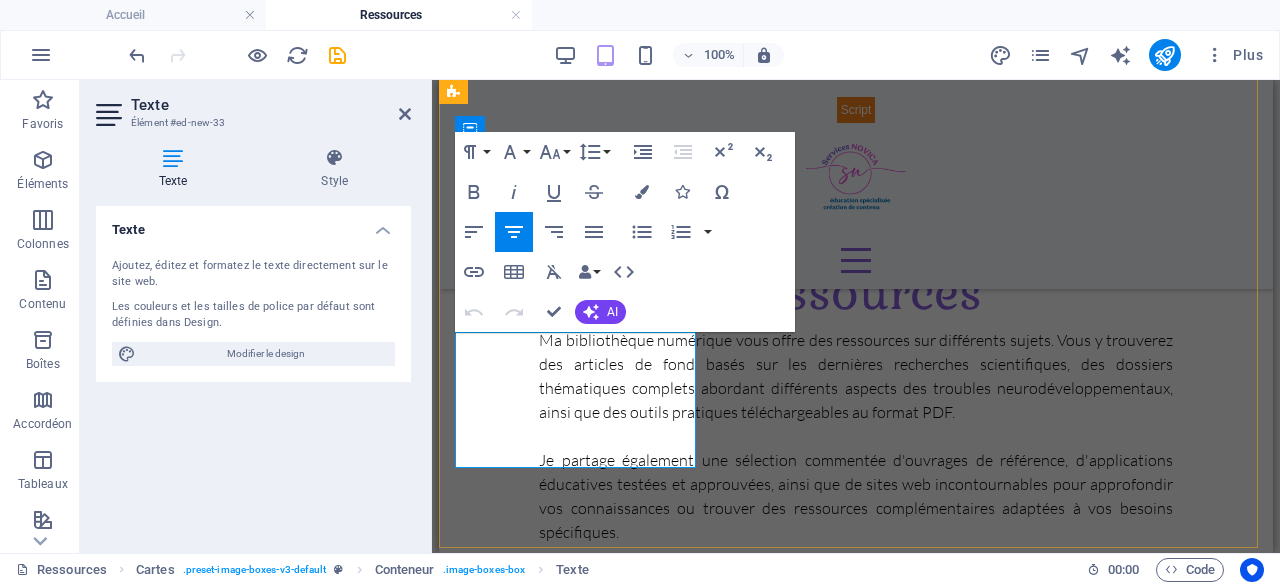 drag, startPoint x: 484, startPoint y: 348, endPoint x: 623, endPoint y: 435, distance: 163.9817 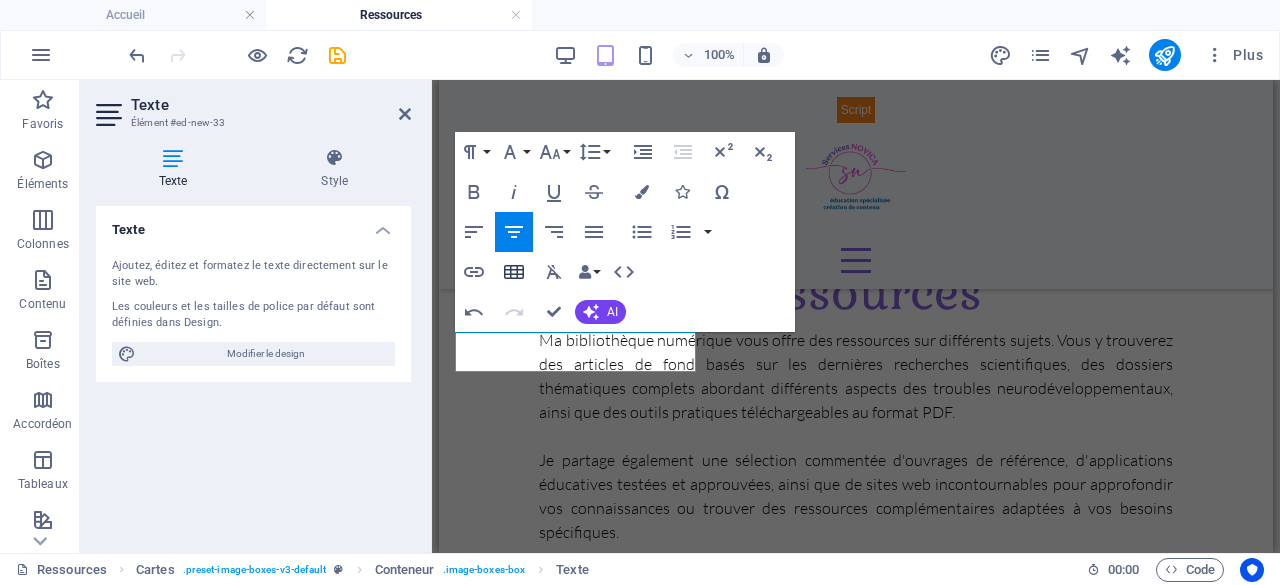 click 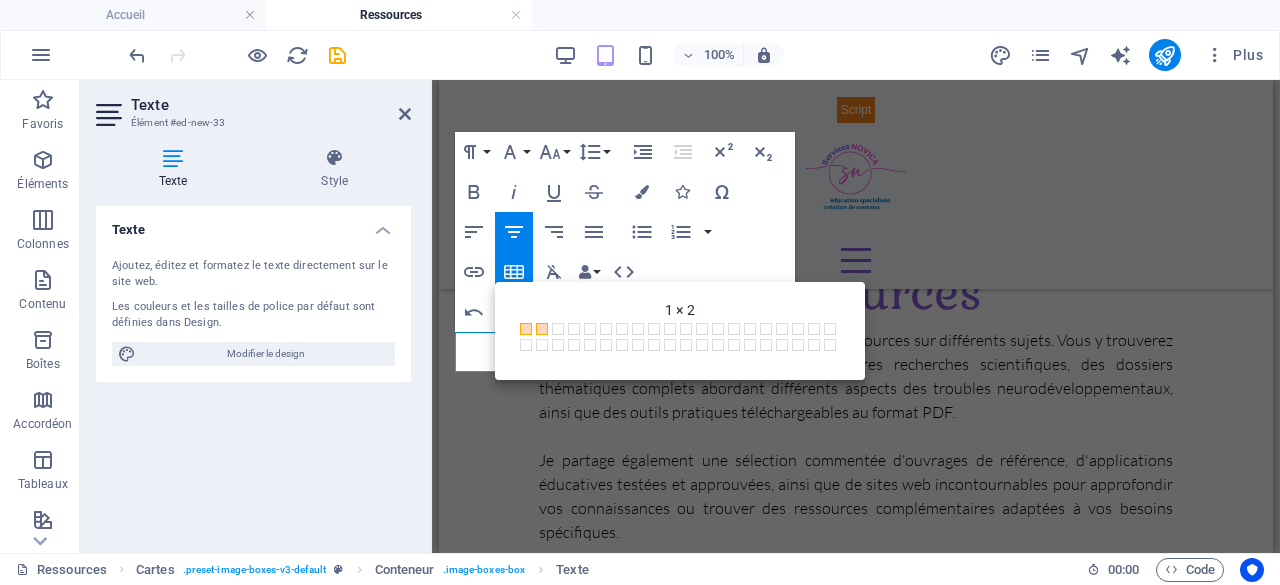 click at bounding box center [542, 329] 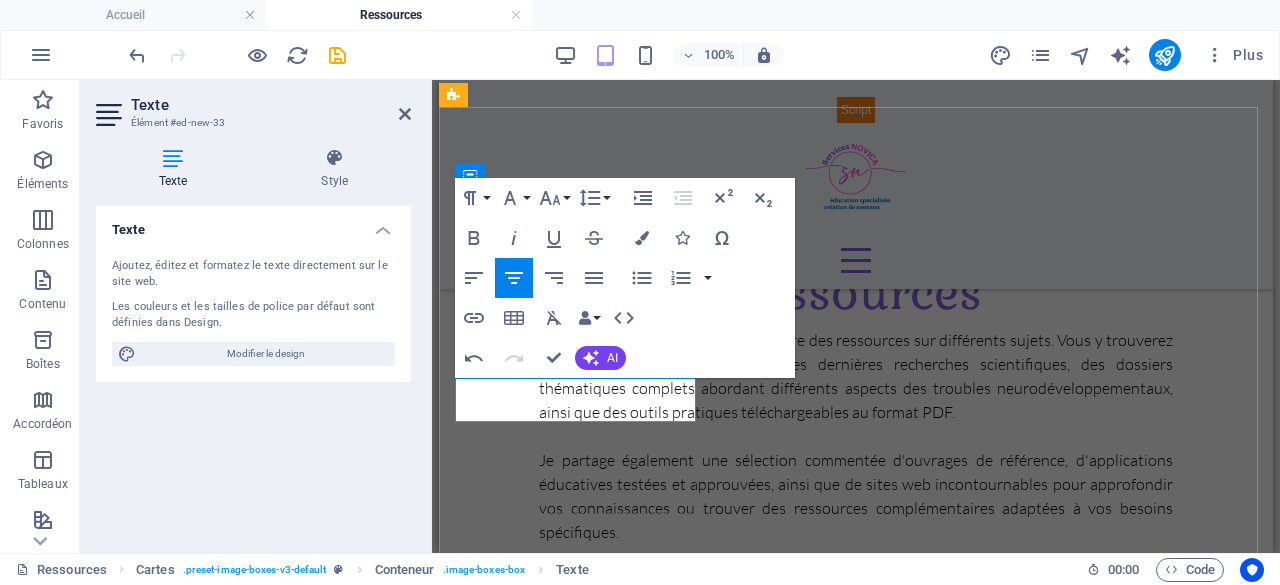 scroll, scrollTop: 699, scrollLeft: 0, axis: vertical 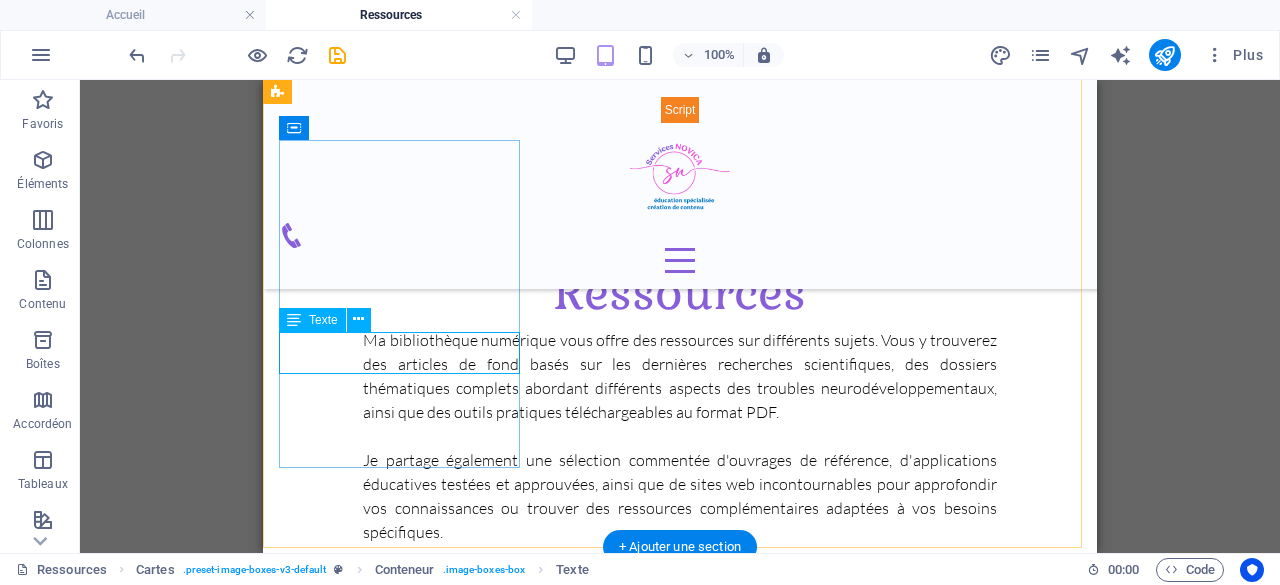 click at bounding box center [402, 840] 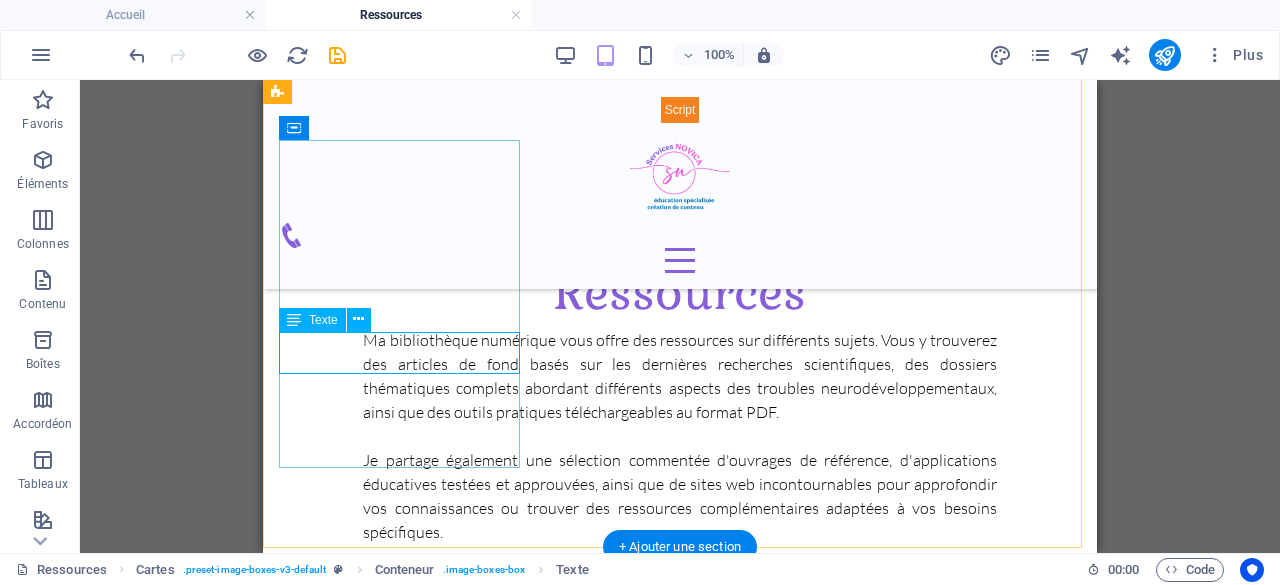 click at bounding box center (402, 840) 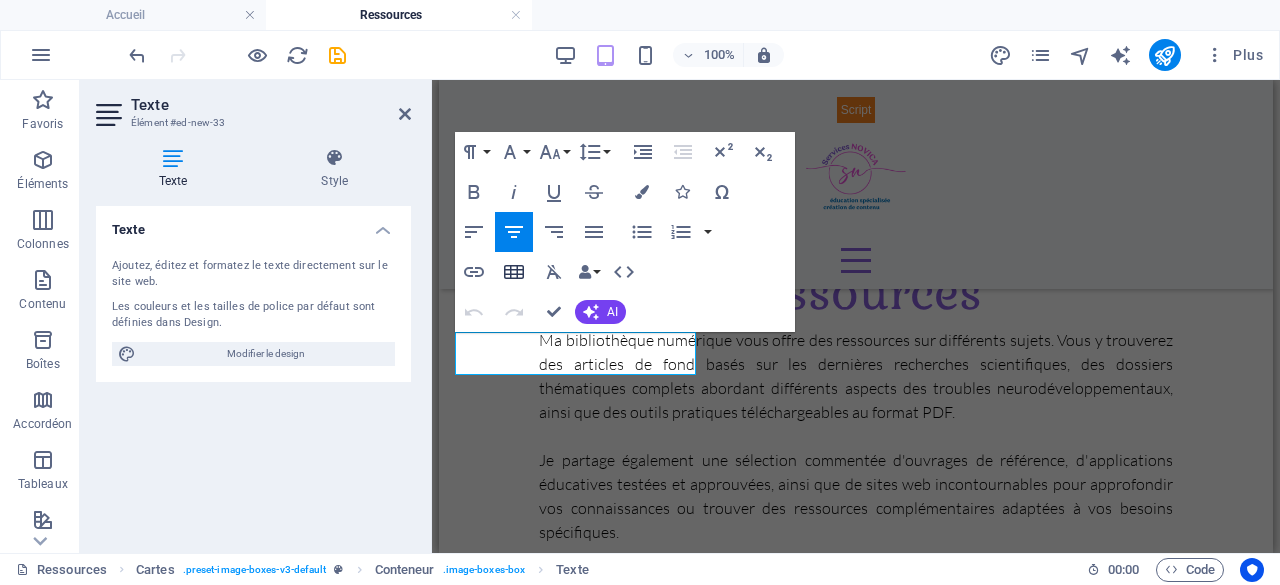 click 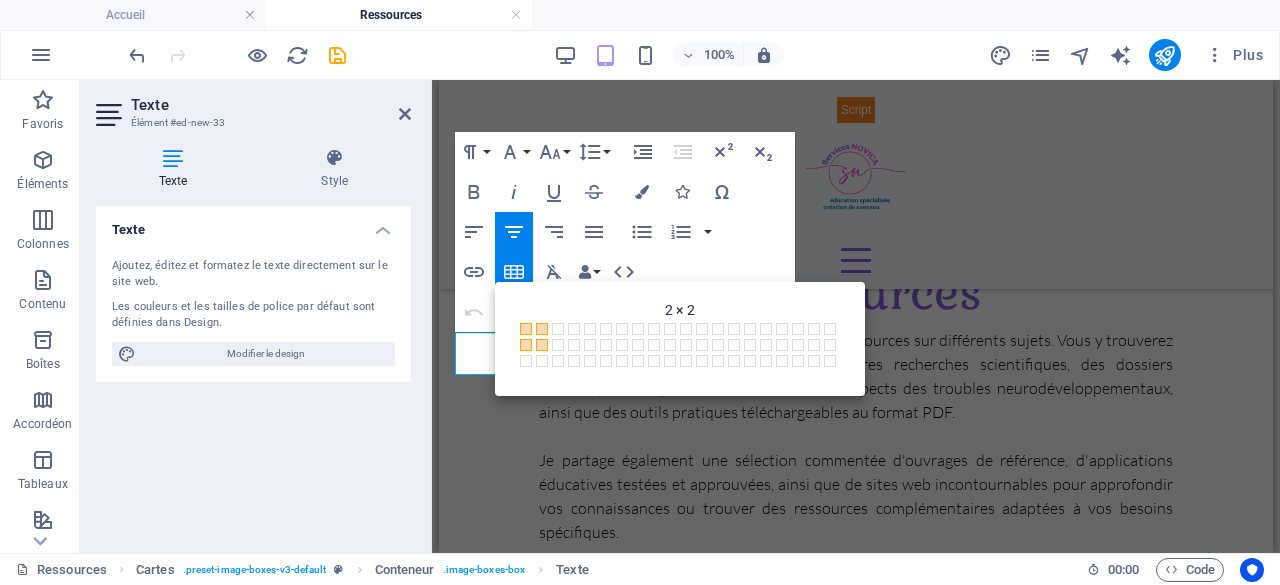 click at bounding box center [542, 345] 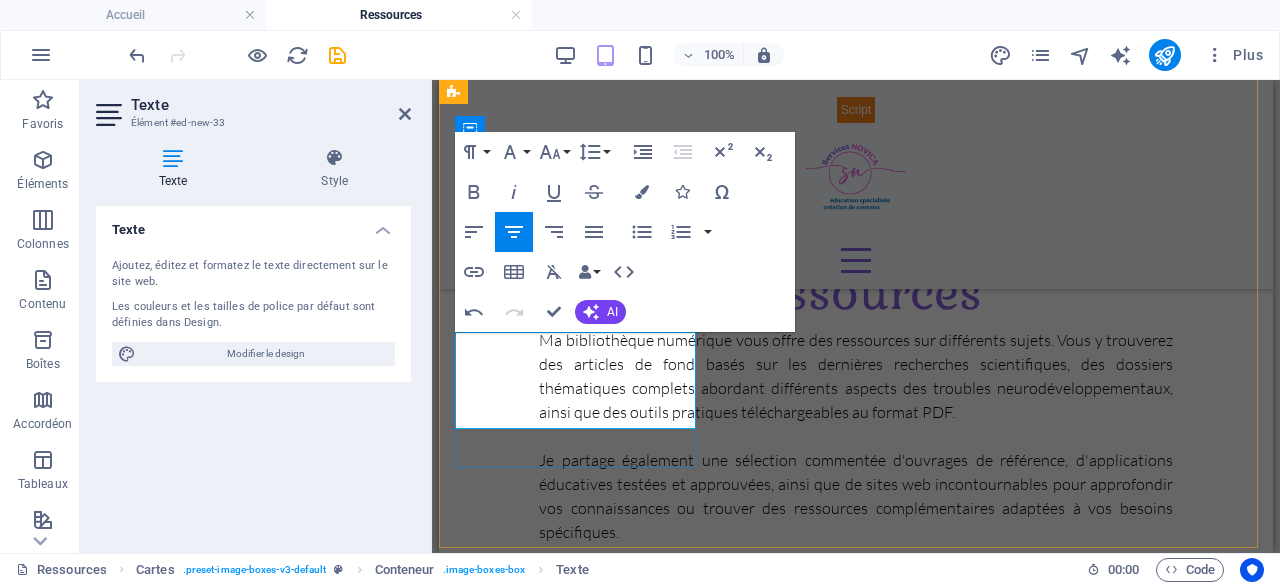 scroll, scrollTop: 699, scrollLeft: 0, axis: vertical 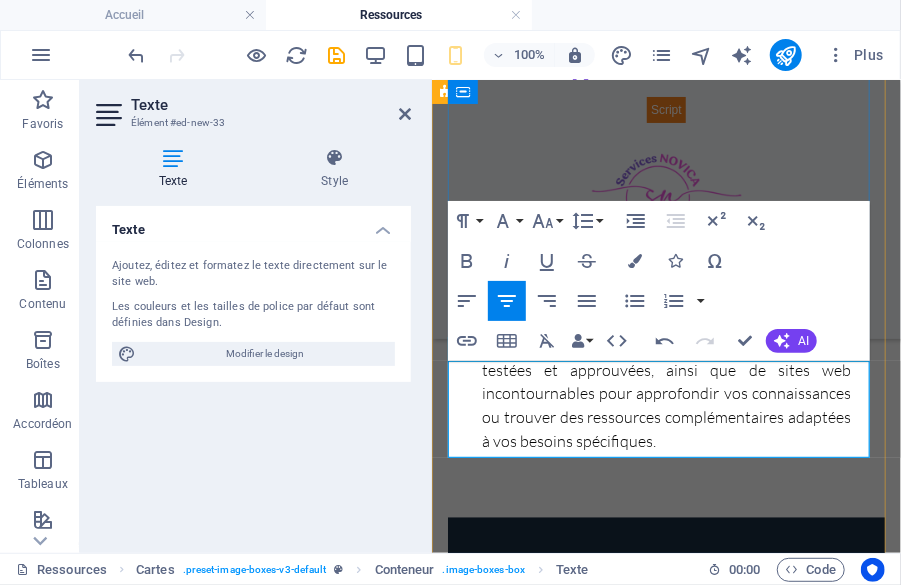 type 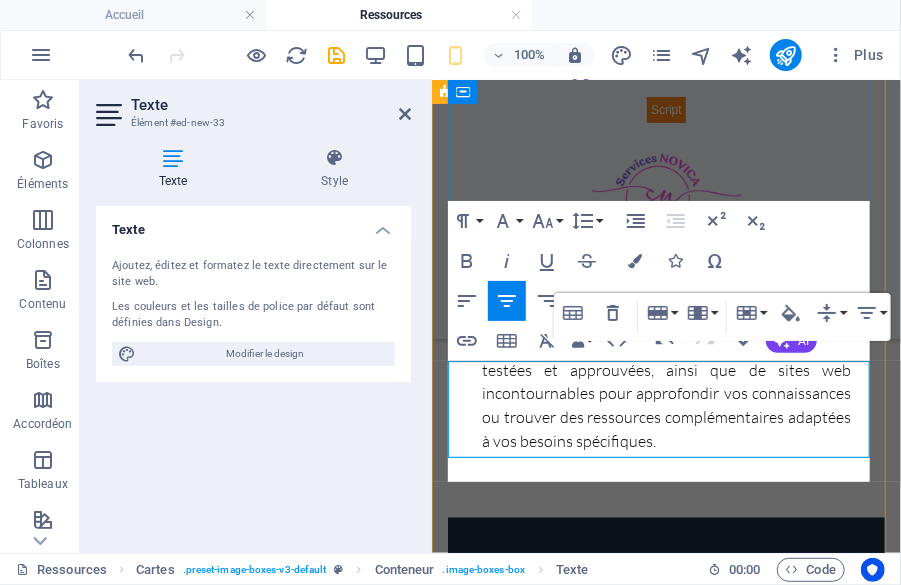 scroll, scrollTop: 190, scrollLeft: 4, axis: both 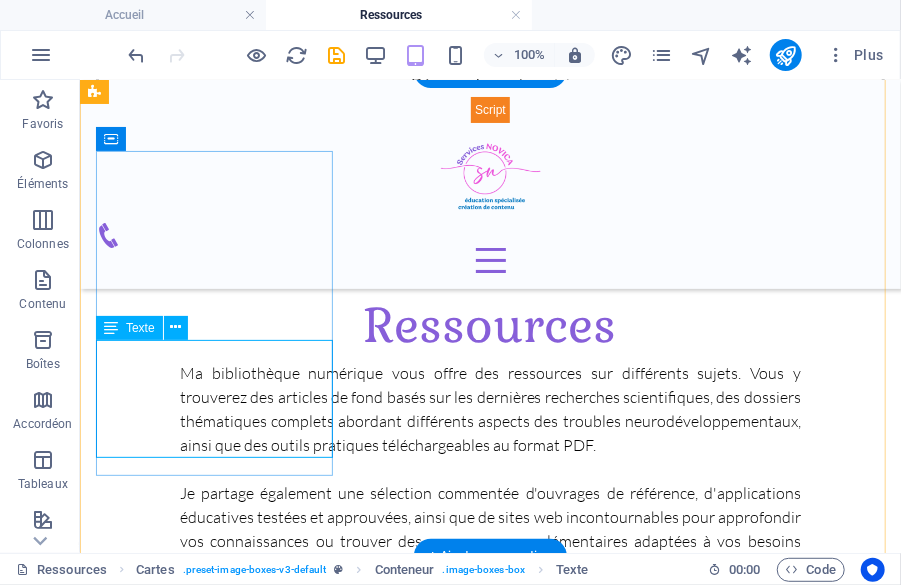 click on "Autisme Montréal https://autisme-montreal.com/" at bounding box center [216, 907] 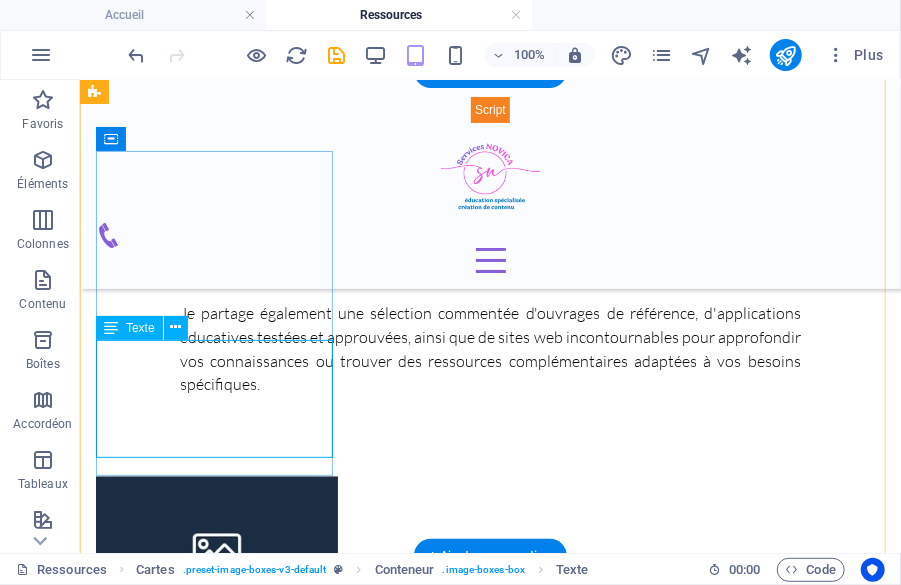 select on "rem" 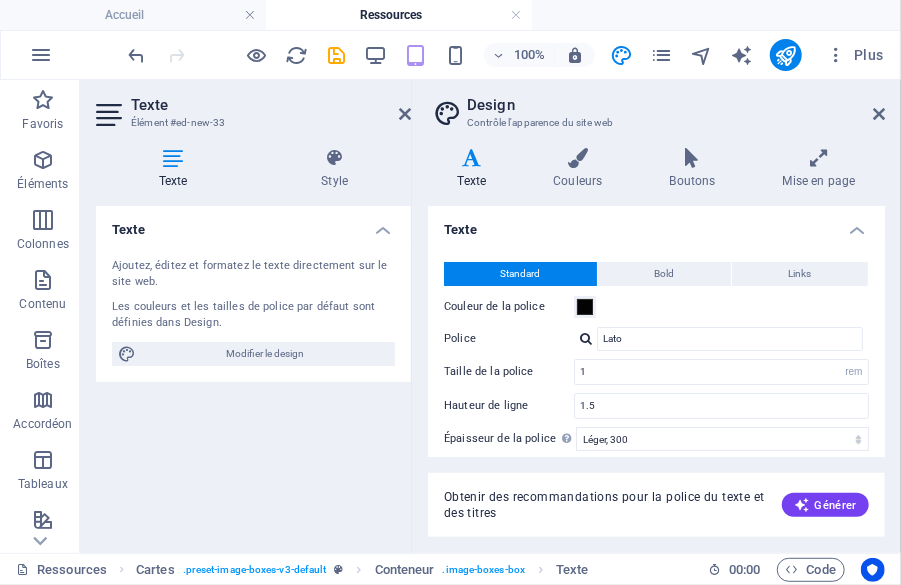 scroll, scrollTop: 2809, scrollLeft: 0, axis: vertical 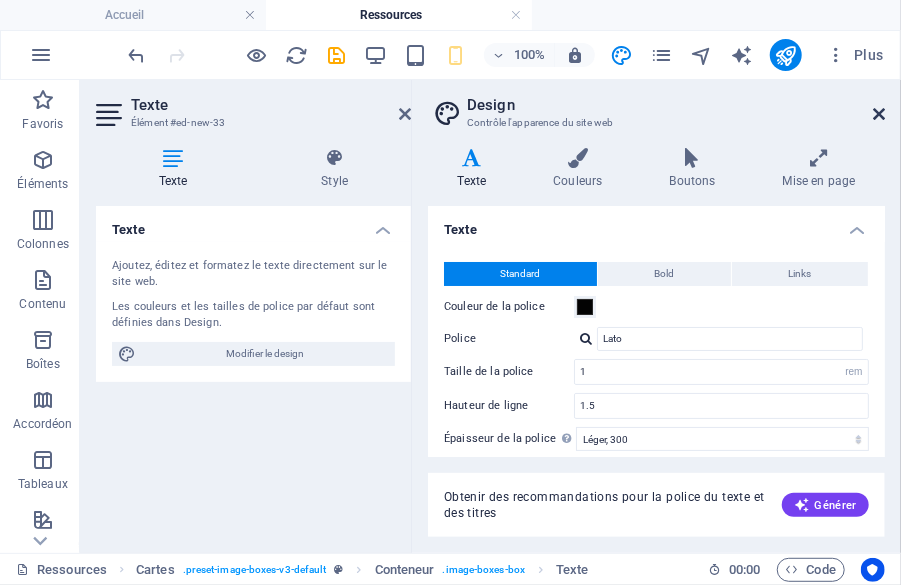 click at bounding box center (879, 114) 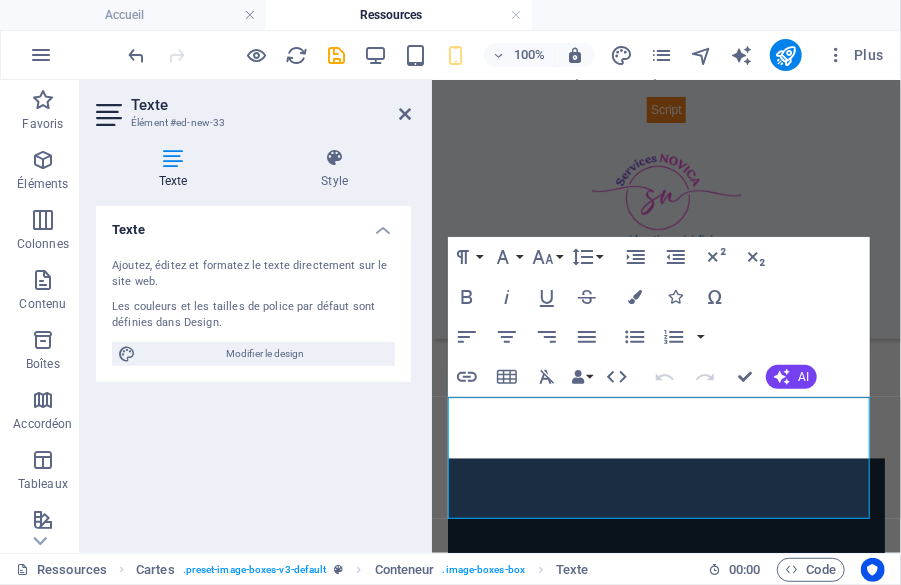scroll, scrollTop: 997, scrollLeft: 0, axis: vertical 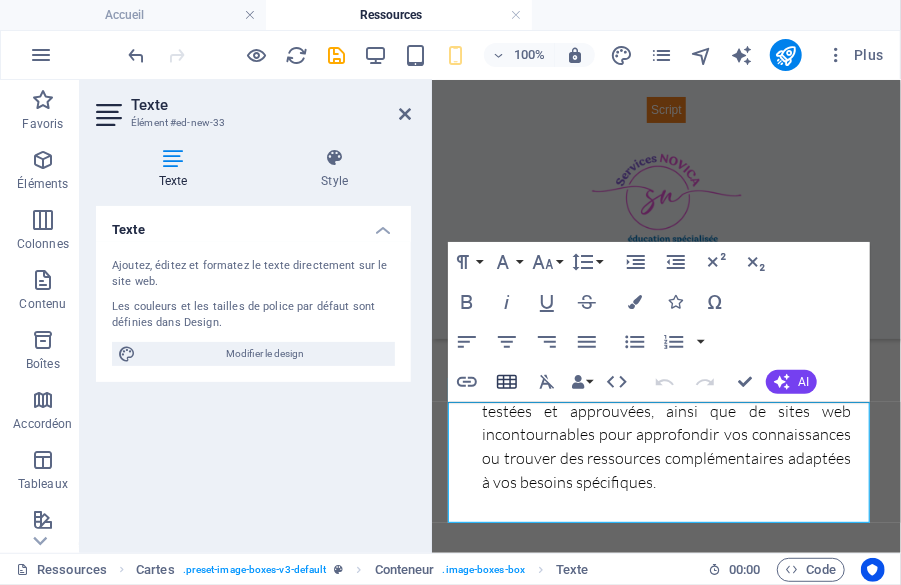 click 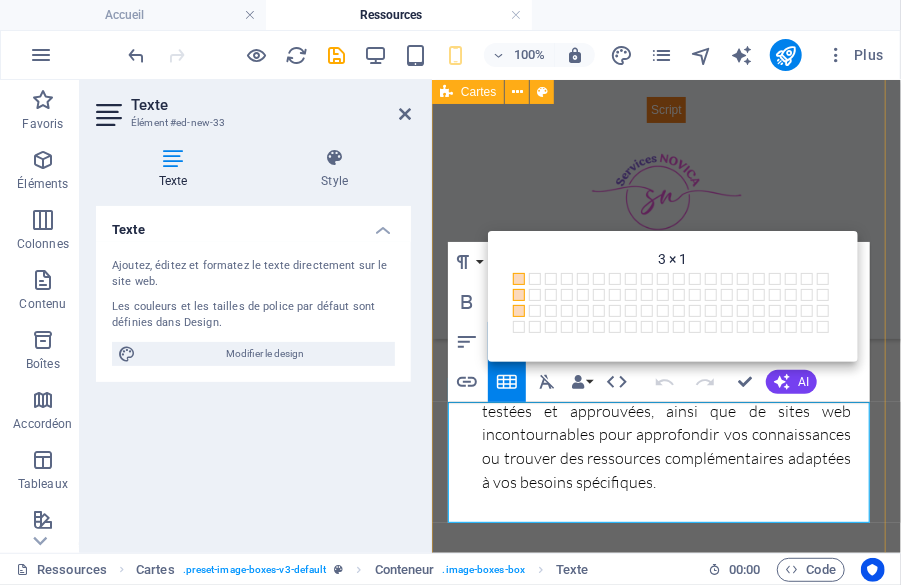 click on "Autisme Autisme Montréal https://autisme-montreal.com/ Apprentissage Lorem ipsum dolor sit amet, consectetuer adipiscing elit. Aenean commodo ligula eget dolor. Lorem ipsum dolor sit amet. Headline Lorem ipsum dolor sit amet, consectetuer adipiscing elit. Aenean commodo ligula eget dolor. Lorem ipsum dolor sit amet." at bounding box center (665, 1167) 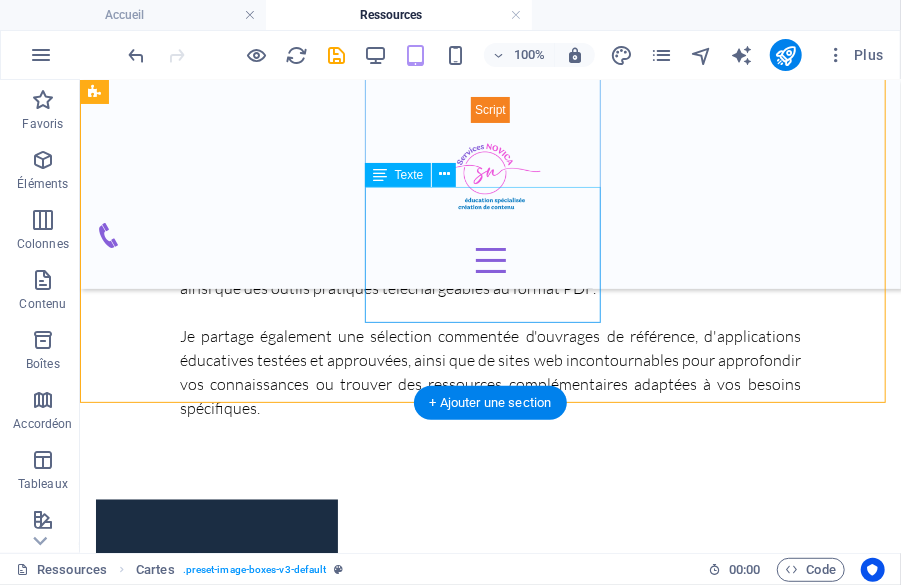 scroll, scrollTop: 747, scrollLeft: 0, axis: vertical 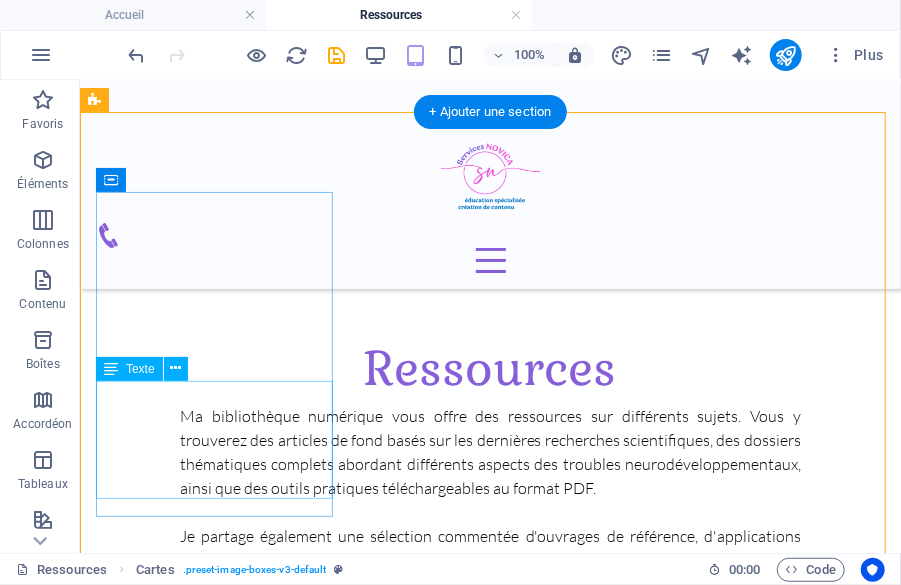 click on "Autisme Montréal https://autisme-montreal.com/" at bounding box center (216, 950) 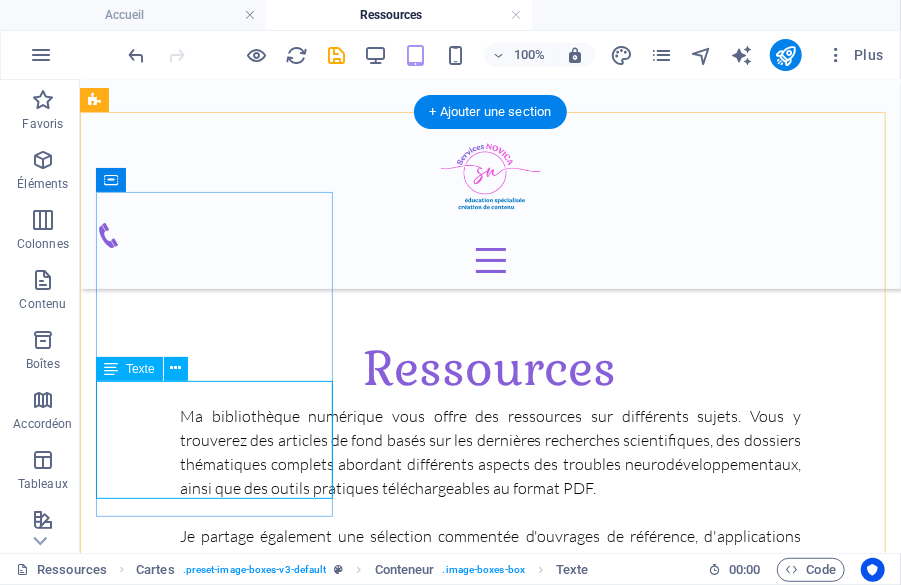 click on "Autisme Montréal https://autisme-montreal.com/" at bounding box center (216, 950) 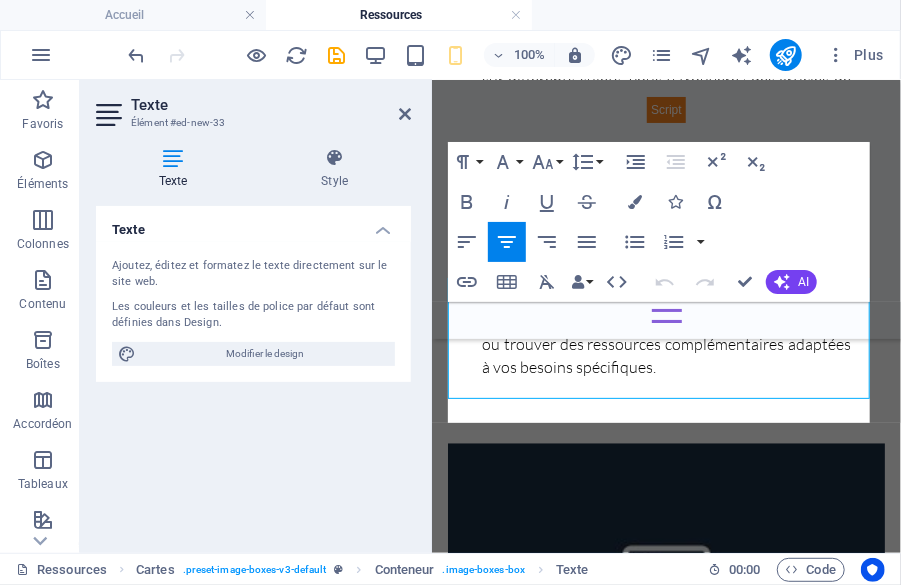 scroll, scrollTop: 1098, scrollLeft: 0, axis: vertical 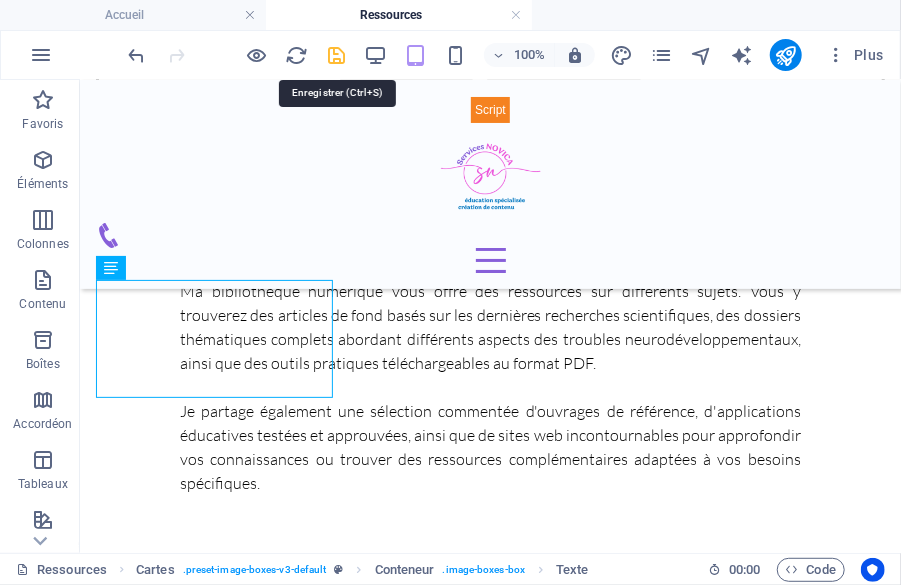 click at bounding box center (337, 55) 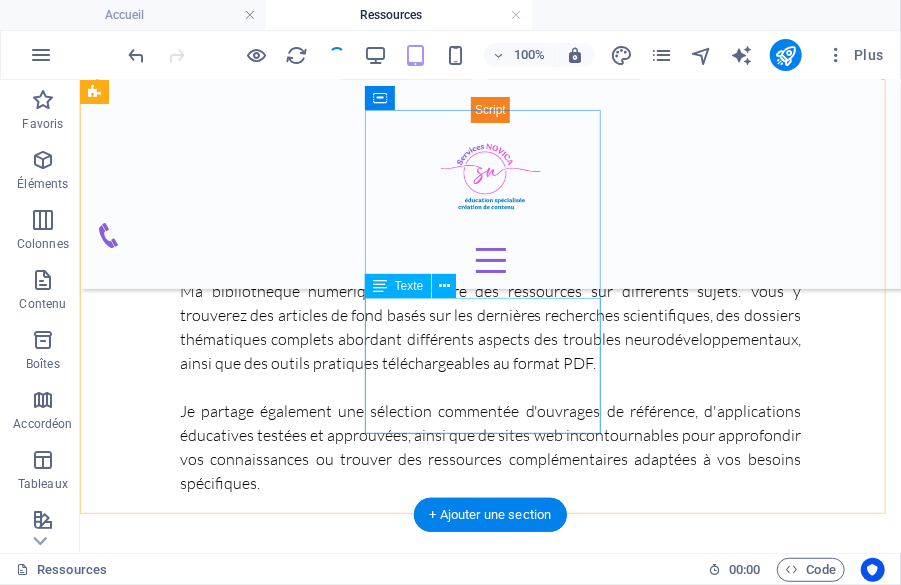 scroll, scrollTop: 648, scrollLeft: 0, axis: vertical 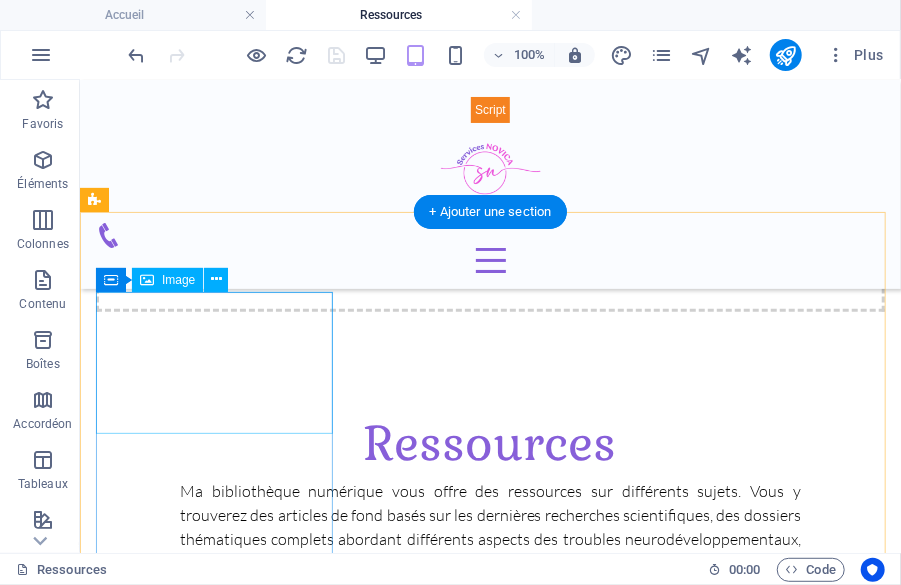 click at bounding box center (216, 846) 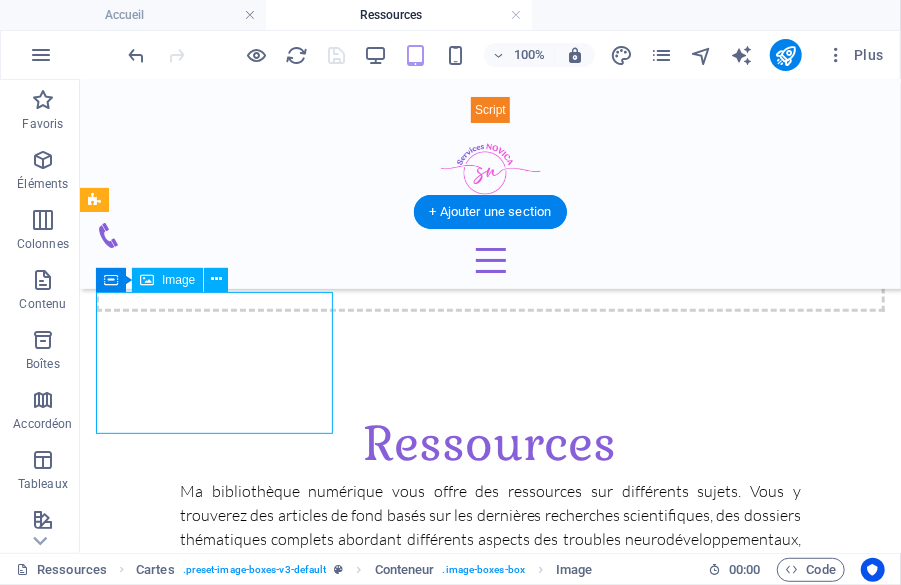 click at bounding box center [216, 846] 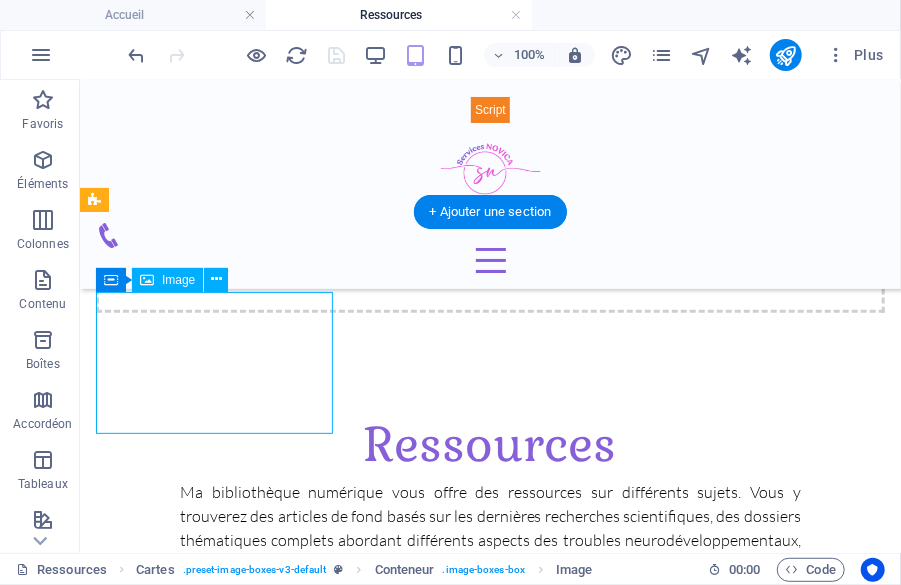 select on "%" 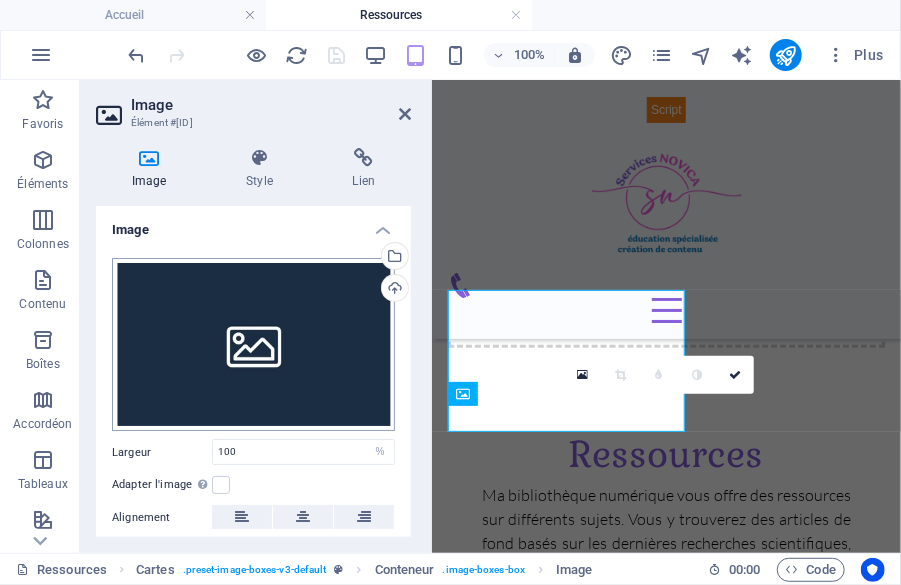 scroll, scrollTop: 698, scrollLeft: 0, axis: vertical 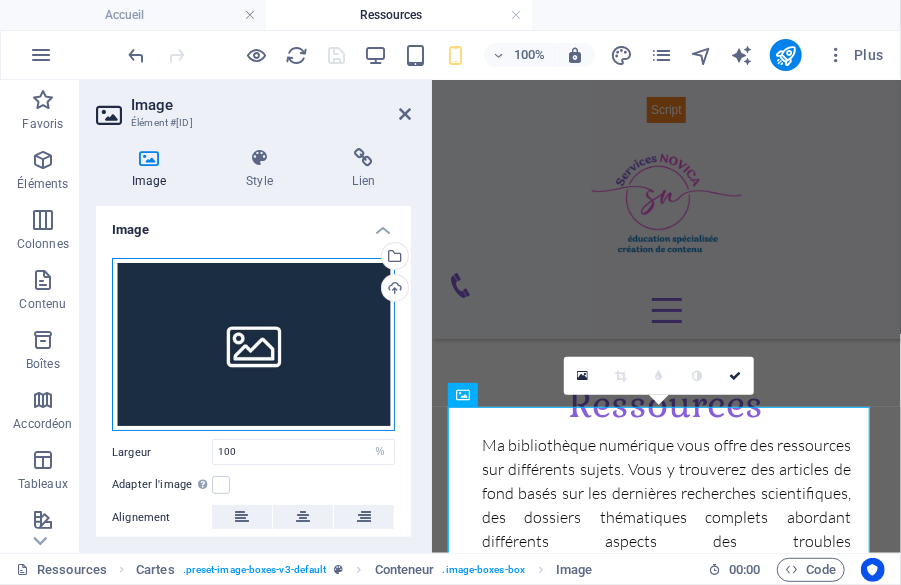 click on "Glissez les fichiers ici, cliquez pour choisir les fichiers ou  sélectionnez les fichiers depuis Fichiers ou depuis notre stock gratuit de photos et de vidéos" at bounding box center (253, 345) 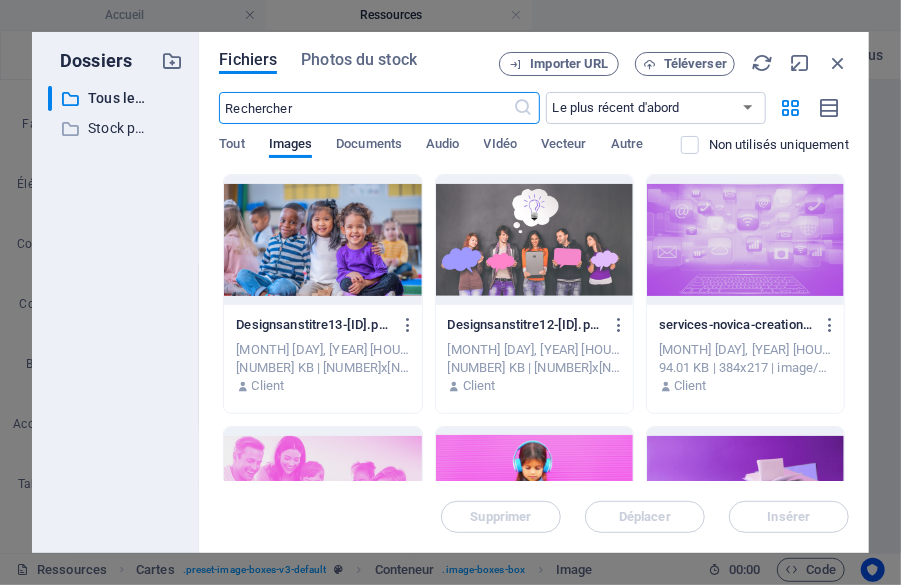scroll, scrollTop: 2465, scrollLeft: 0, axis: vertical 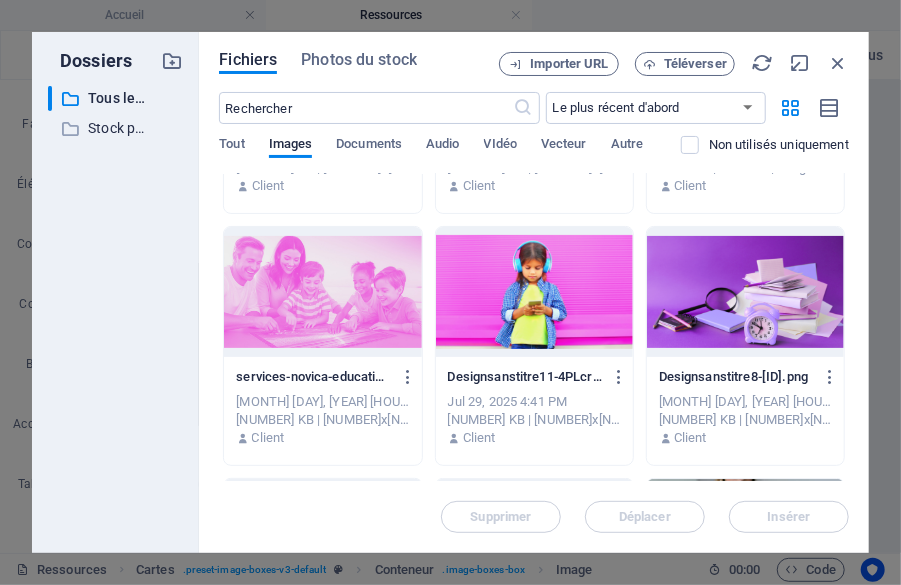 click at bounding box center (534, 292) 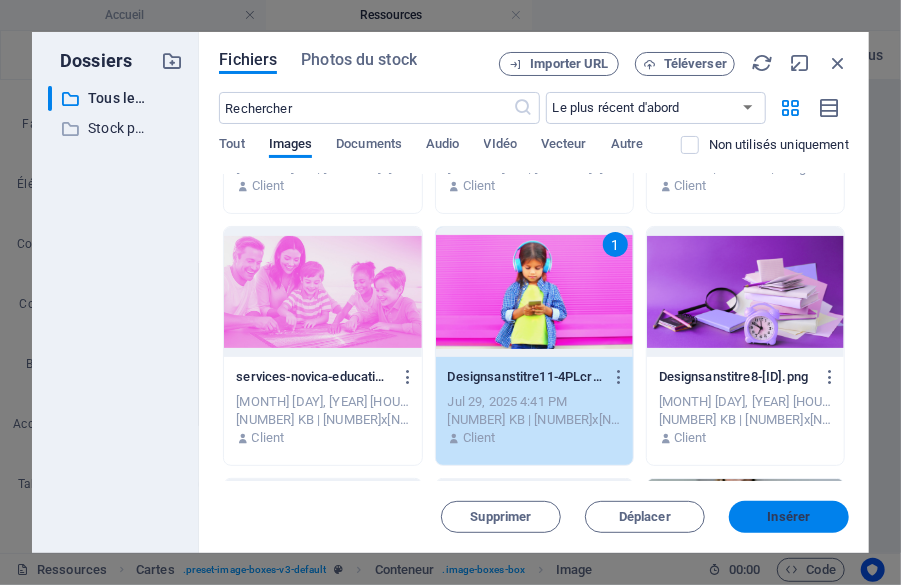drag, startPoint x: 770, startPoint y: 513, endPoint x: 298, endPoint y: 412, distance: 482.6852 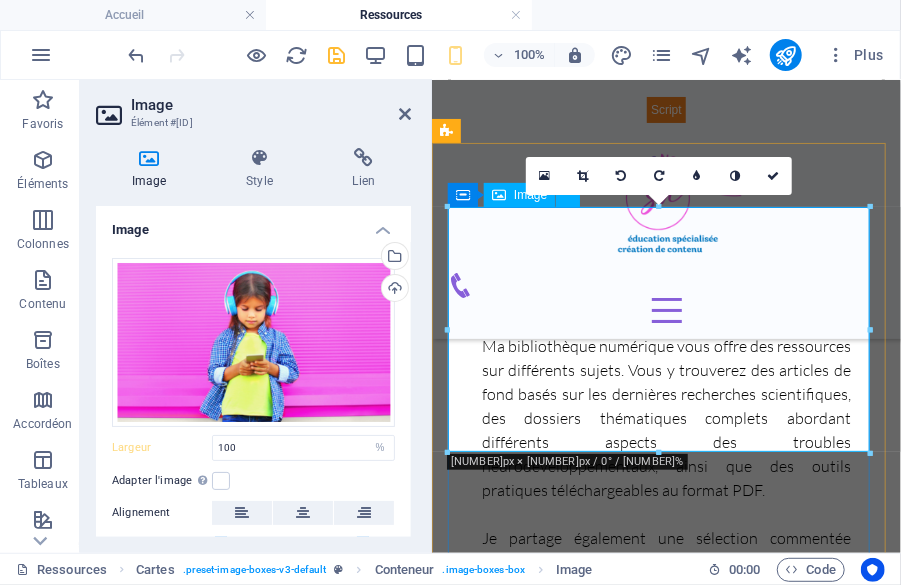 scroll, scrollTop: 922, scrollLeft: 0, axis: vertical 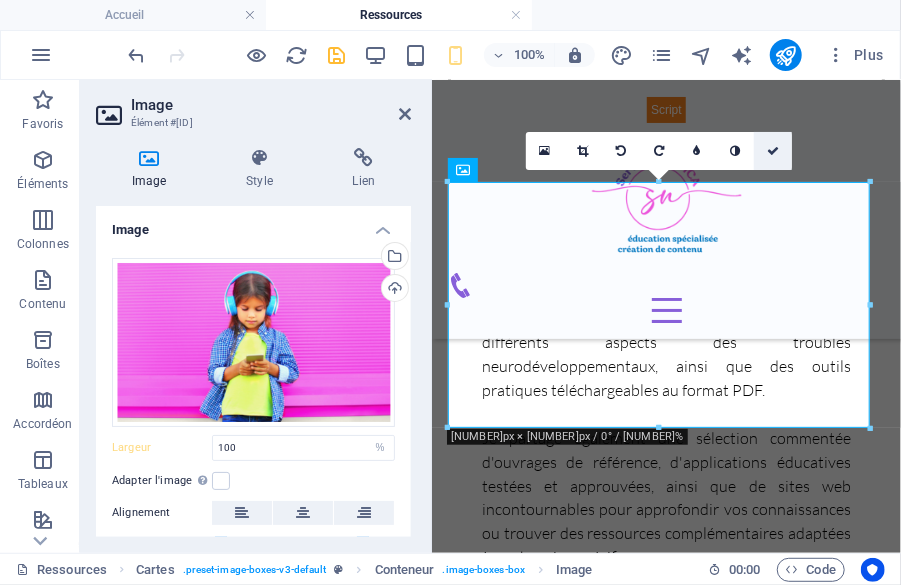 click at bounding box center [773, 151] 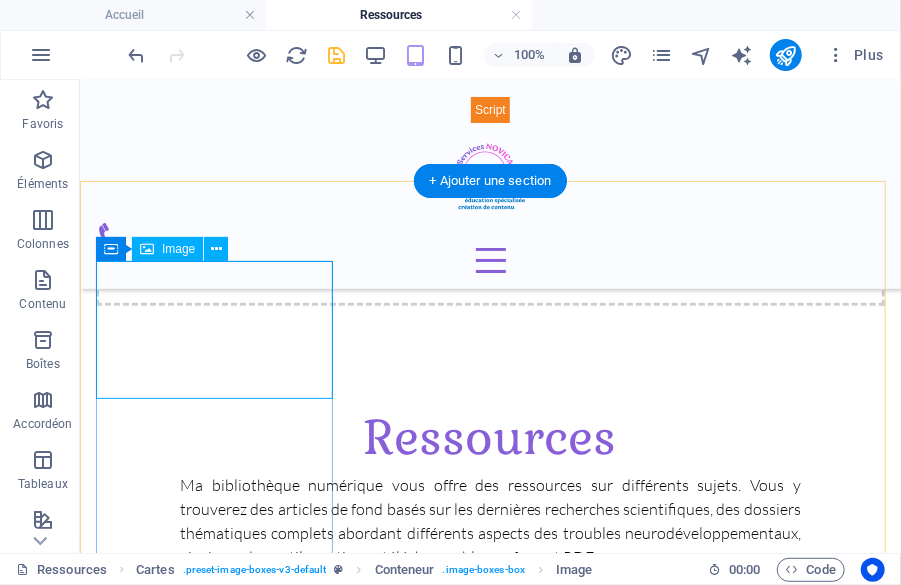 scroll, scrollTop: 672, scrollLeft: 0, axis: vertical 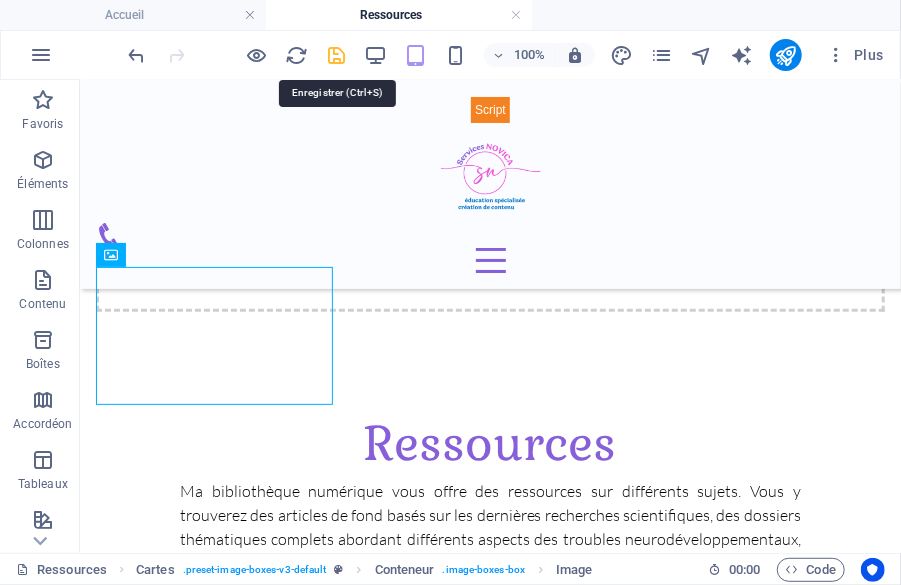click at bounding box center [337, 55] 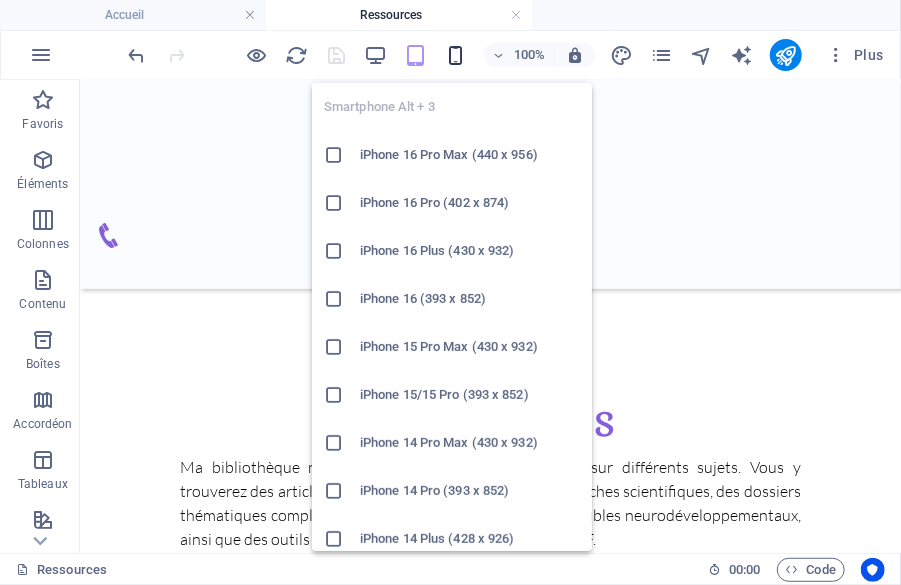 click at bounding box center (455, 55) 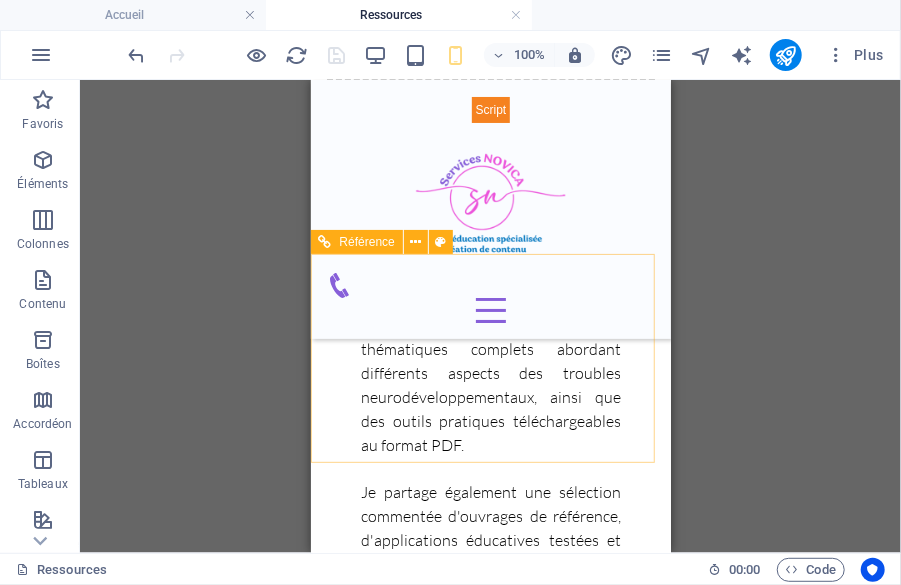 scroll, scrollTop: 922, scrollLeft: 0, axis: vertical 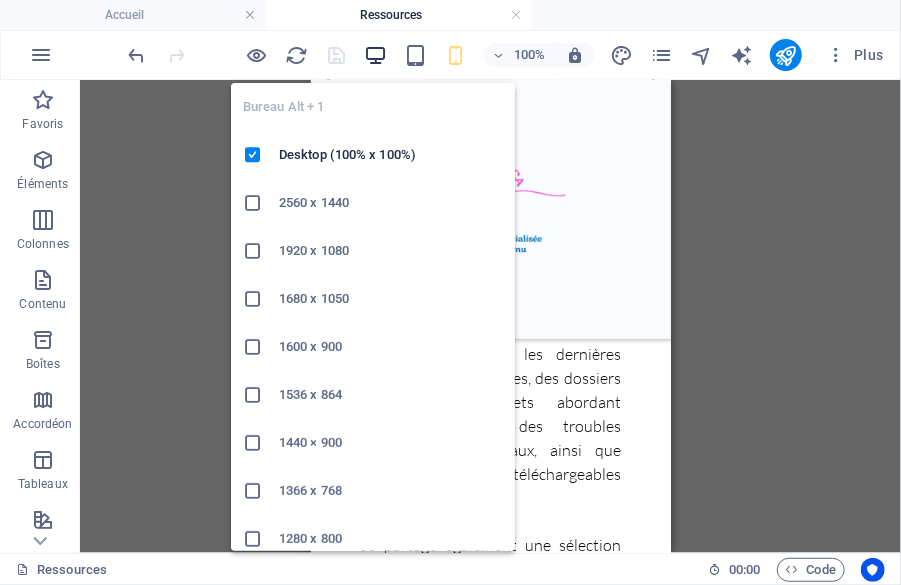 click at bounding box center (375, 55) 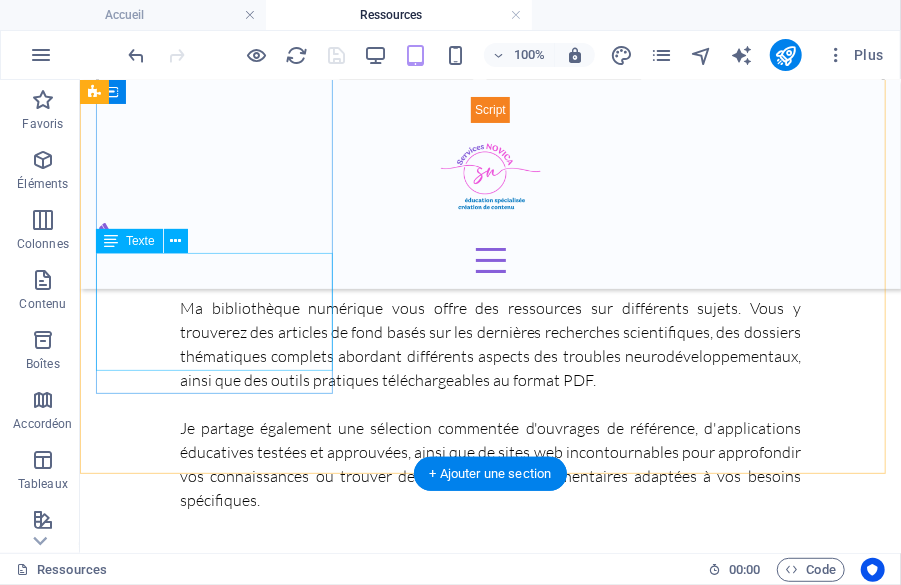 scroll, scrollTop: 672, scrollLeft: 0, axis: vertical 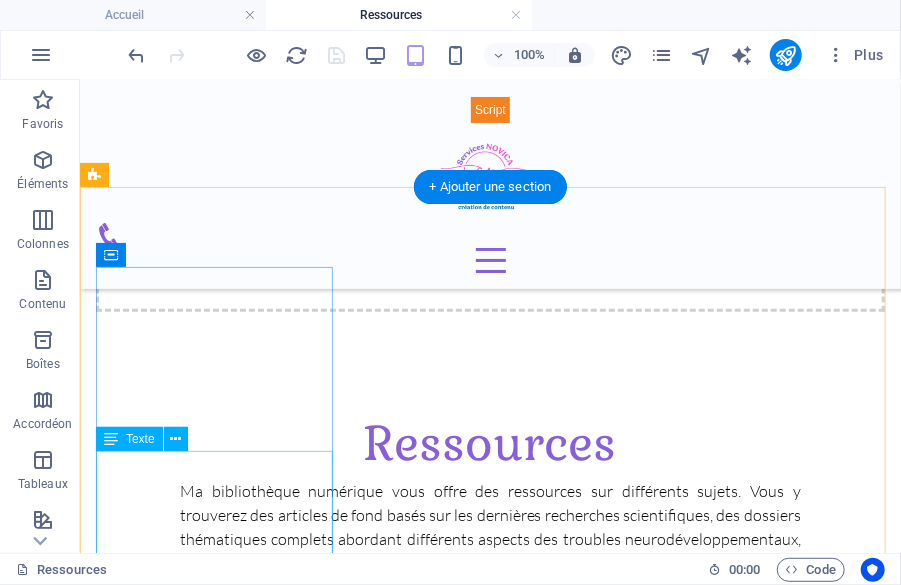 click on "Autisme Montréal https://autisme-montreal.com/" at bounding box center [216, 1021] 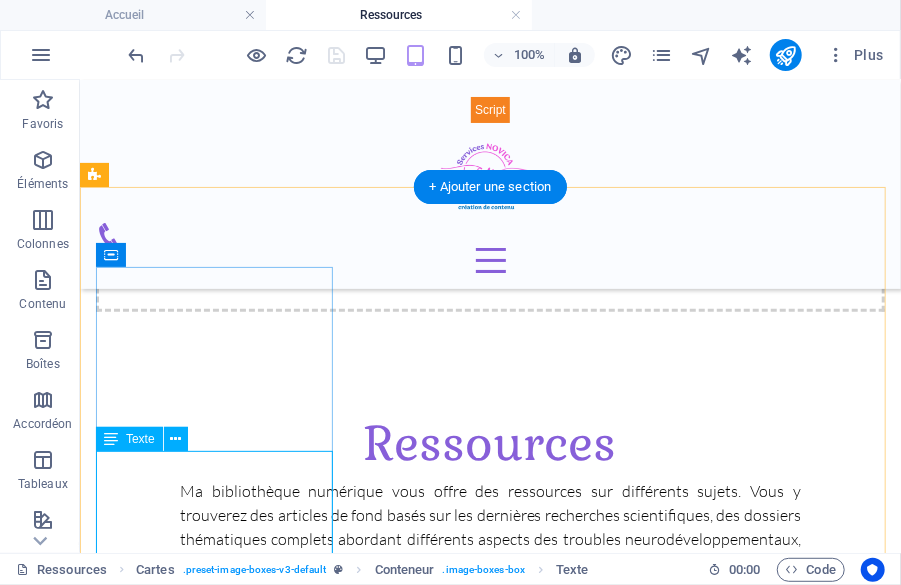 click on "Autisme Montréal https://autisme-montreal.com/" at bounding box center (216, 1021) 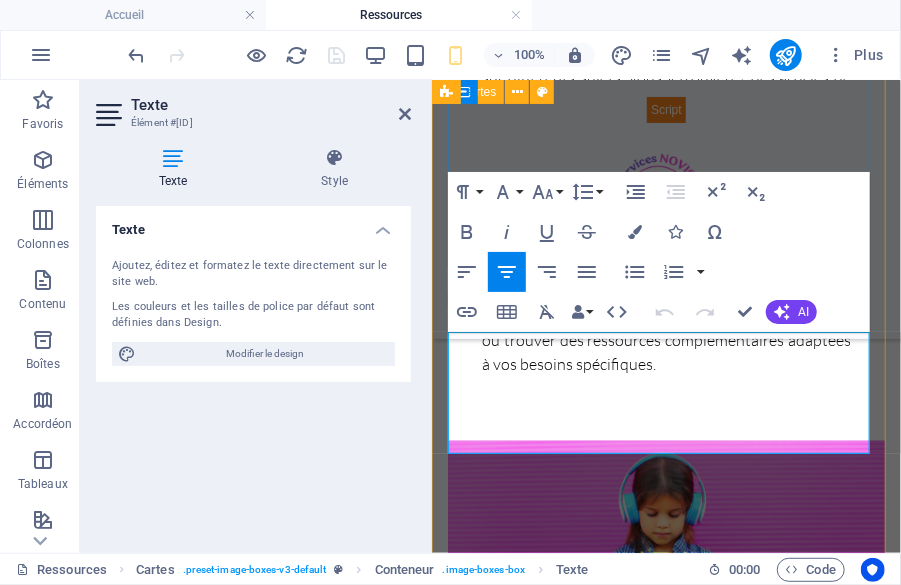 scroll, scrollTop: 990, scrollLeft: 0, axis: vertical 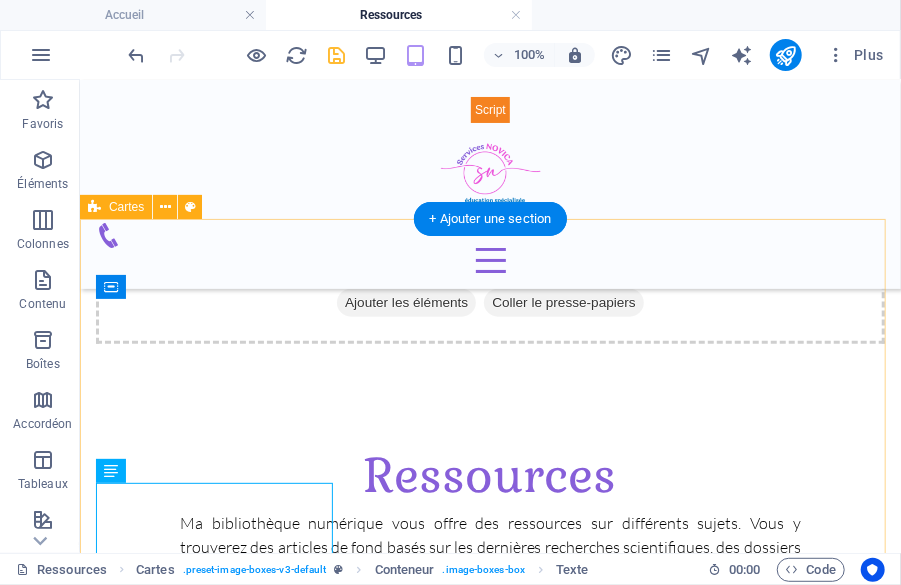 click on "Autisme Autisme Montréal https://autisme-montreal.com/ Apprentissage Lorem ipsum dolor sit amet, consectetuer adipiscing elit. Aenean commodo ligula eget dolor. Lorem ipsum dolor sit amet. Headline Lorem ipsum dolor sit amet, consectetuer adipiscing elit. Aenean commodo ligula eget dolor. Lorem ipsum dolor sit amet." at bounding box center (489, 1302) 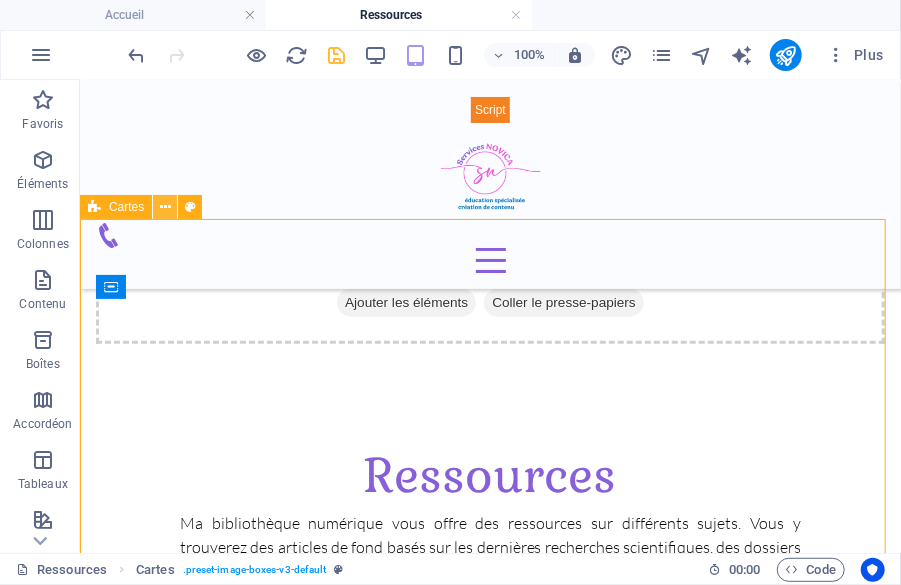 click at bounding box center (165, 207) 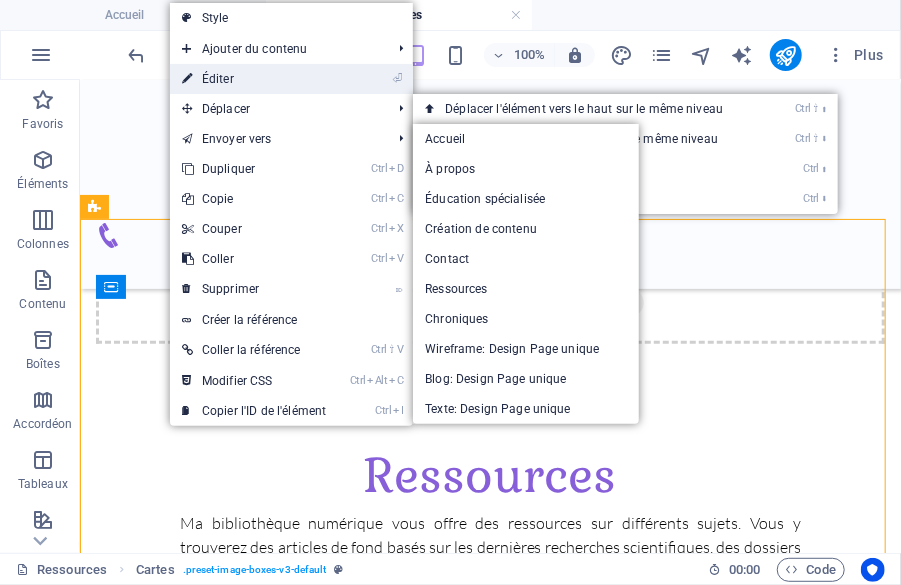 click on "⏎  Éditer" at bounding box center (254, 79) 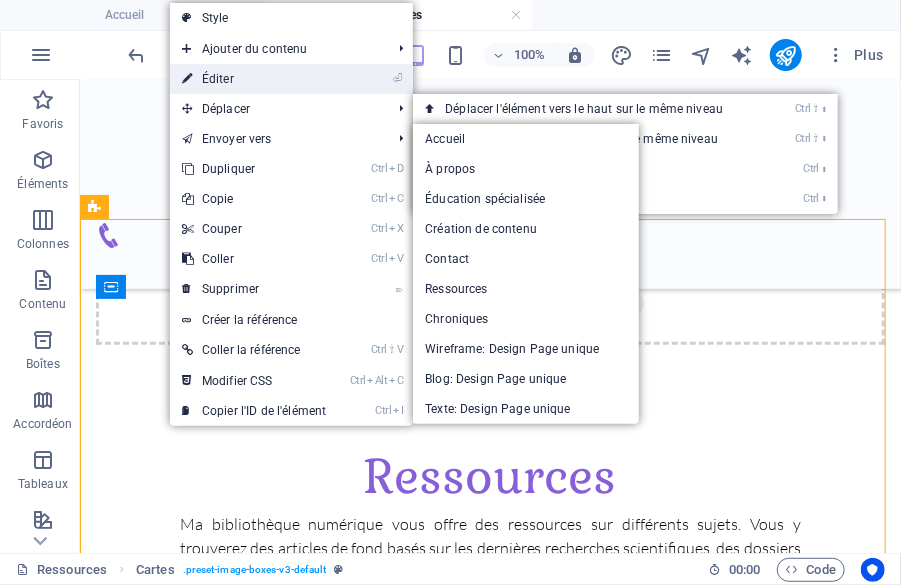 select on "rem" 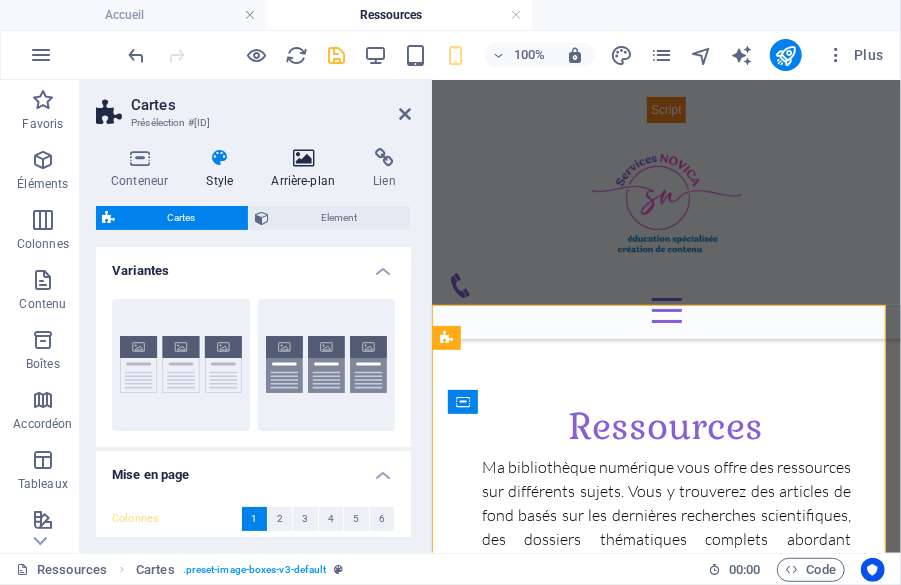 scroll, scrollTop: 690, scrollLeft: 0, axis: vertical 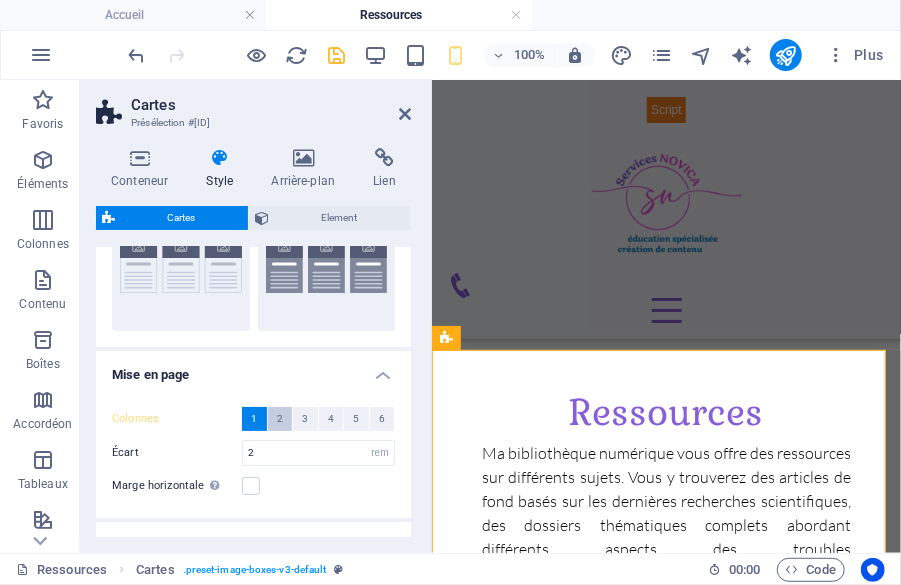 click on "2" at bounding box center (280, 419) 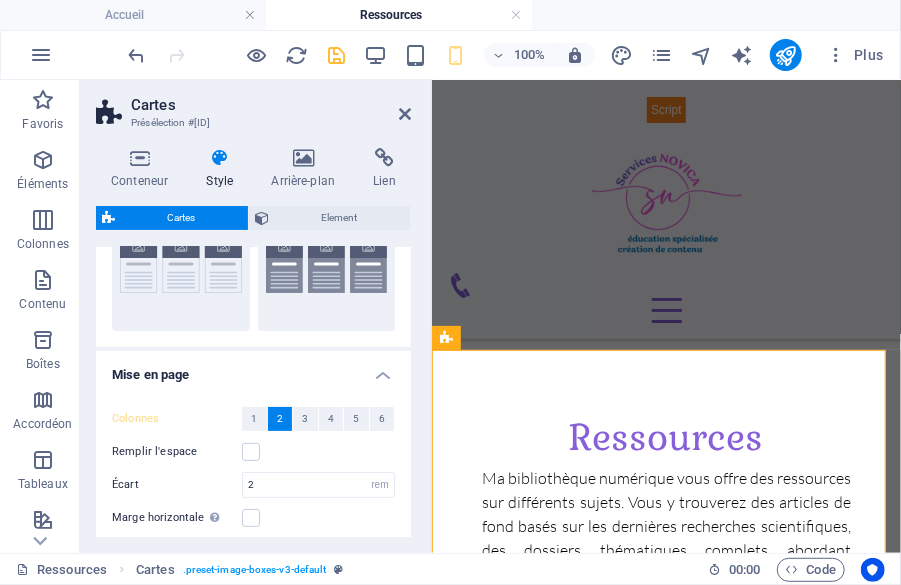 scroll, scrollTop: 200, scrollLeft: 0, axis: vertical 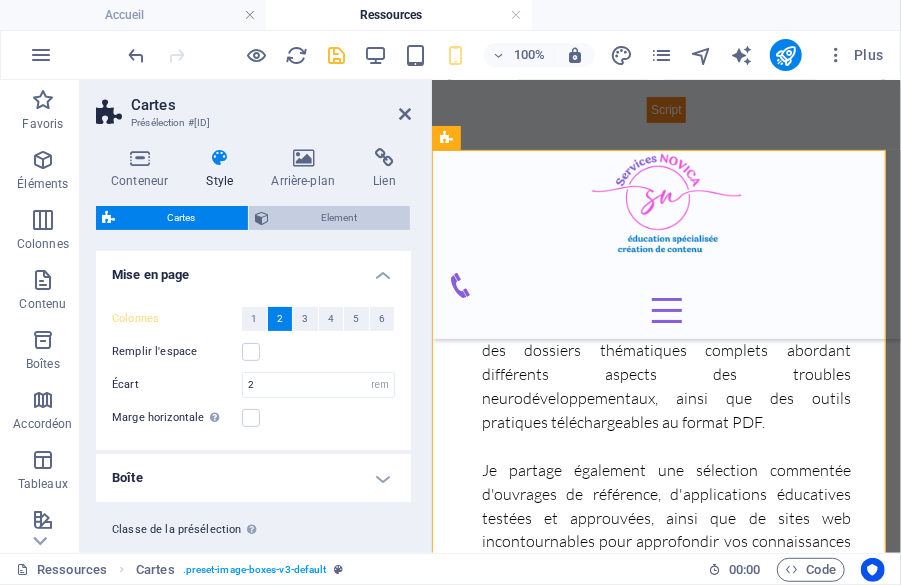 click on "Element" at bounding box center (339, 218) 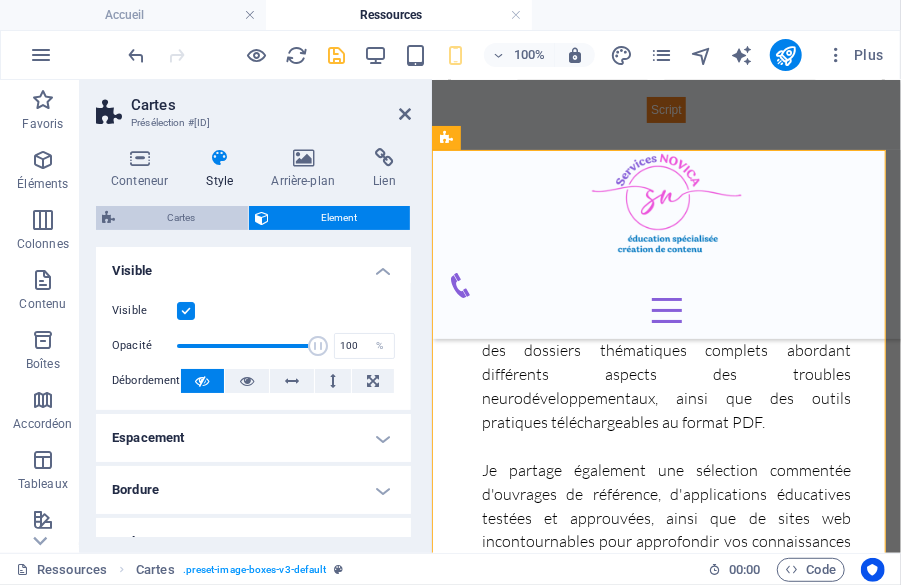 click on "Cartes" at bounding box center (181, 218) 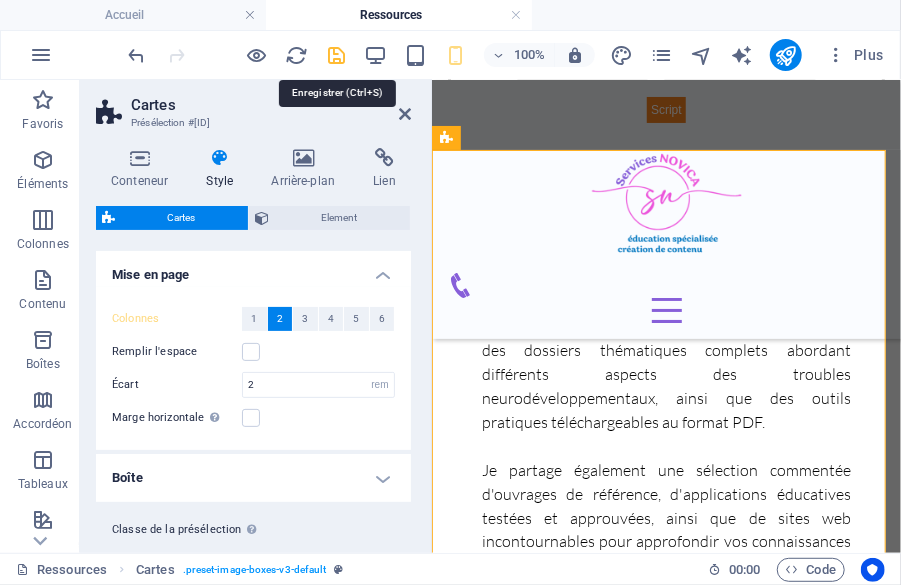 click at bounding box center (337, 55) 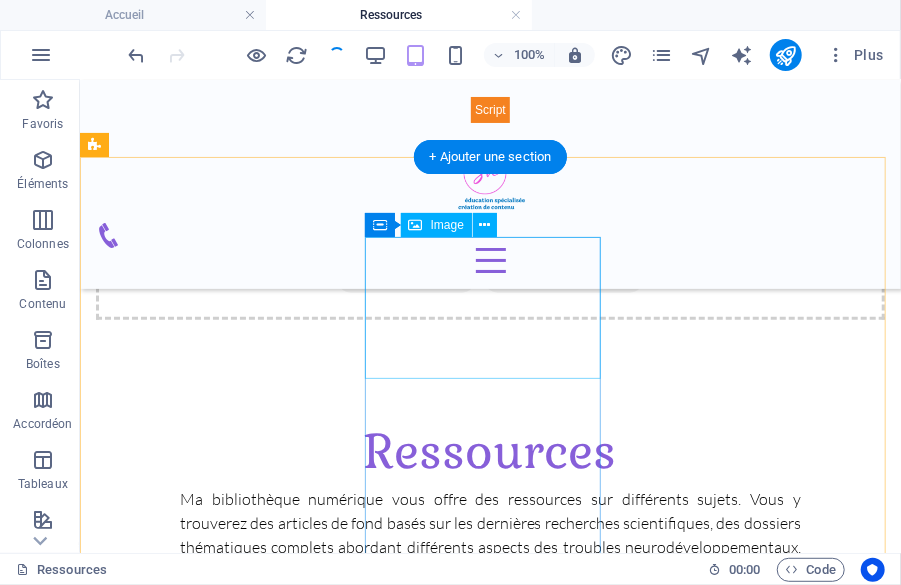 scroll, scrollTop: 740, scrollLeft: 0, axis: vertical 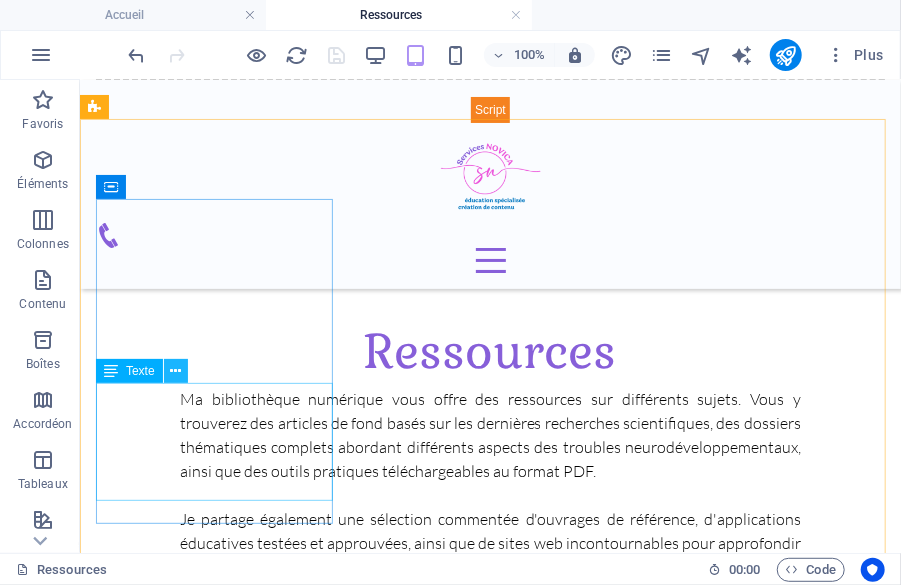 click at bounding box center (175, 371) 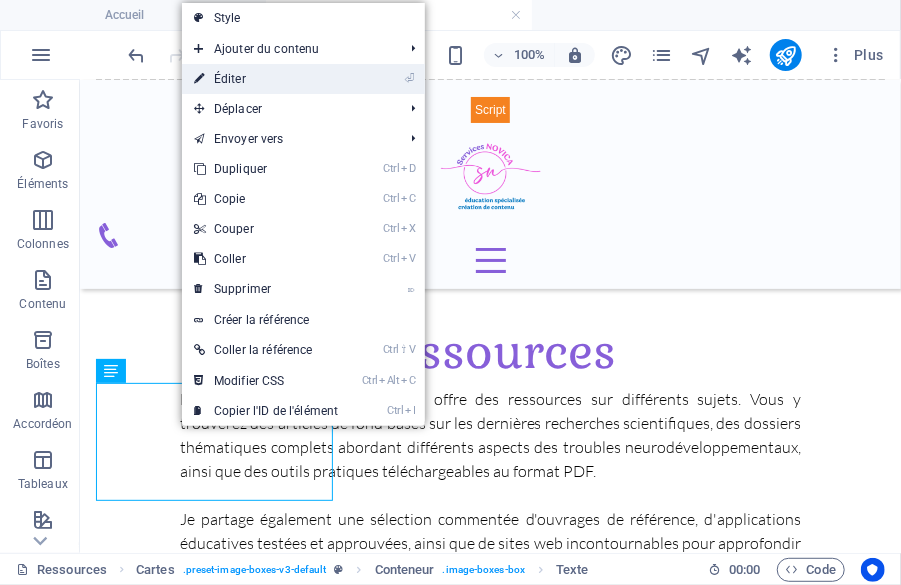 click on "⏎  Éditer" at bounding box center [266, 79] 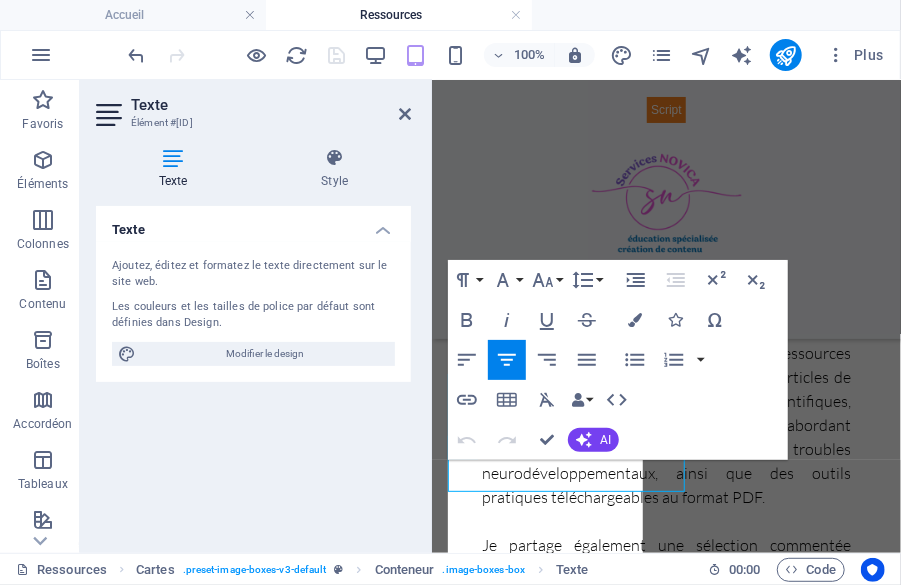 scroll, scrollTop: 800, scrollLeft: 0, axis: vertical 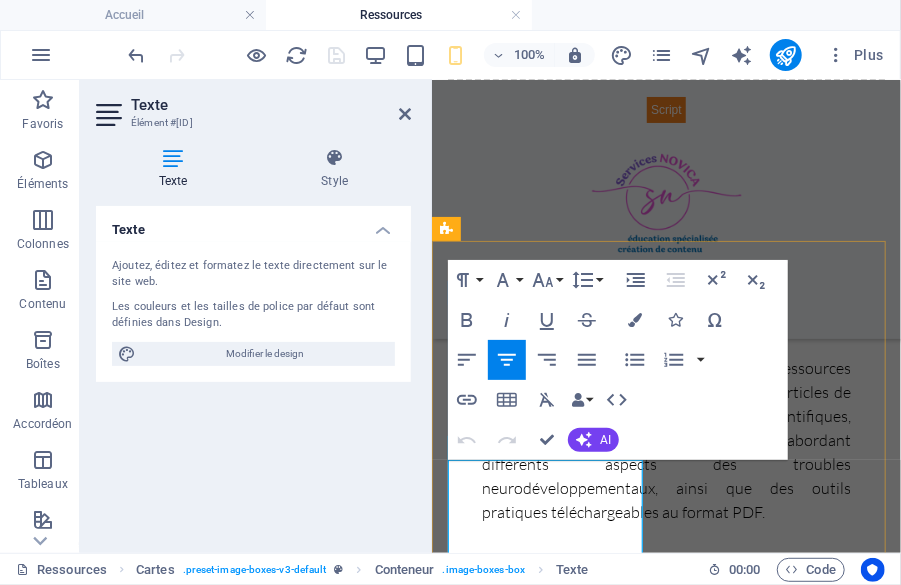 click on "https://autisme-montreal.com/" at bounding box center (626, 939) 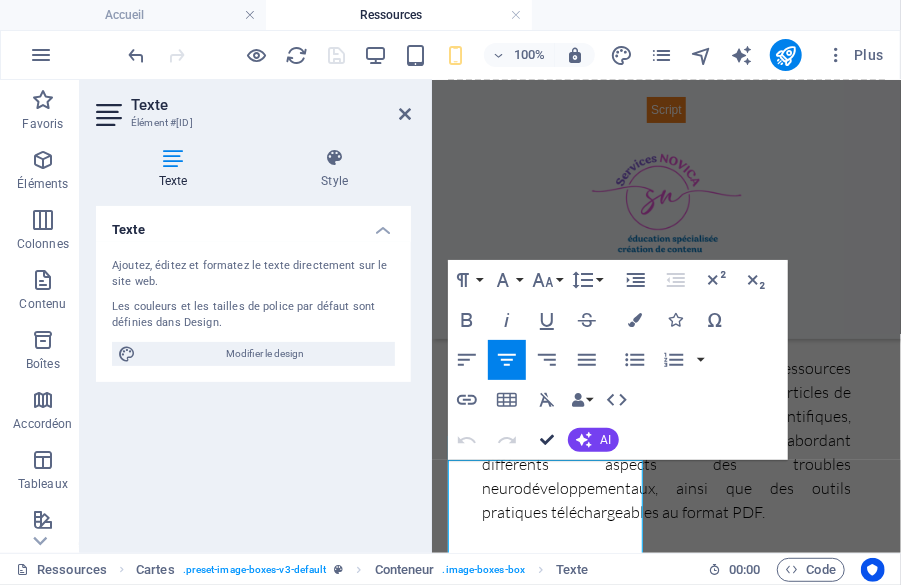 drag, startPoint x: 546, startPoint y: 433, endPoint x: 462, endPoint y: 350, distance: 118.08895 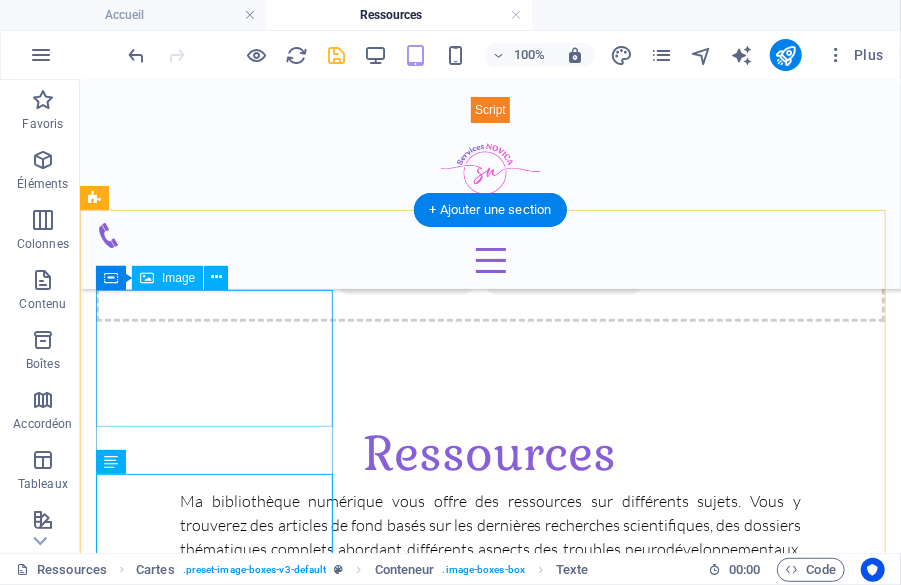 scroll, scrollTop: 650, scrollLeft: 0, axis: vertical 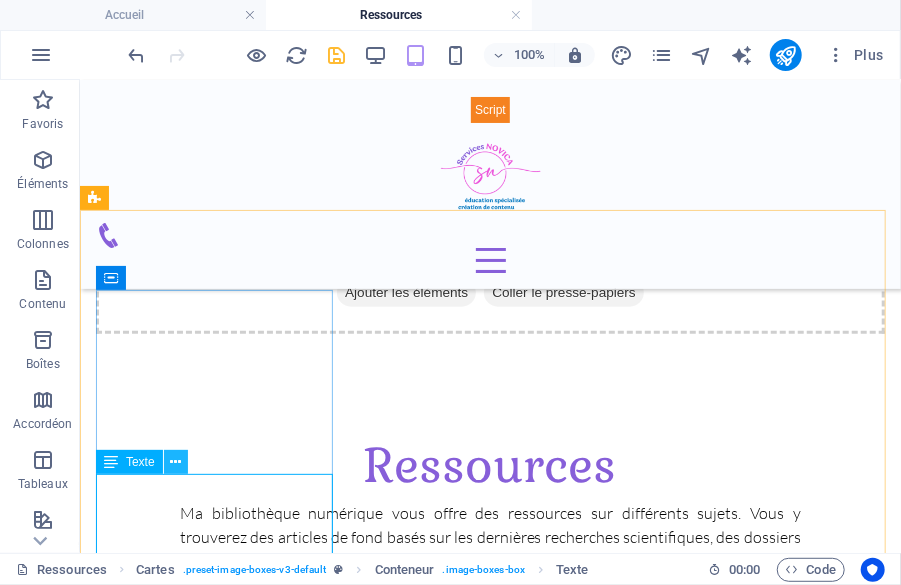 click at bounding box center (175, 462) 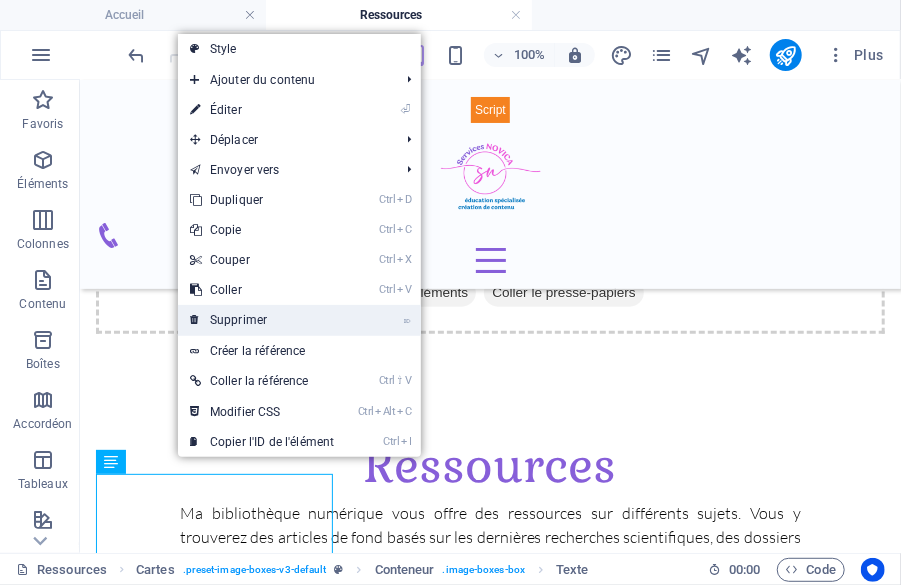 click on "⌦  Supprimer" at bounding box center [262, 320] 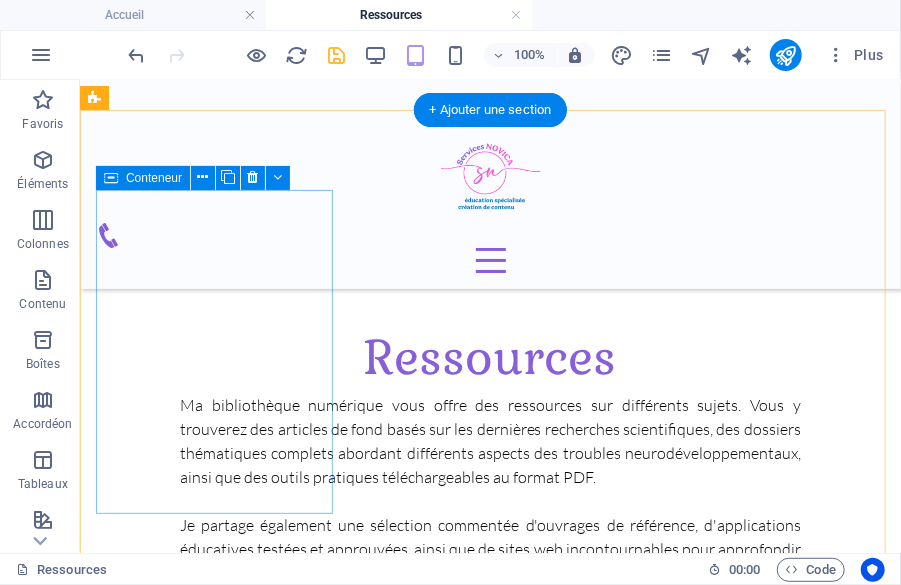 scroll, scrollTop: 750, scrollLeft: 0, axis: vertical 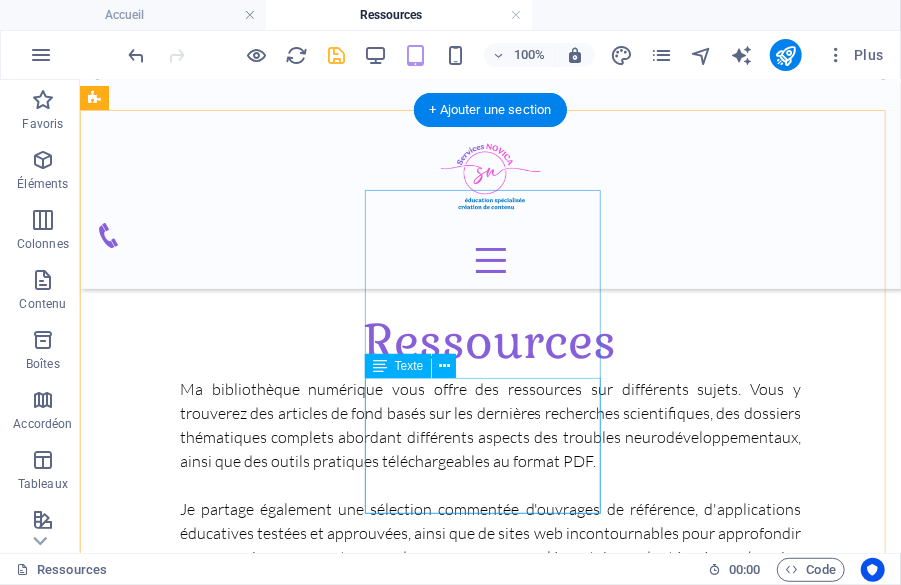 click on "Lorem ipsum dolor sit amet, consectetuer adipiscing elit. Aenean commodo ligula eget dolor. Lorem ipsum dolor sit amet." at bounding box center [216, 1151] 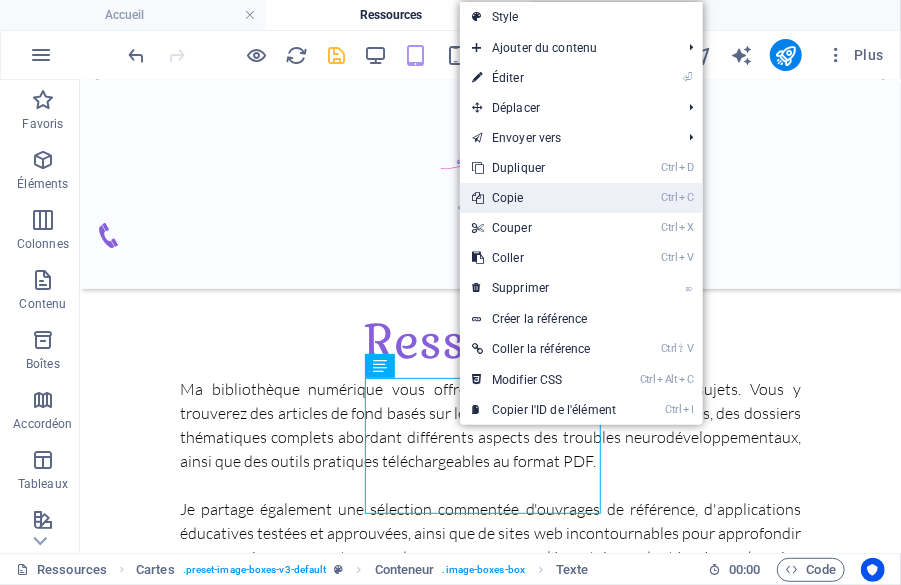 click on "Ctrl C  Copie" at bounding box center (544, 198) 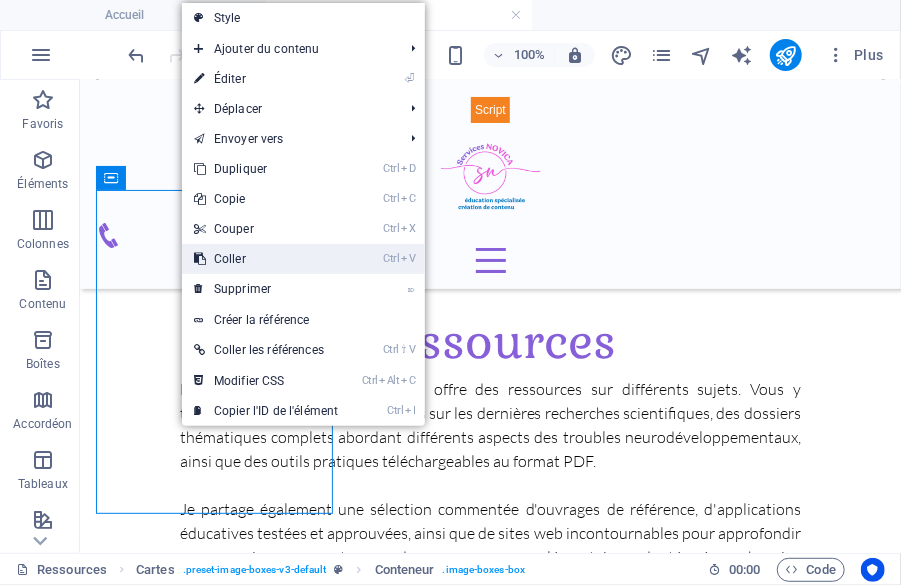 click on "Ctrl V  Coller" at bounding box center [266, 259] 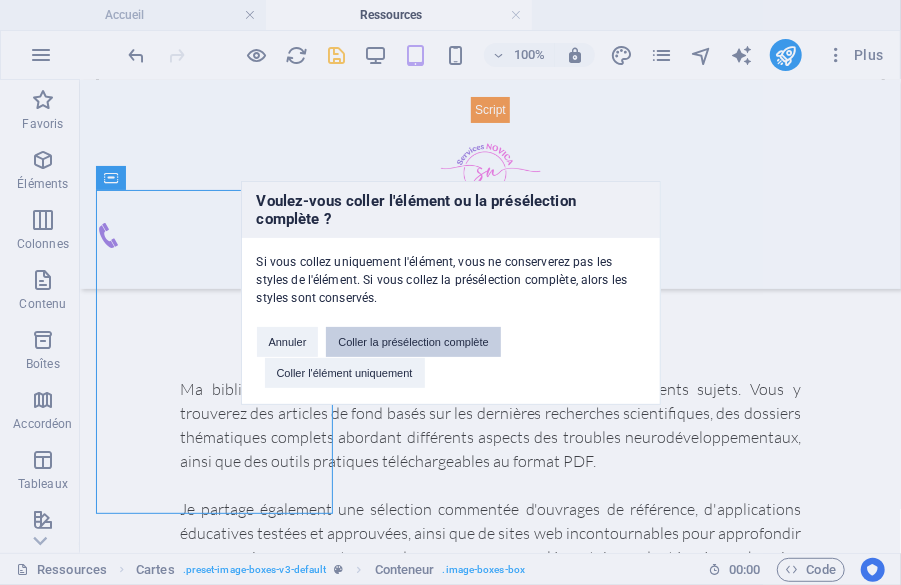 click on "Coller la présélection complète" at bounding box center [413, 342] 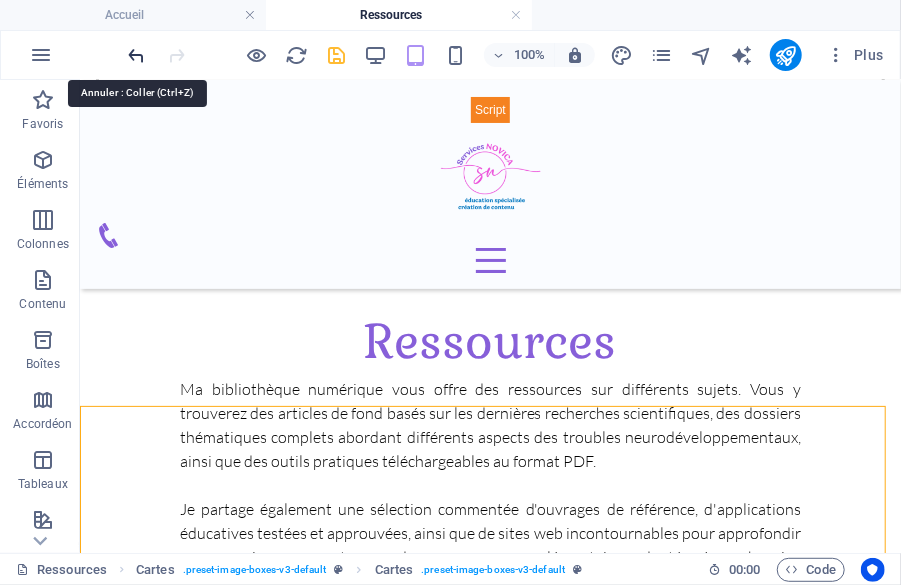 click at bounding box center [137, 55] 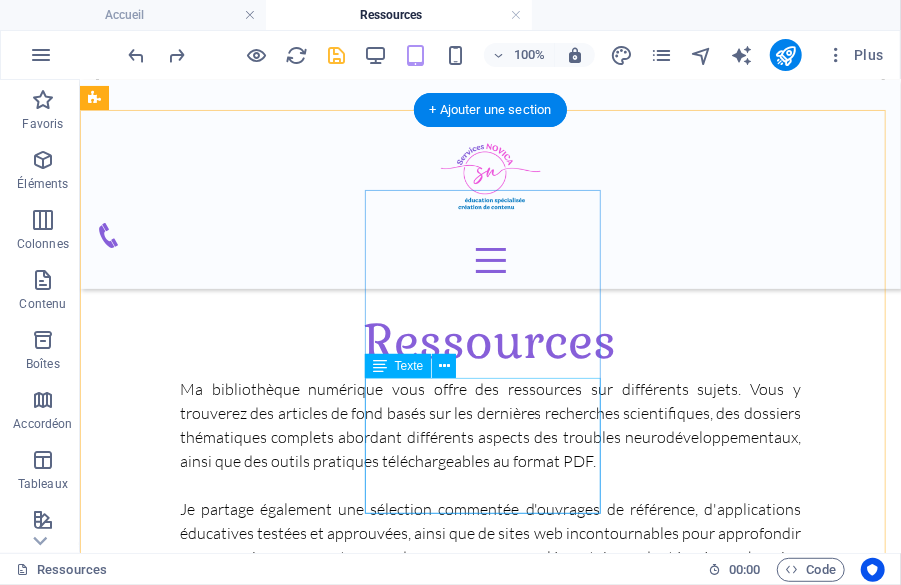 click on "Lorem ipsum dolor sit amet, consectetuer adipiscing elit. Aenean commodo ligula eget dolor. Lorem ipsum dolor sit amet." at bounding box center [216, 1151] 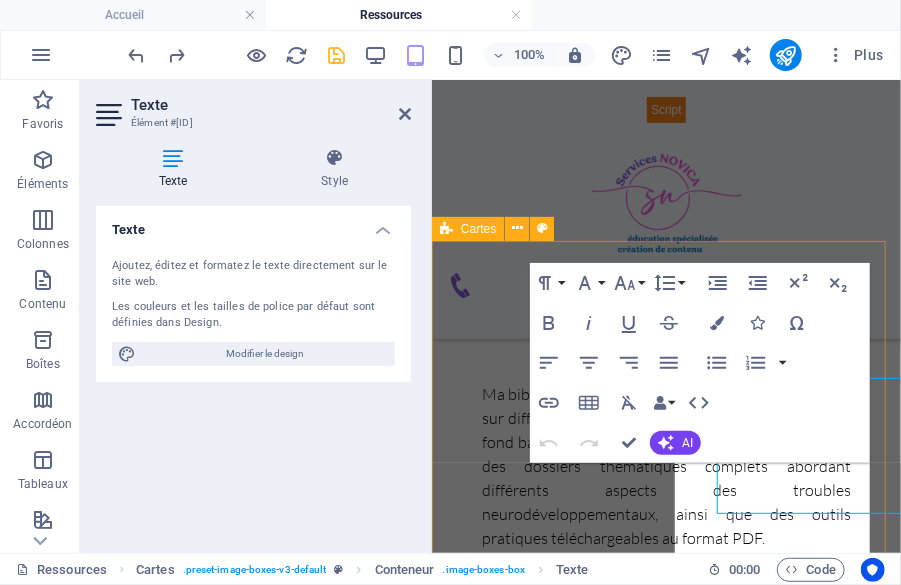 scroll, scrollTop: 800, scrollLeft: 0, axis: vertical 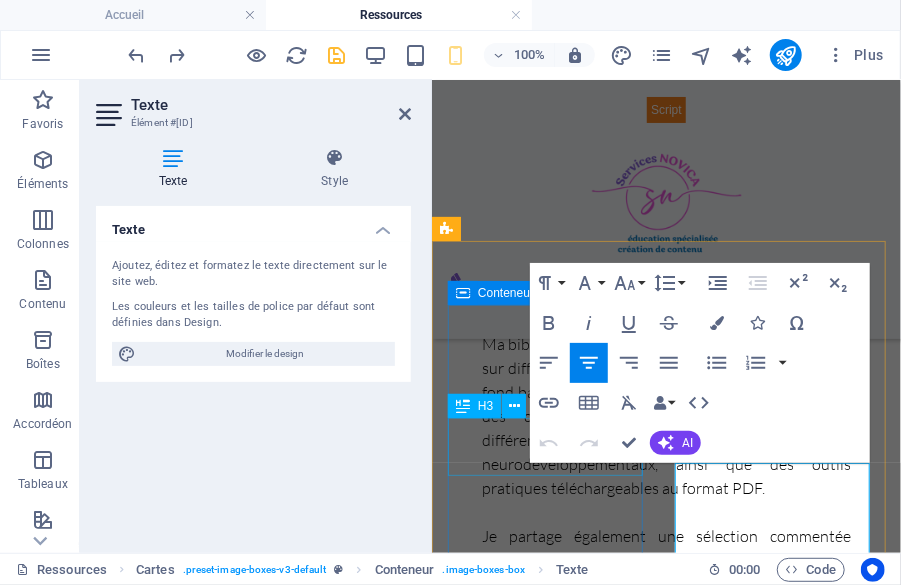 click on "Autisme" at bounding box center (548, 876) 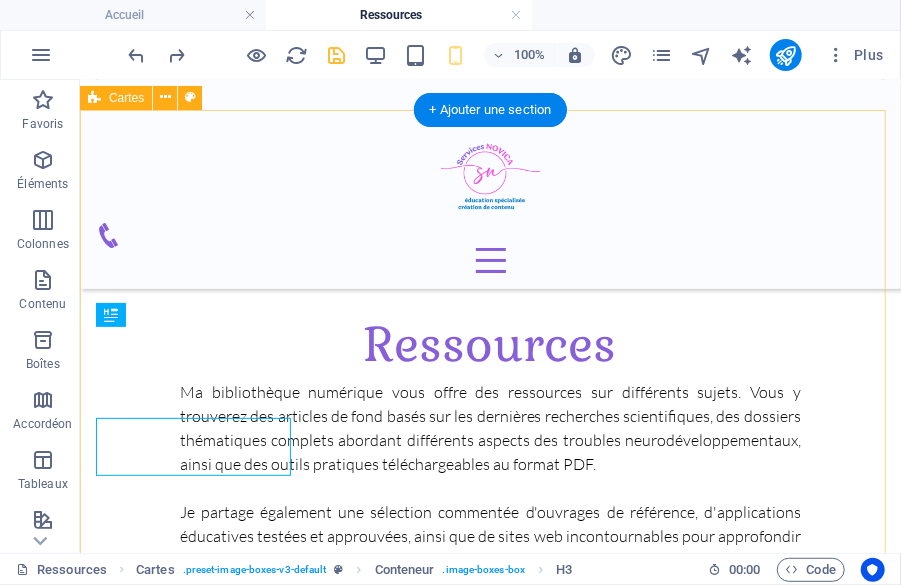 scroll, scrollTop: 750, scrollLeft: 0, axis: vertical 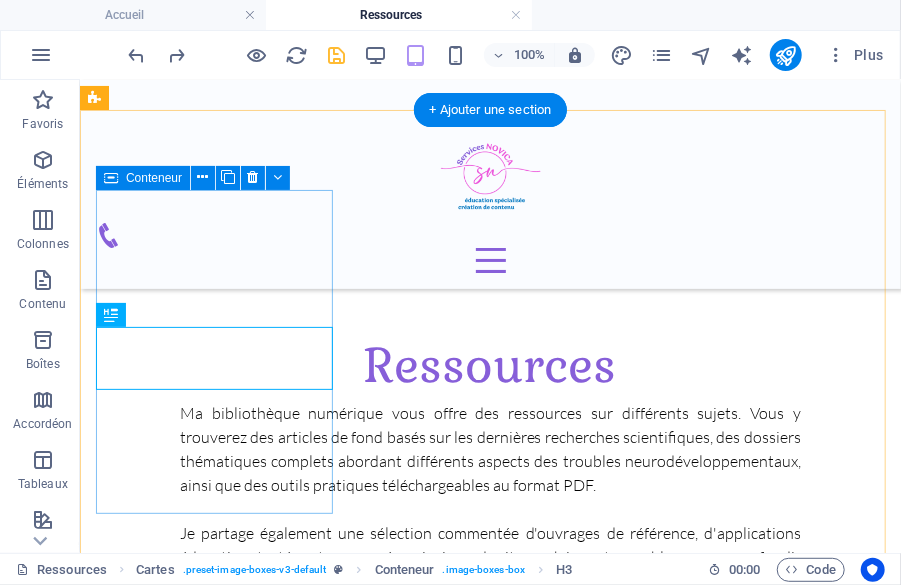 click on "Autisme" at bounding box center [216, 797] 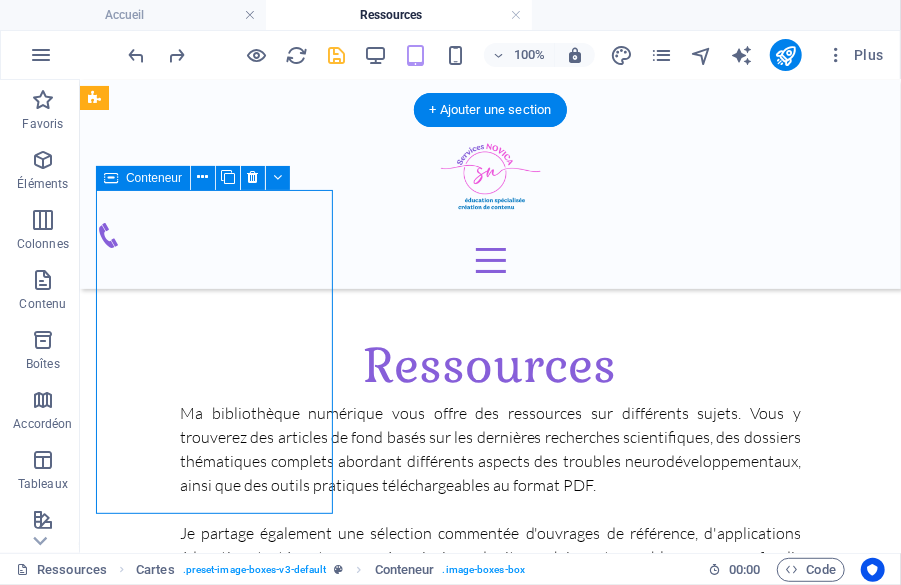 click on "Autisme" at bounding box center [216, 797] 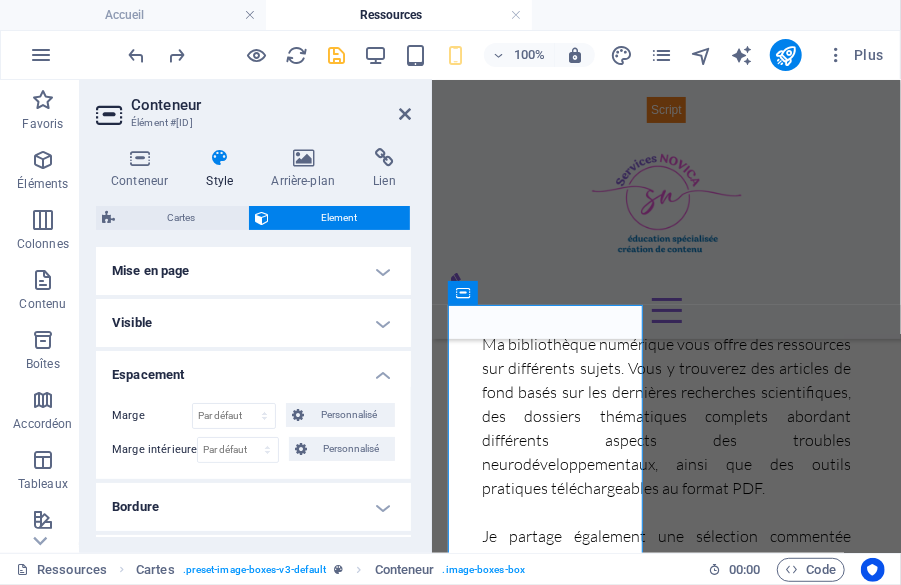 scroll, scrollTop: 100, scrollLeft: 0, axis: vertical 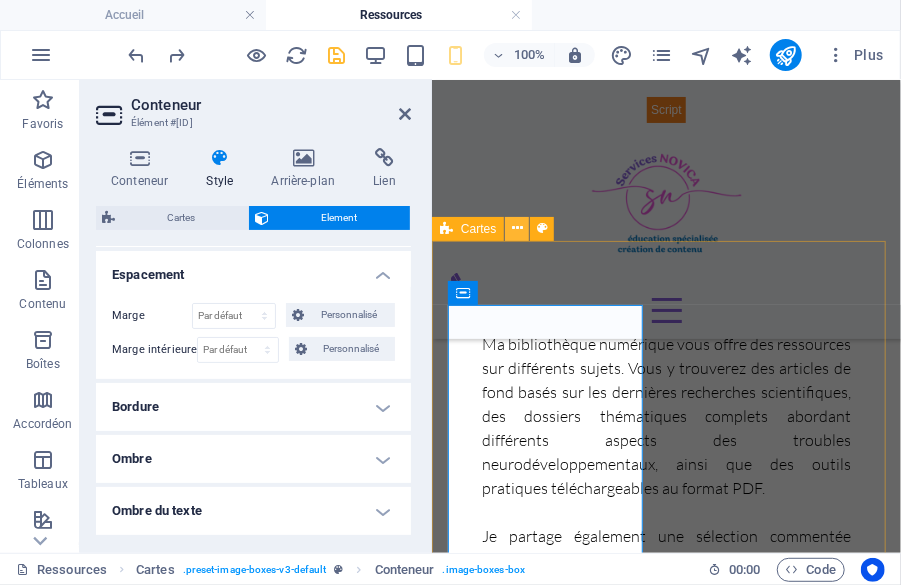 click at bounding box center [517, 228] 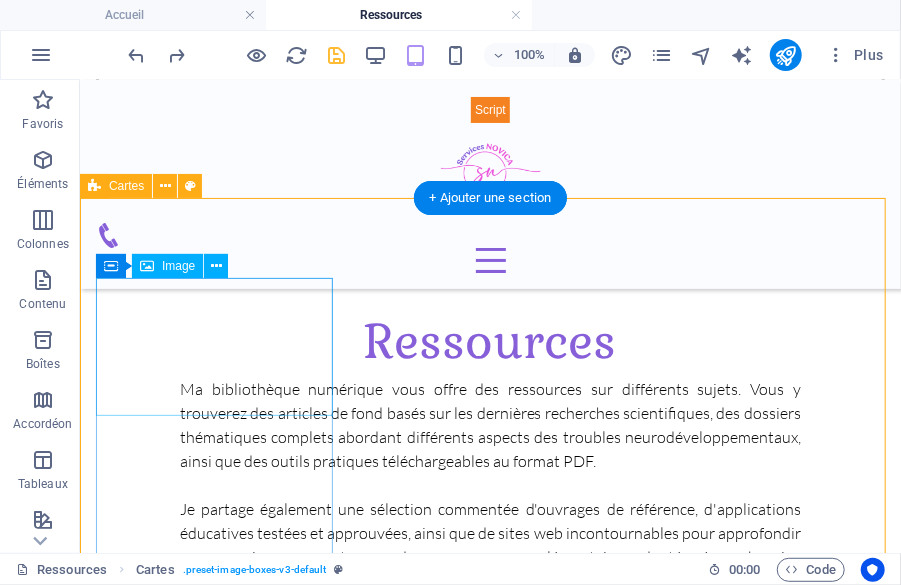 scroll, scrollTop: 650, scrollLeft: 0, axis: vertical 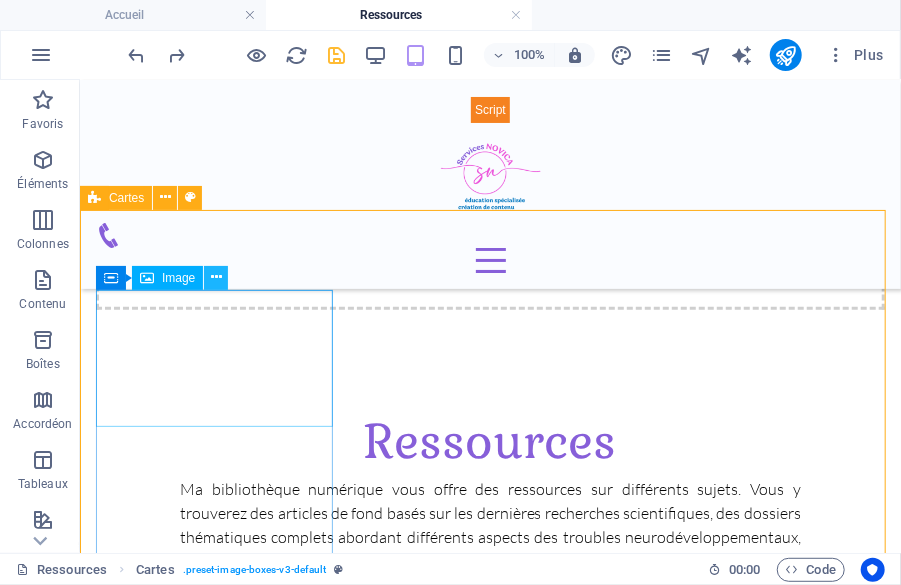 click at bounding box center (216, 277) 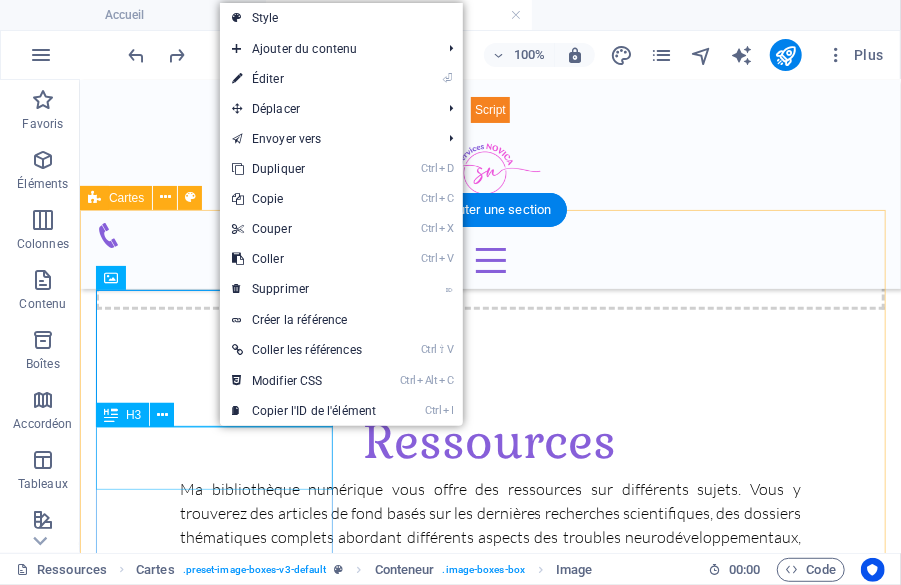 click on "Autisme" at bounding box center (216, 944) 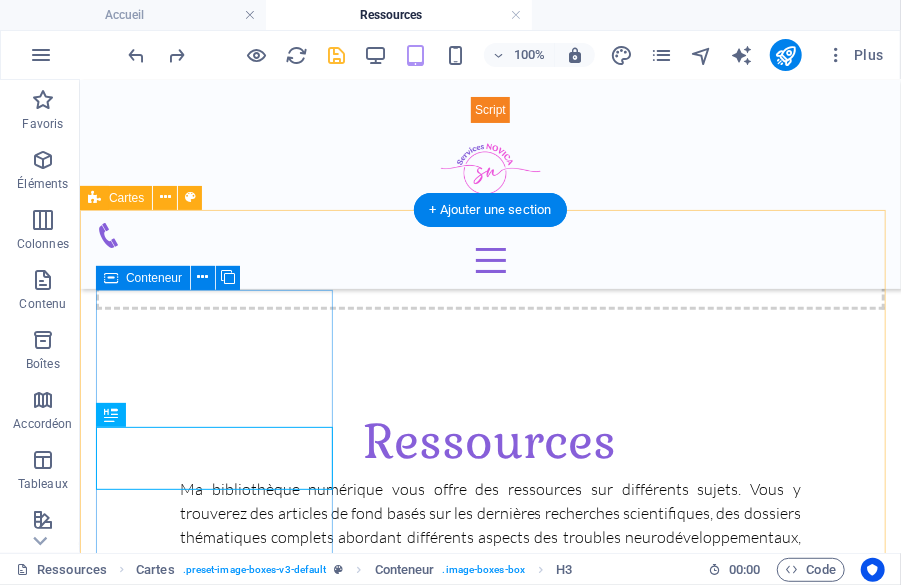 click on "Autisme" at bounding box center (216, 873) 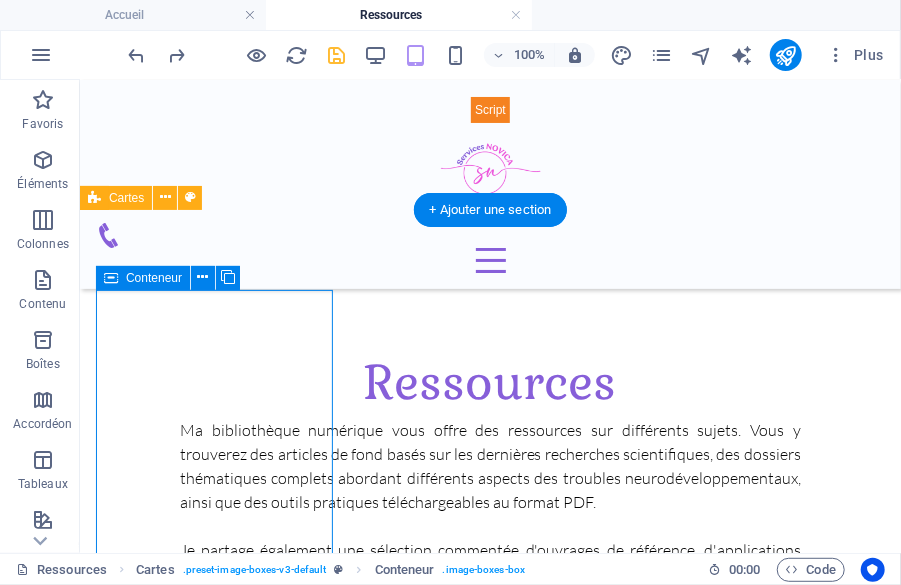 scroll, scrollTop: 750, scrollLeft: 0, axis: vertical 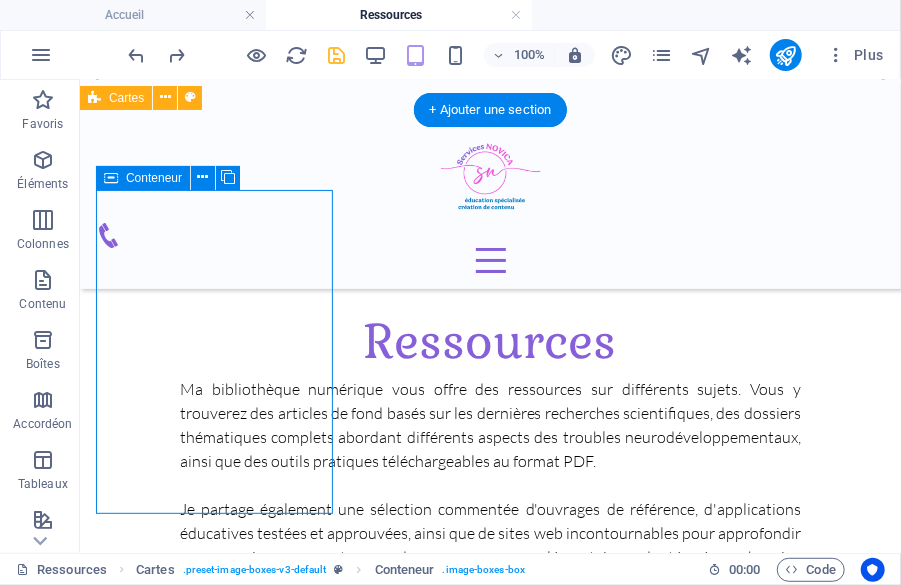 click on "Autisme" at bounding box center (216, 773) 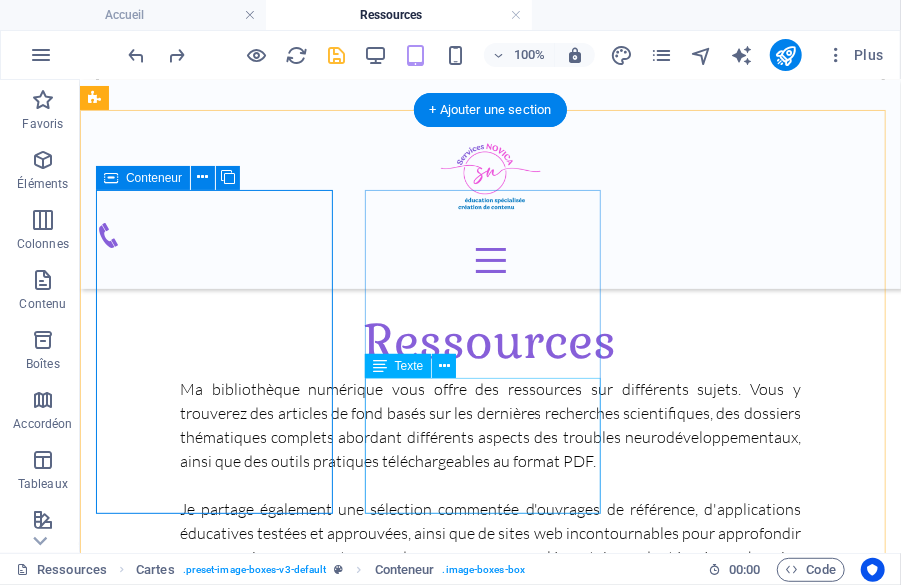 click on "Lorem ipsum dolor sit amet, consectetuer adipiscing elit. Aenean commodo ligula eget dolor. Lorem ipsum dolor sit amet." at bounding box center (216, 1151) 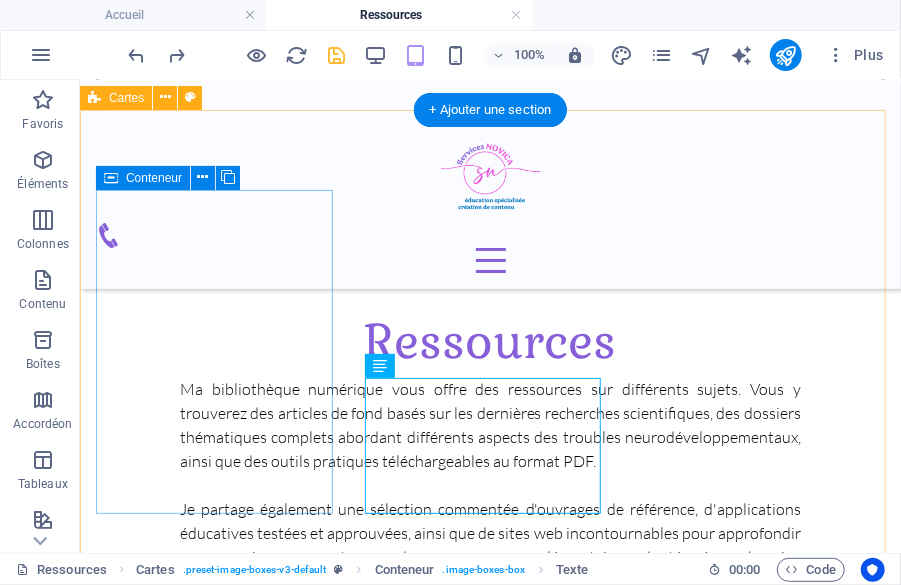 click on "Autisme" at bounding box center [216, 773] 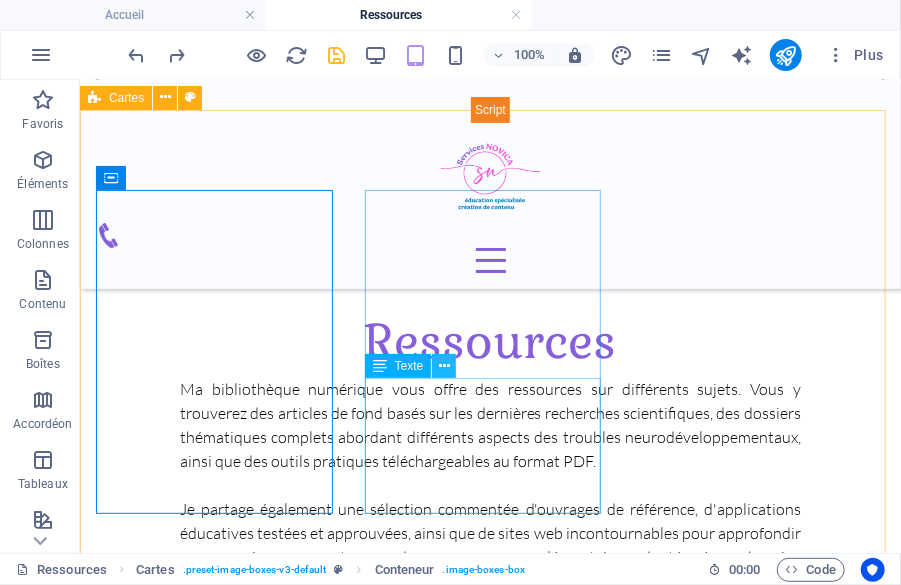 click at bounding box center (444, 366) 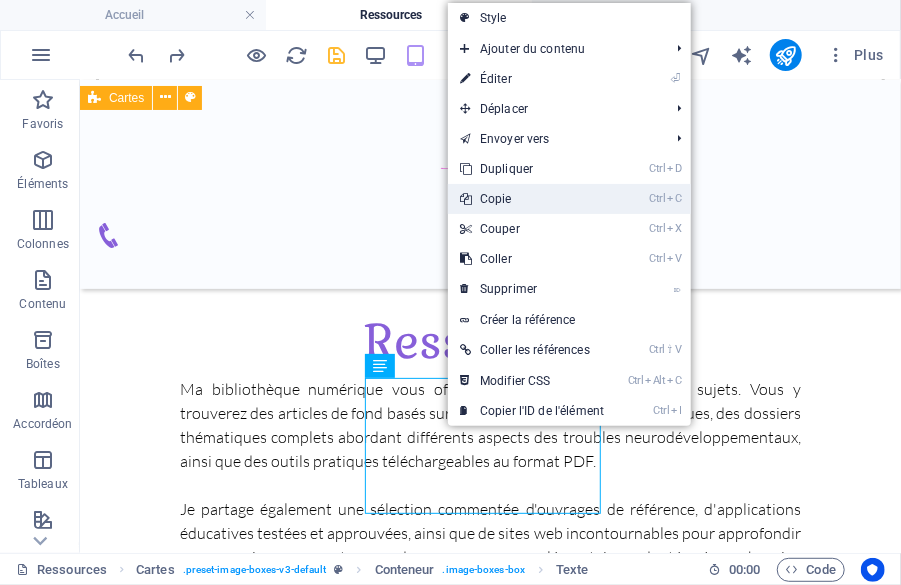 click on "Ctrl C  Copie" at bounding box center (532, 199) 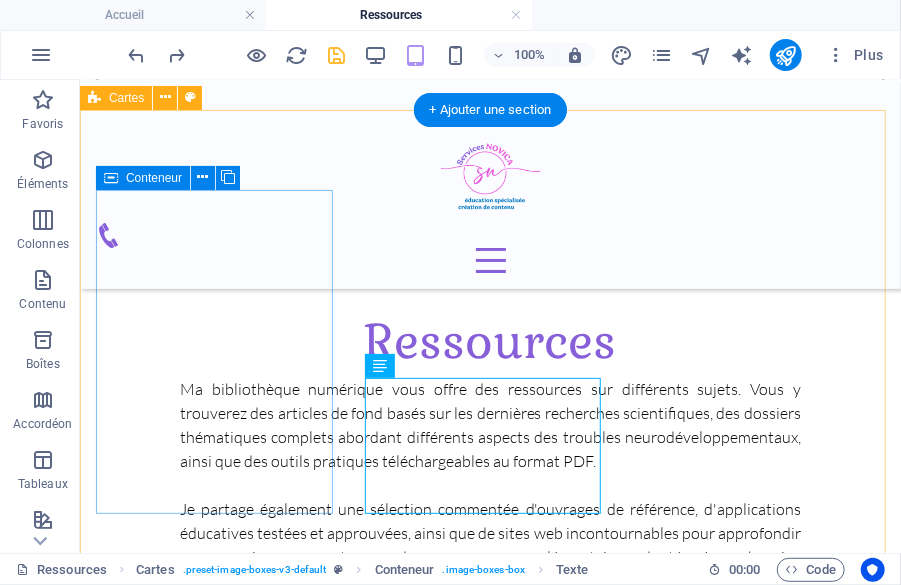 click on "Autisme" at bounding box center [216, 773] 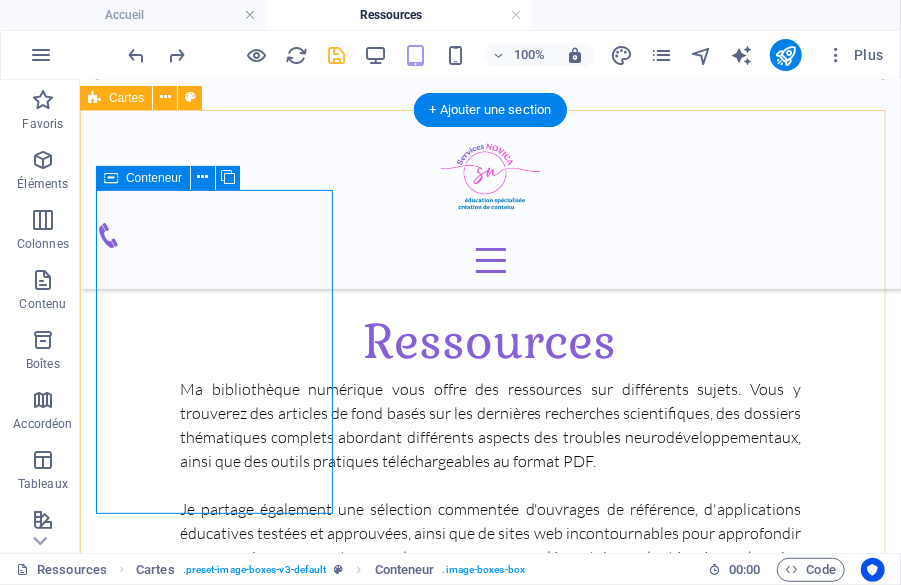 click on "Autisme" at bounding box center [216, 773] 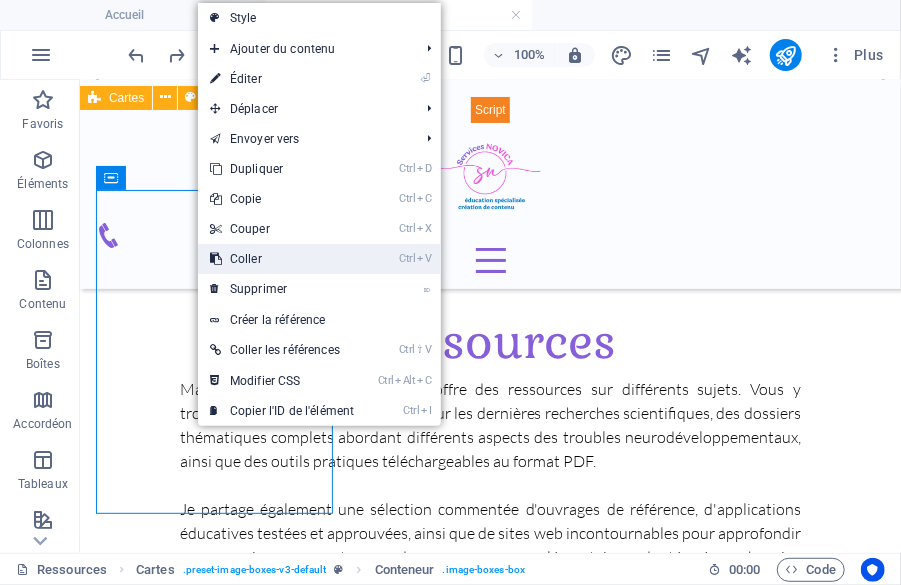 click on "Ctrl V  Coller" at bounding box center [282, 259] 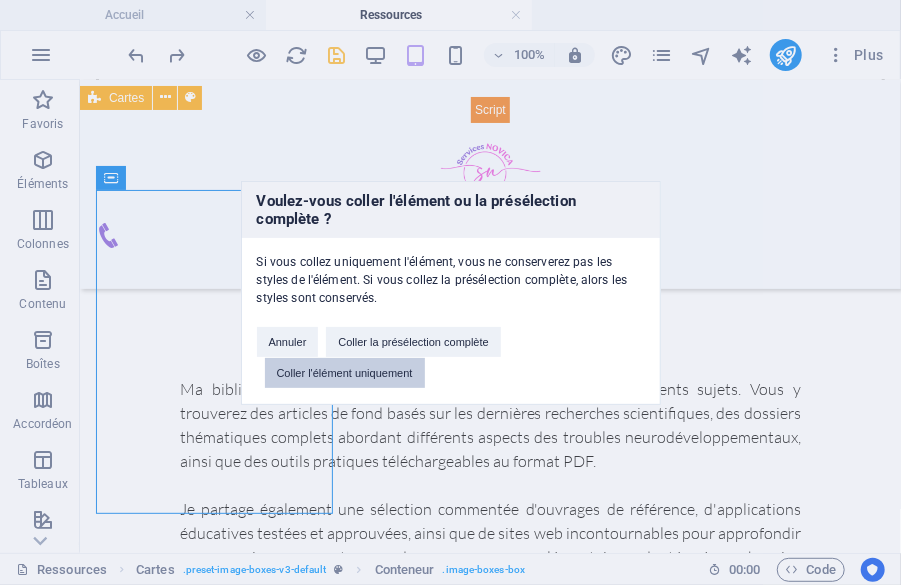 click on "Coller l'élément uniquement" at bounding box center (345, 373) 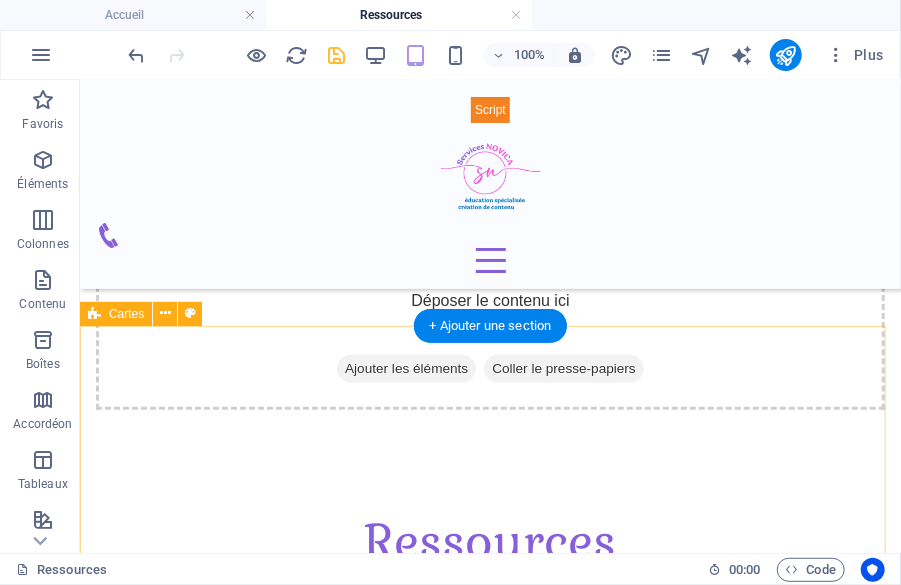 scroll, scrollTop: 350, scrollLeft: 0, axis: vertical 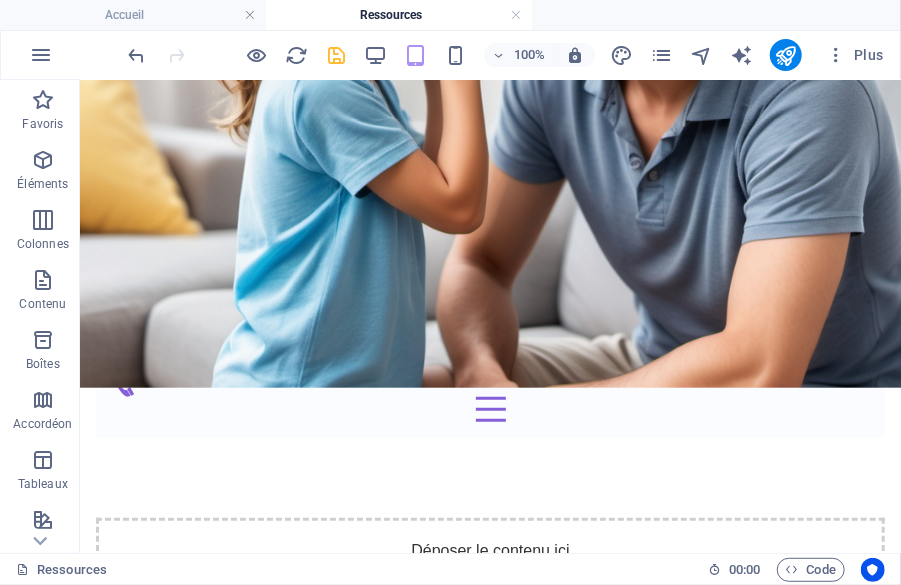 click at bounding box center [237, 55] 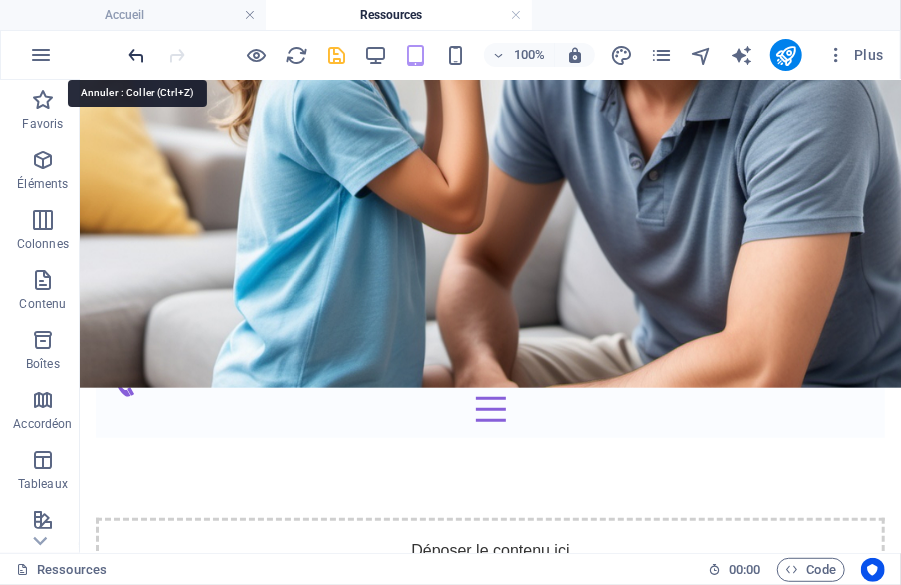 click at bounding box center (137, 55) 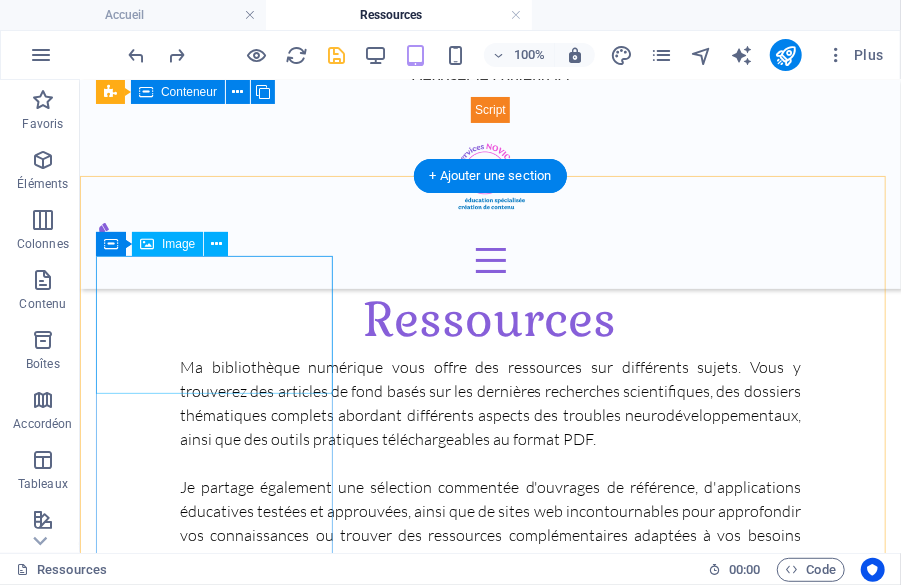 scroll, scrollTop: 671, scrollLeft: 0, axis: vertical 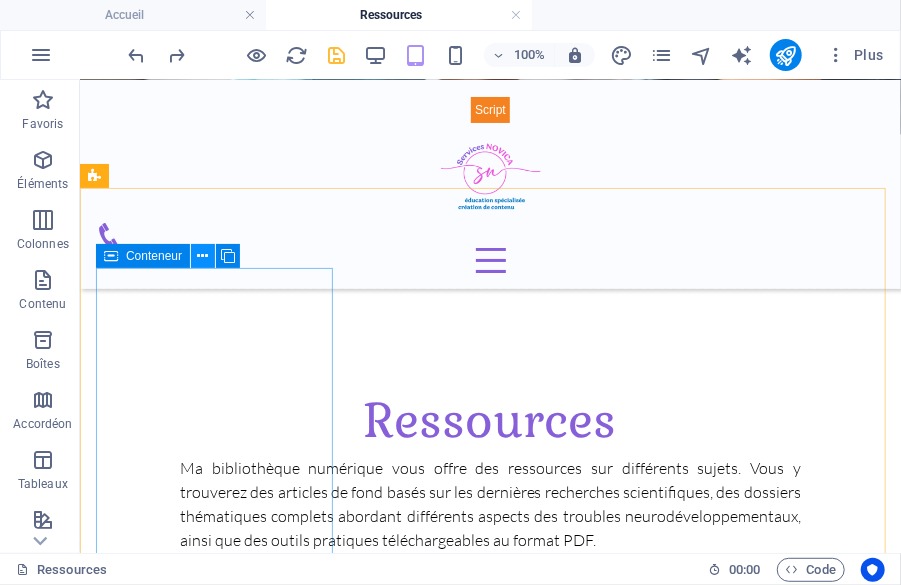 click at bounding box center [203, 256] 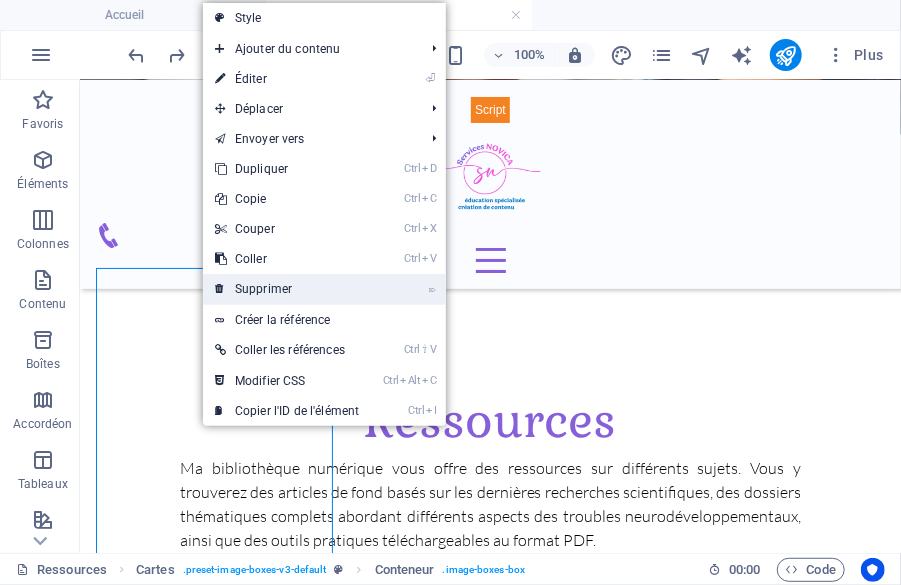 click on "⌦  Supprimer" at bounding box center (287, 289) 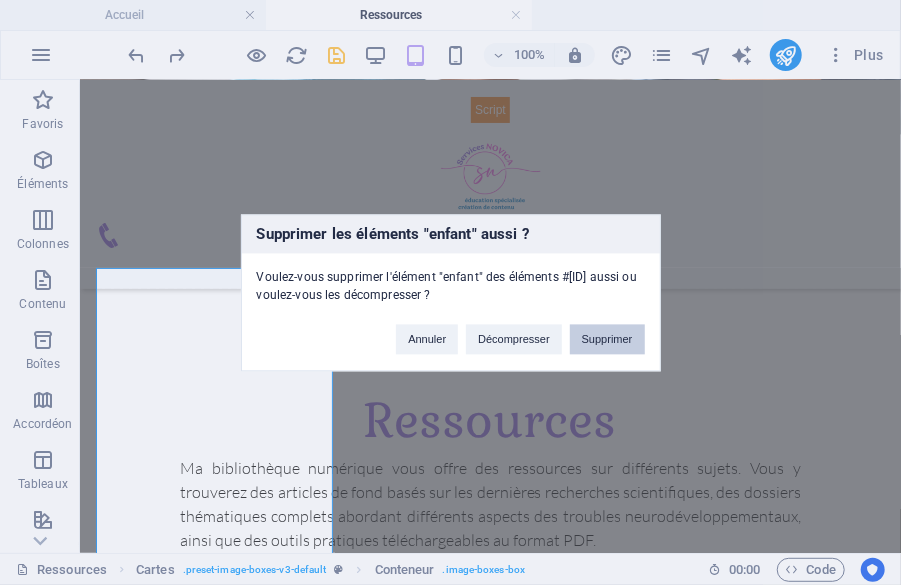 drag, startPoint x: 593, startPoint y: 338, endPoint x: 445, endPoint y: 259, distance: 167.76471 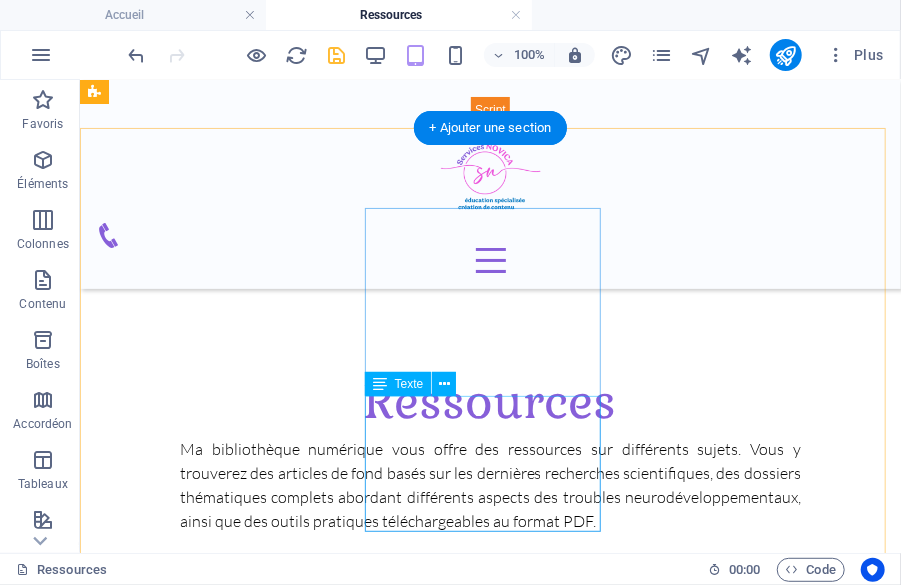 scroll, scrollTop: 671, scrollLeft: 0, axis: vertical 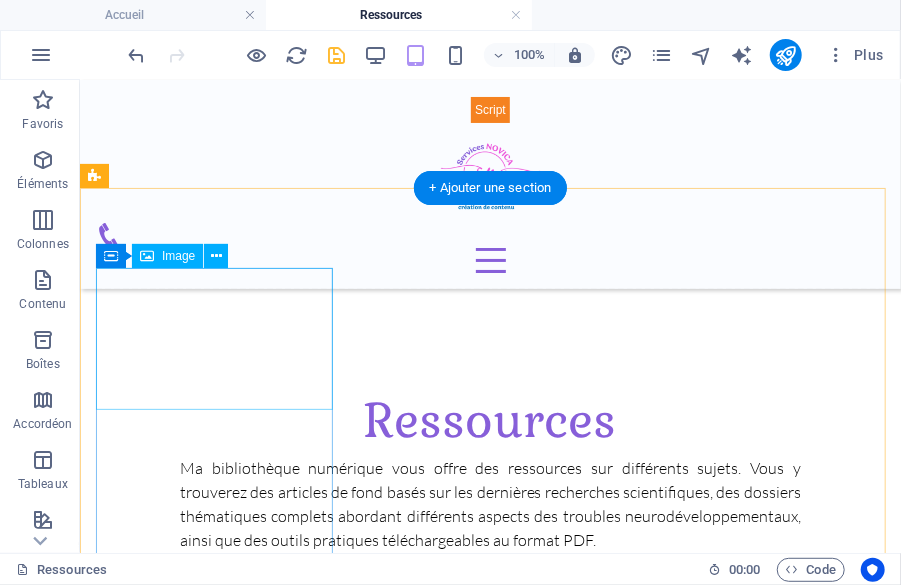 click at bounding box center [216, 823] 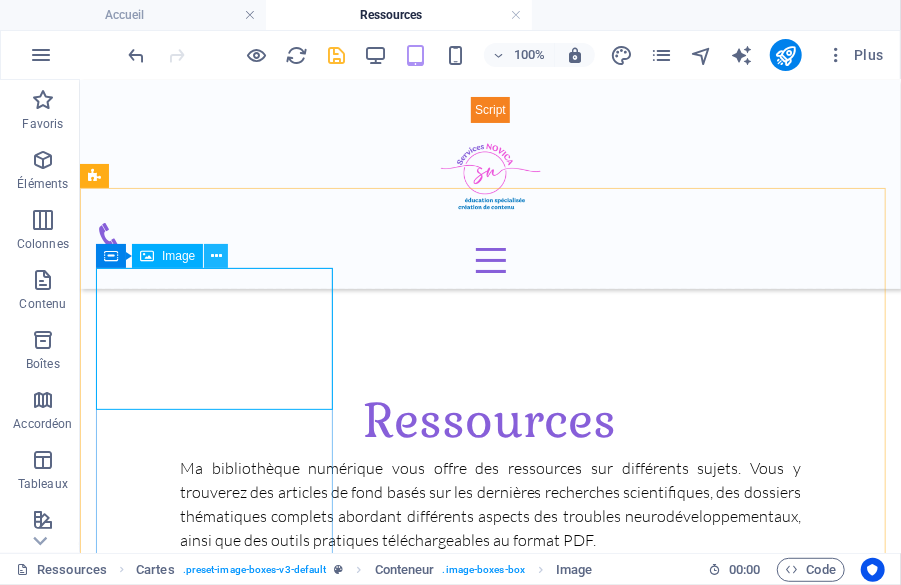 click at bounding box center (216, 256) 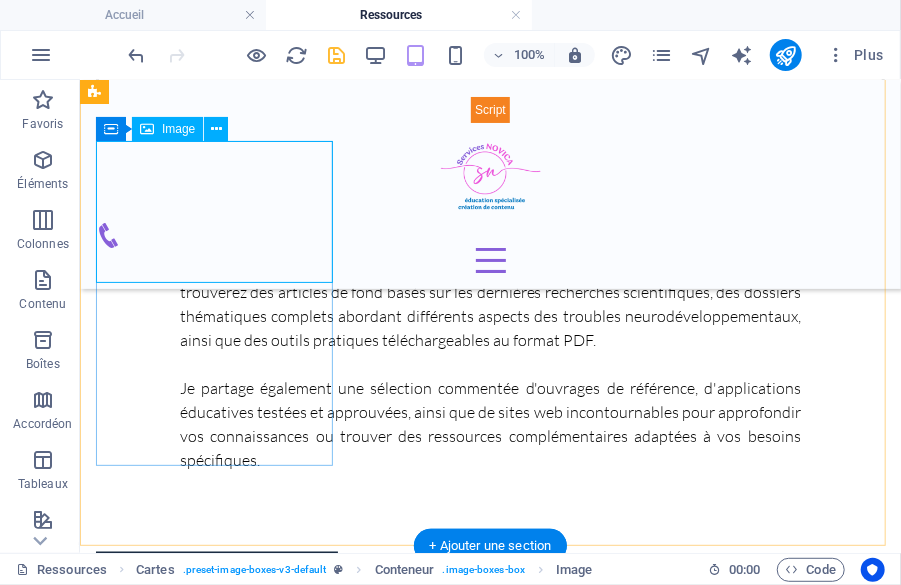 scroll, scrollTop: 771, scrollLeft: 0, axis: vertical 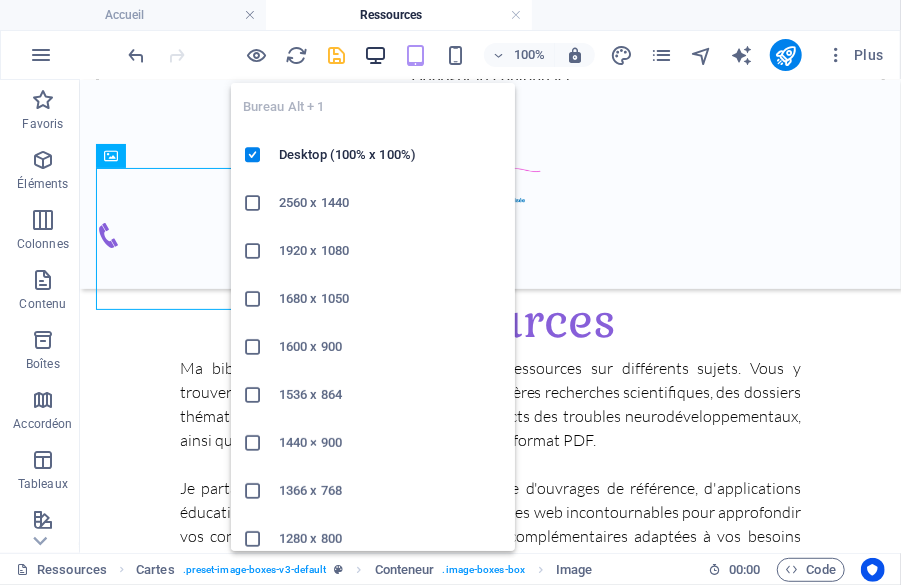 click at bounding box center (375, 55) 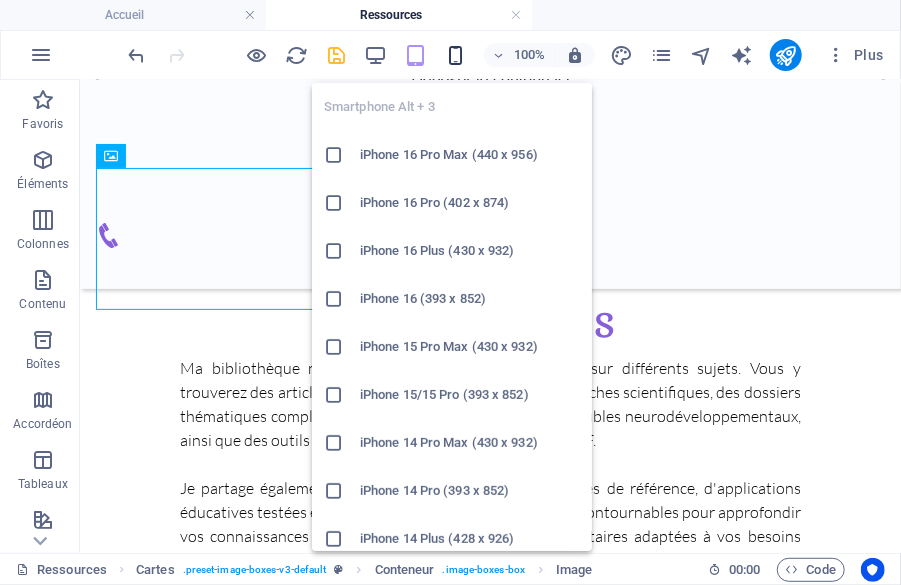 click at bounding box center [455, 55] 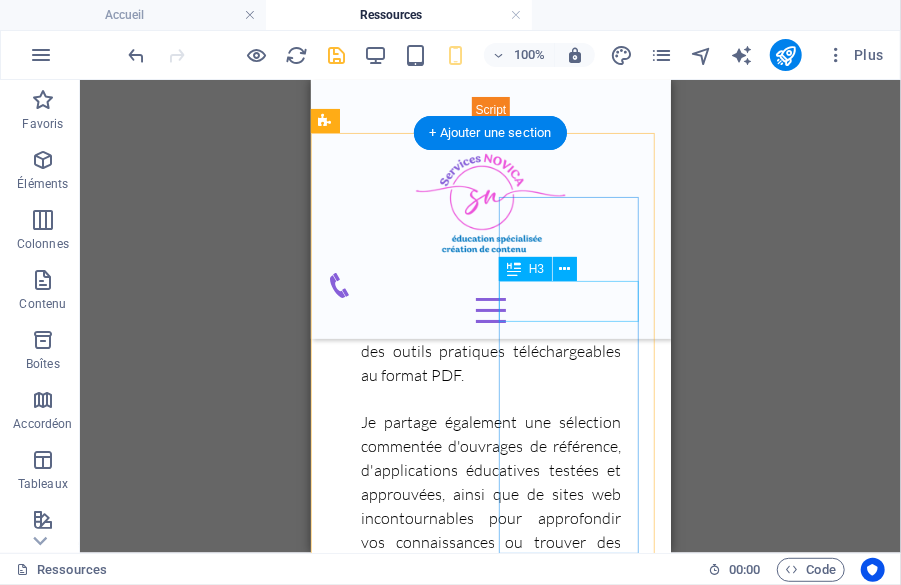 scroll, scrollTop: 1021, scrollLeft: 0, axis: vertical 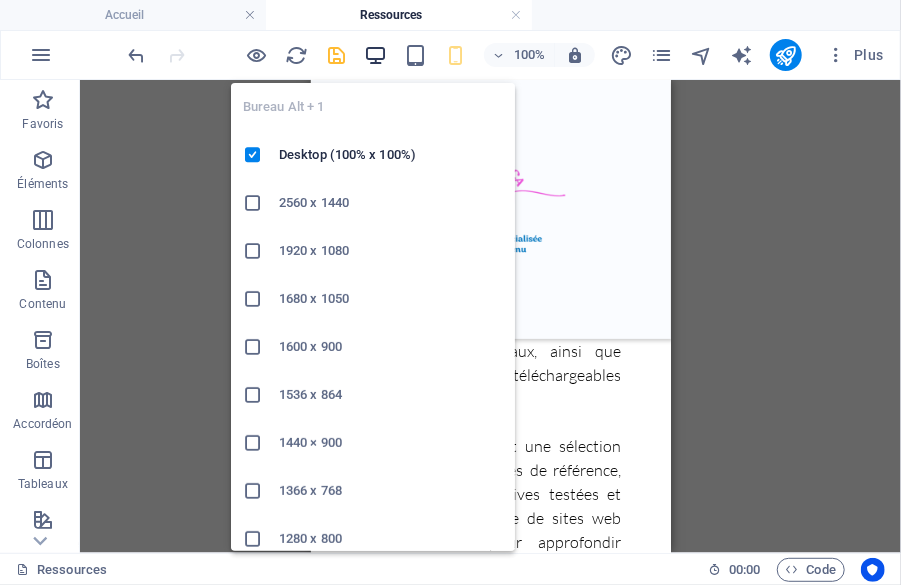 click at bounding box center [375, 55] 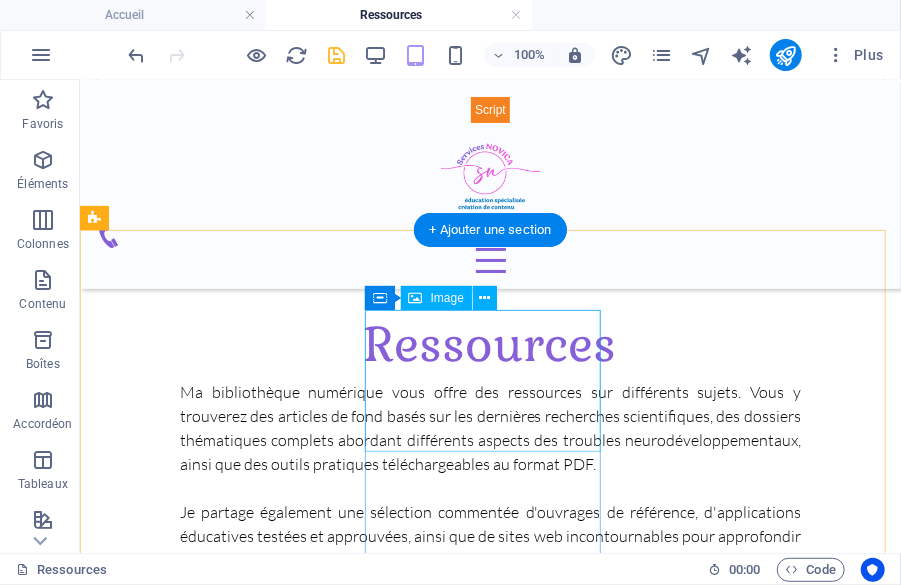 scroll, scrollTop: 571, scrollLeft: 0, axis: vertical 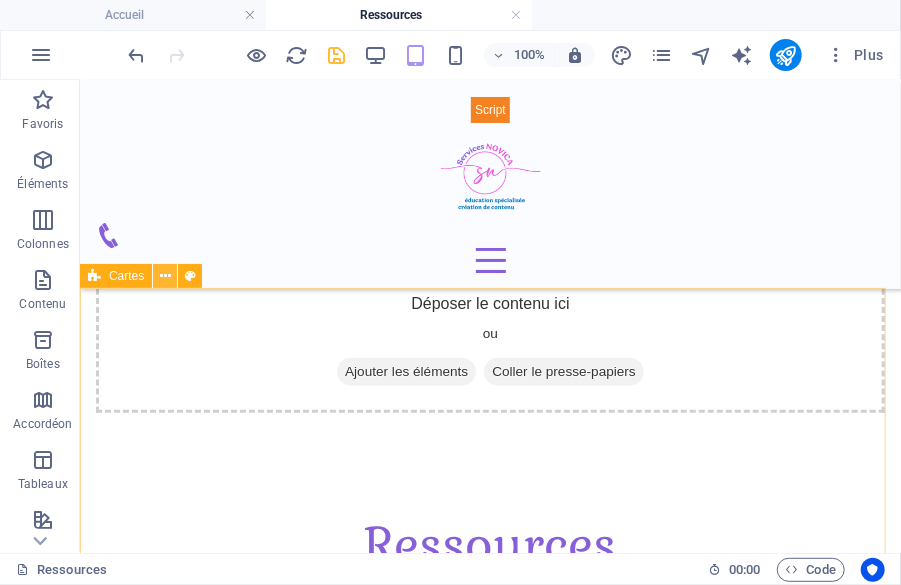 click at bounding box center [165, 276] 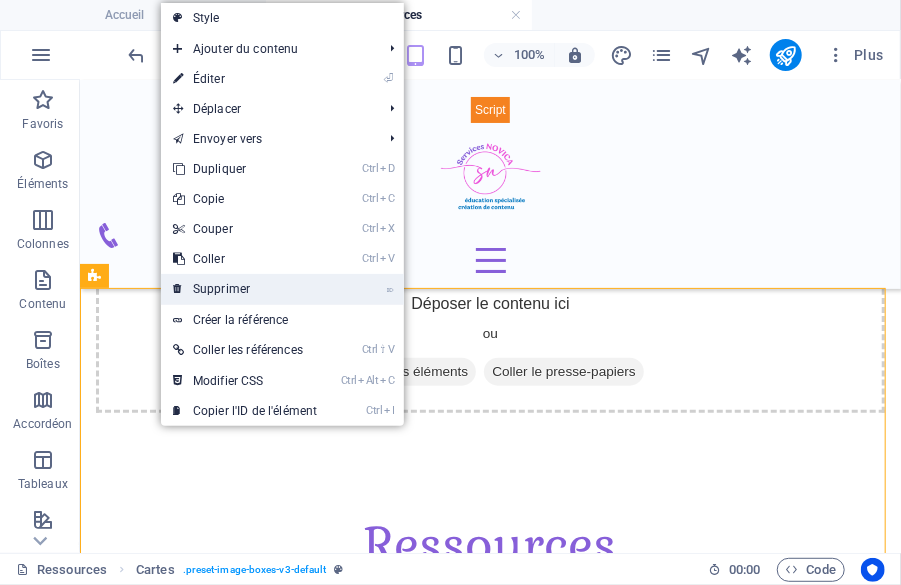 click on "⌦  Supprimer" at bounding box center (245, 289) 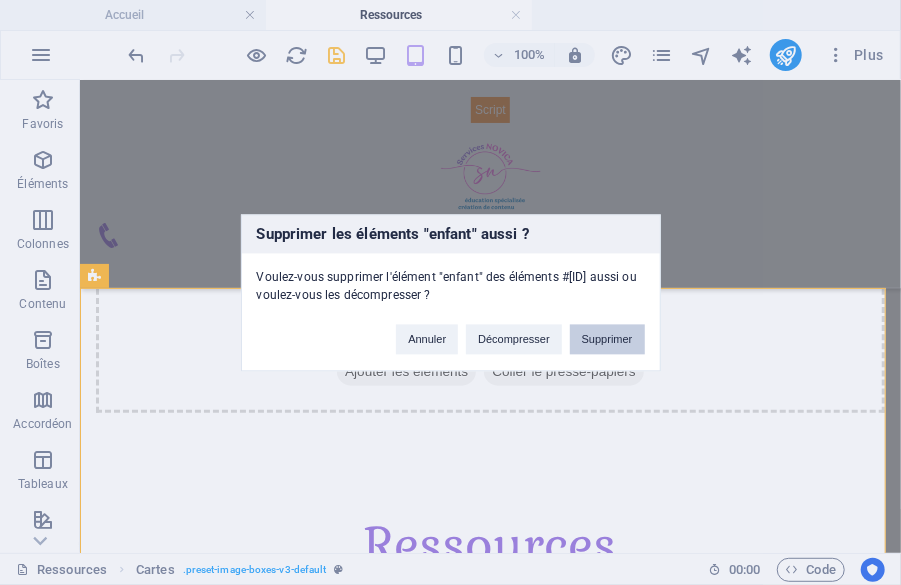 click on "Supprimer" at bounding box center [607, 339] 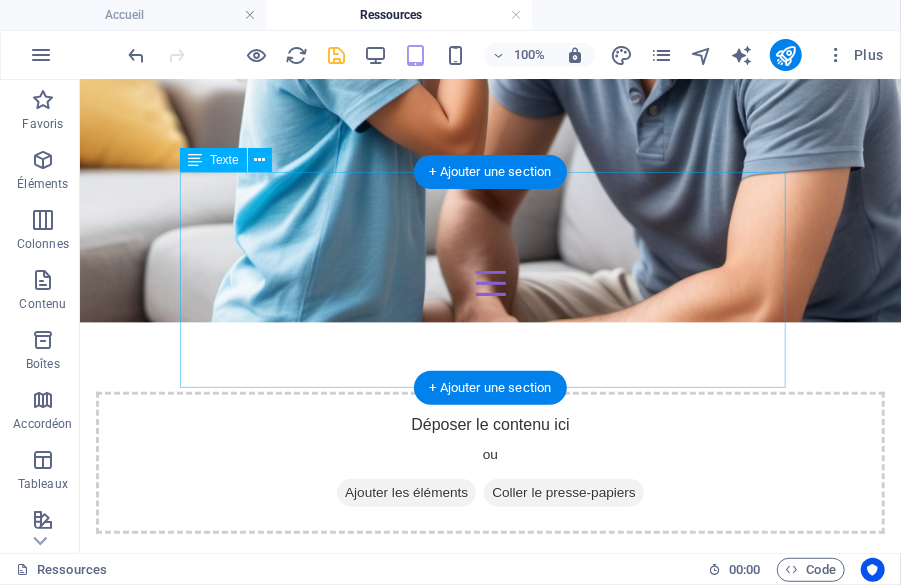 scroll, scrollTop: 471, scrollLeft: 0, axis: vertical 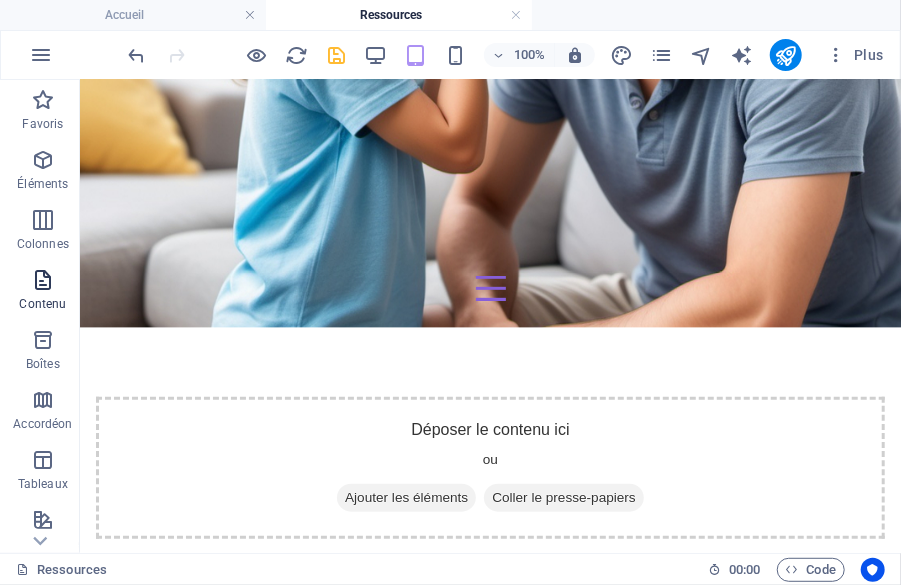 click at bounding box center [43, 280] 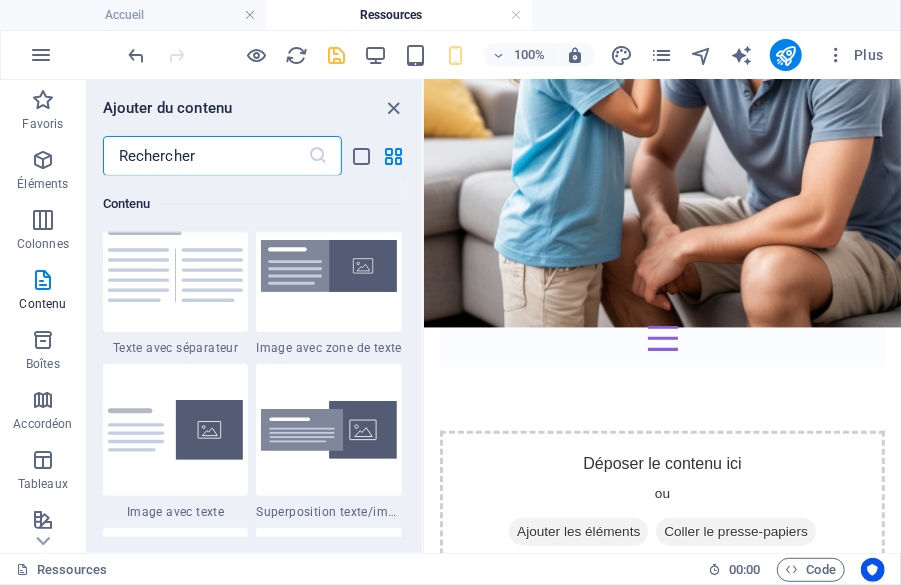 scroll, scrollTop: 3699, scrollLeft: 0, axis: vertical 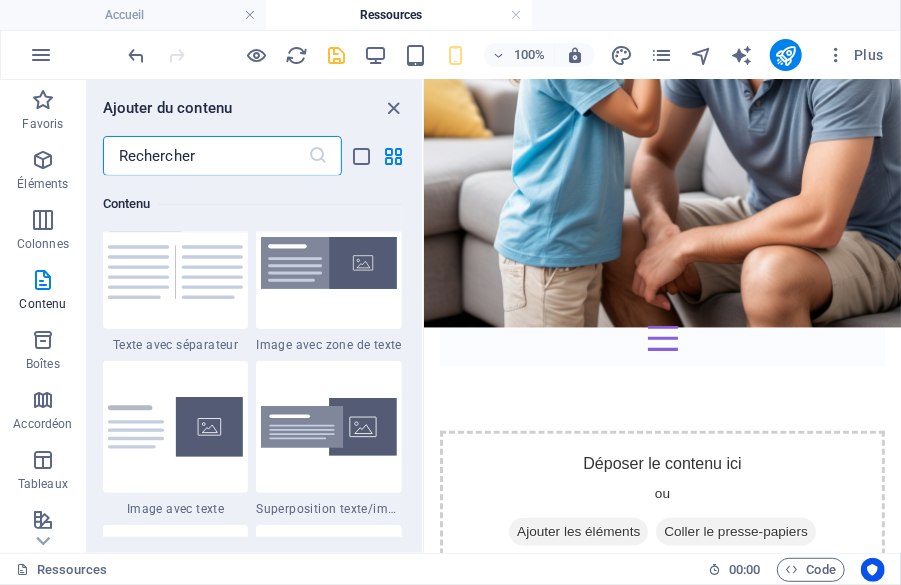 click at bounding box center (205, 156) 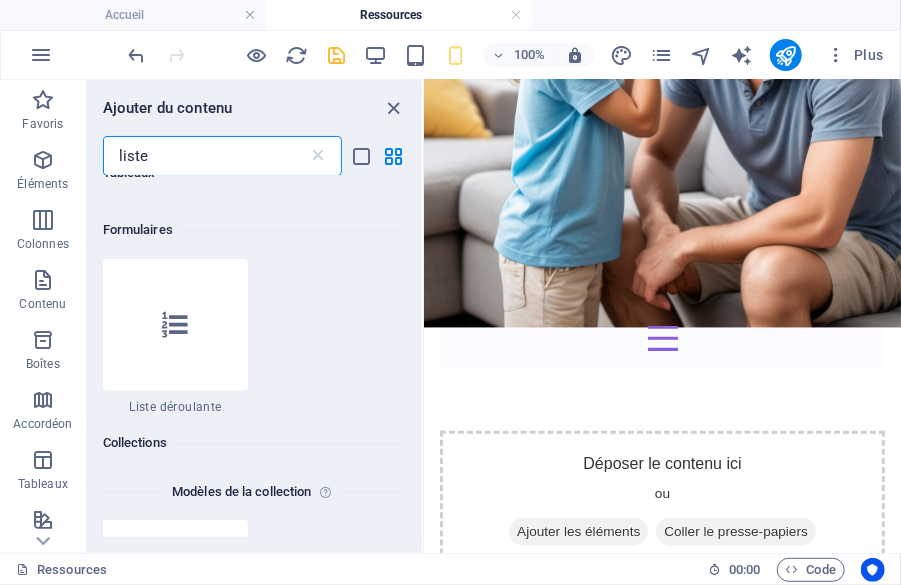 scroll, scrollTop: 500, scrollLeft: 0, axis: vertical 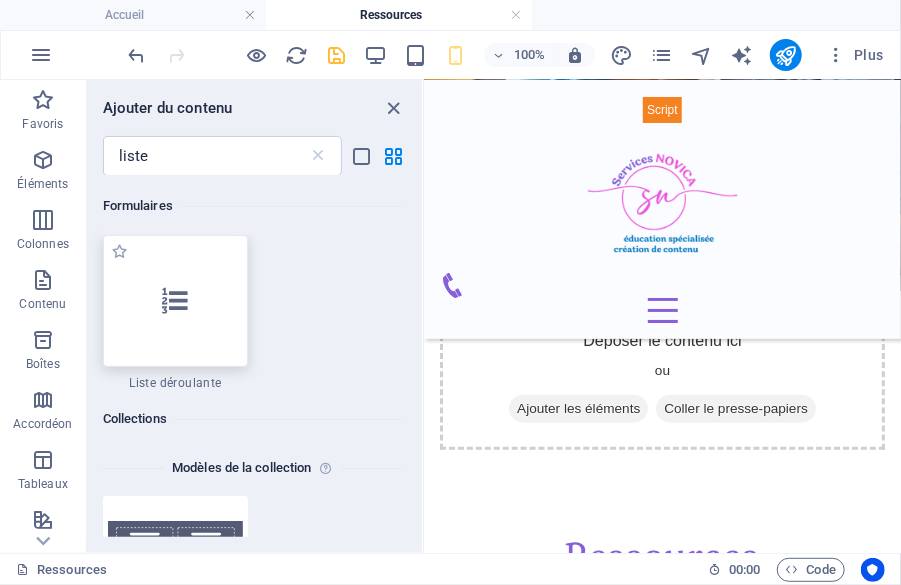 click at bounding box center (176, 301) 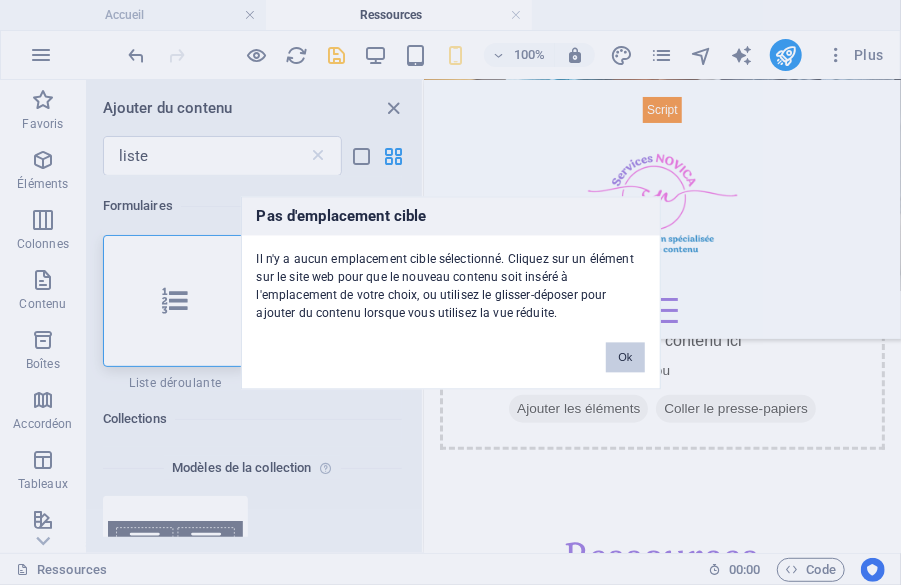 drag, startPoint x: 634, startPoint y: 348, endPoint x: 18, endPoint y: 321, distance: 616.59143 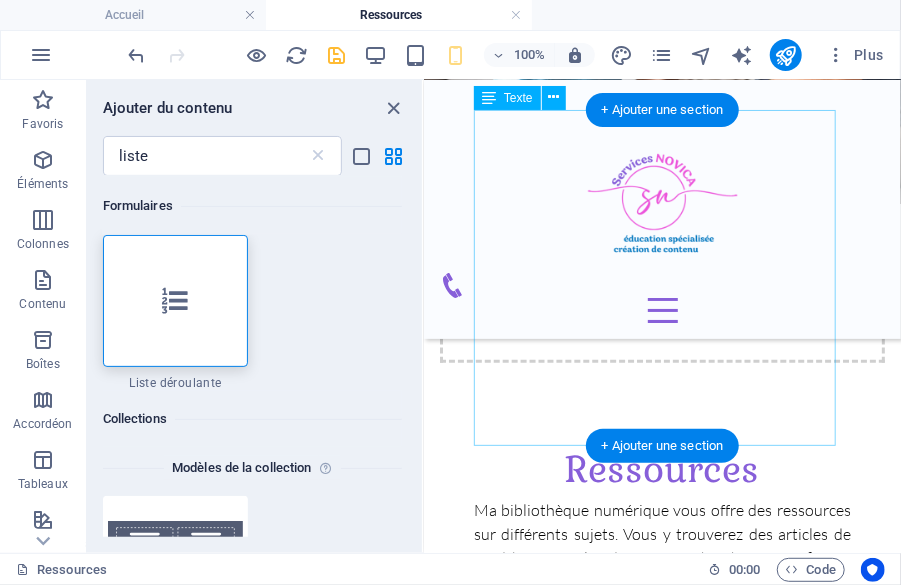 scroll, scrollTop: 671, scrollLeft: 0, axis: vertical 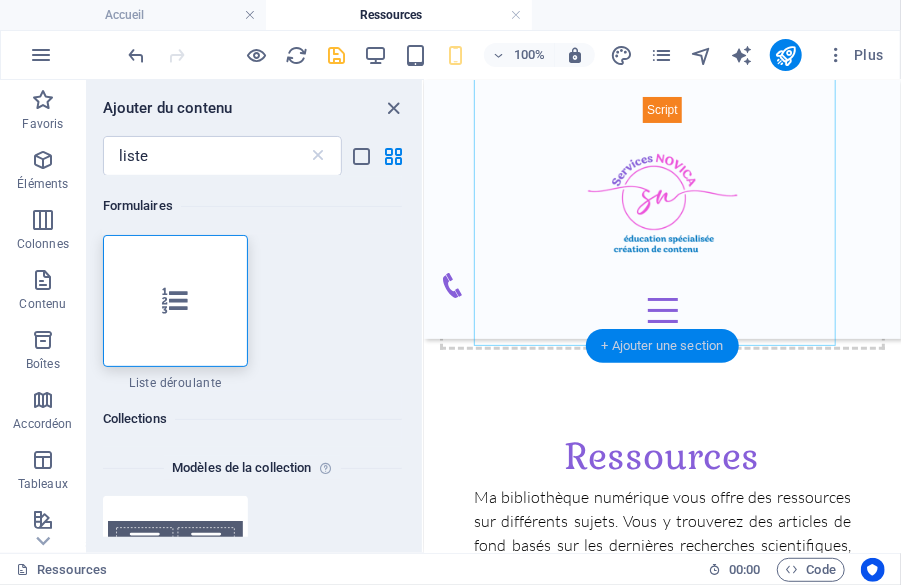 click on "+ Ajouter une section" at bounding box center (663, 346) 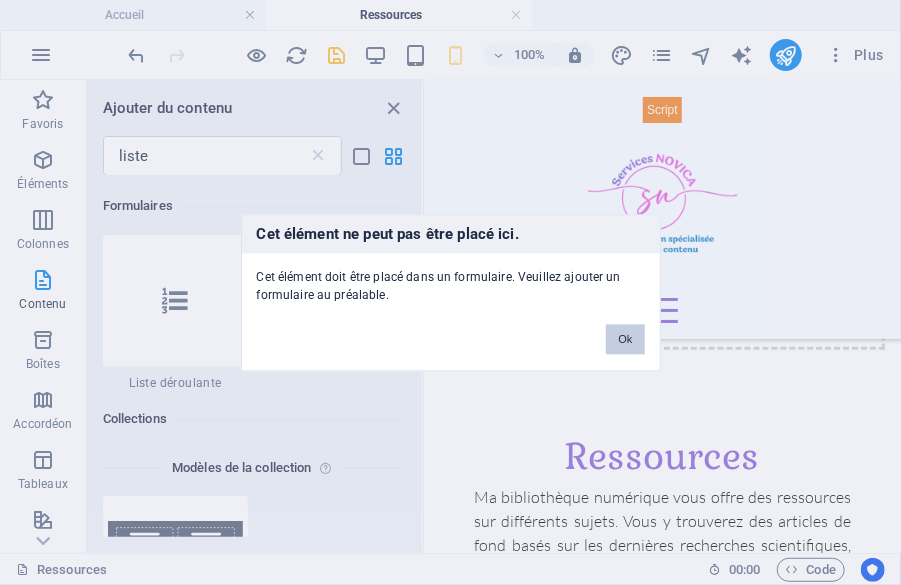 drag, startPoint x: 618, startPoint y: 340, endPoint x: 44, endPoint y: 245, distance: 581.8084 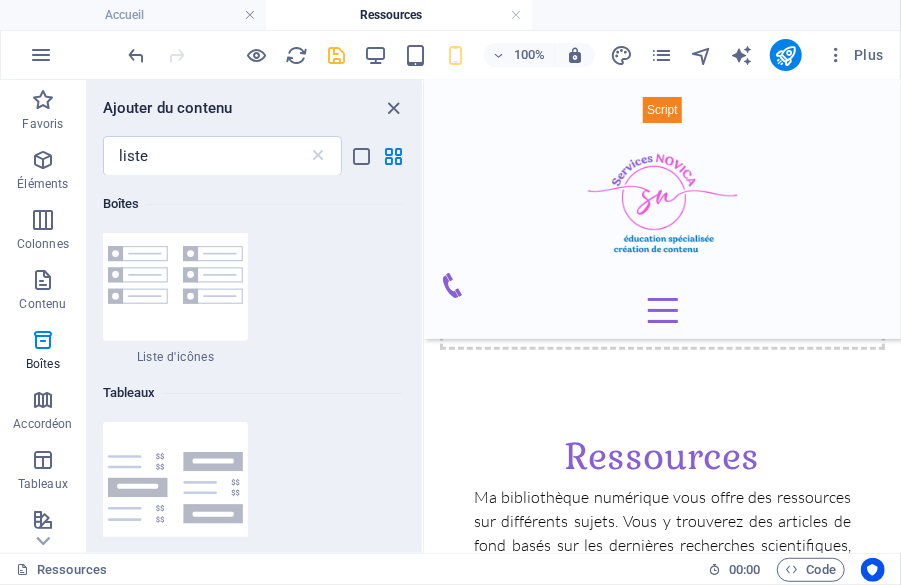 scroll, scrollTop: 0, scrollLeft: 0, axis: both 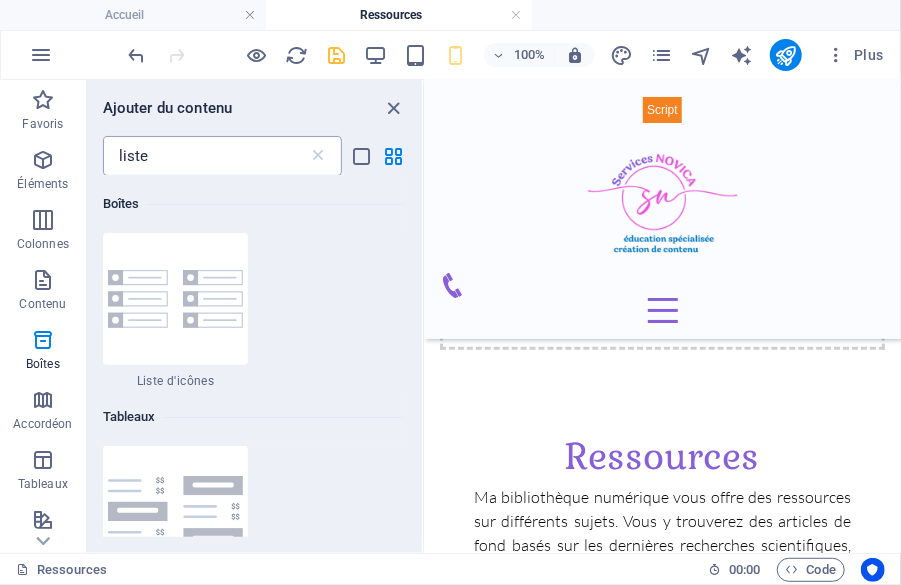 click on "liste" at bounding box center (205, 156) 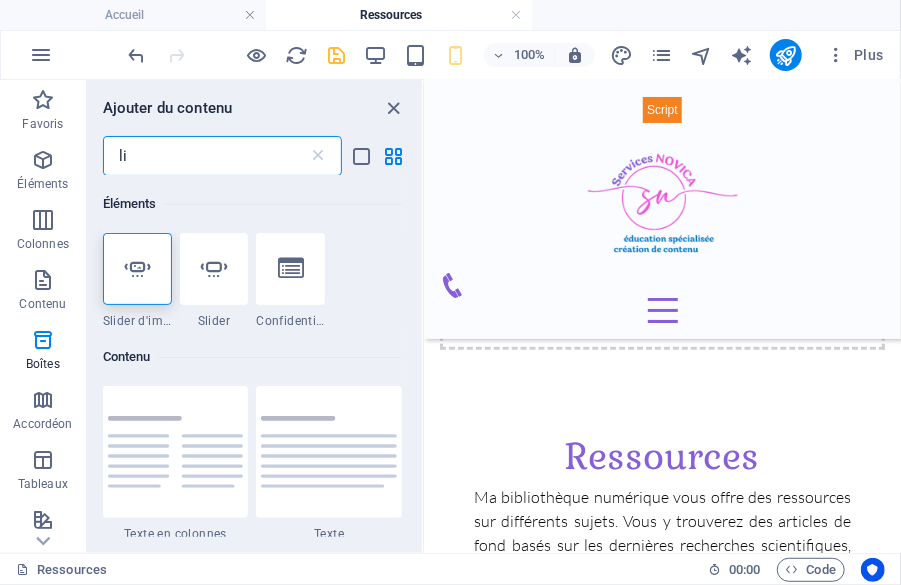 type on "l" 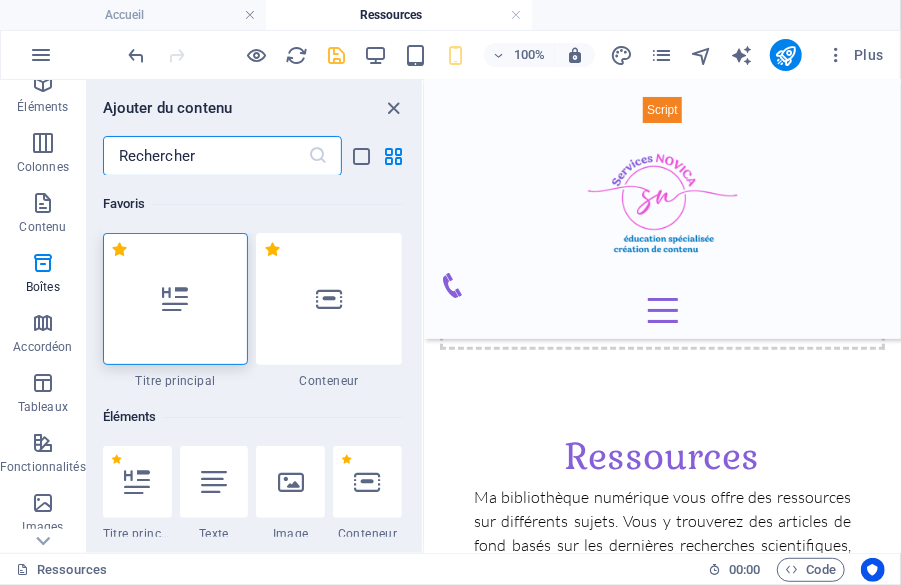 scroll, scrollTop: 100, scrollLeft: 0, axis: vertical 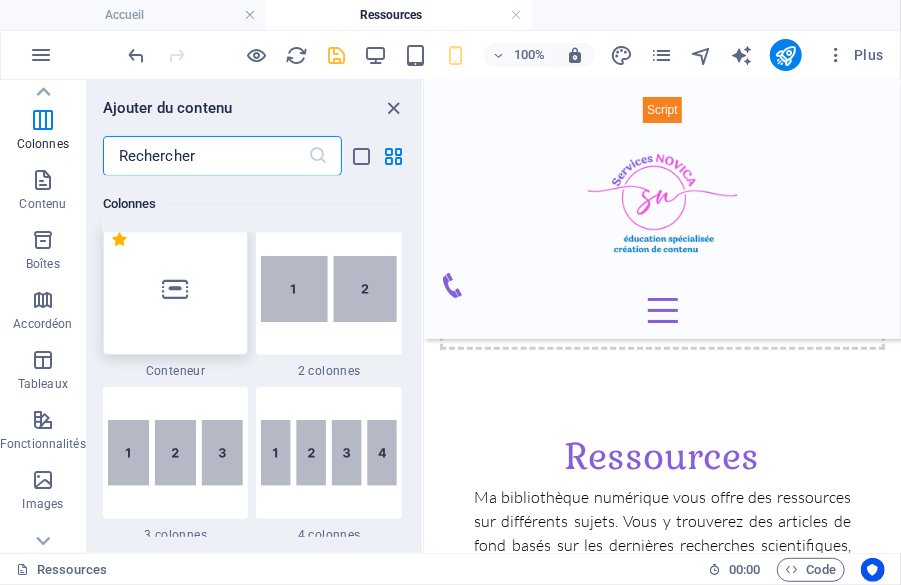 type 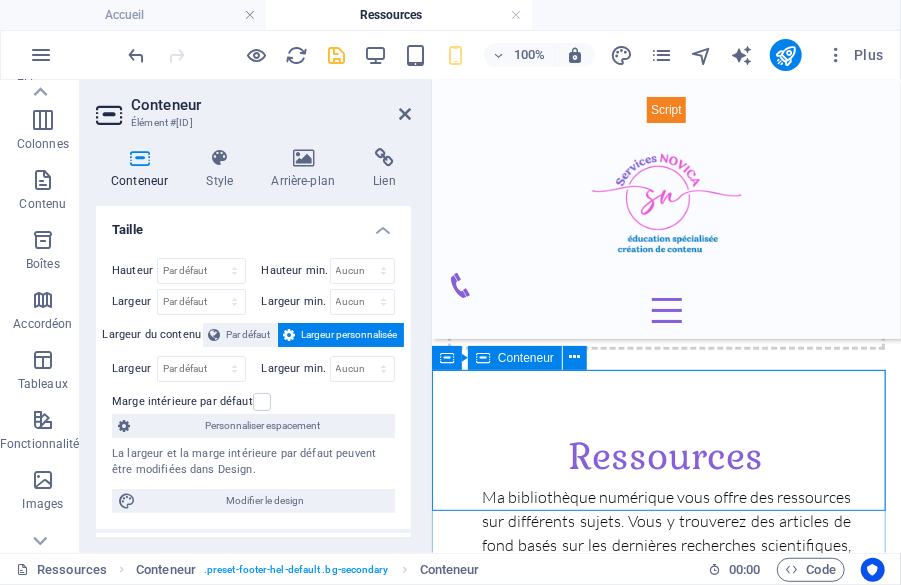 click on "Ajouter les éléments" at bounding box center [581, 921] 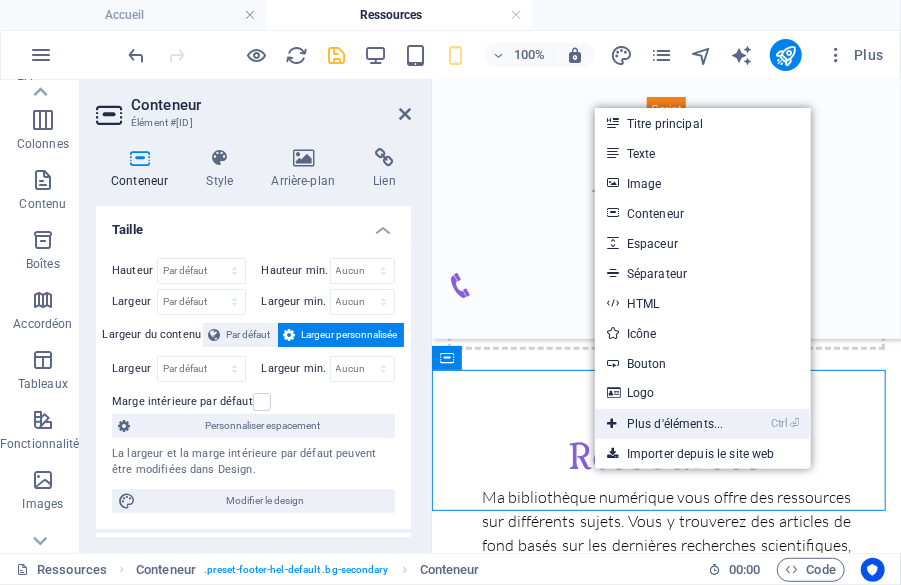 click on "Ctrl ⏎  Plus d'éléments..." at bounding box center (665, 424) 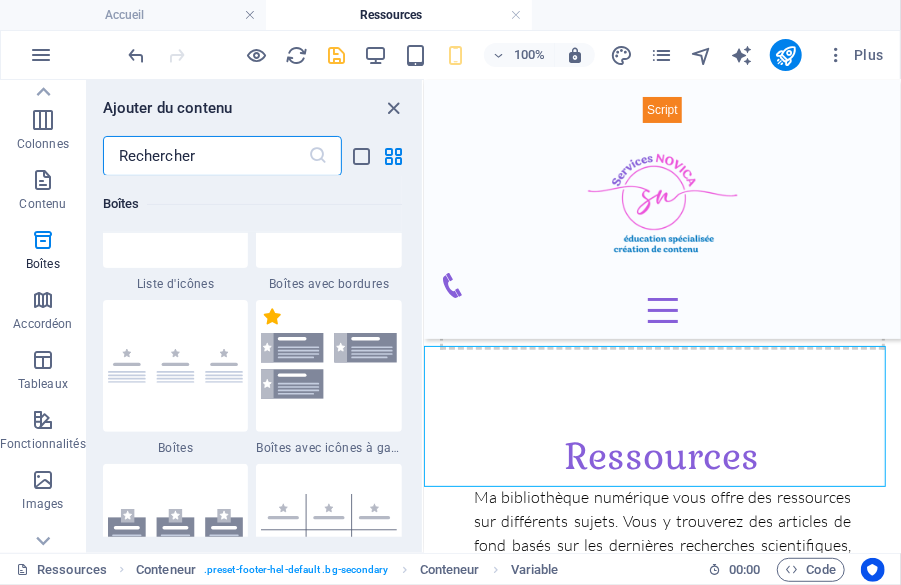 scroll, scrollTop: 5513, scrollLeft: 0, axis: vertical 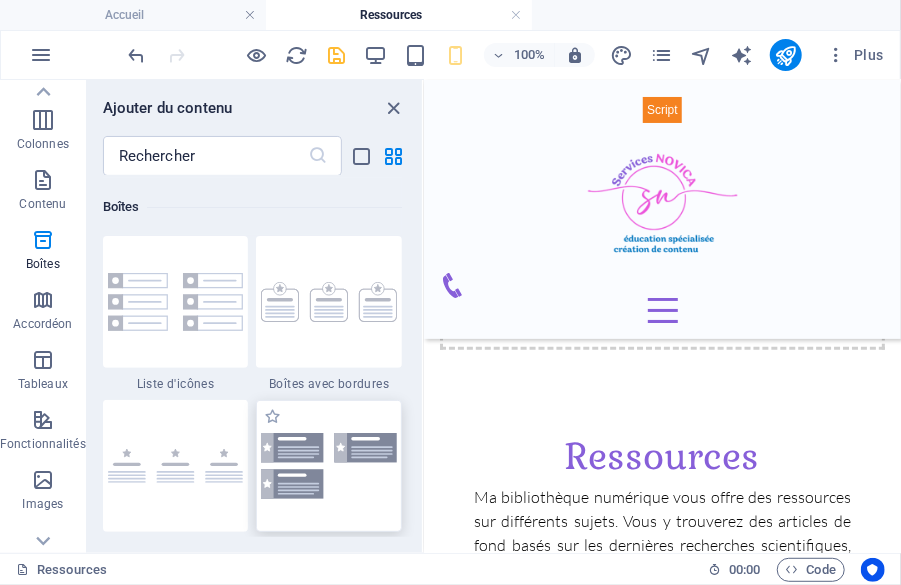 click at bounding box center (329, 466) 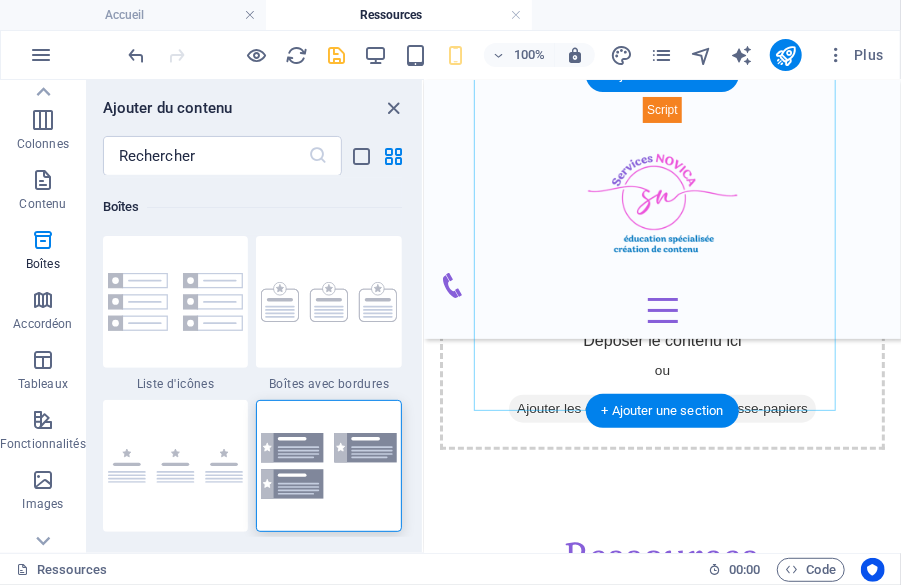 scroll, scrollTop: 671, scrollLeft: 0, axis: vertical 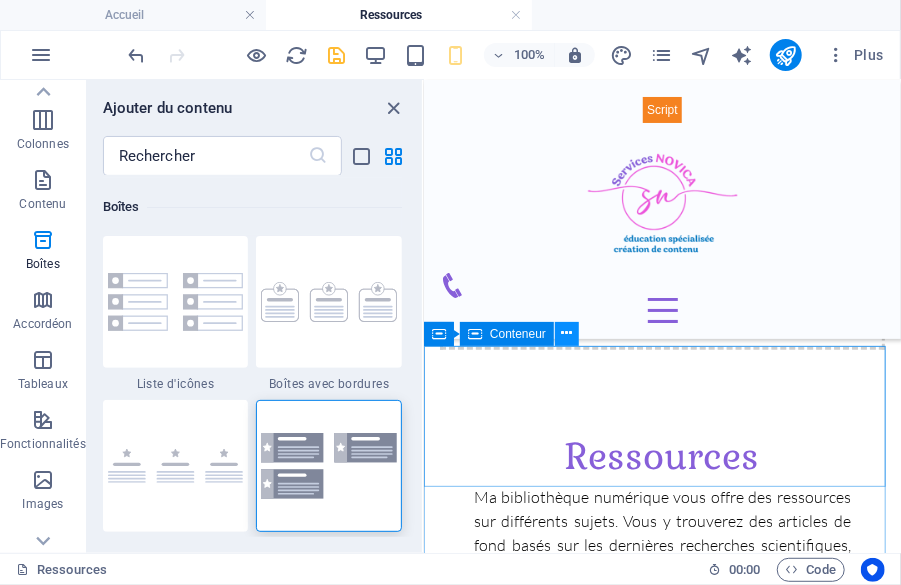 click at bounding box center (567, 333) 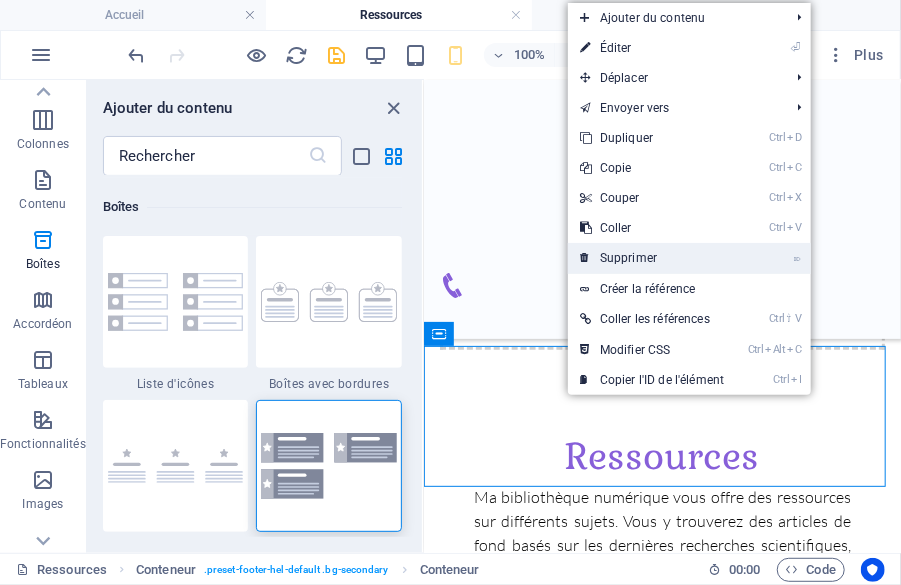 click on "⌦  Supprimer" at bounding box center [652, 258] 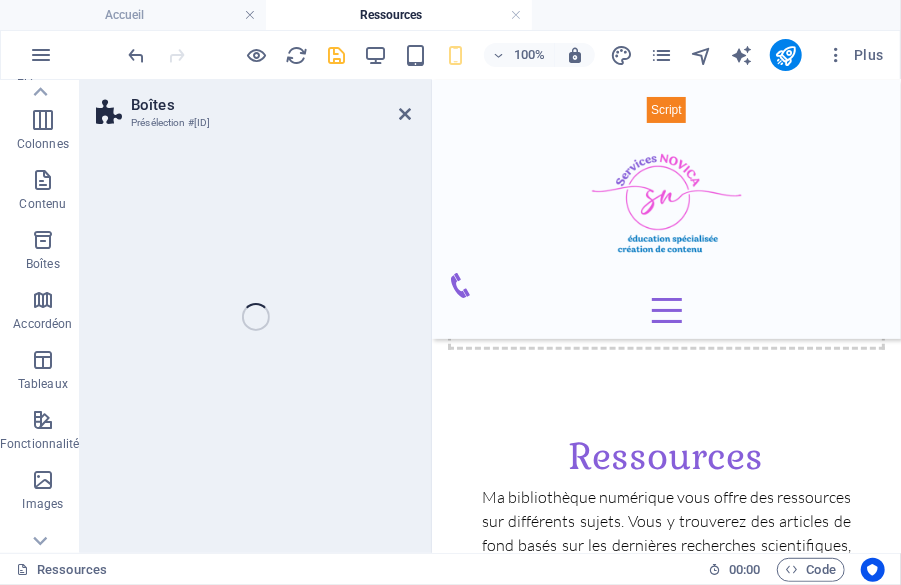 scroll, scrollTop: 649, scrollLeft: 0, axis: vertical 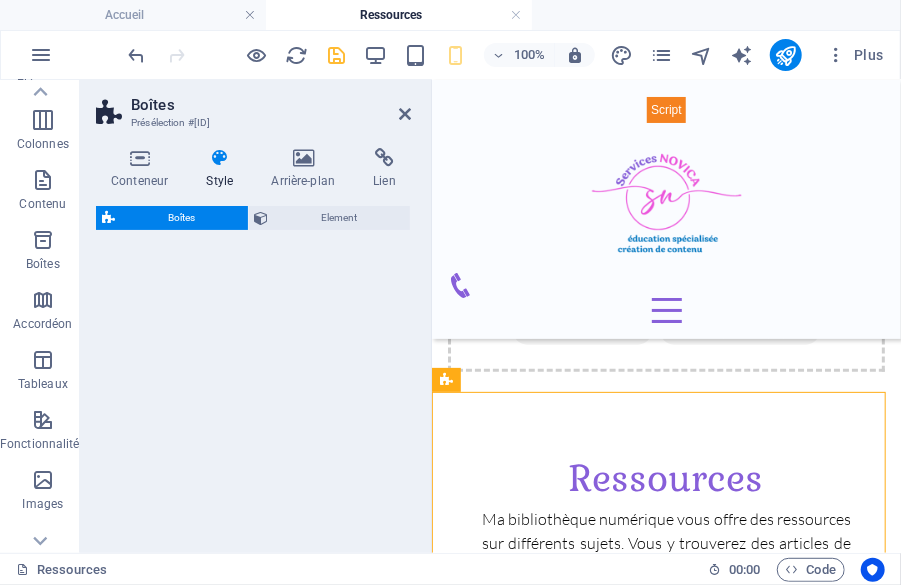 select on "rem" 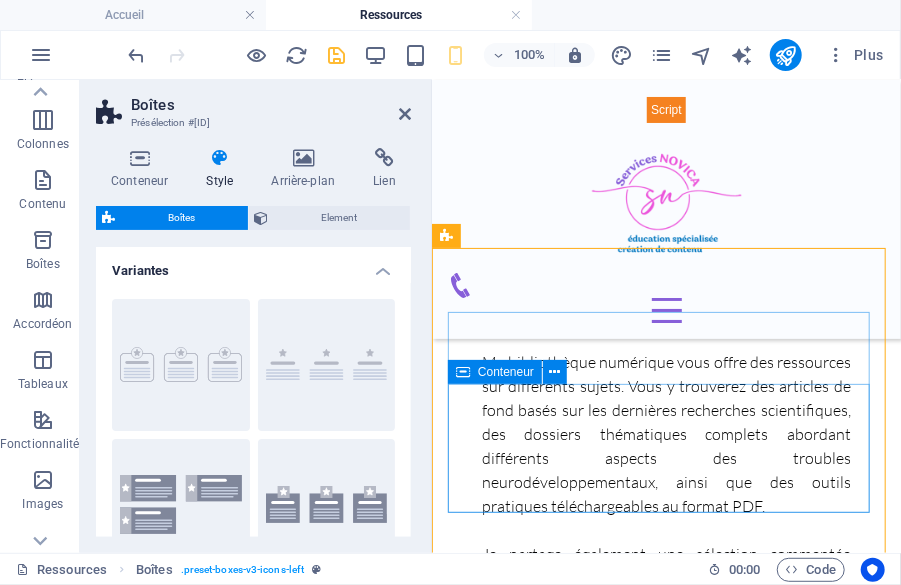 scroll, scrollTop: 770, scrollLeft: 0, axis: vertical 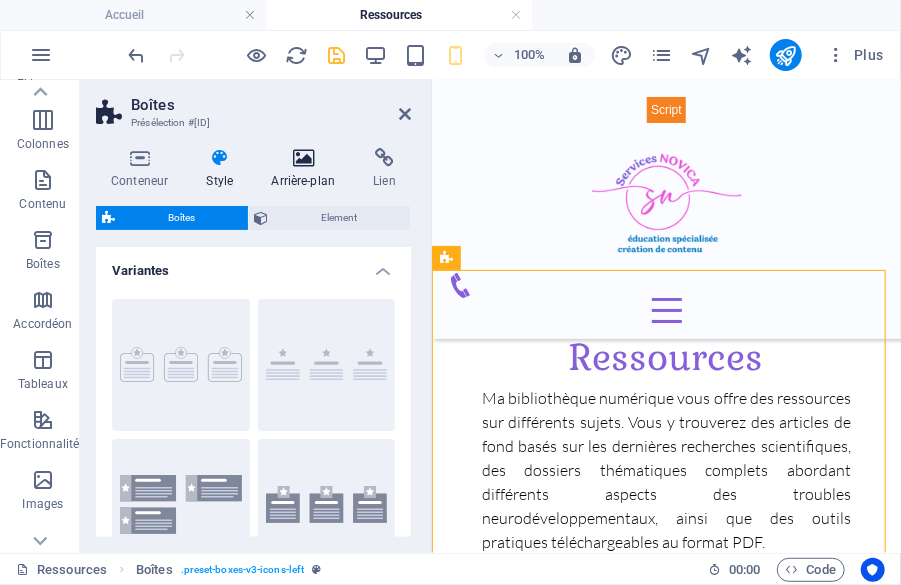 click on "Arrière-plan" at bounding box center [307, 169] 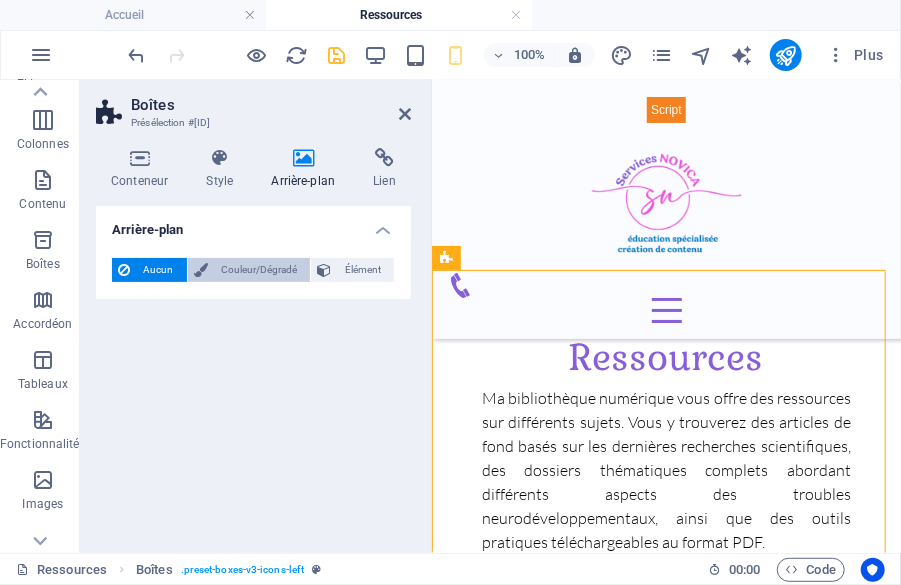 click on "Couleur/Dégradé" at bounding box center [259, 270] 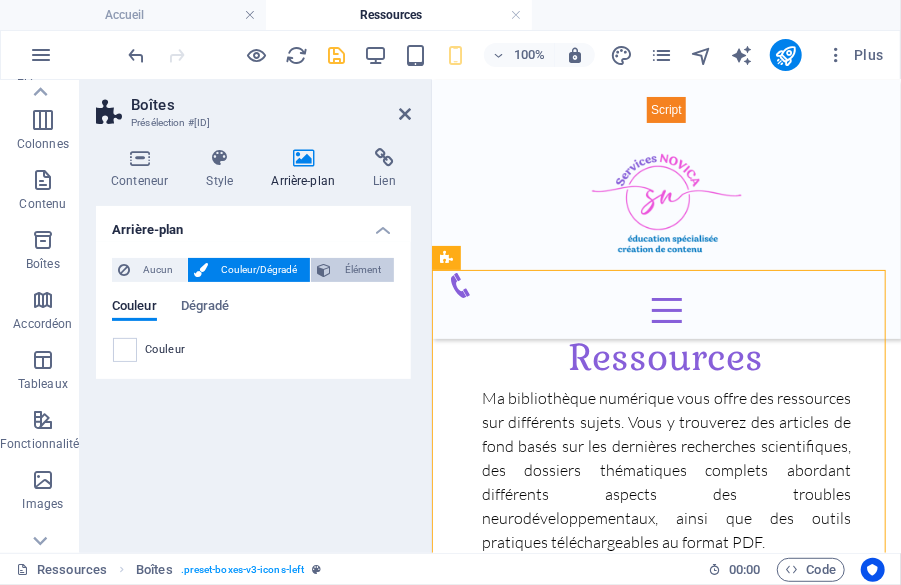 click on "Élément" at bounding box center (362, 270) 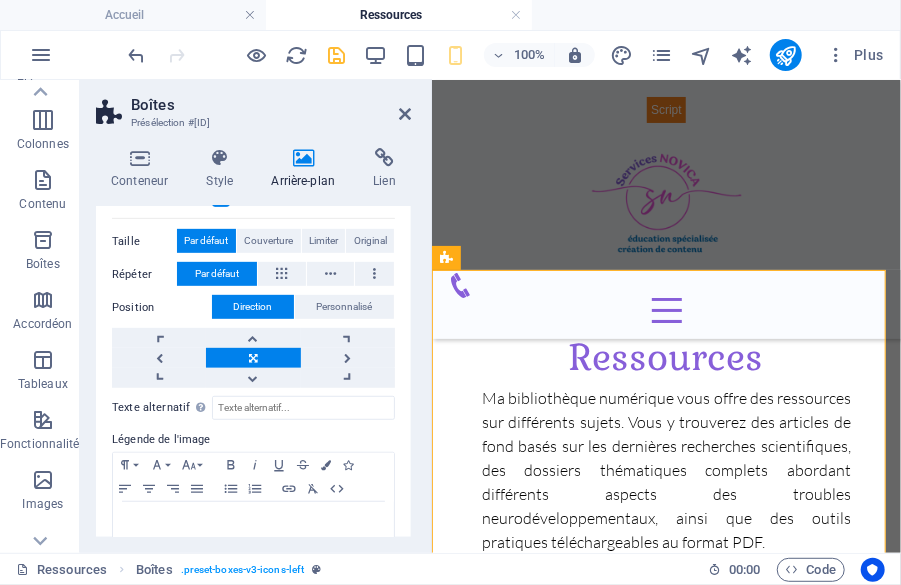 scroll, scrollTop: 439, scrollLeft: 0, axis: vertical 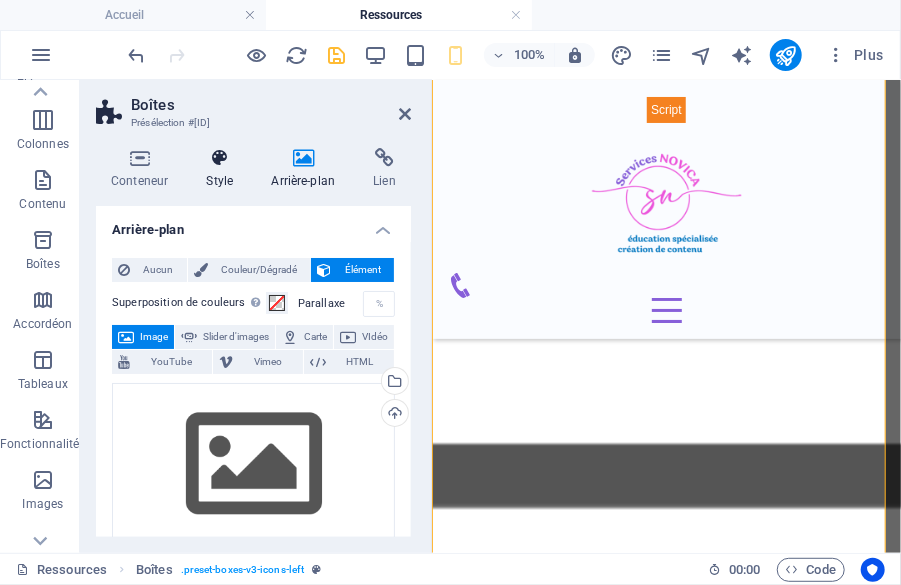 click at bounding box center (219, 158) 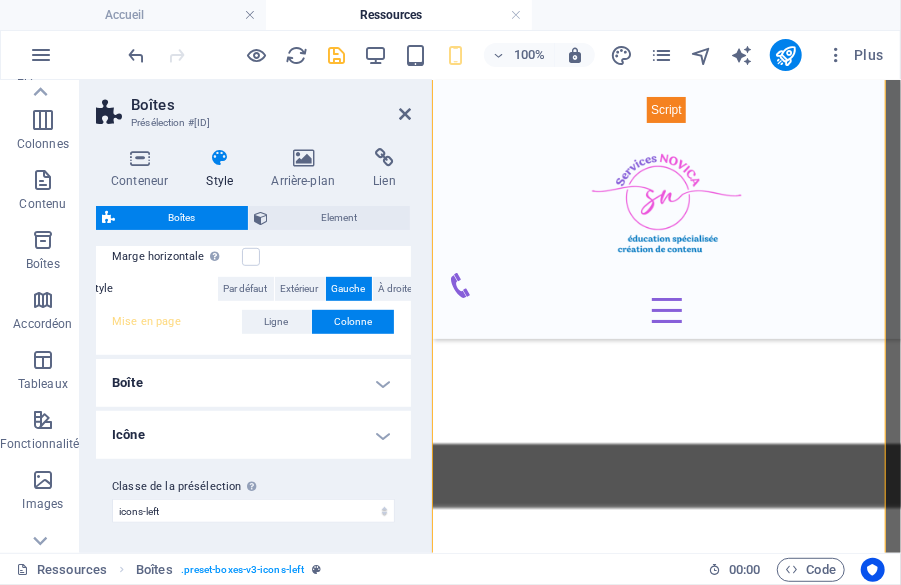 scroll, scrollTop: 369, scrollLeft: 0, axis: vertical 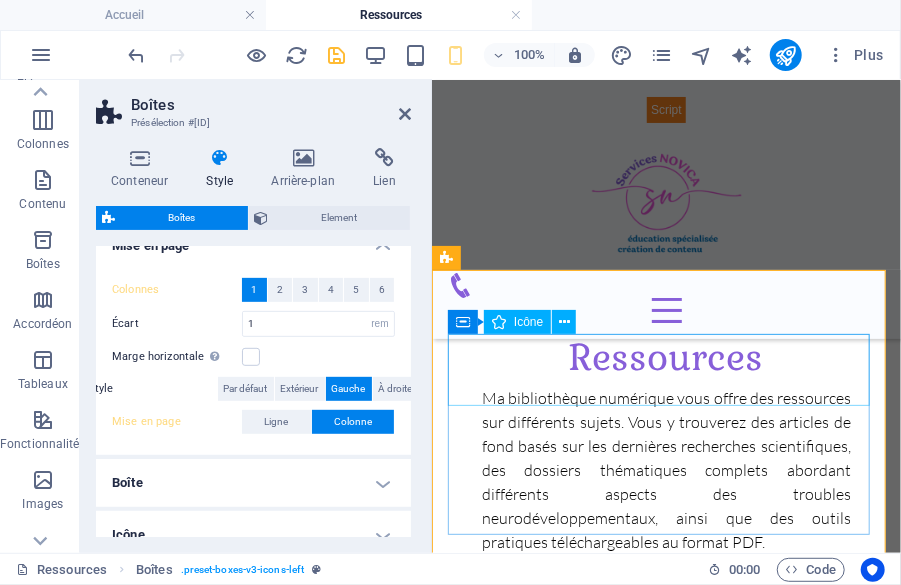 click at bounding box center (665, 1585) 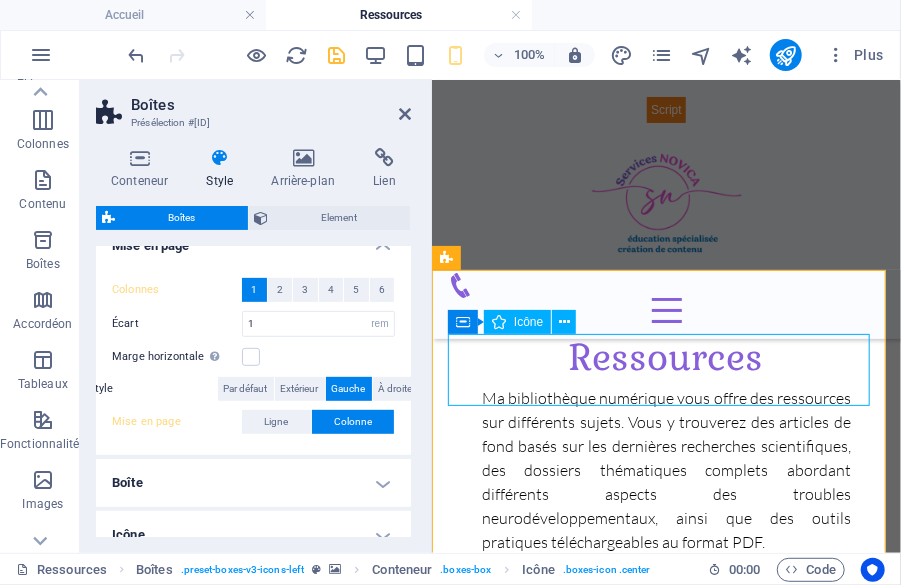 click at bounding box center [665, 1585] 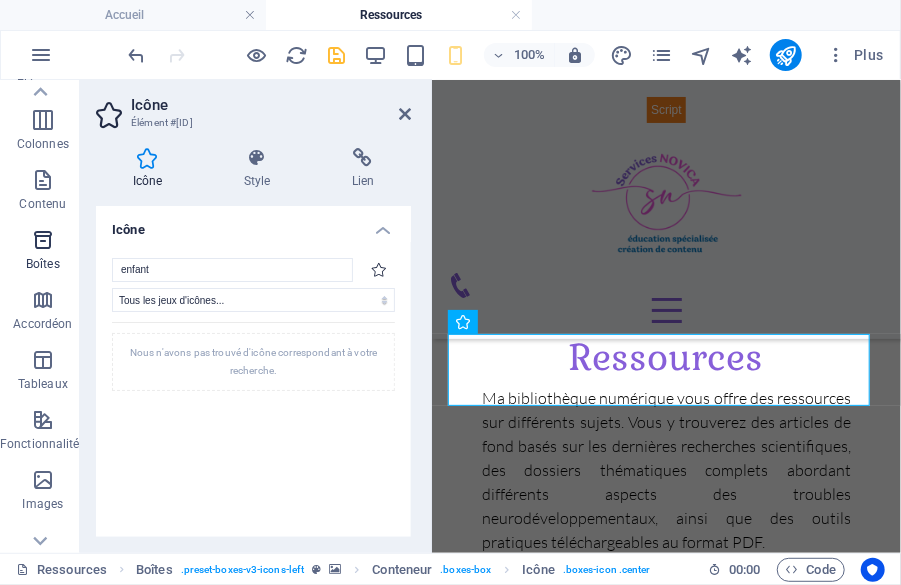 drag, startPoint x: 182, startPoint y: 268, endPoint x: 68, endPoint y: 267, distance: 114.00439 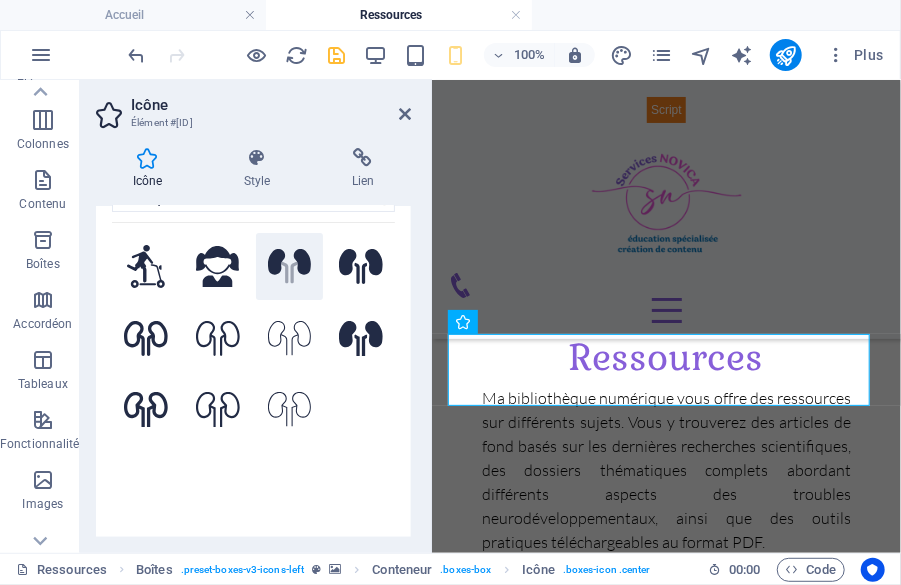 scroll, scrollTop: 0, scrollLeft: 0, axis: both 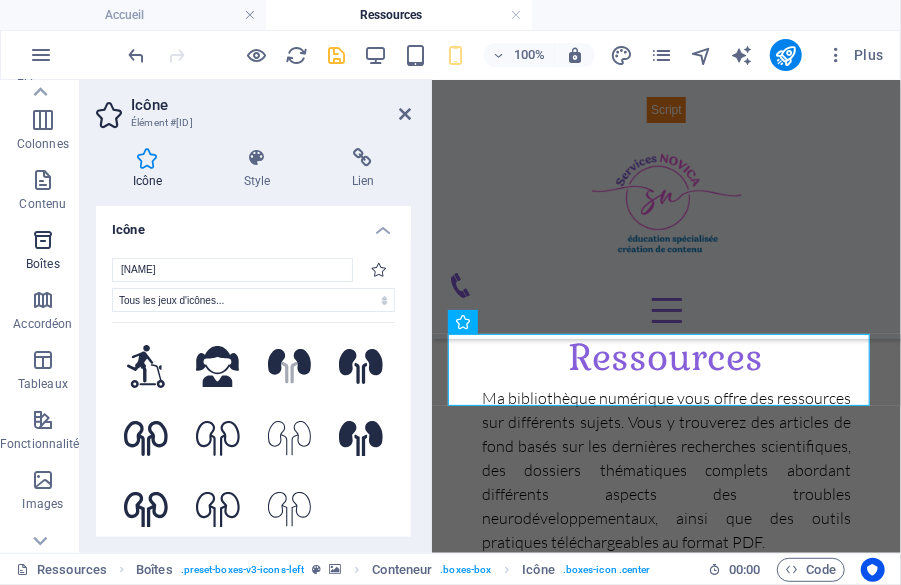 drag, startPoint x: 167, startPoint y: 265, endPoint x: 54, endPoint y: 267, distance: 113.0177 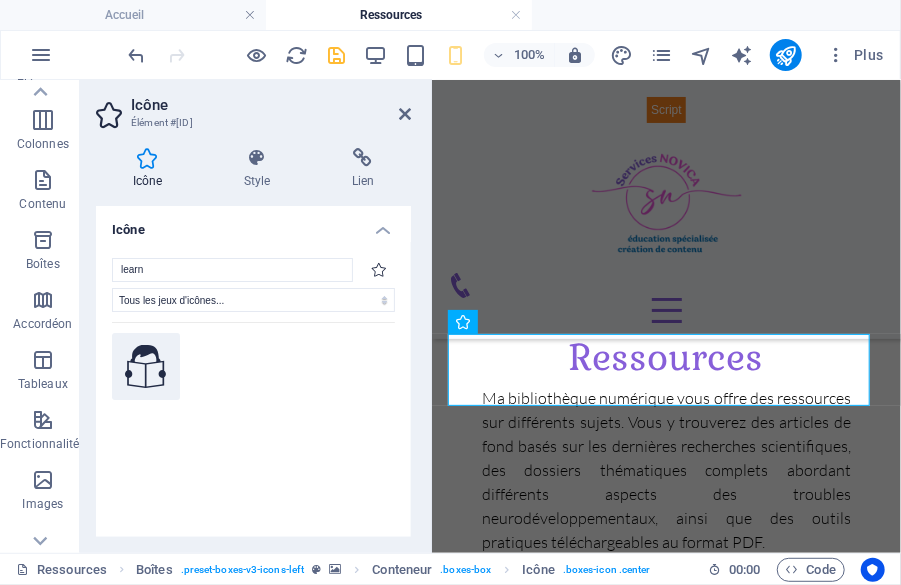 type on "learn" 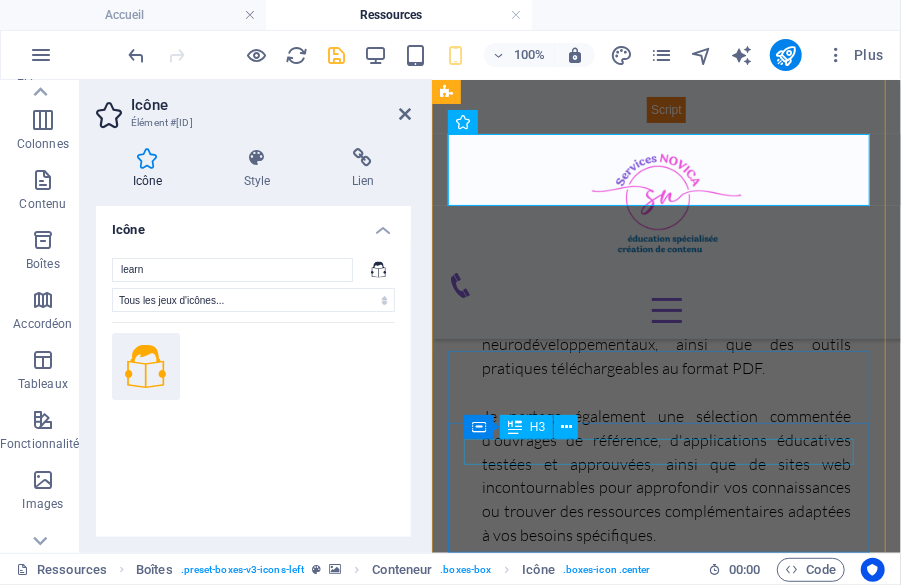 scroll, scrollTop: 970, scrollLeft: 0, axis: vertical 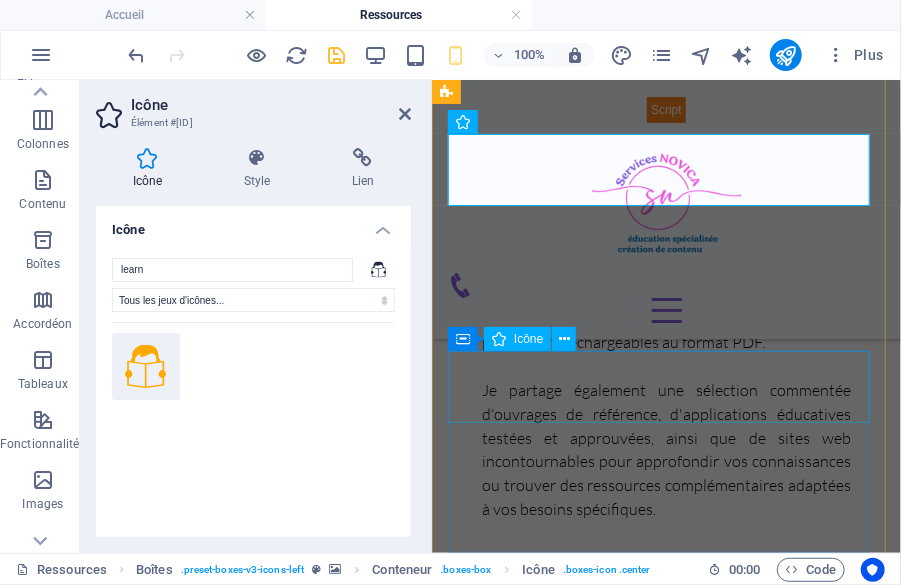 click at bounding box center (665, 1594) 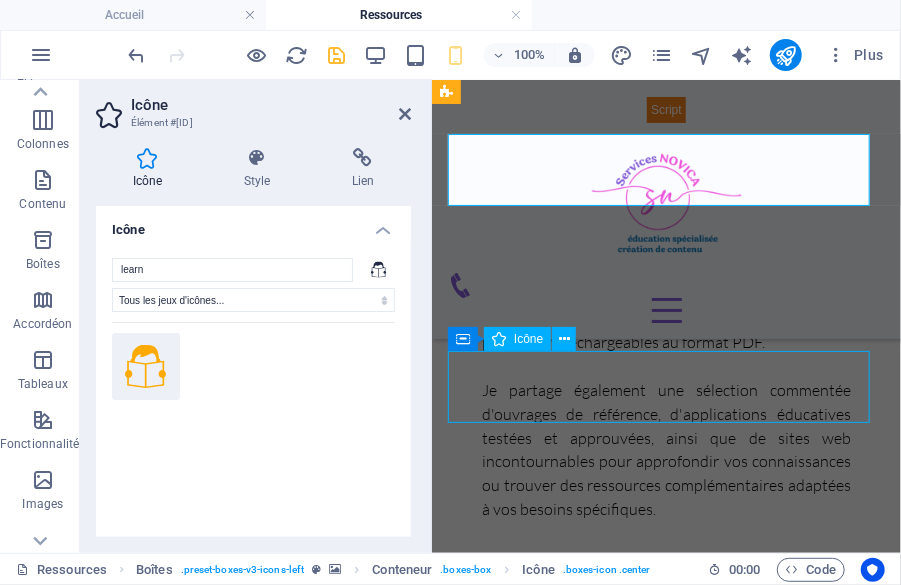 click at bounding box center [665, 1594] 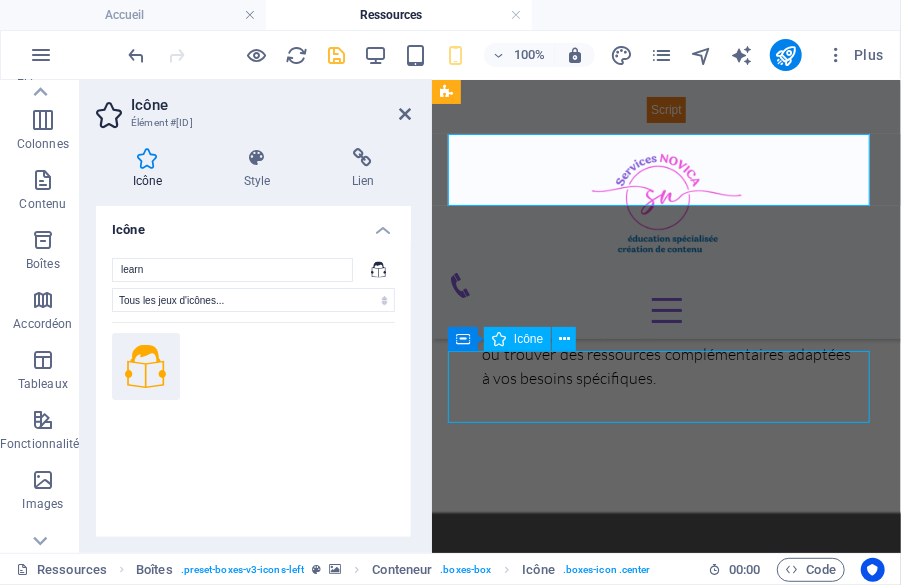 select on "xMidYMid" 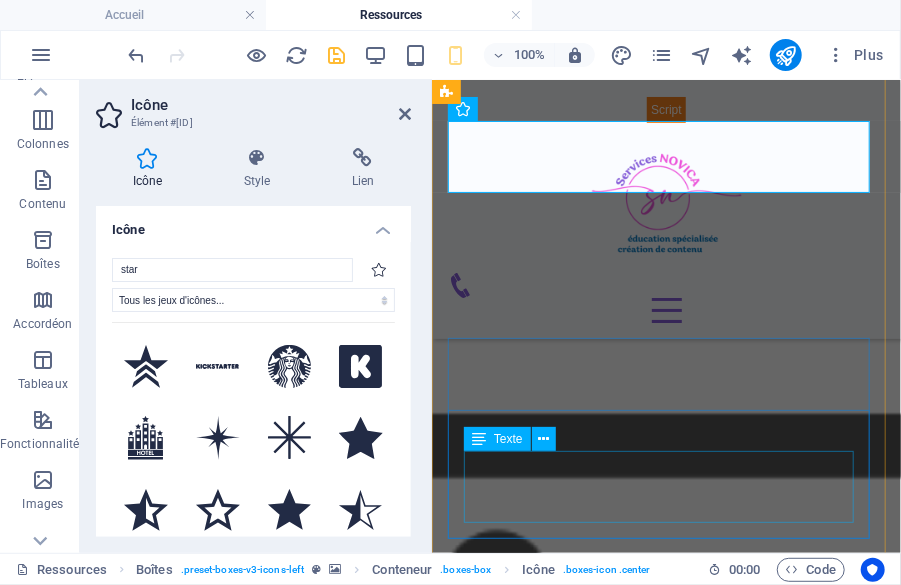 scroll, scrollTop: 1201, scrollLeft: 0, axis: vertical 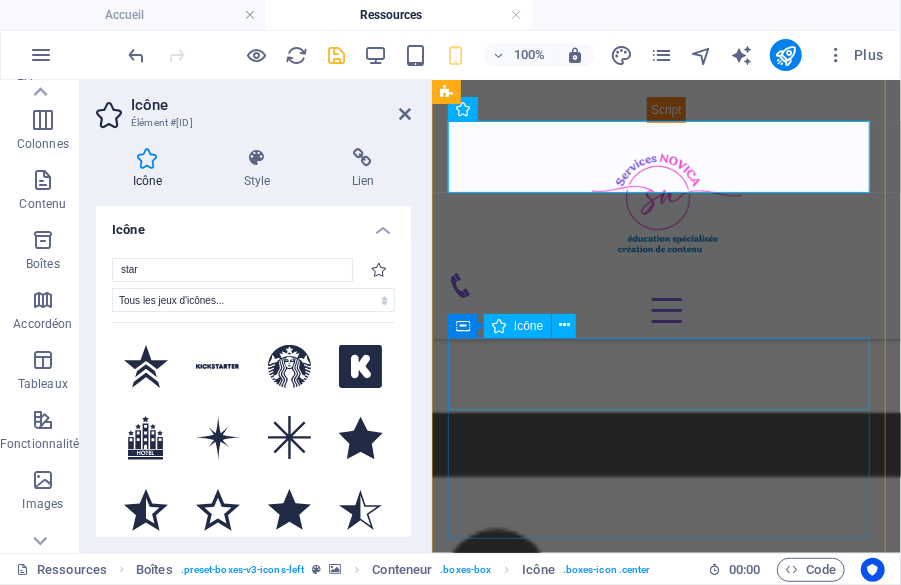 click at bounding box center [665, 1572] 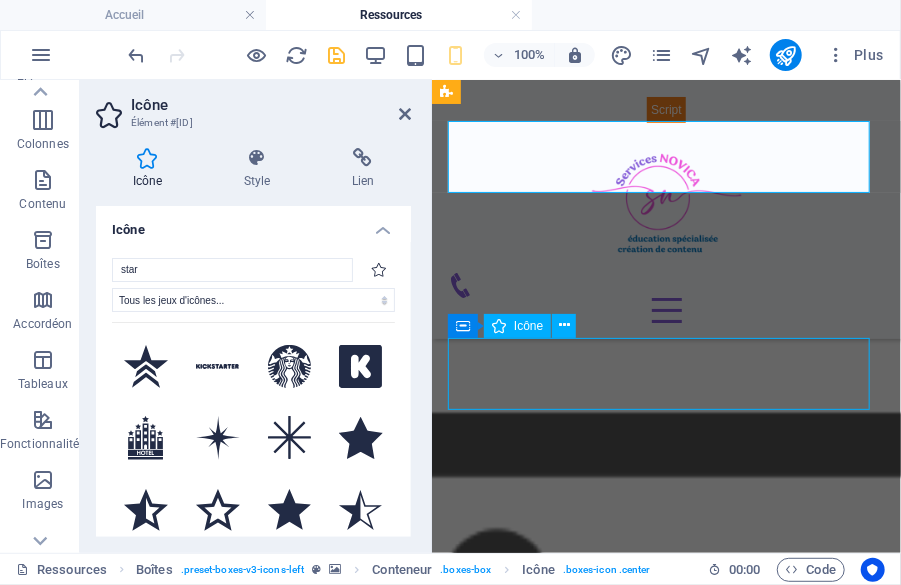 click at bounding box center [665, 1572] 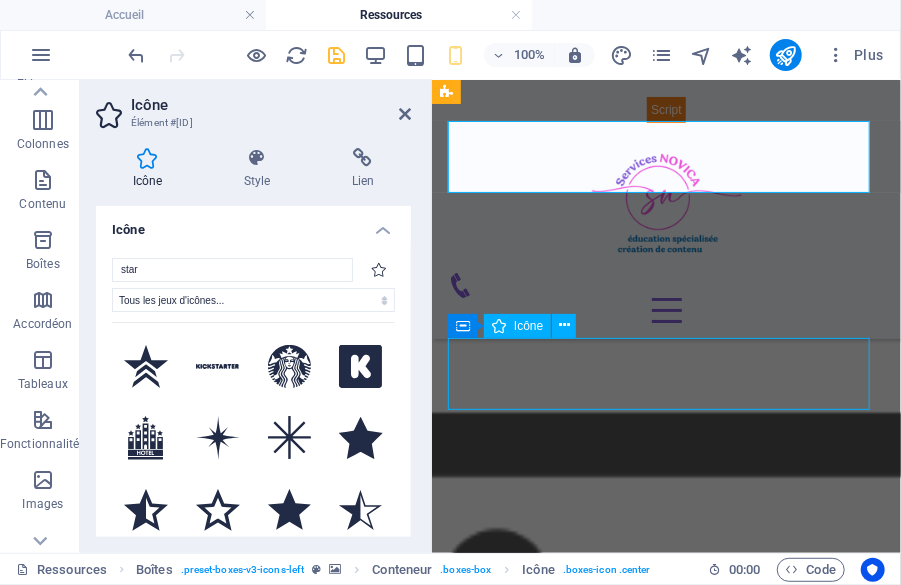 select on "xMidYMid" 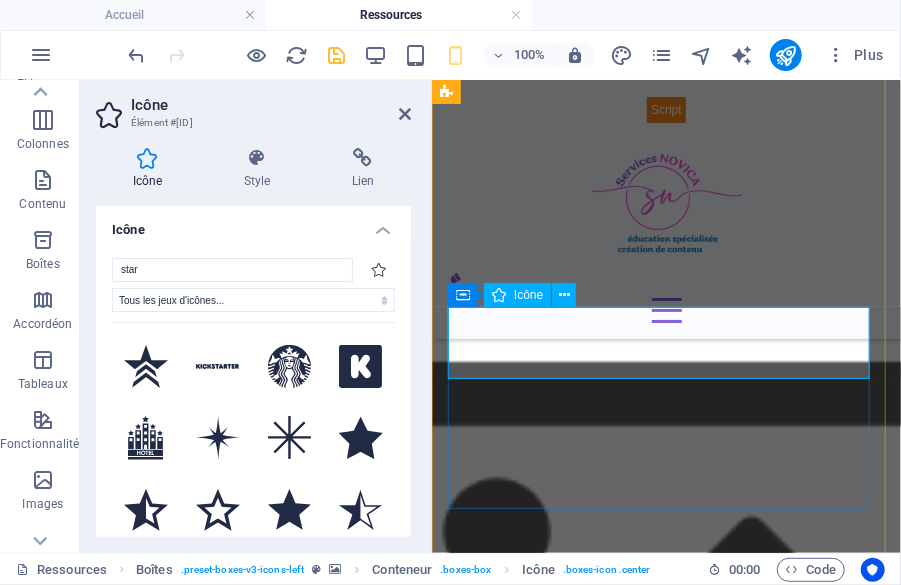 scroll, scrollTop: 1232, scrollLeft: 0, axis: vertical 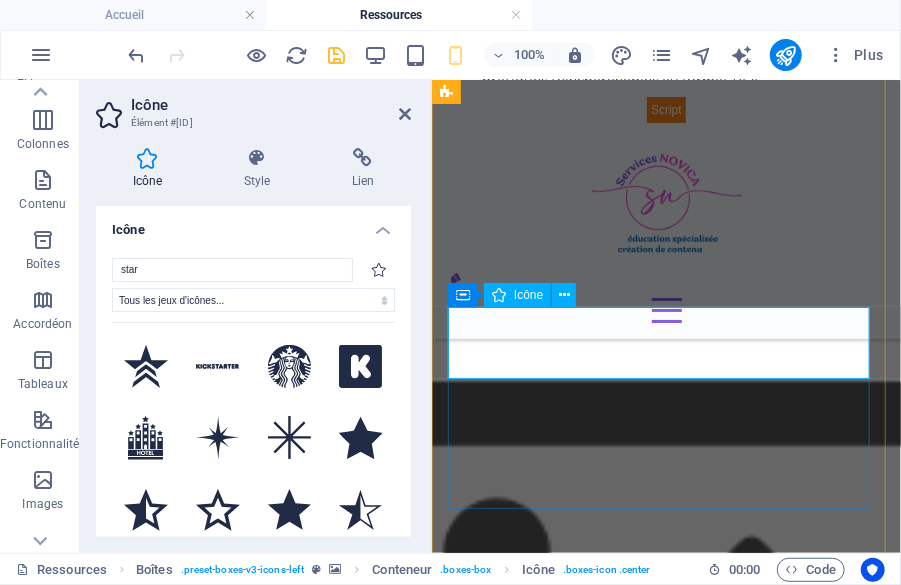 click at bounding box center (665, 1541) 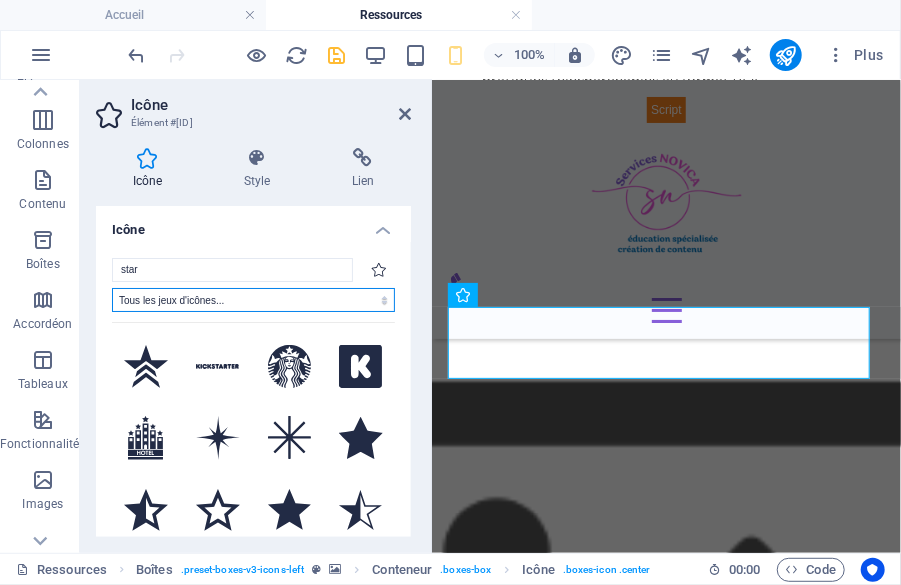 click on "Tous les jeux d'icônes... IcoFont Ionicons FontAwesome Brands FontAwesome Duotone FontAwesome Solid FontAwesome Regular FontAwesome Light FontAwesome Thin FontAwesome Sharp Solid FontAwesome Sharp Regular FontAwesome Sharp Light FontAwesome Sharp Thin" at bounding box center [253, 300] 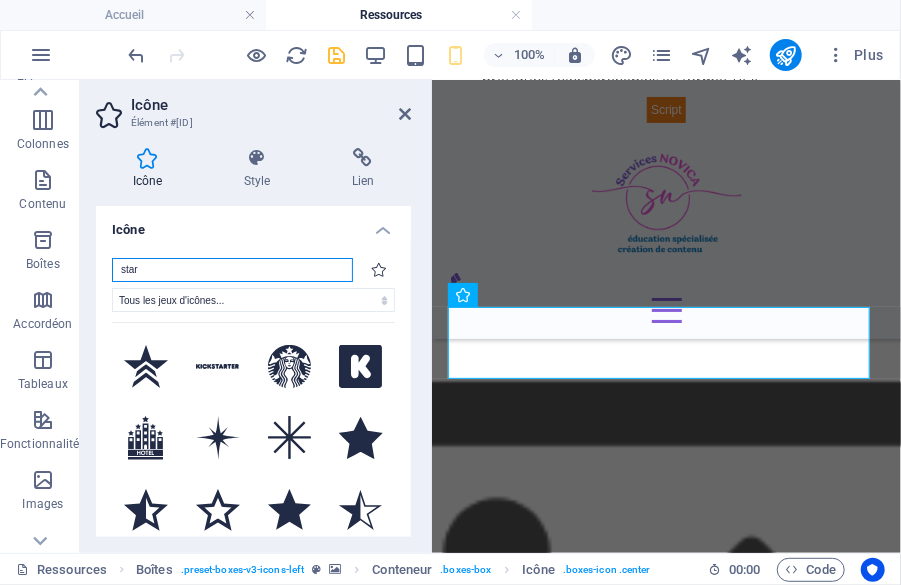 click on "star" at bounding box center (232, 270) 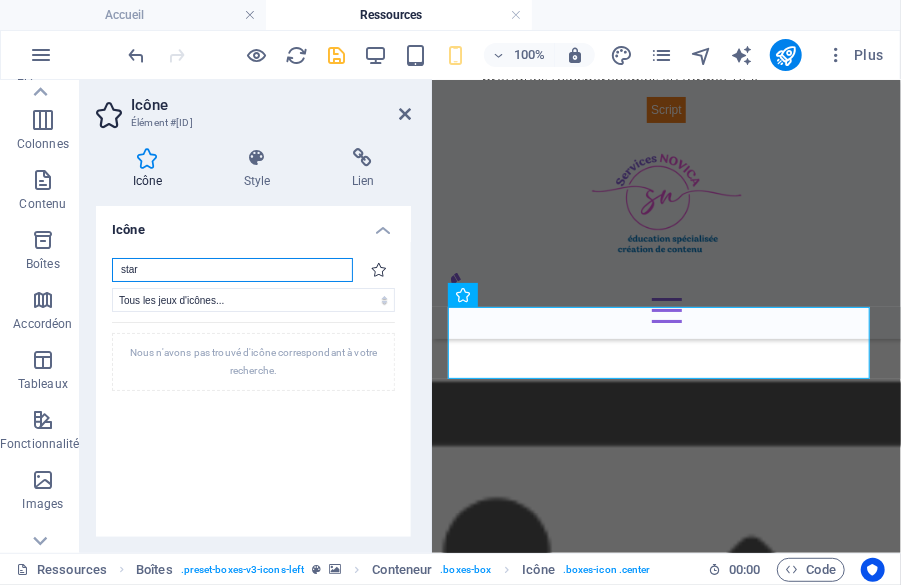 type on "sta" 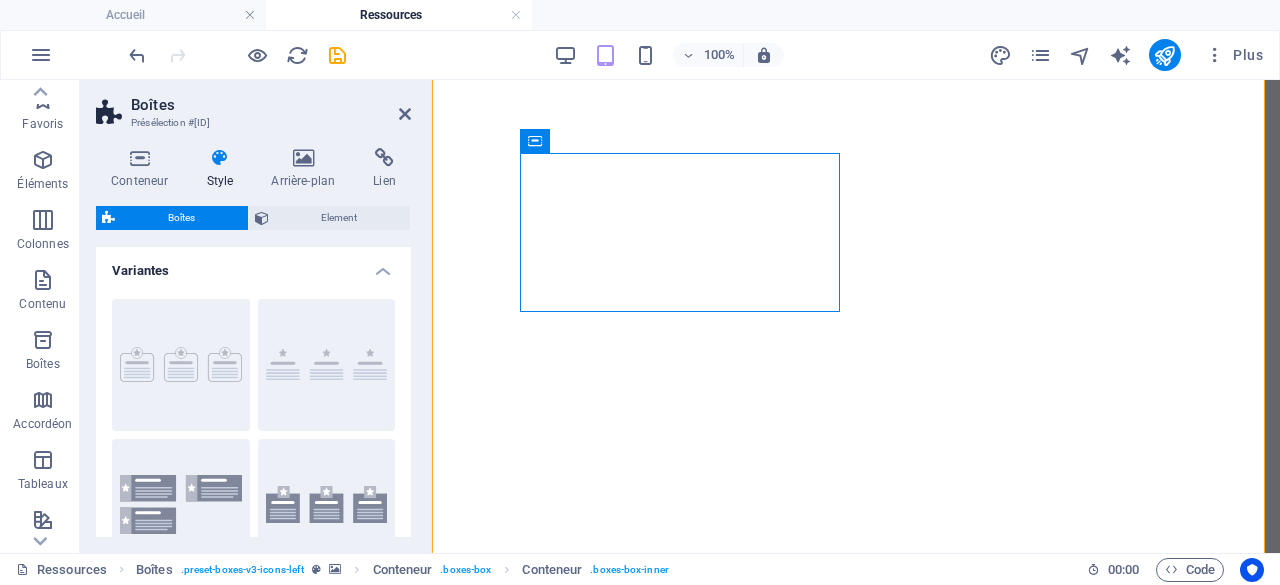 select on "rem" 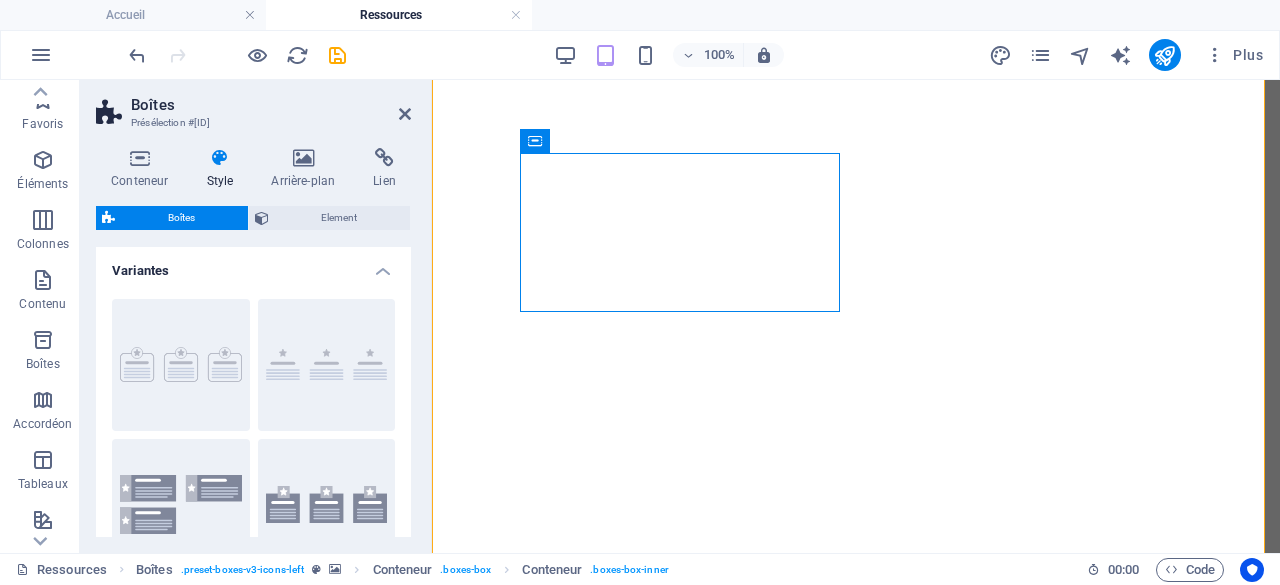 scroll, scrollTop: 0, scrollLeft: 0, axis: both 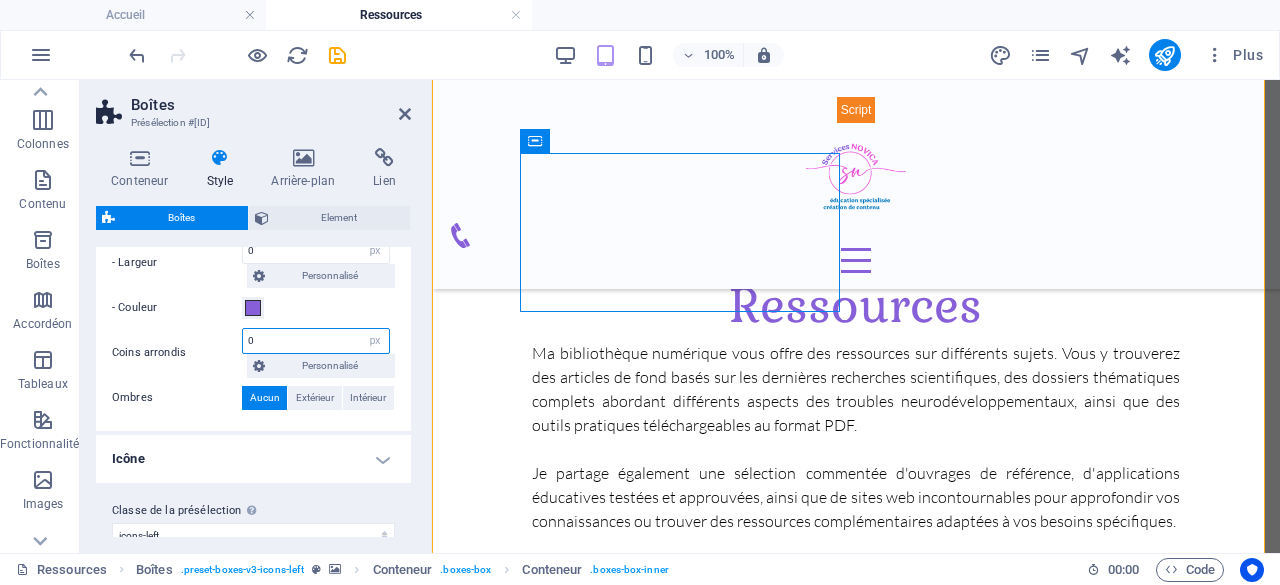 click on "0" at bounding box center (316, 341) 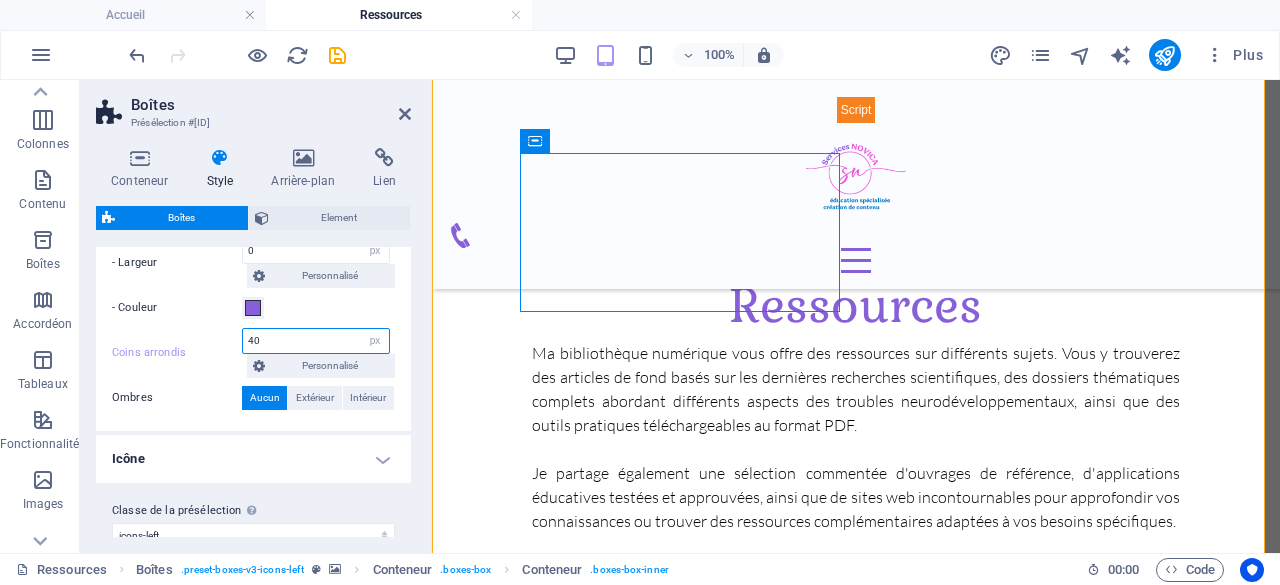 type on "40" 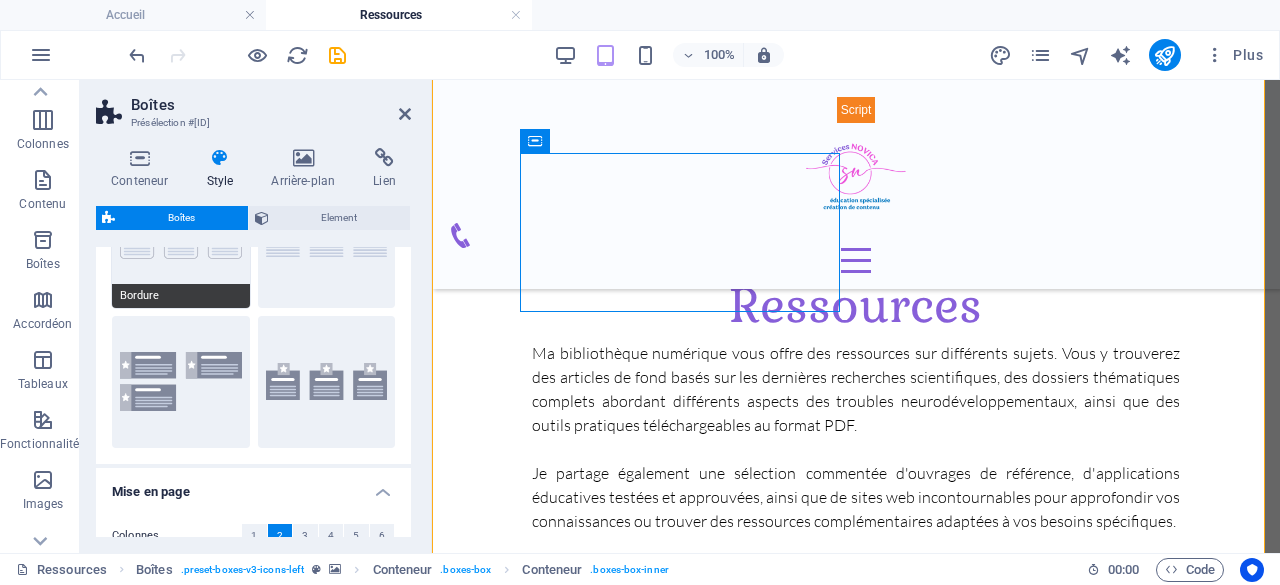 scroll, scrollTop: 23, scrollLeft: 0, axis: vertical 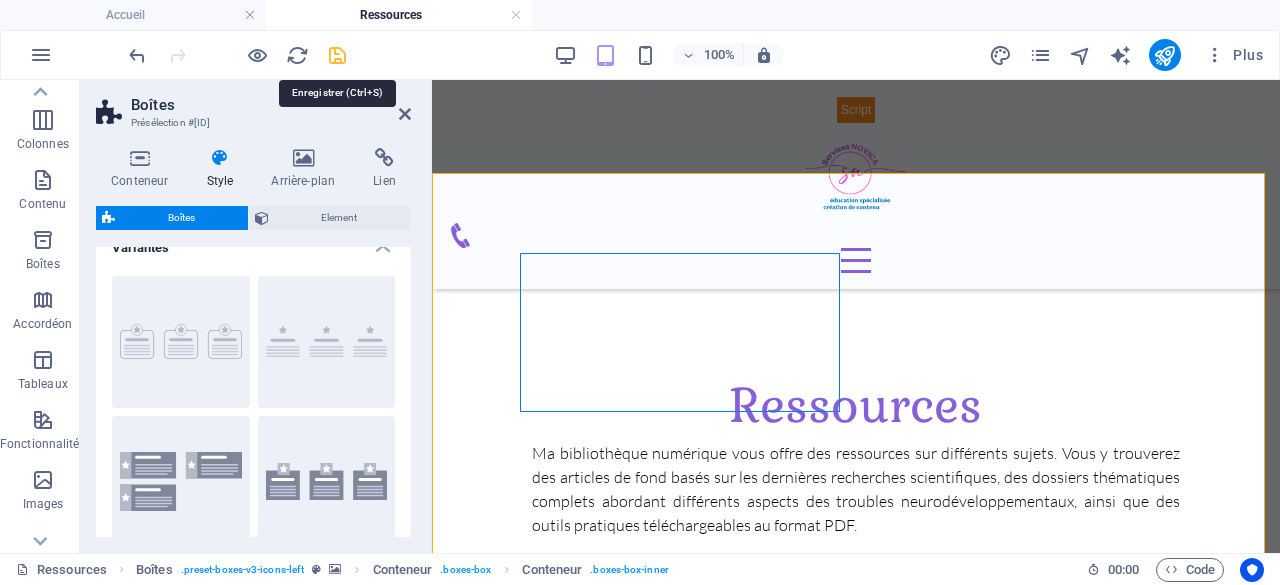 click at bounding box center (337, 55) 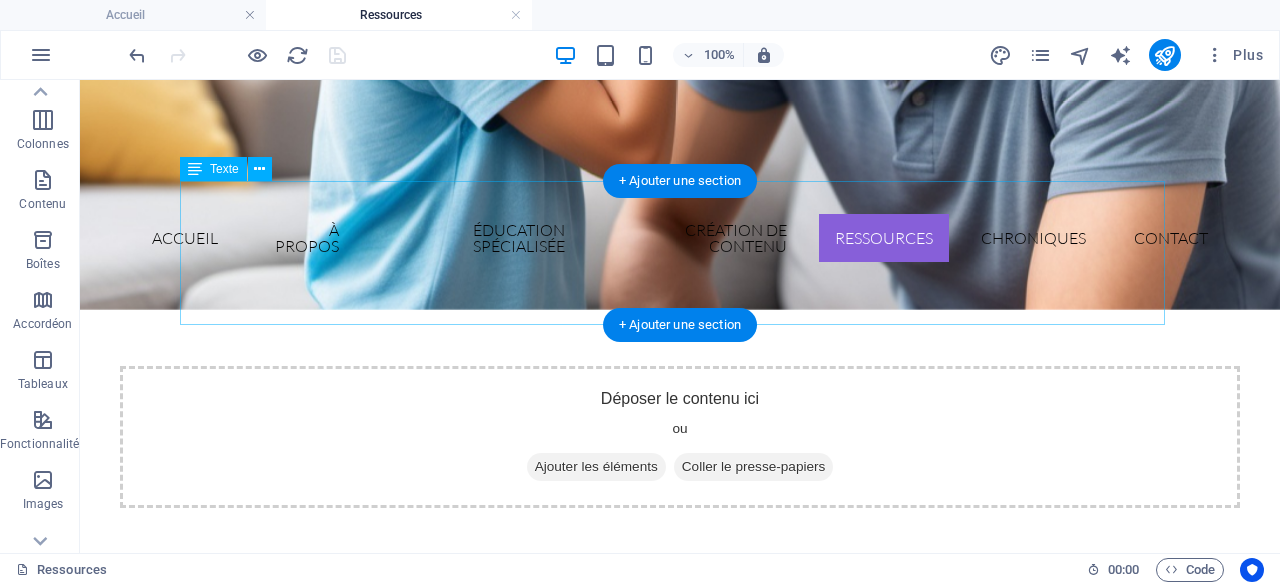 scroll, scrollTop: 523, scrollLeft: 0, axis: vertical 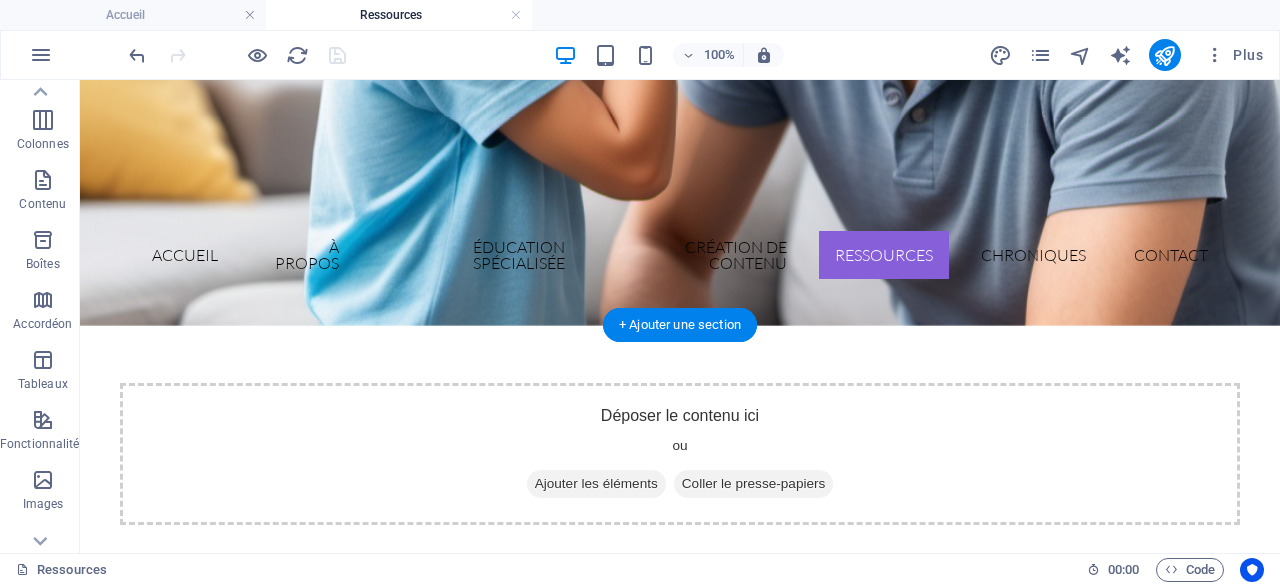 click at bounding box center (680, 1077) 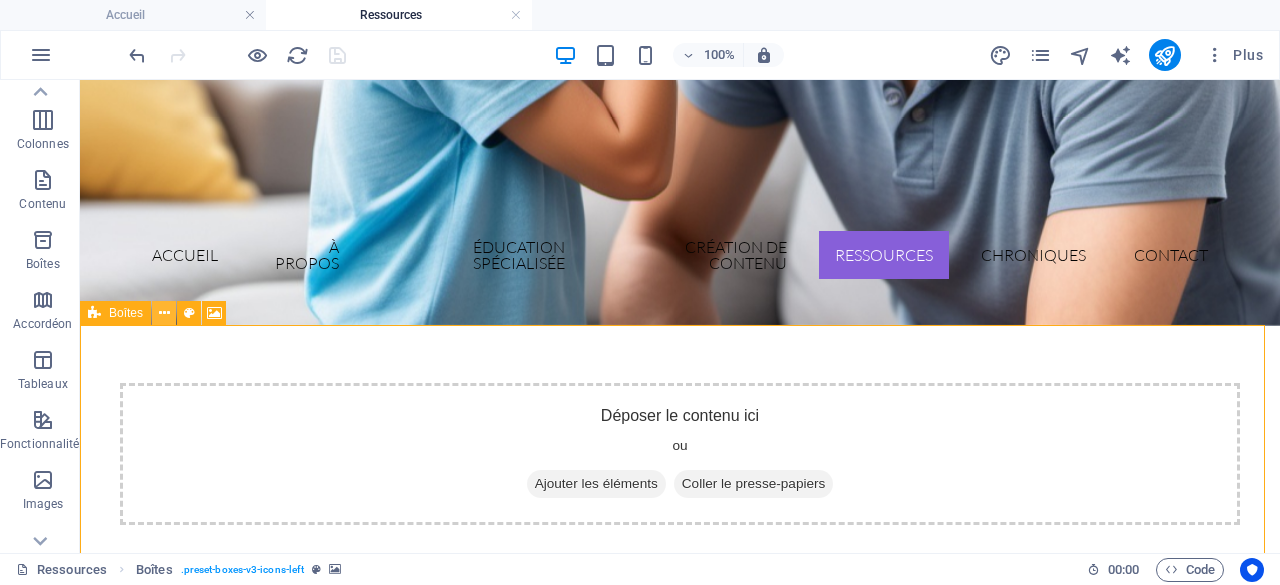click at bounding box center [164, 313] 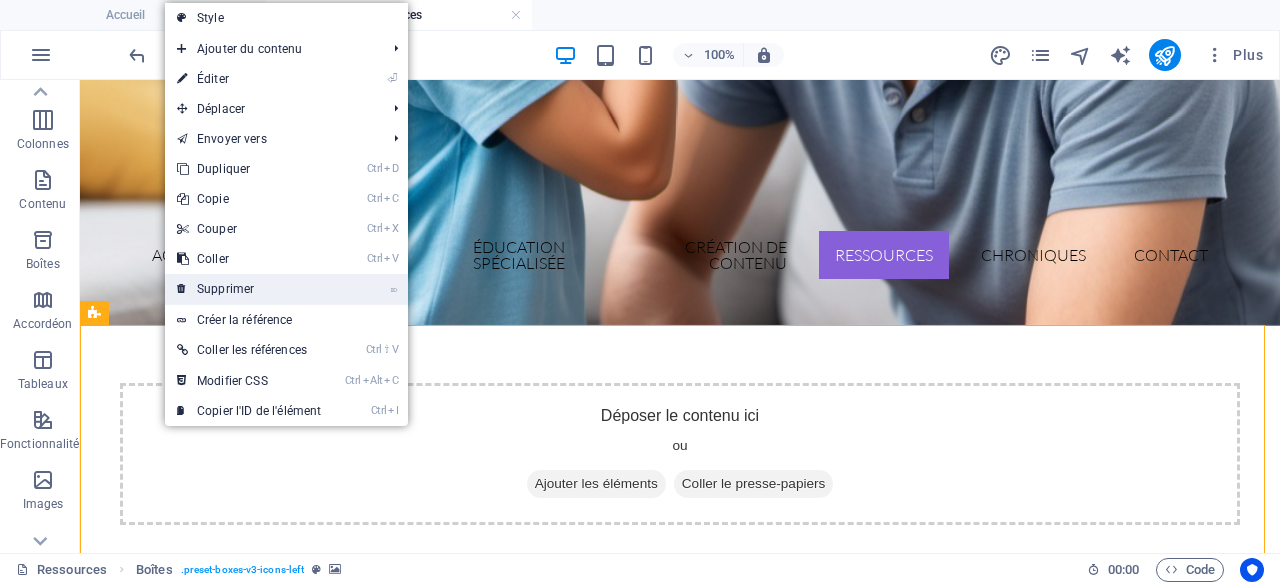 click on "⌦  Supprimer" at bounding box center [249, 289] 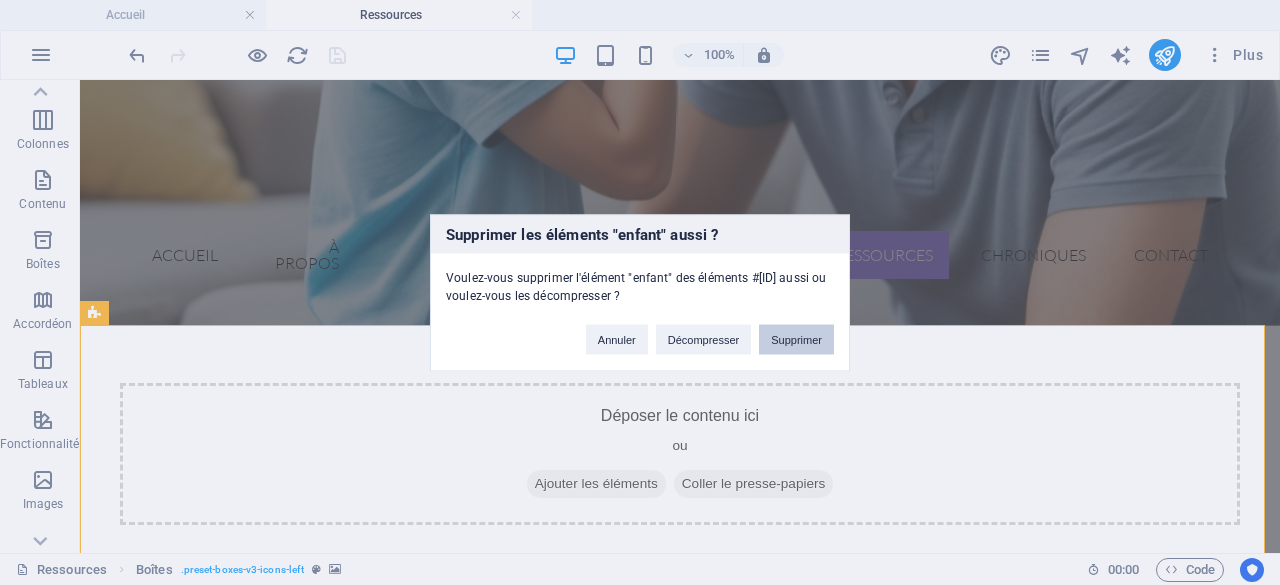 click on "Supprimer" at bounding box center [796, 339] 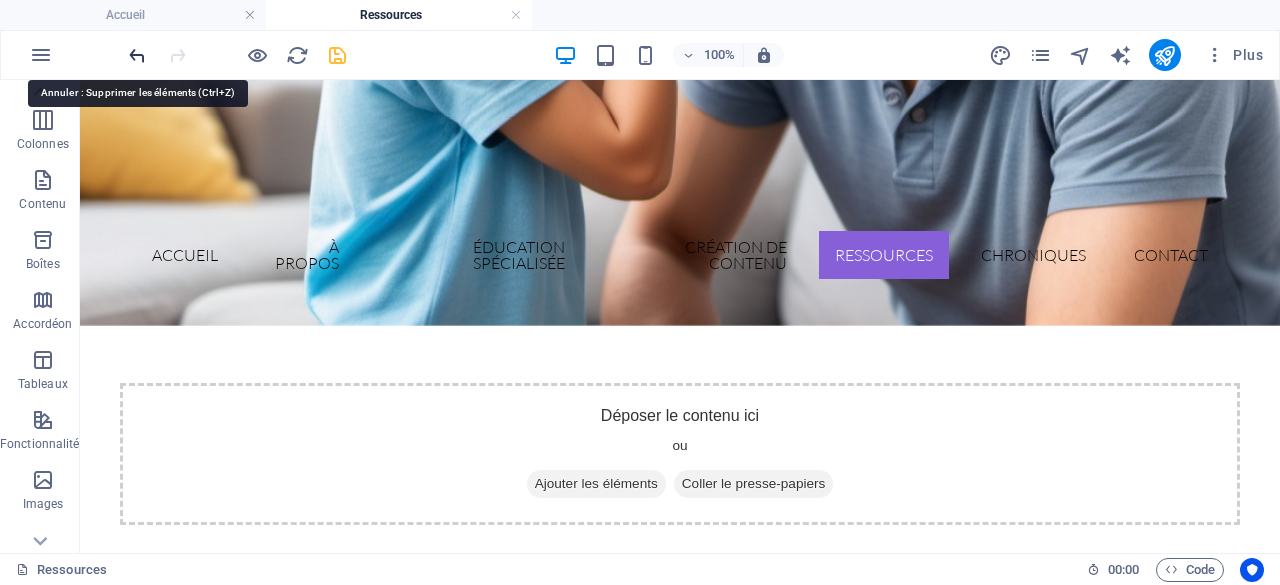 click at bounding box center (137, 55) 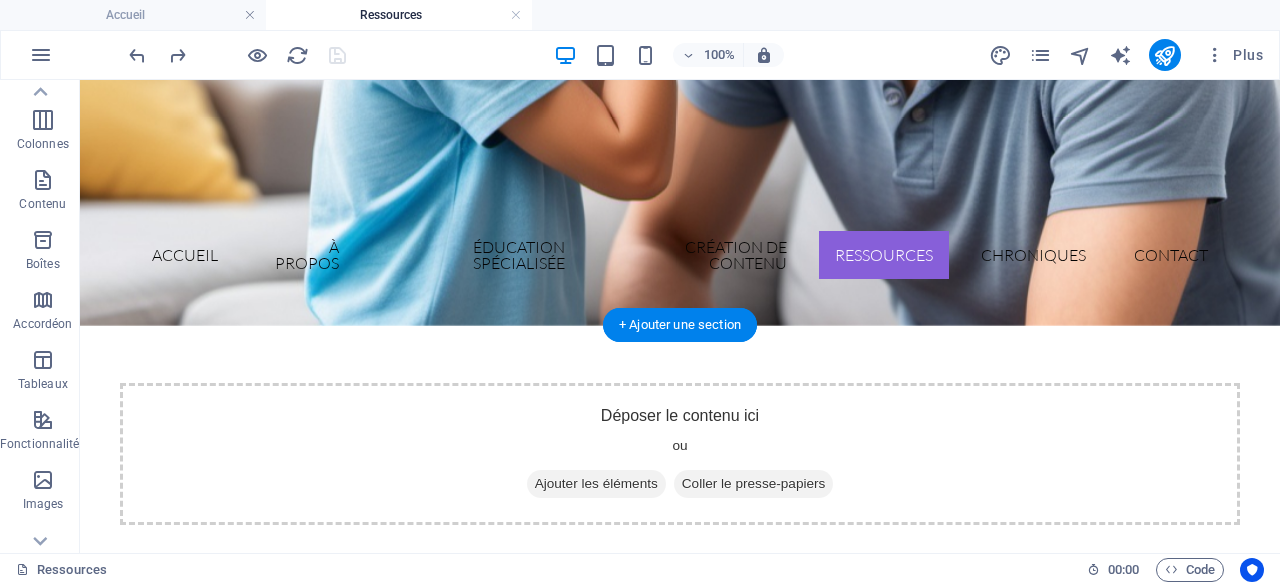 click at bounding box center [680, 1077] 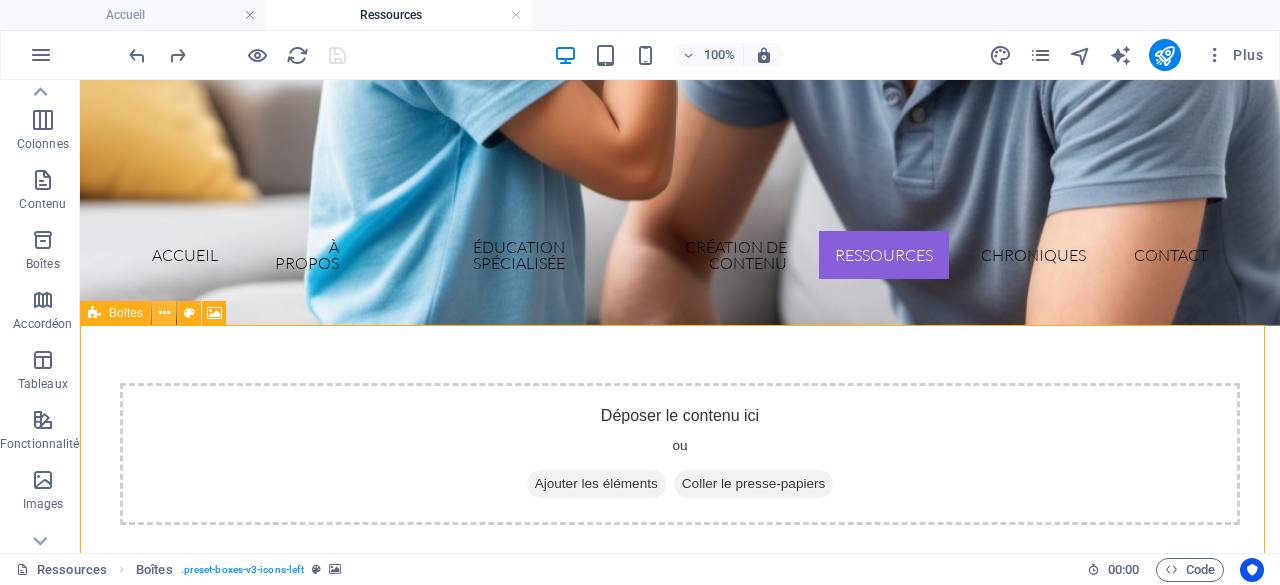 click at bounding box center (164, 313) 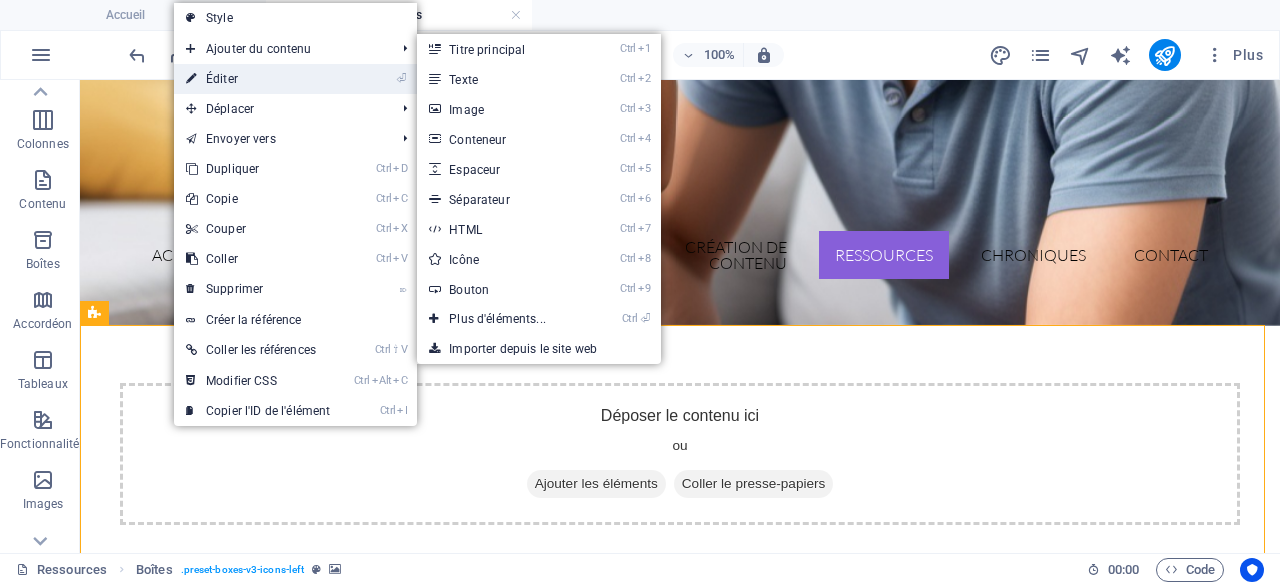 click on "⏎  Éditer" at bounding box center [258, 79] 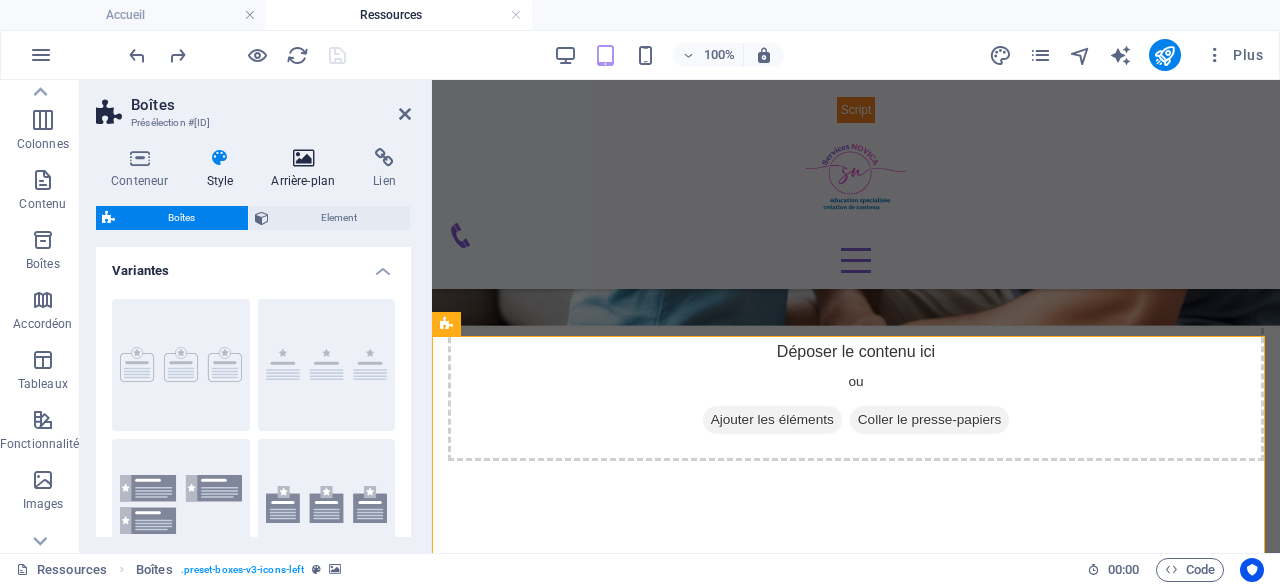 click at bounding box center [303, 158] 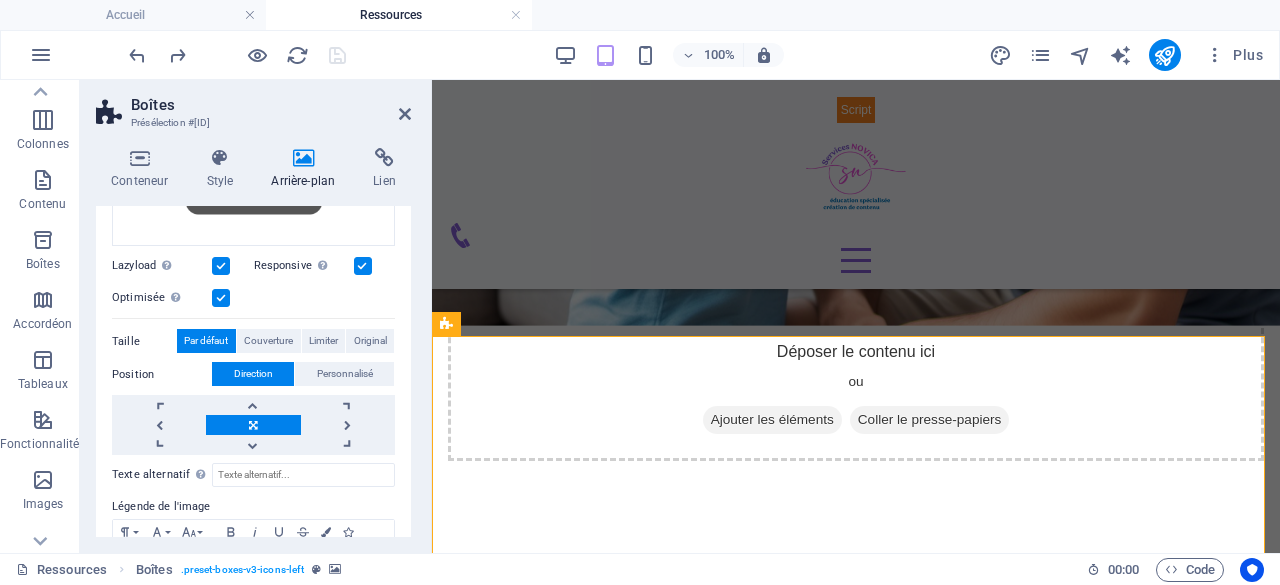 scroll, scrollTop: 100, scrollLeft: 0, axis: vertical 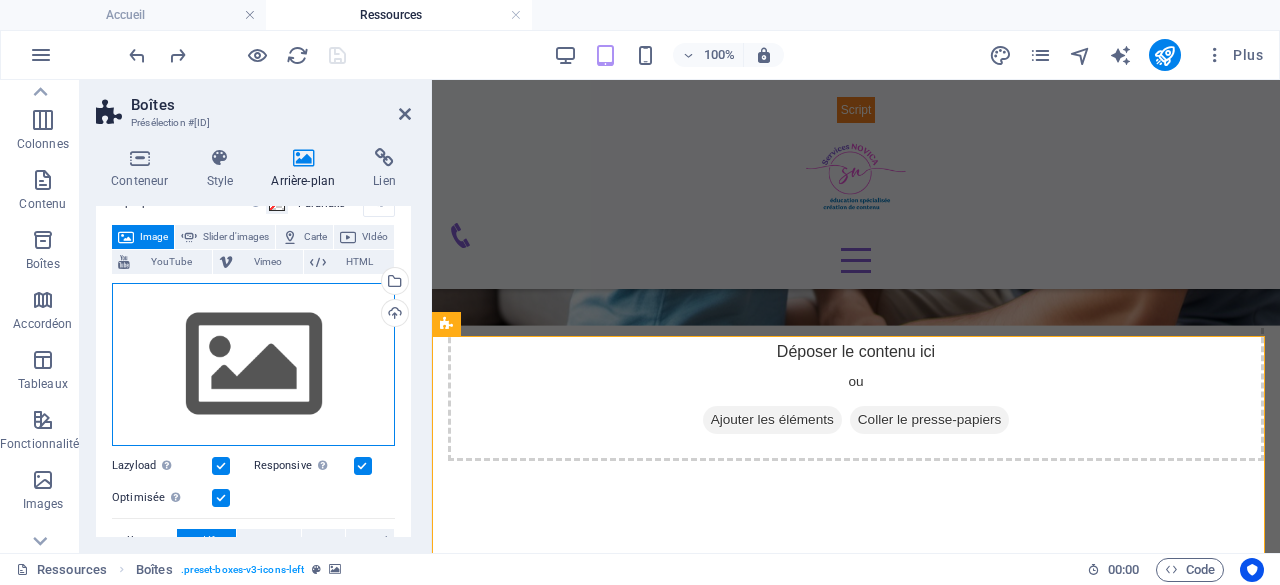 click on "Glissez les fichiers ici, cliquez pour choisir les fichiers ou  sélectionnez les fichiers depuis Fichiers ou depuis notre stock gratuit de photos et de vidéos" at bounding box center (253, 365) 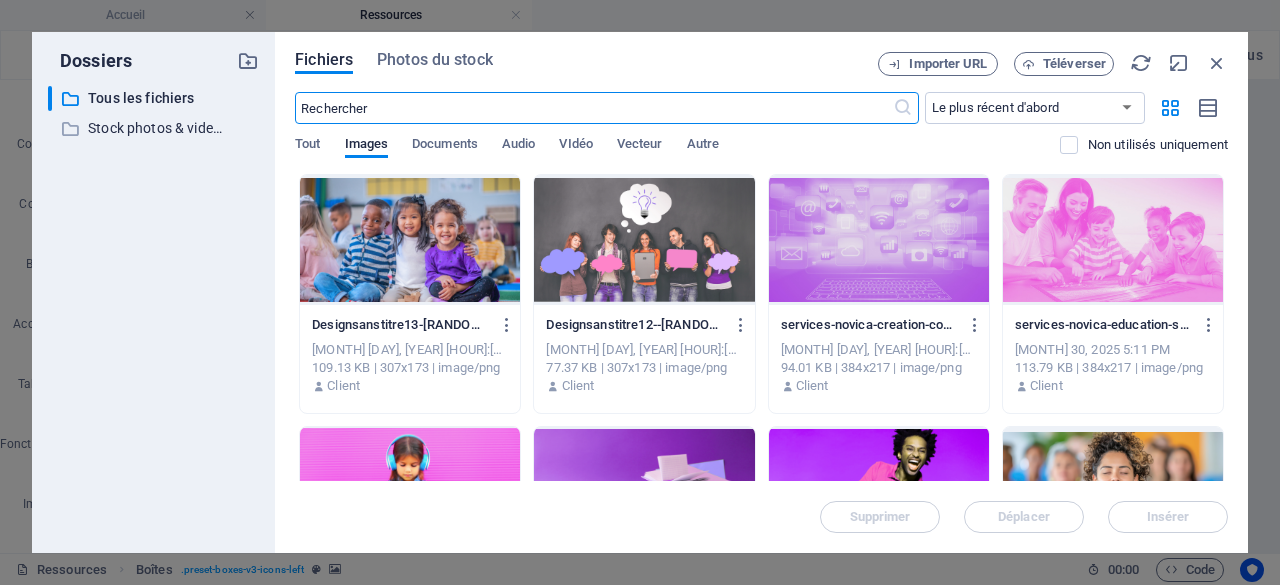 scroll, scrollTop: 1256, scrollLeft: 0, axis: vertical 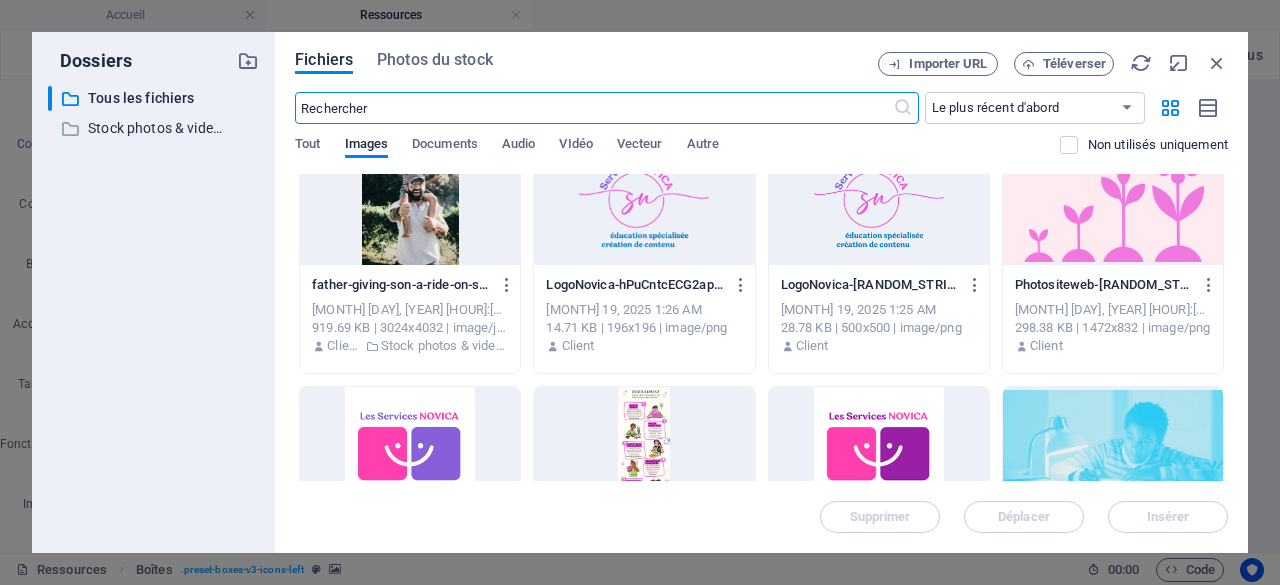 click at bounding box center (1113, 200) 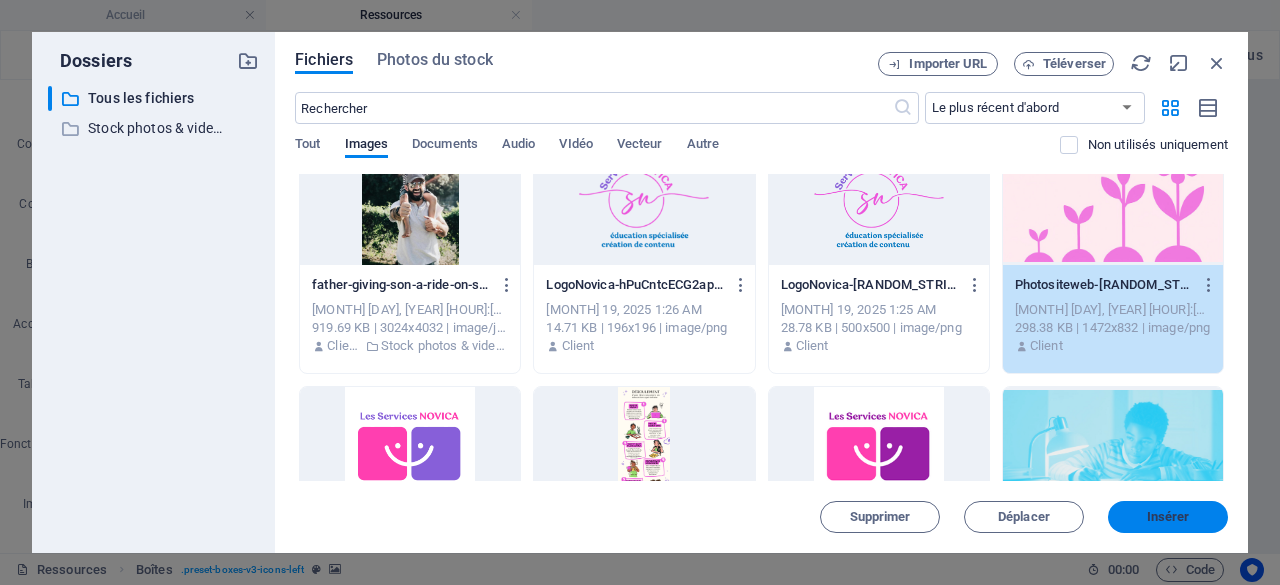 drag, startPoint x: 1161, startPoint y: 519, endPoint x: 123, endPoint y: 324, distance: 1056.1577 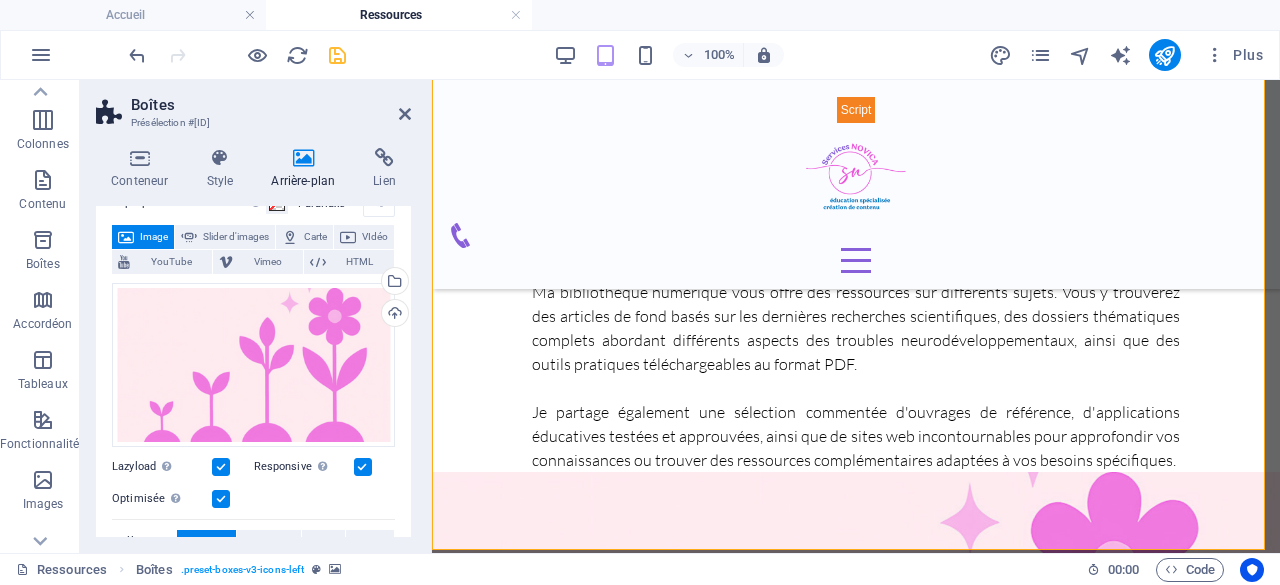 scroll, scrollTop: 647, scrollLeft: 0, axis: vertical 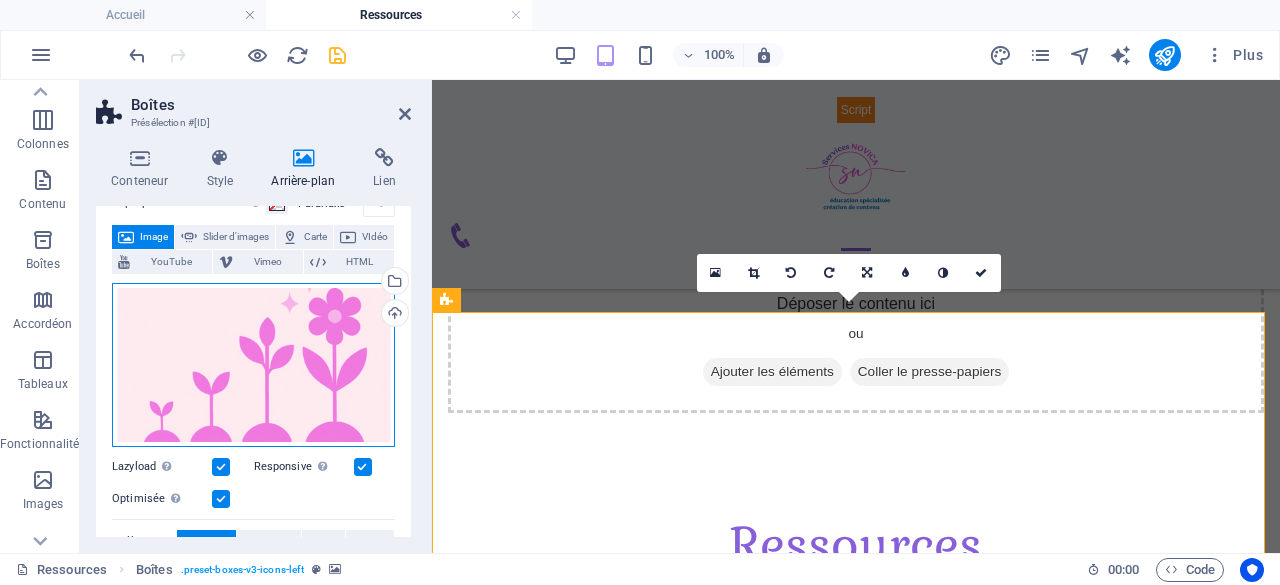 click on "Glissez les fichiers ici, cliquez pour choisir les fichiers ou  sélectionnez les fichiers depuis Fichiers ou depuis notre stock gratuit de photos et de vidéos" at bounding box center (253, 365) 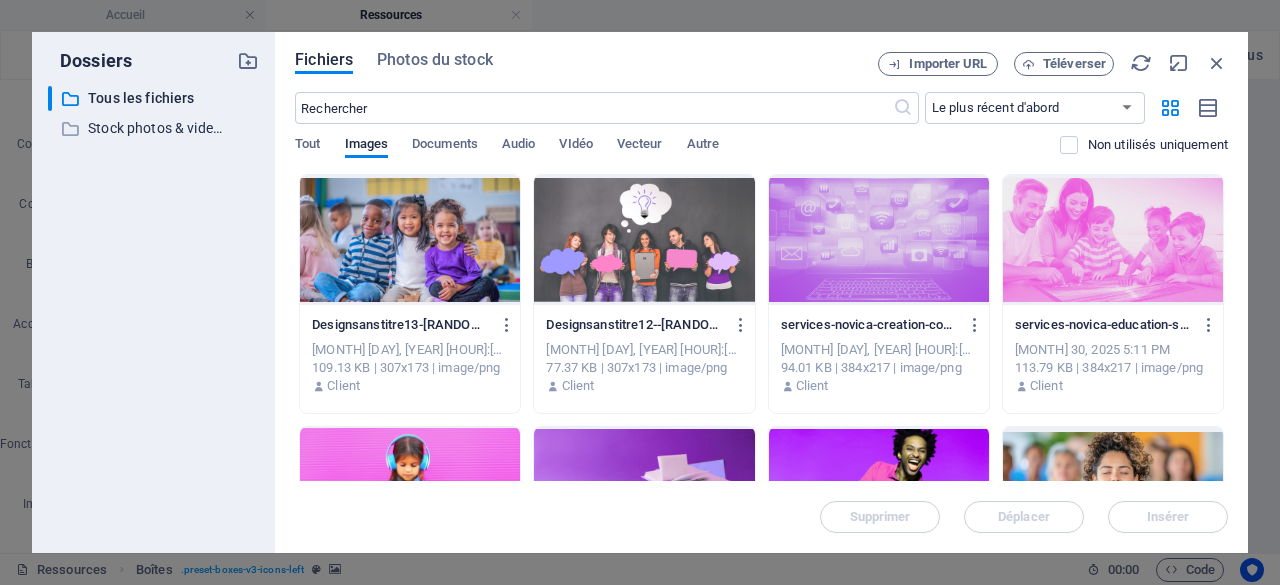 scroll, scrollTop: 1306, scrollLeft: 0, axis: vertical 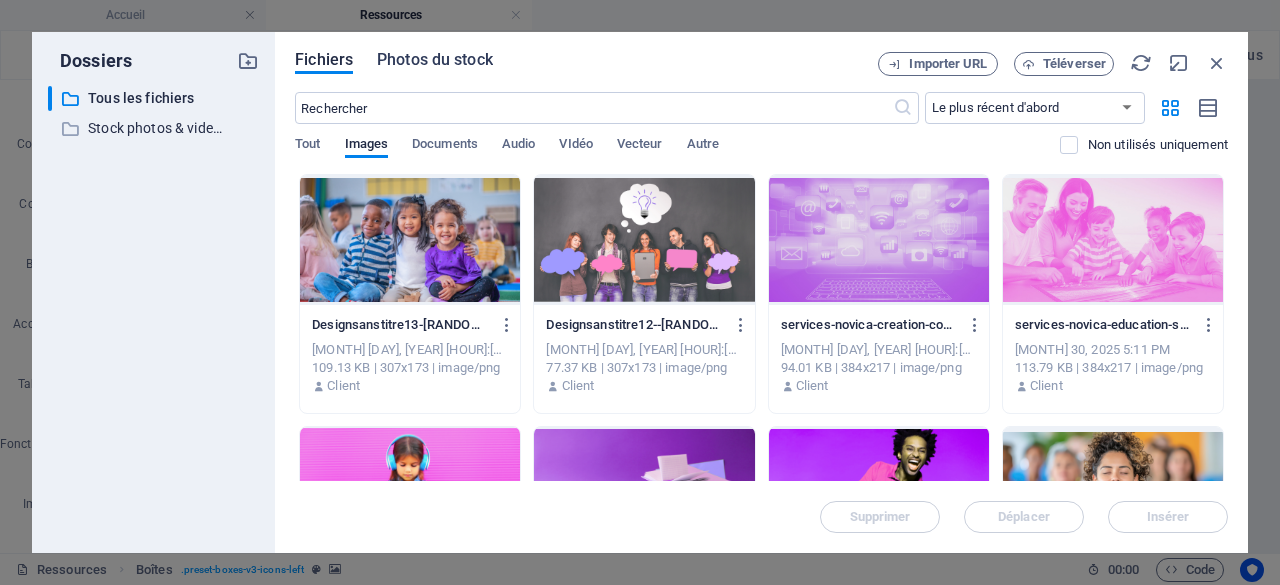 click on "Photos du stock" at bounding box center [435, 60] 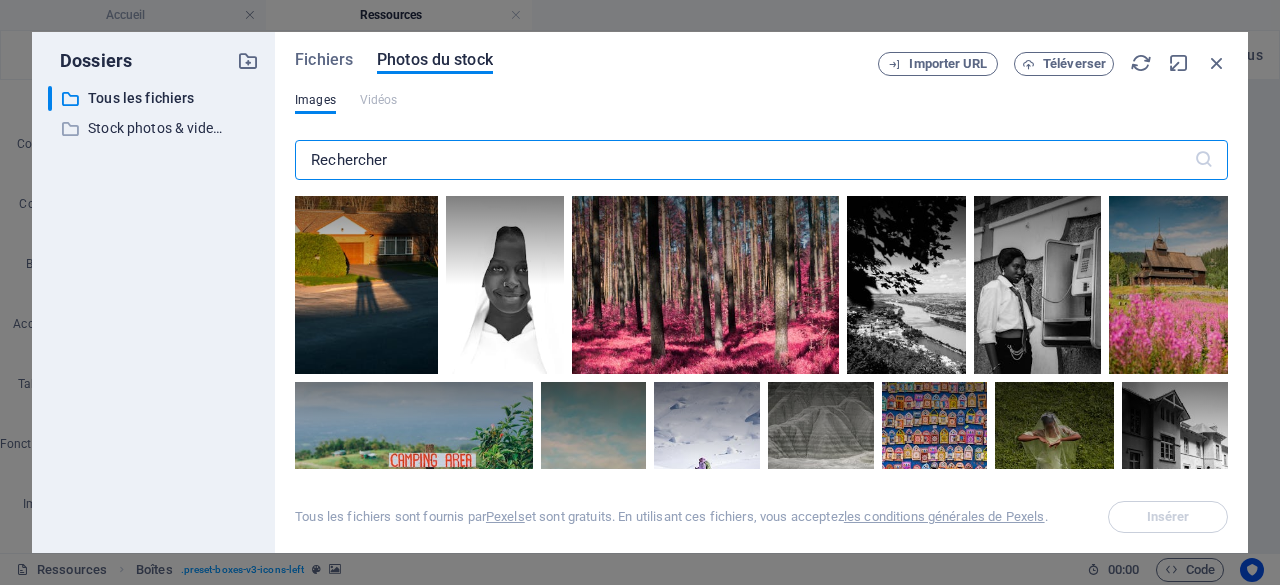 click at bounding box center [744, 160] 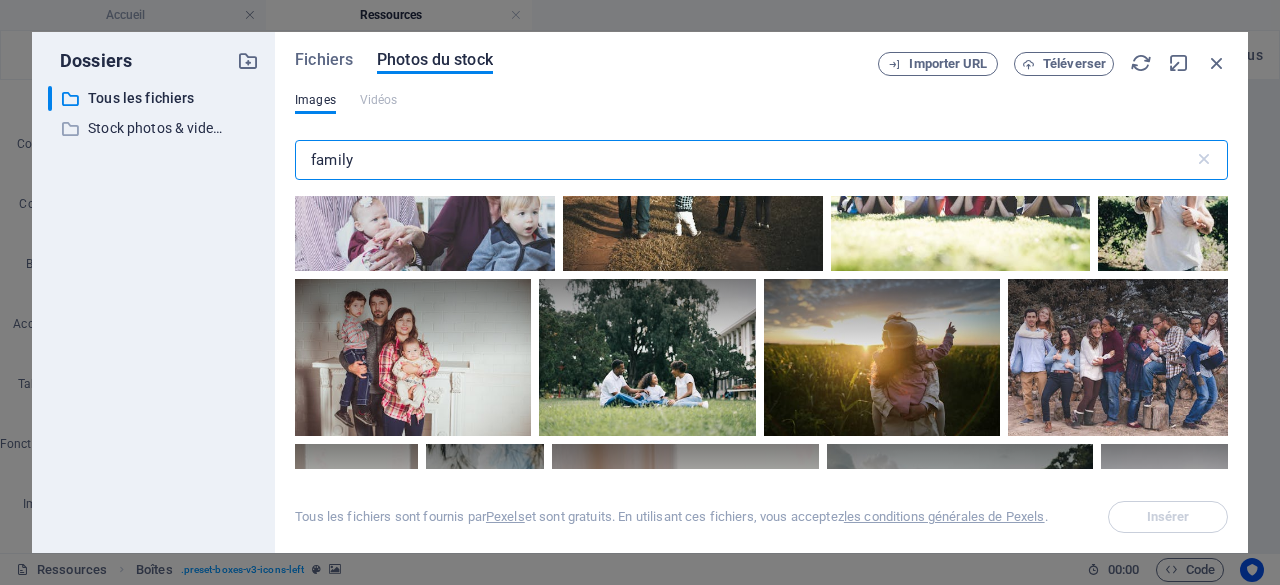 scroll, scrollTop: 300, scrollLeft: 0, axis: vertical 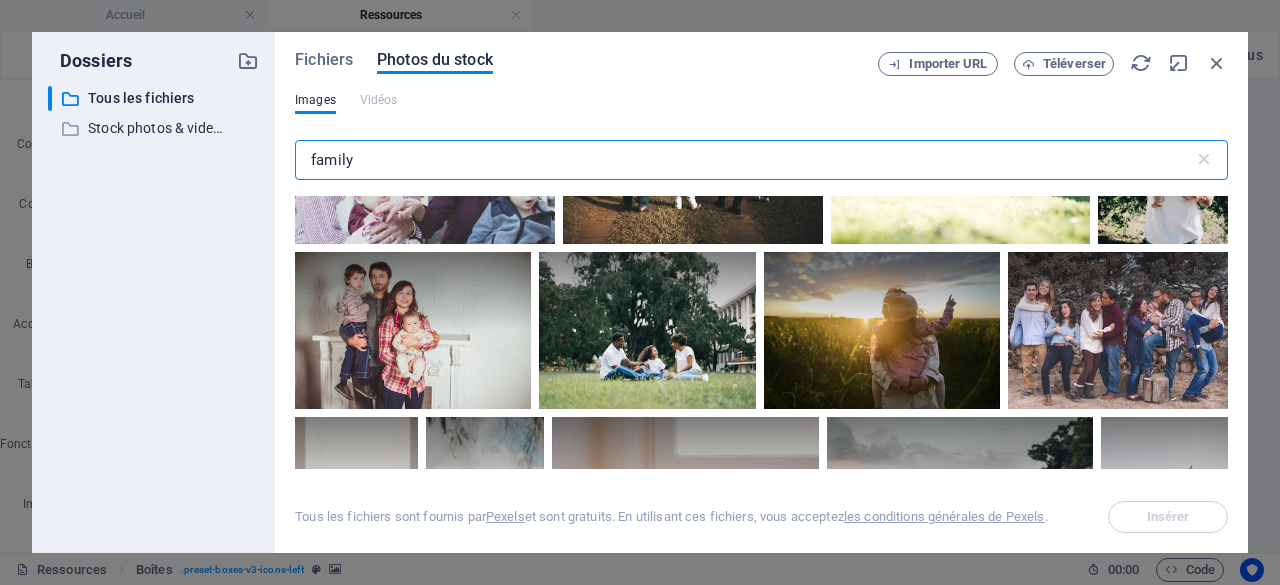 drag, startPoint x: 402, startPoint y: 171, endPoint x: 280, endPoint y: 183, distance: 122.588745 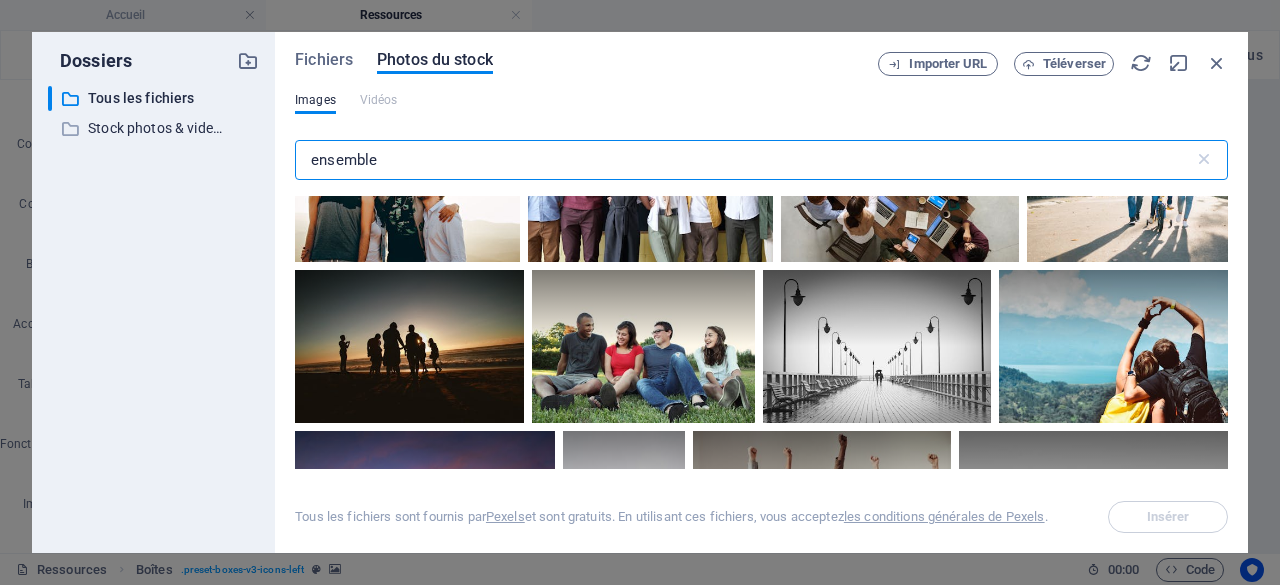 scroll, scrollTop: 2800, scrollLeft: 0, axis: vertical 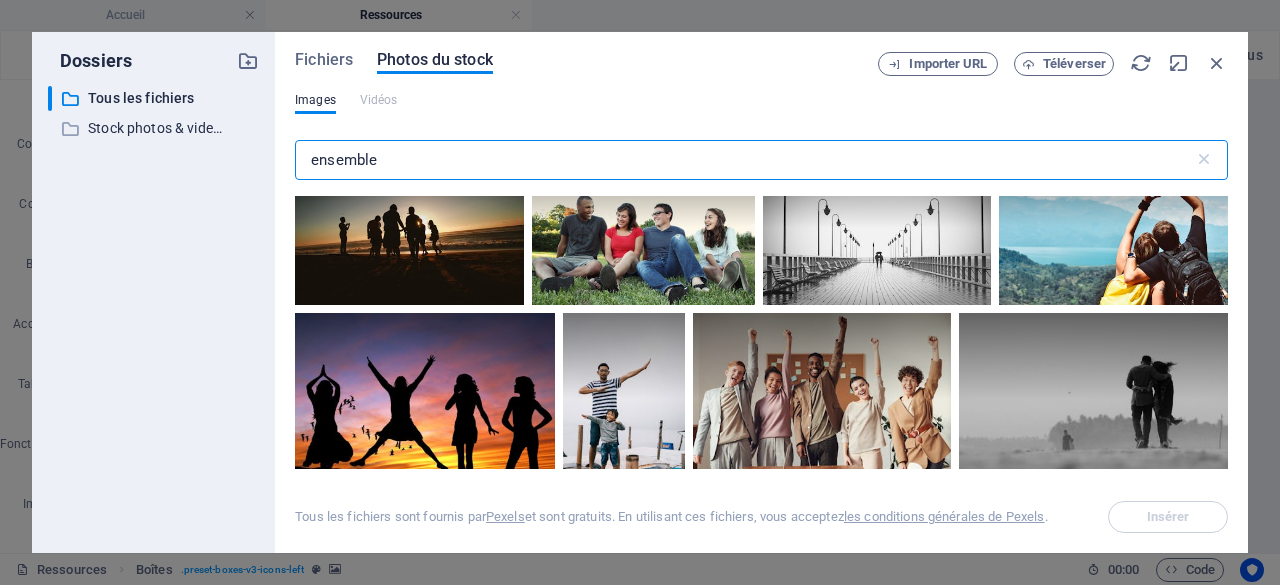 drag, startPoint x: 415, startPoint y: 168, endPoint x: 250, endPoint y: 169, distance: 165.00304 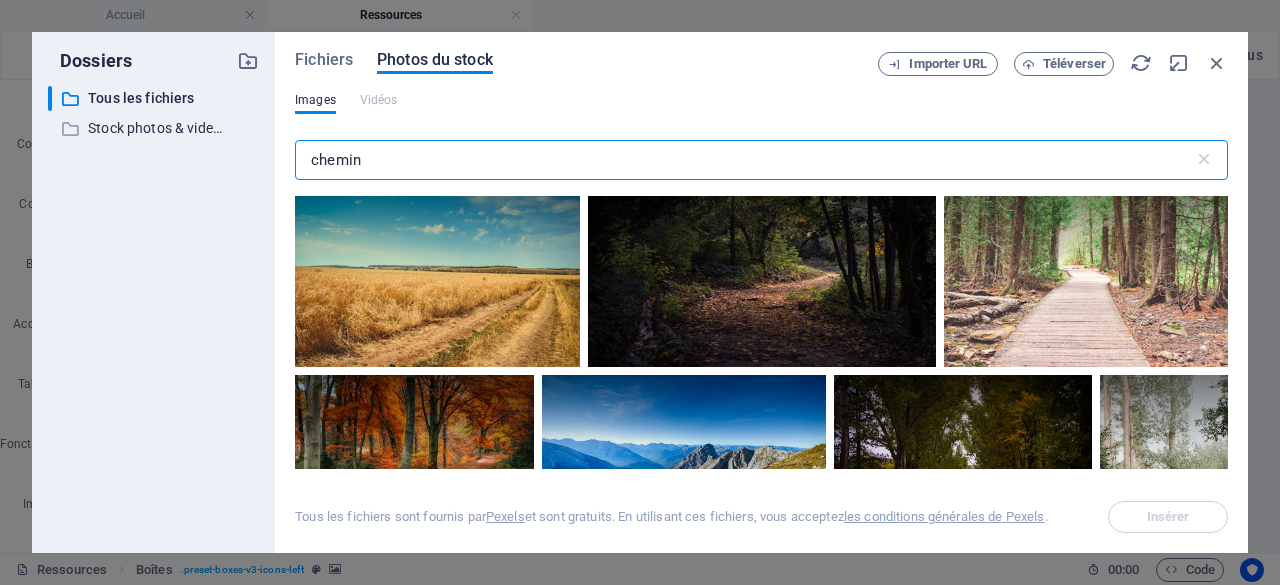 scroll, scrollTop: 2000, scrollLeft: 0, axis: vertical 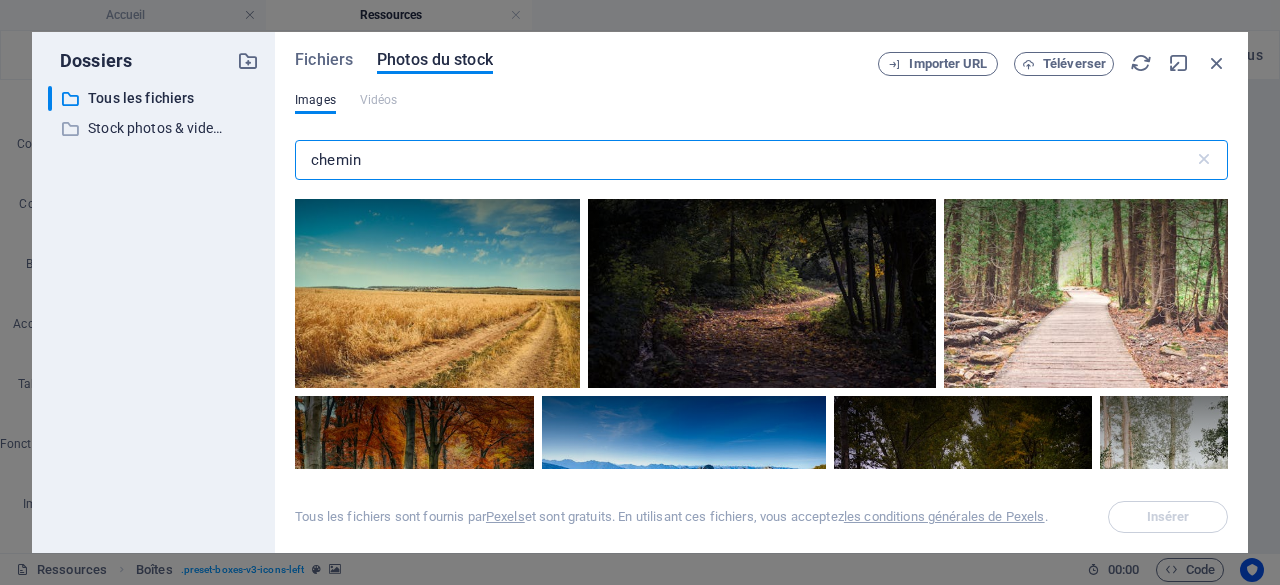 drag, startPoint x: 398, startPoint y: 147, endPoint x: 295, endPoint y: 166, distance: 104.73777 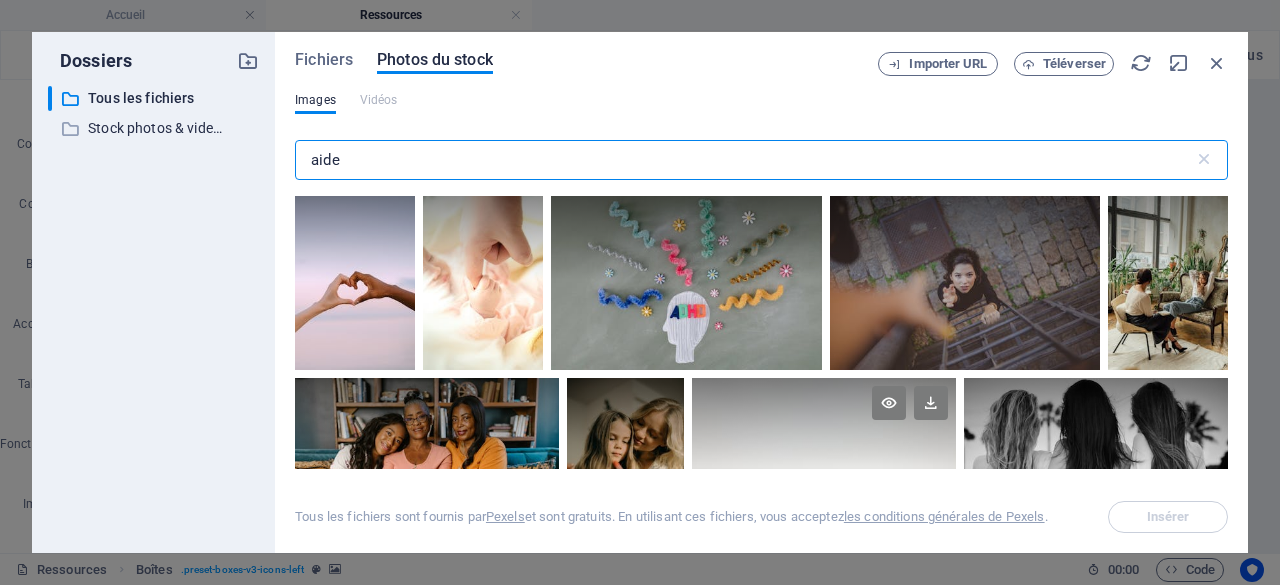 scroll, scrollTop: 2800, scrollLeft: 0, axis: vertical 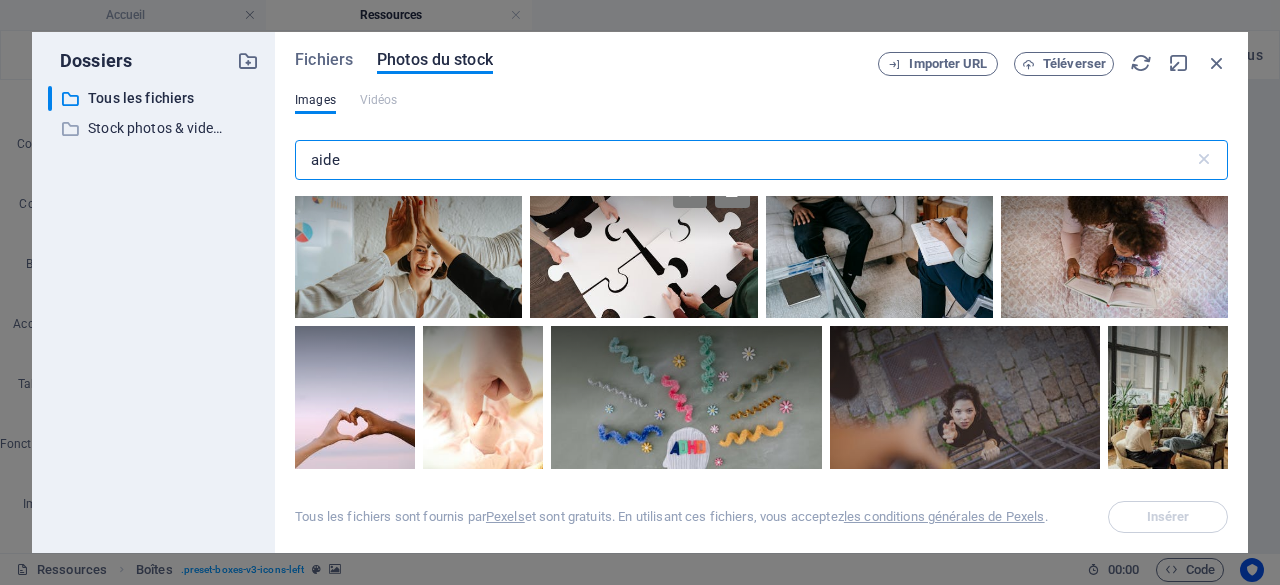 type on "aide" 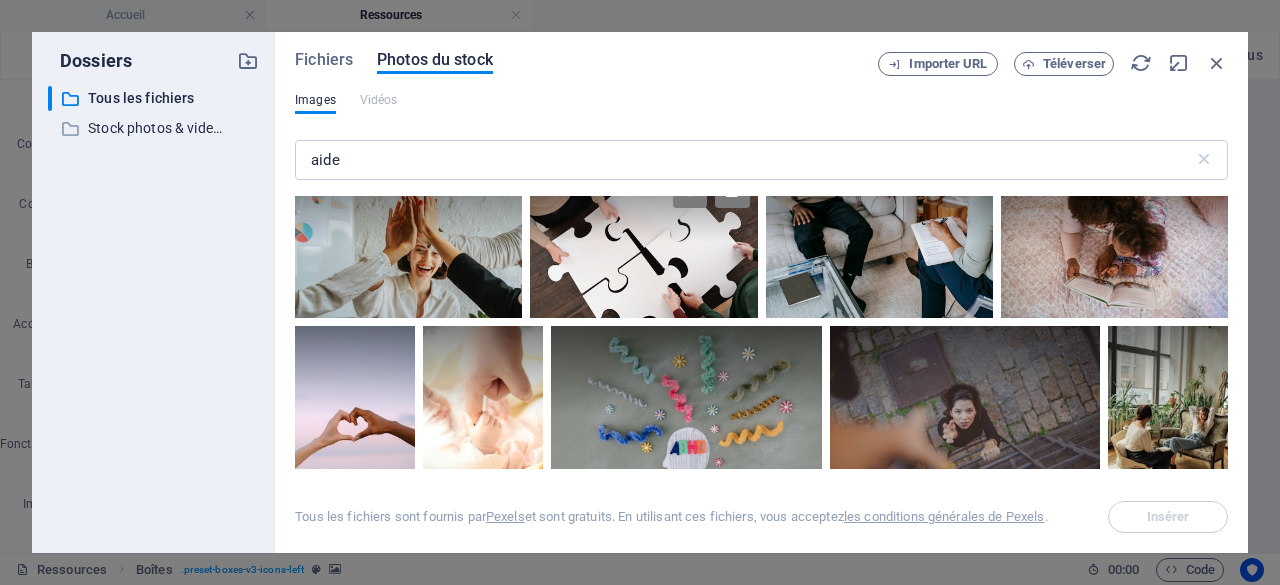 click at bounding box center (643, 241) 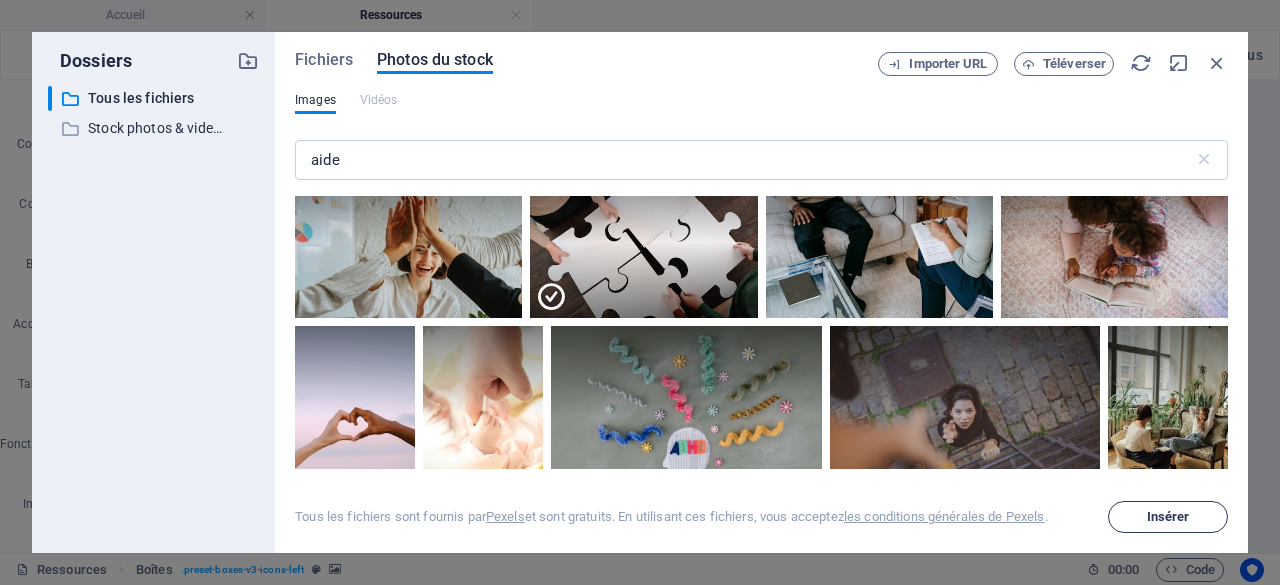 click on "Insérer" at bounding box center (1168, 517) 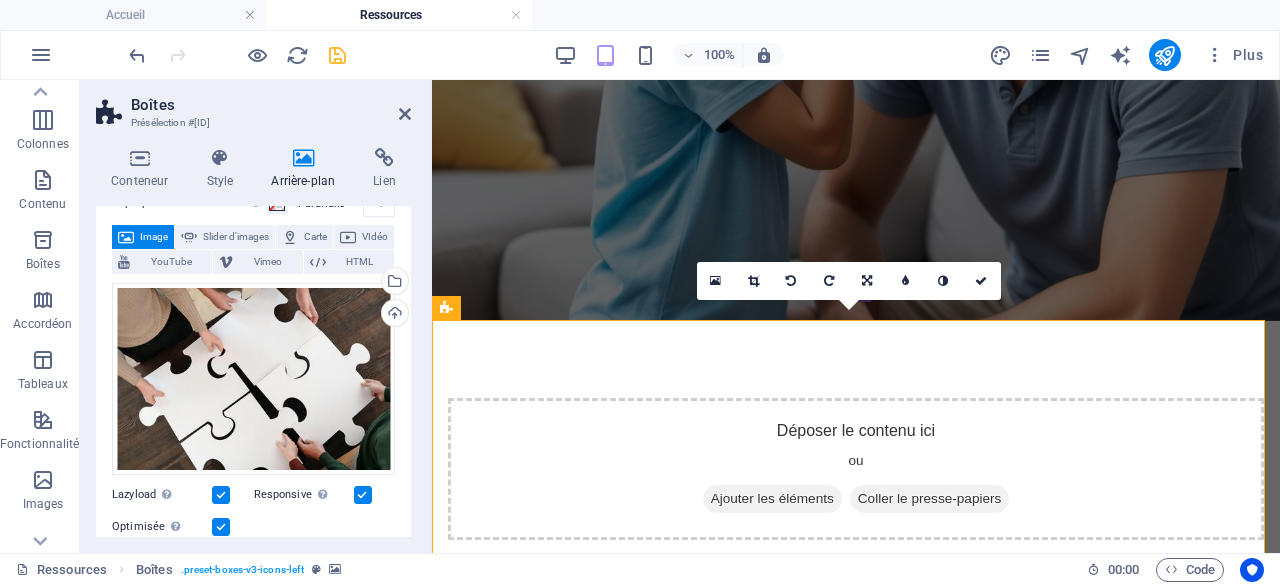 scroll, scrollTop: 455, scrollLeft: 0, axis: vertical 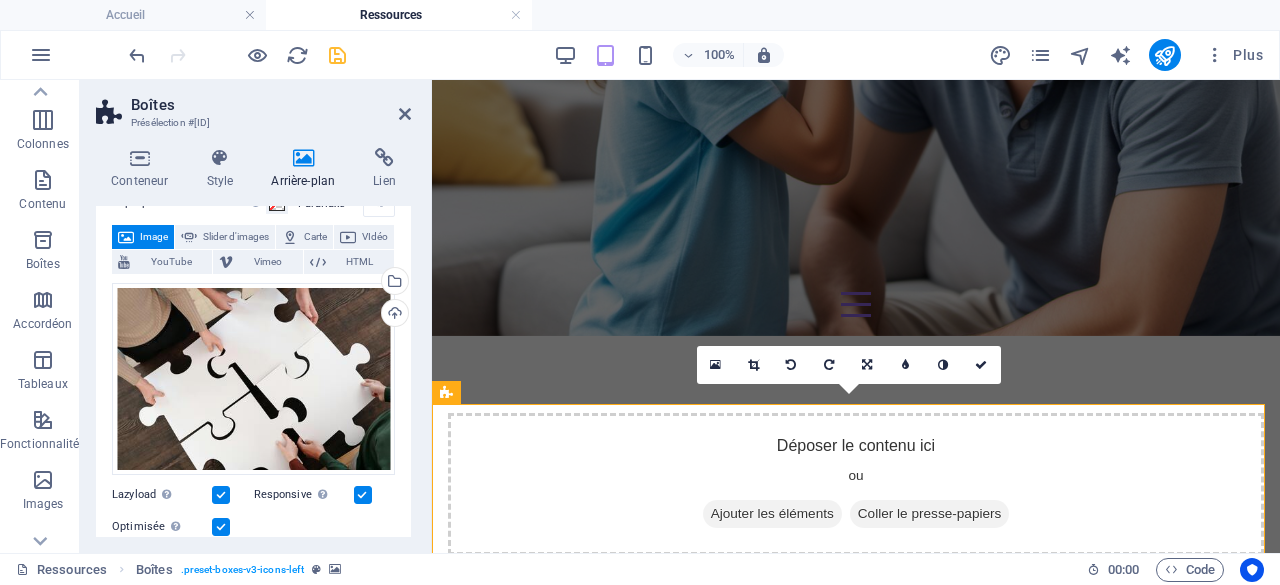 click at bounding box center [856, 1160] 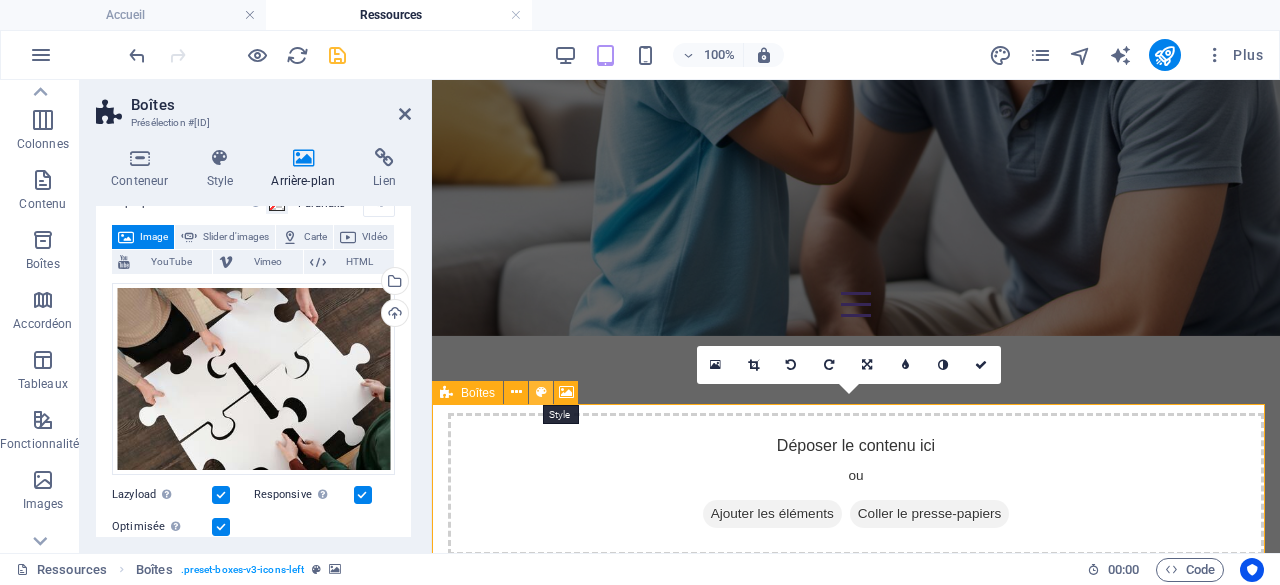 click at bounding box center (541, 392) 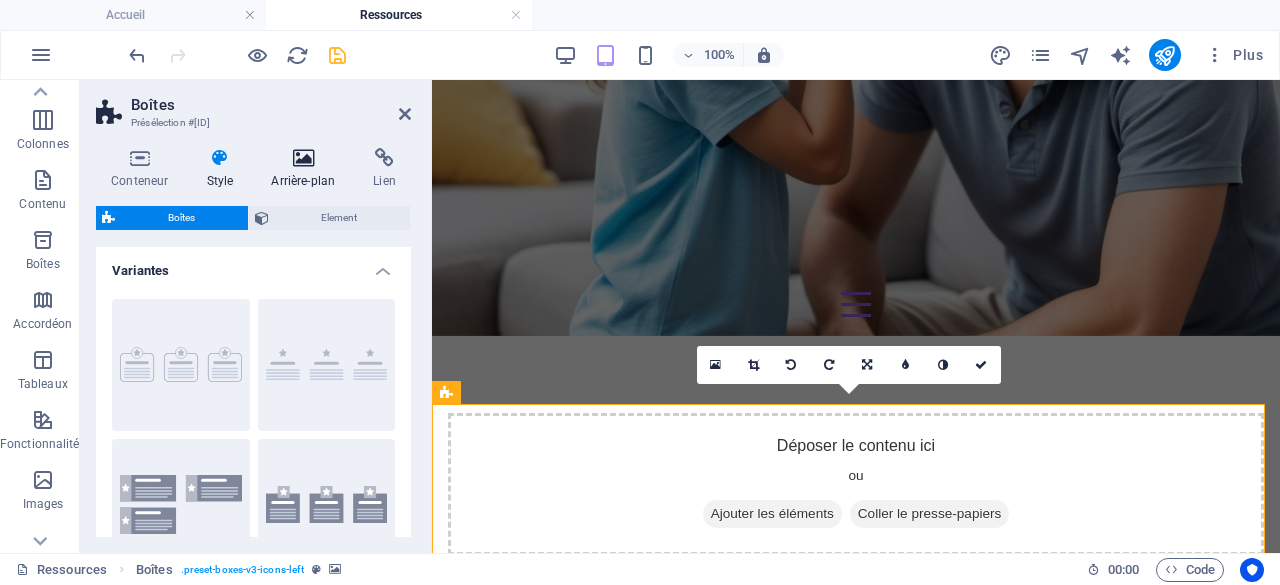 click at bounding box center [303, 158] 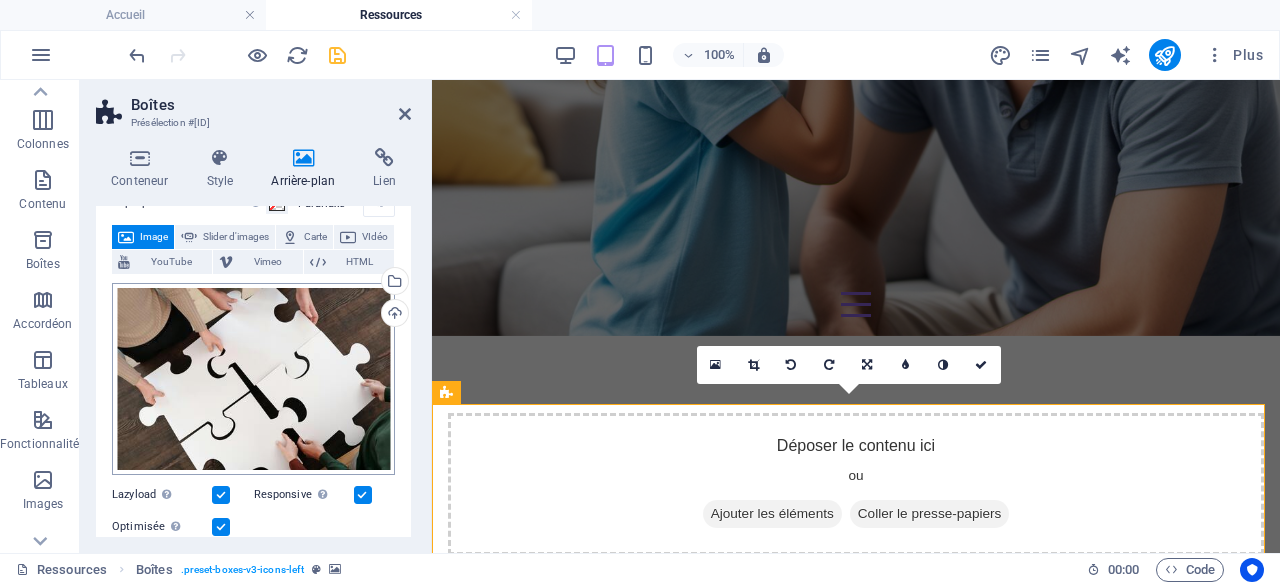 scroll, scrollTop: 0, scrollLeft: 0, axis: both 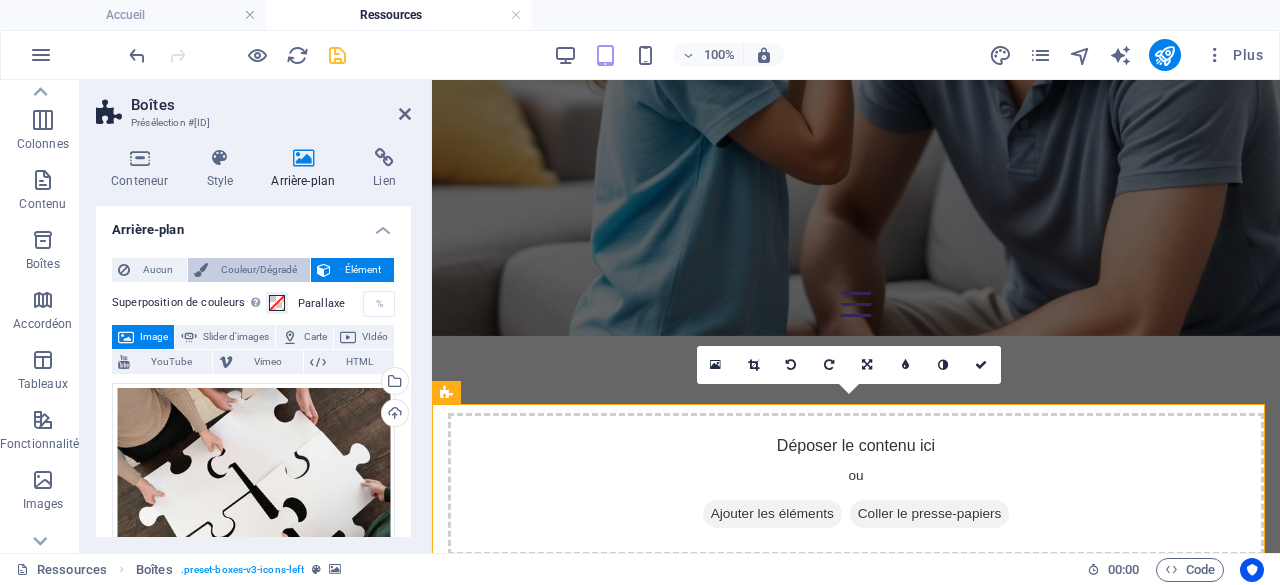 click on "Couleur/Dégradé" at bounding box center [259, 270] 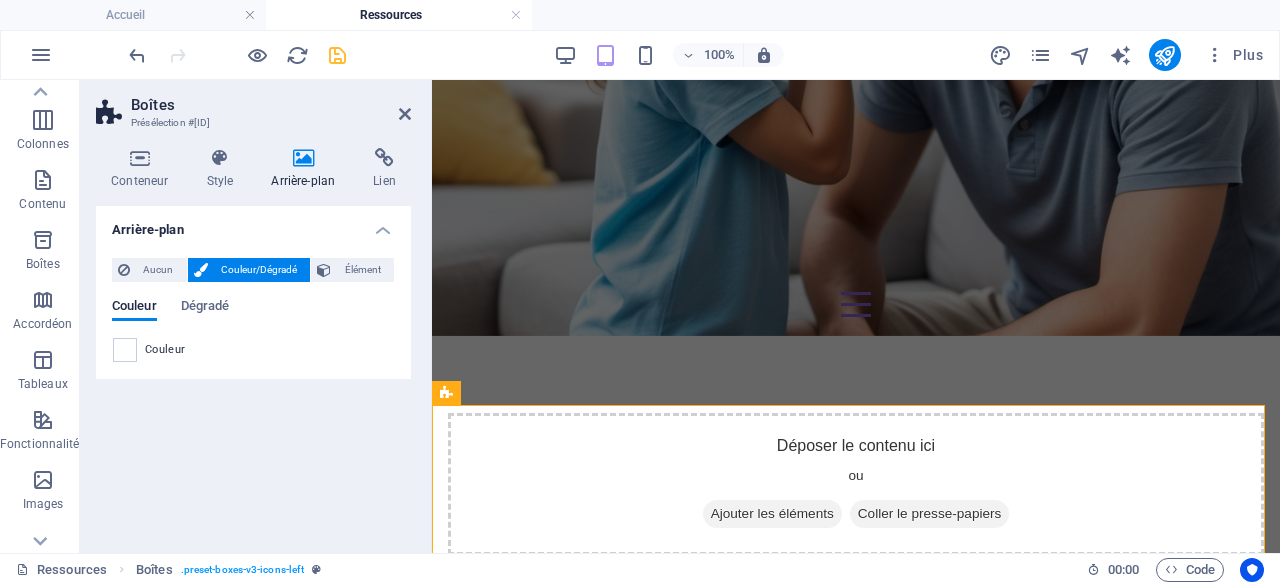 click at bounding box center [303, 158] 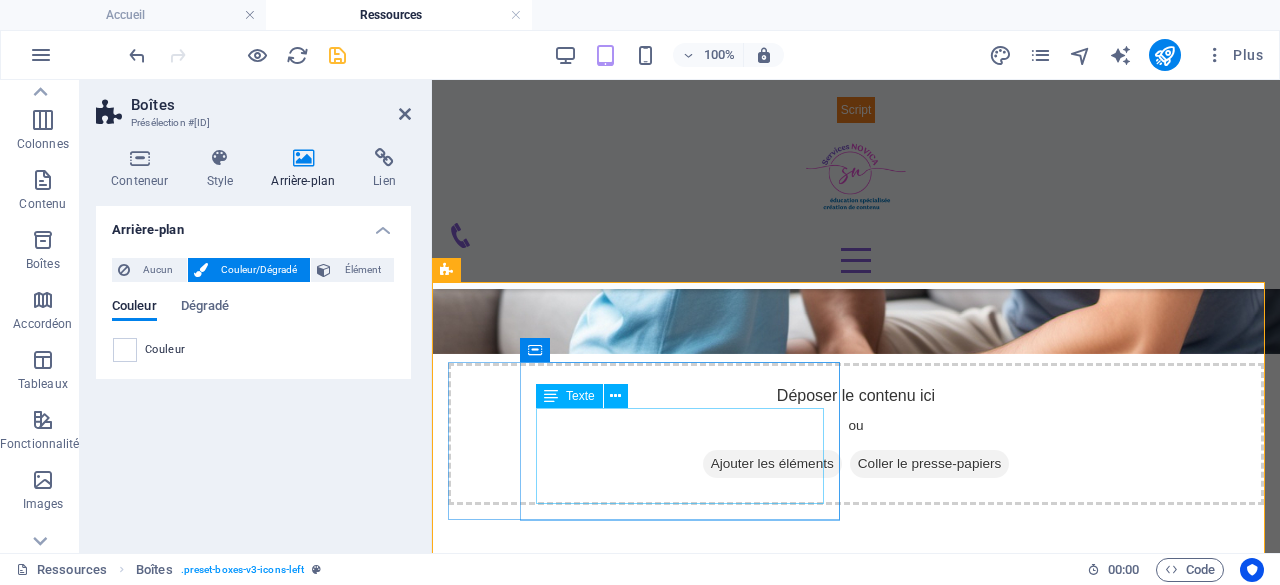 scroll, scrollTop: 655, scrollLeft: 0, axis: vertical 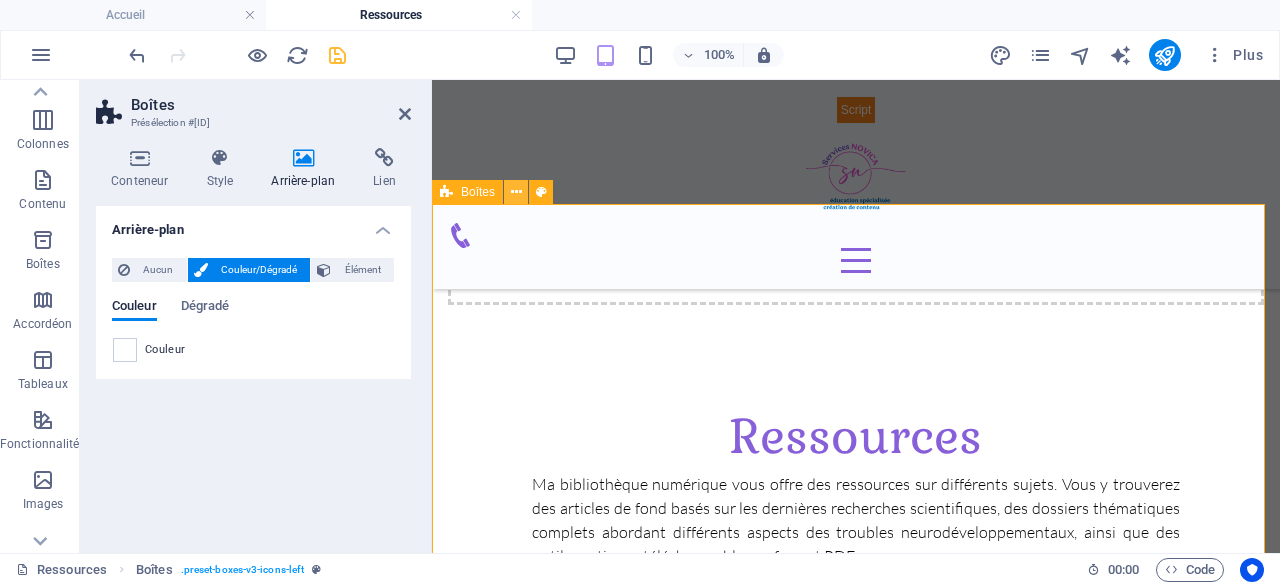 click at bounding box center (516, 192) 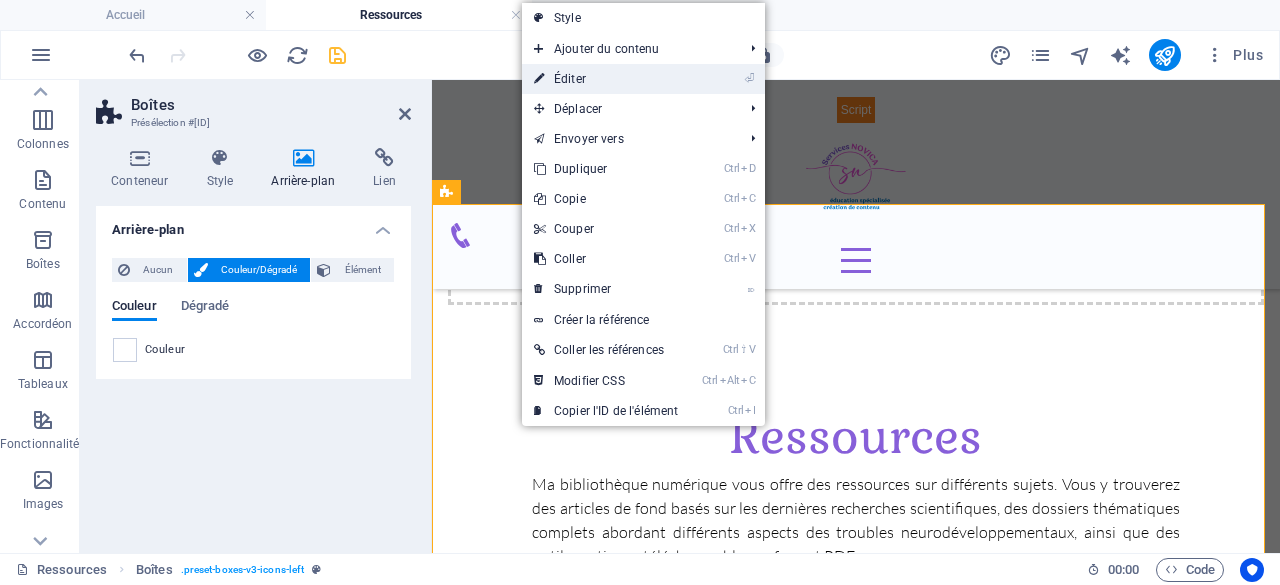 click on "⏎  Éditer" at bounding box center [606, 79] 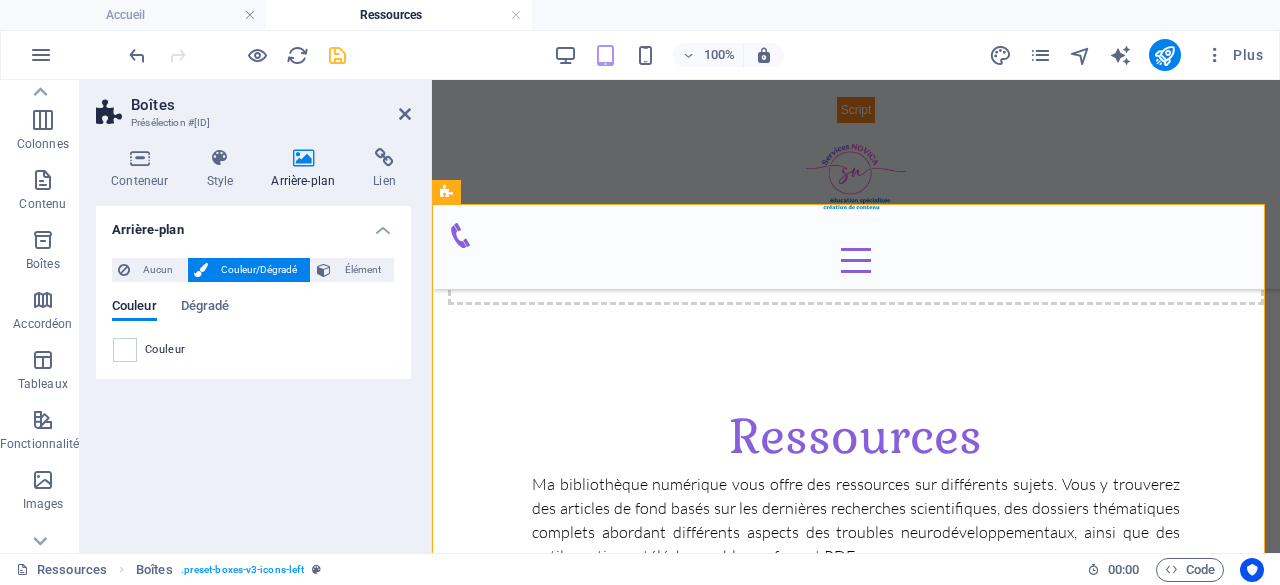 click on "Arrière-plan" at bounding box center (307, 169) 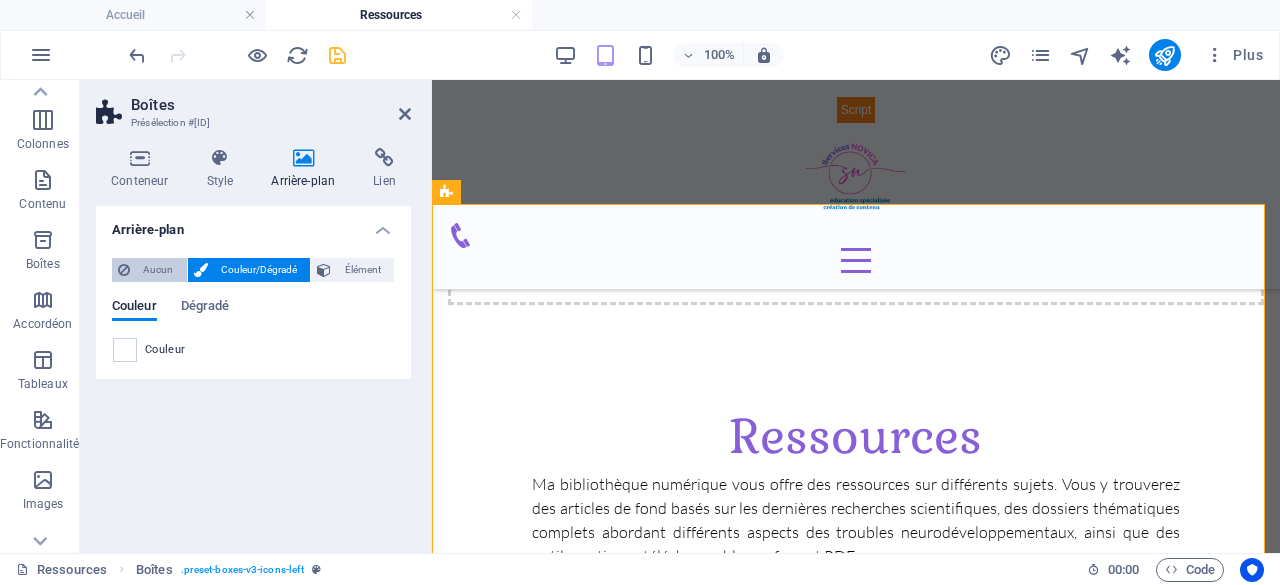 click on "Aucun" at bounding box center (158, 270) 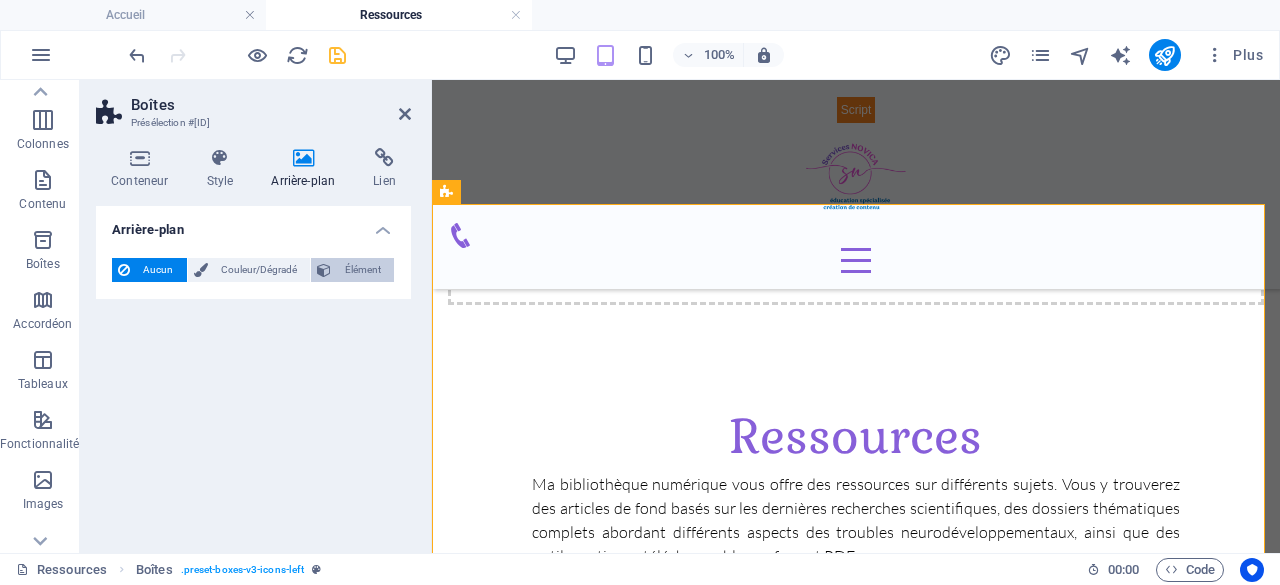 click on "Élément" at bounding box center (362, 270) 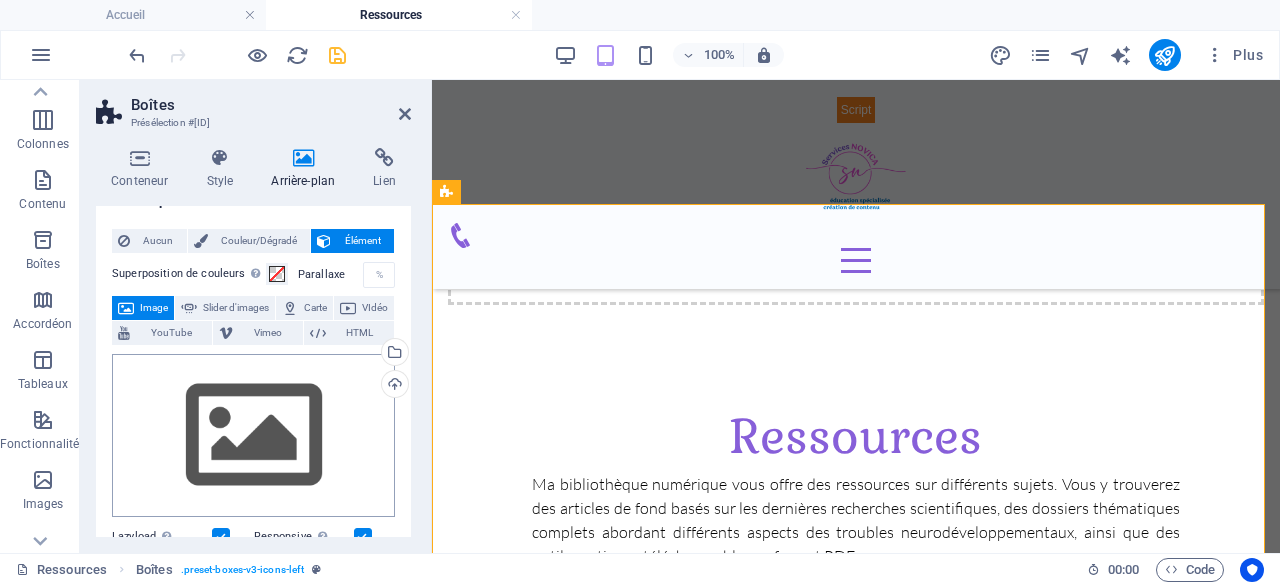 scroll, scrollTop: 0, scrollLeft: 0, axis: both 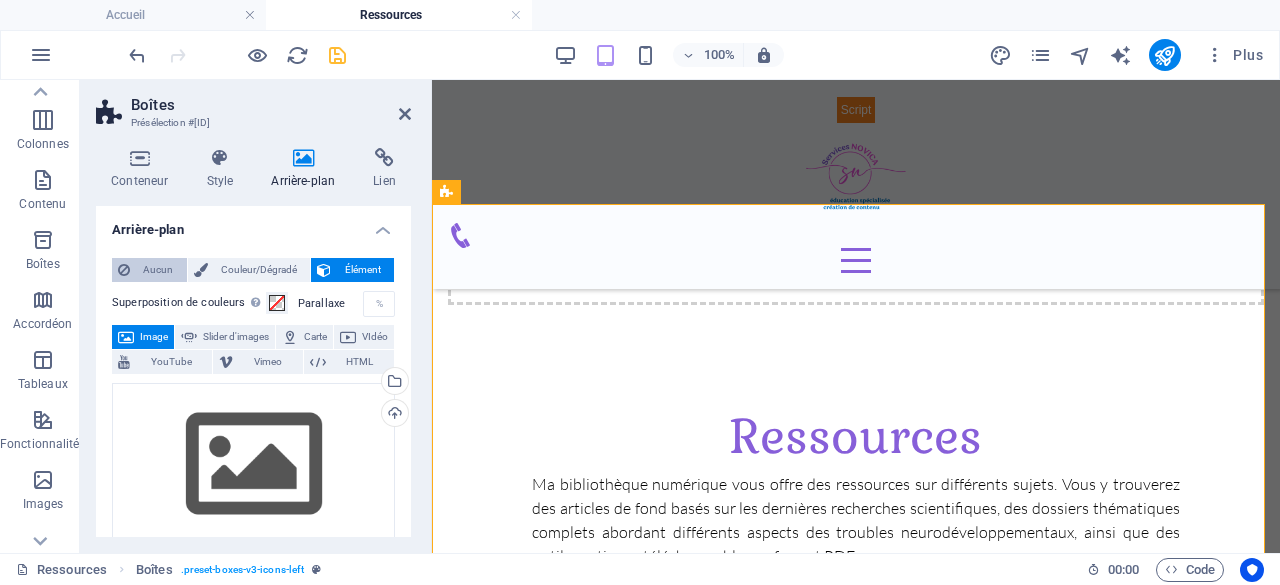 click on "Aucun" at bounding box center [158, 270] 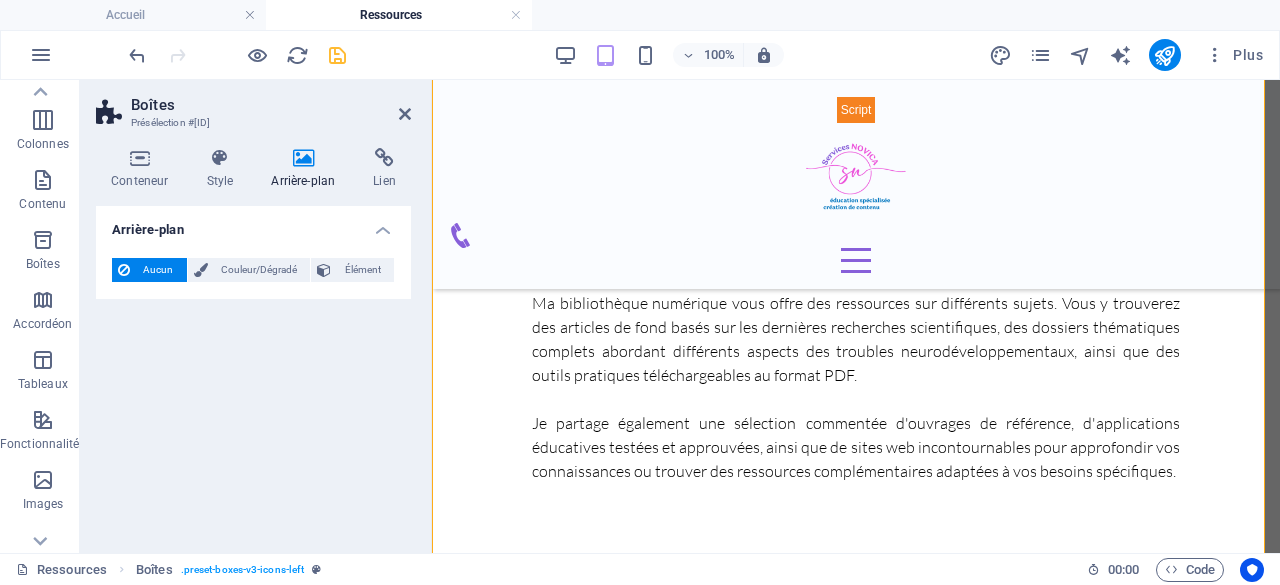 scroll, scrollTop: 855, scrollLeft: 0, axis: vertical 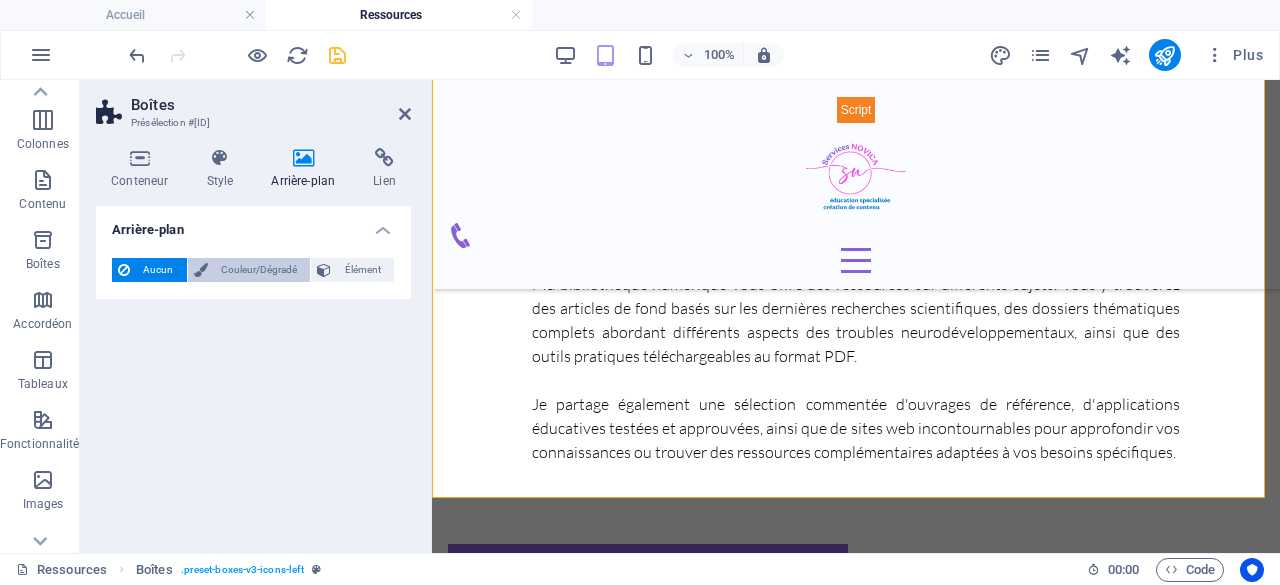 click on "Couleur/Dégradé" at bounding box center (259, 270) 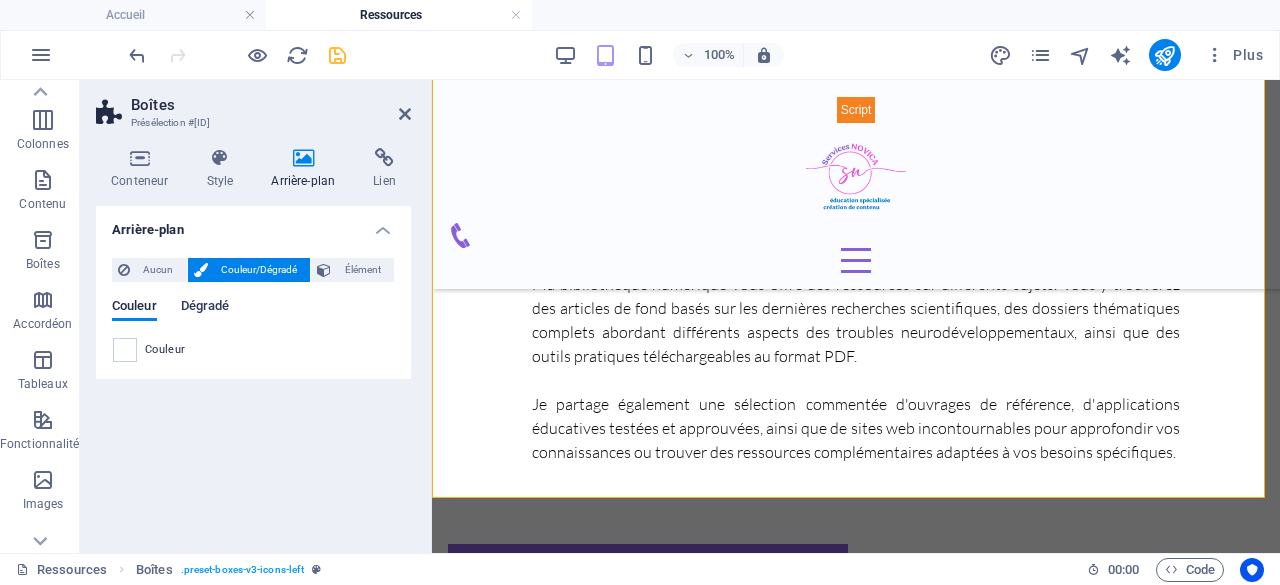 click on "Dégradé" at bounding box center (205, 308) 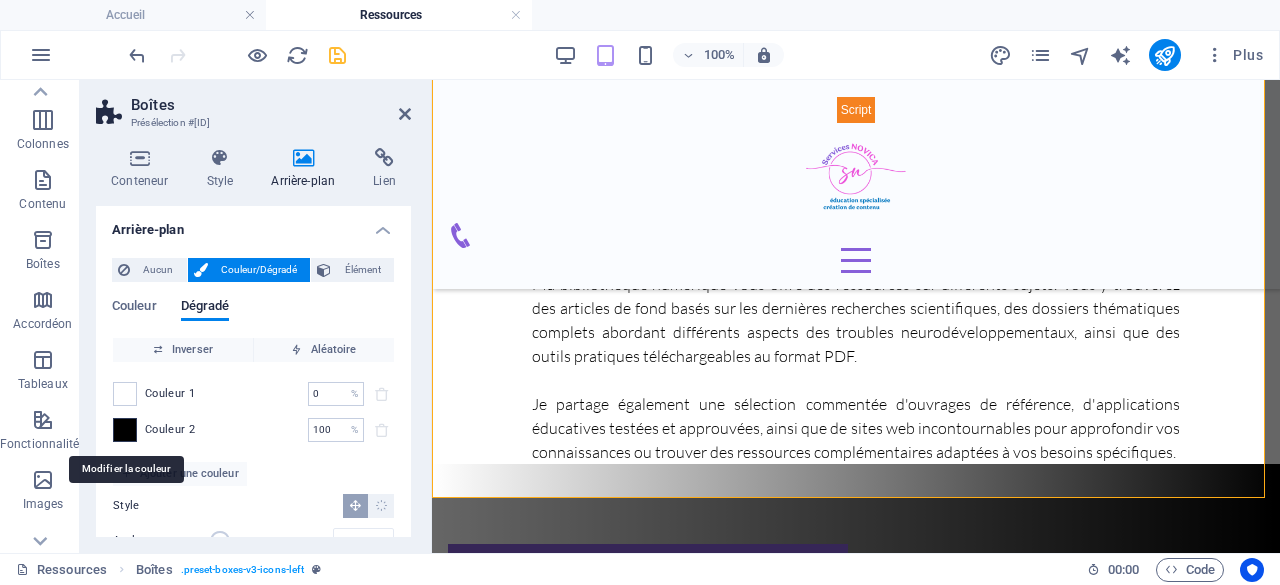click at bounding box center [125, 430] 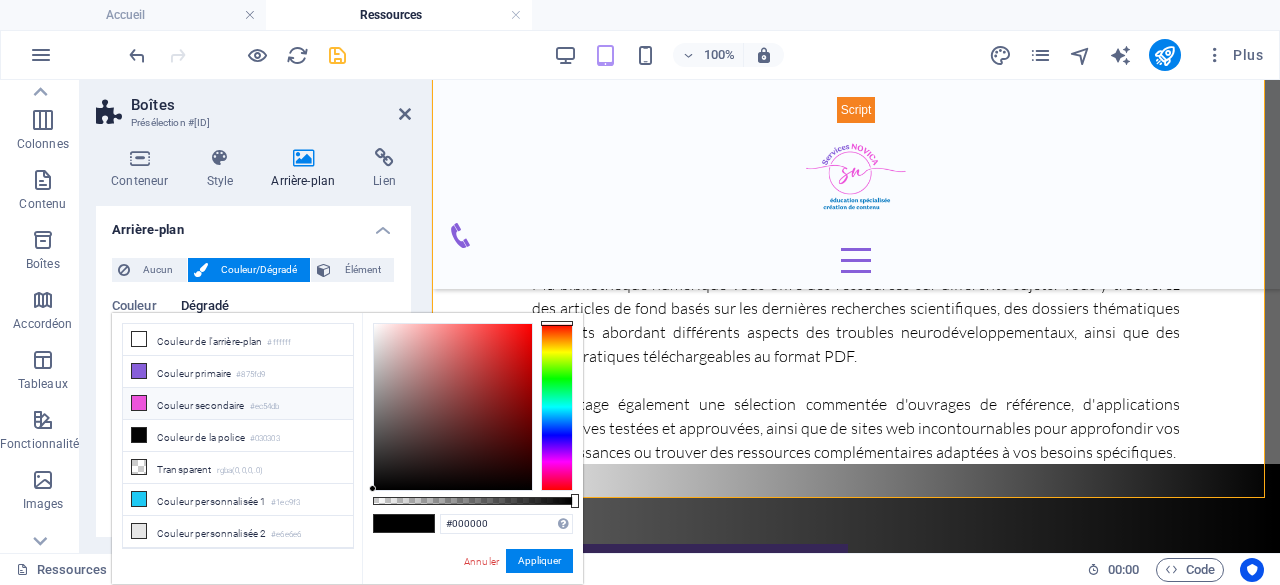 click on "Couleur secondaire
#ec54db" at bounding box center [238, 404] 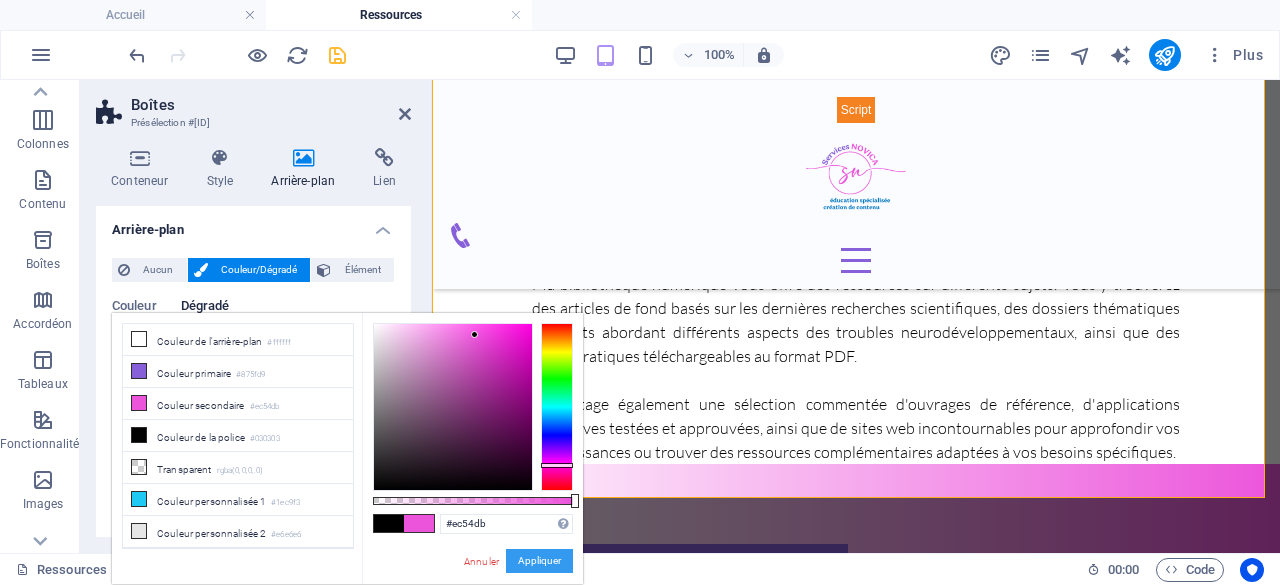 click on "Appliquer" at bounding box center (539, 561) 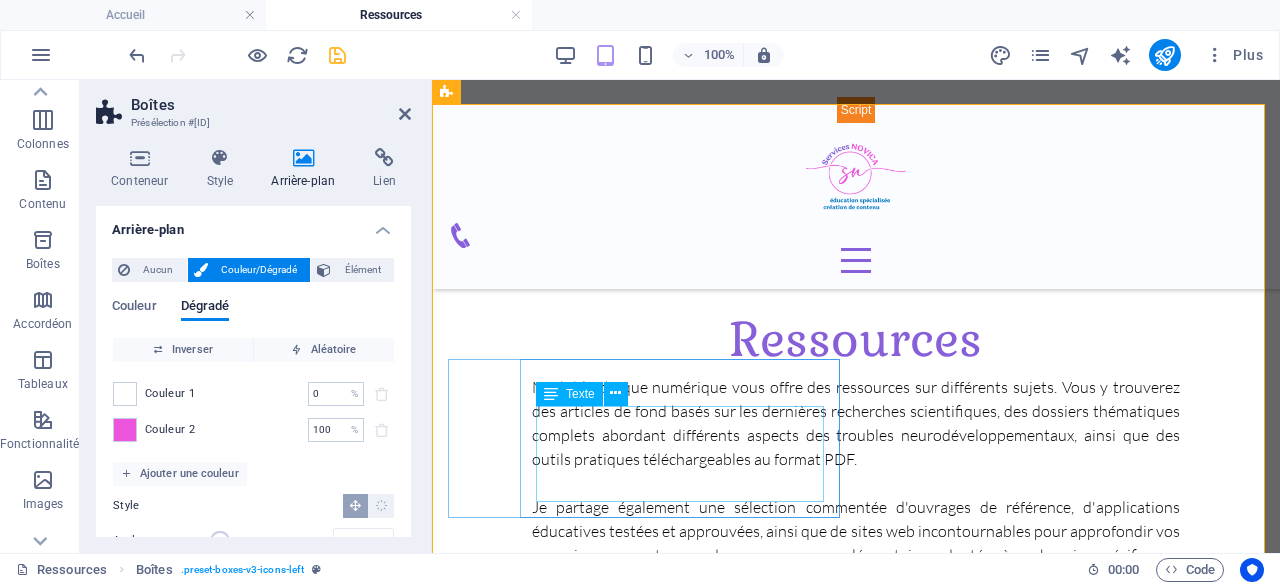 scroll, scrollTop: 755, scrollLeft: 0, axis: vertical 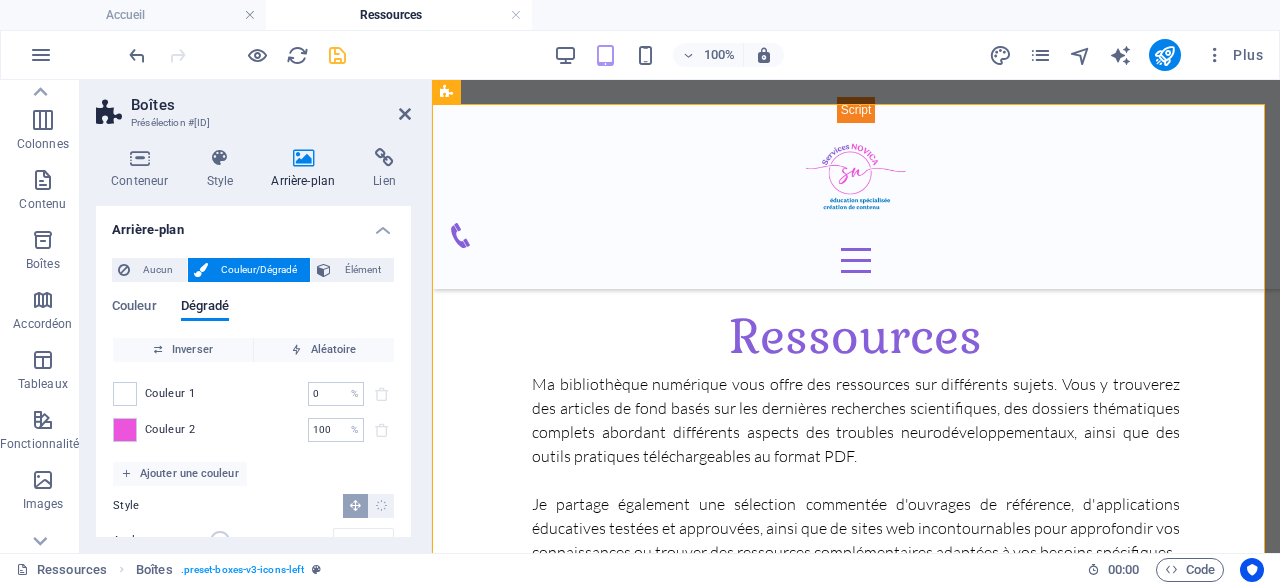 click on "Couleur 2" at bounding box center [170, 430] 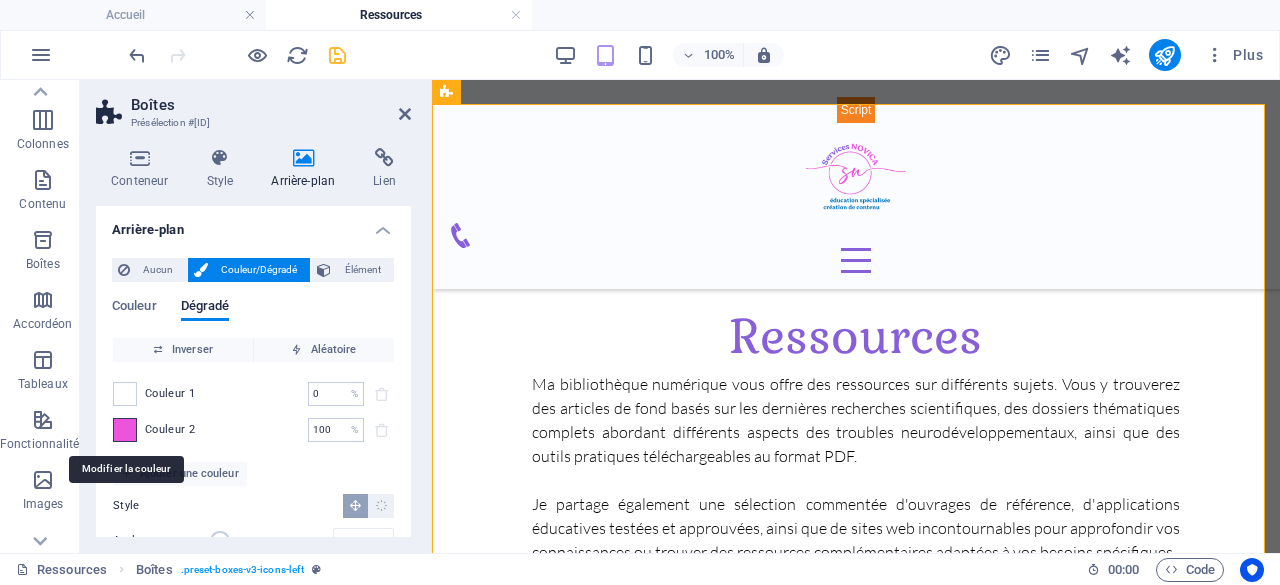 click at bounding box center (125, 430) 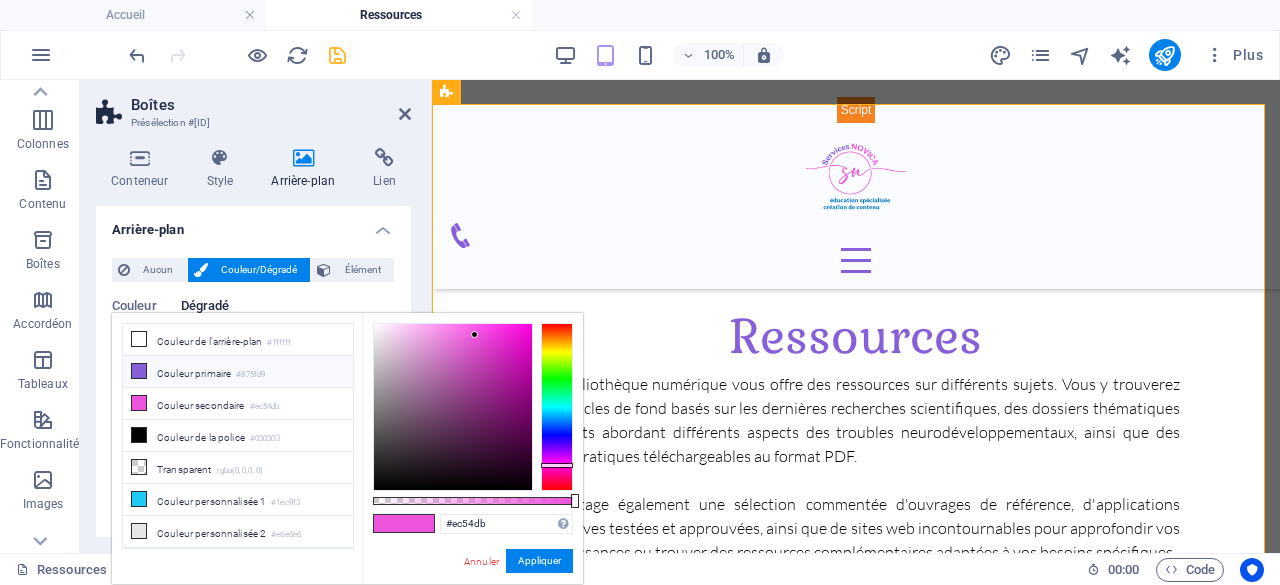 click on "Couleur primaire
#875fd9" at bounding box center [238, 372] 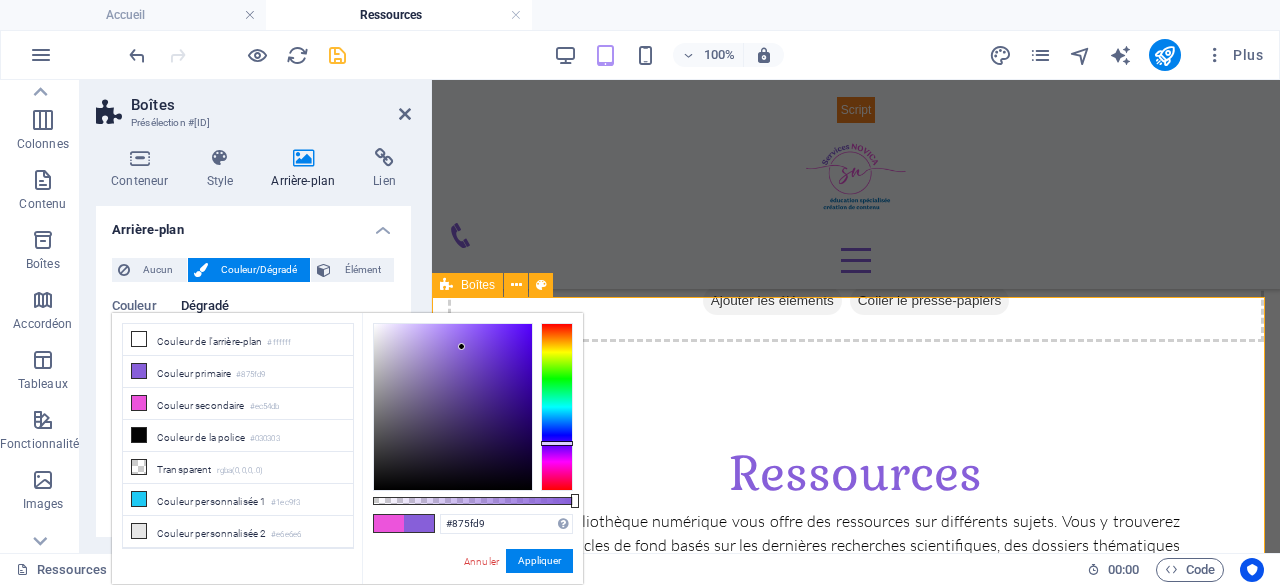 scroll, scrollTop: 655, scrollLeft: 0, axis: vertical 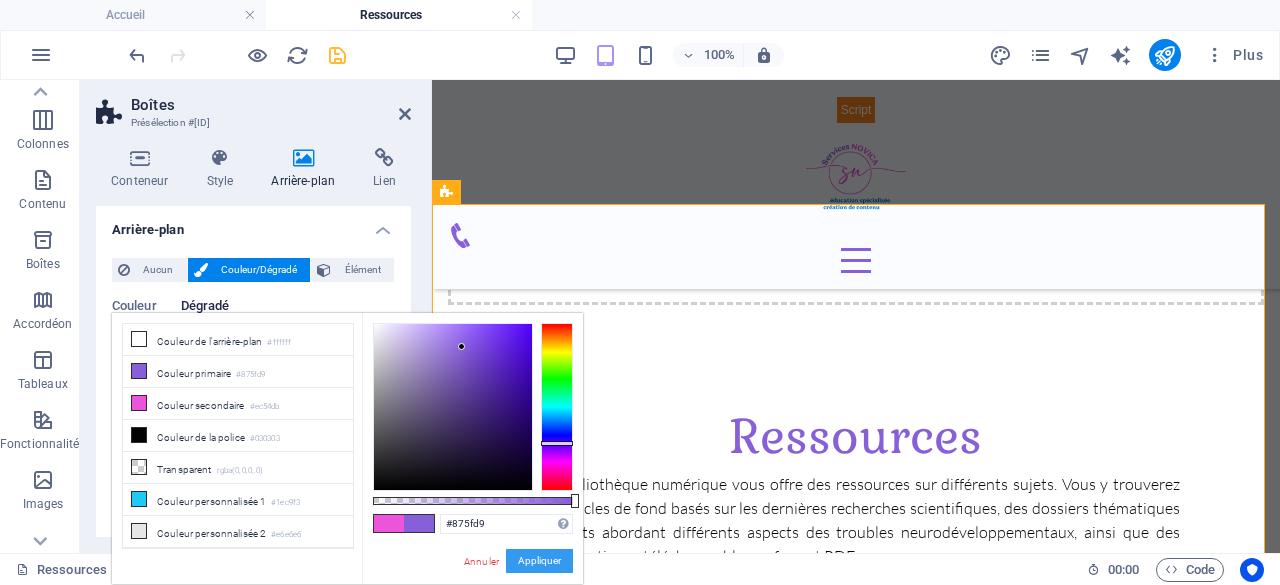 click on "Appliquer" at bounding box center (539, 561) 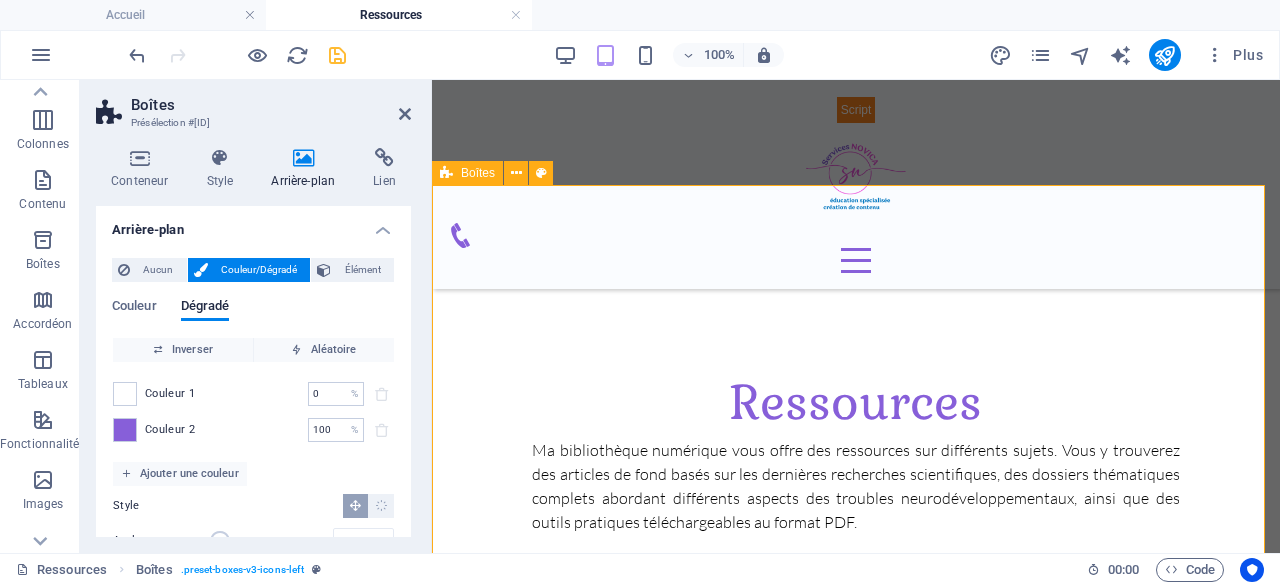 scroll, scrollTop: 655, scrollLeft: 0, axis: vertical 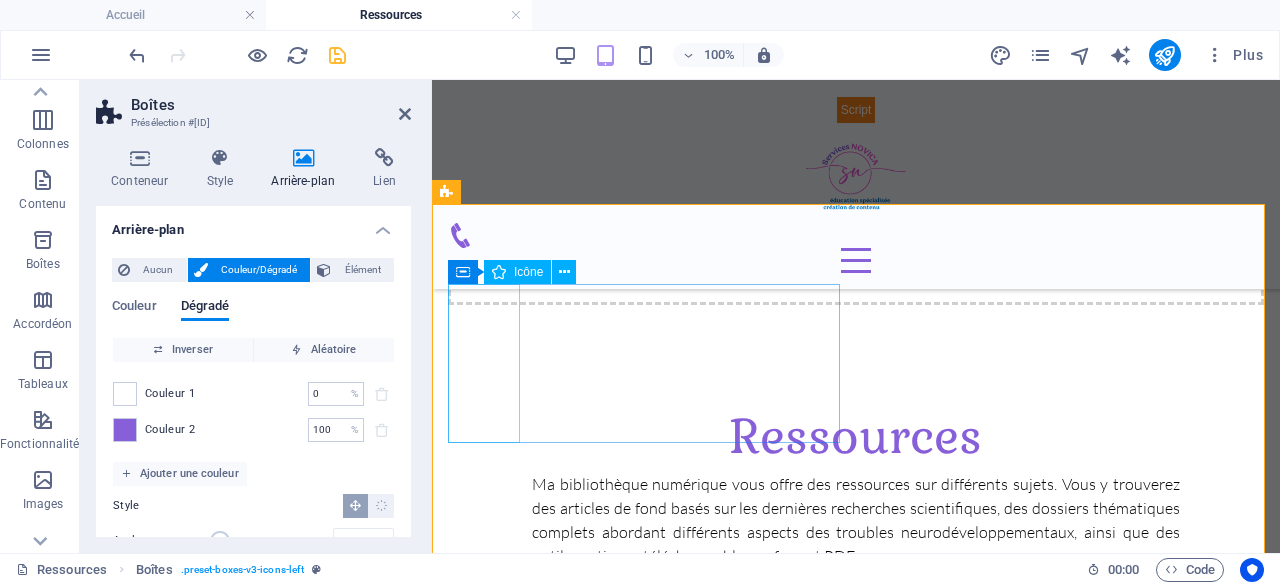click at bounding box center [648, 780] 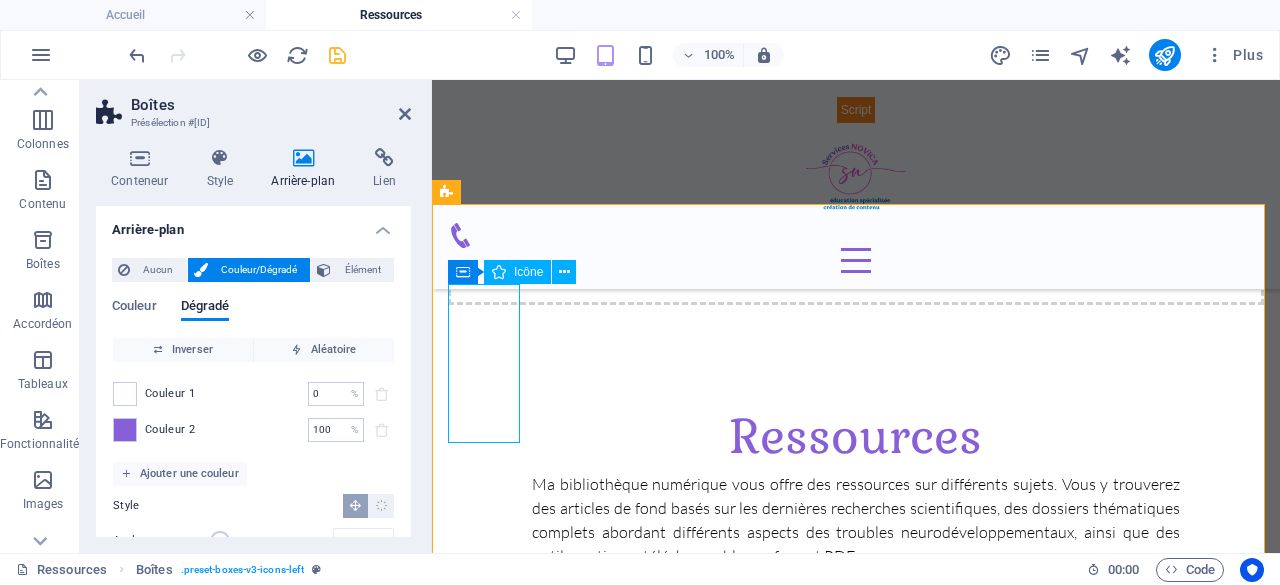 click at bounding box center [648, 780] 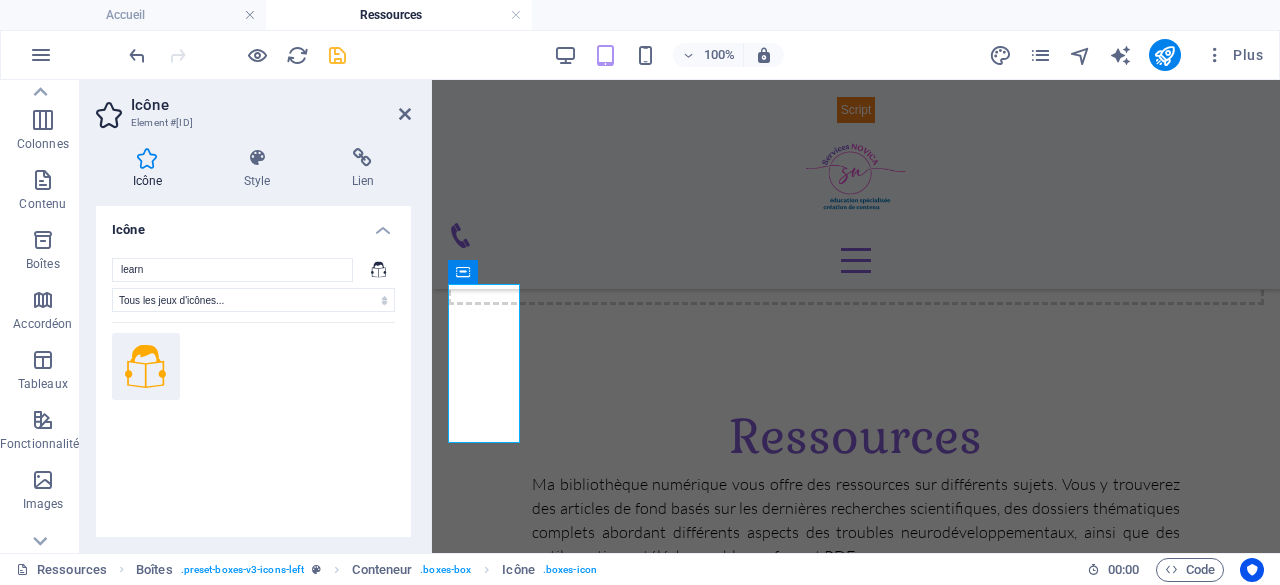 click at bounding box center (147, 158) 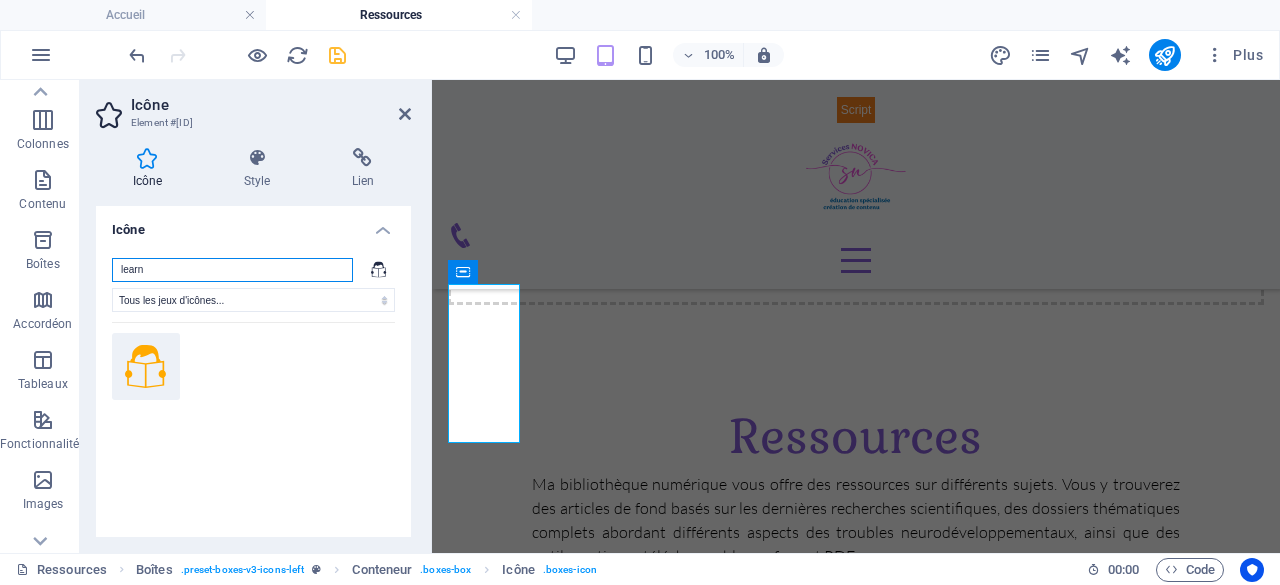 click on "learn" at bounding box center [232, 270] 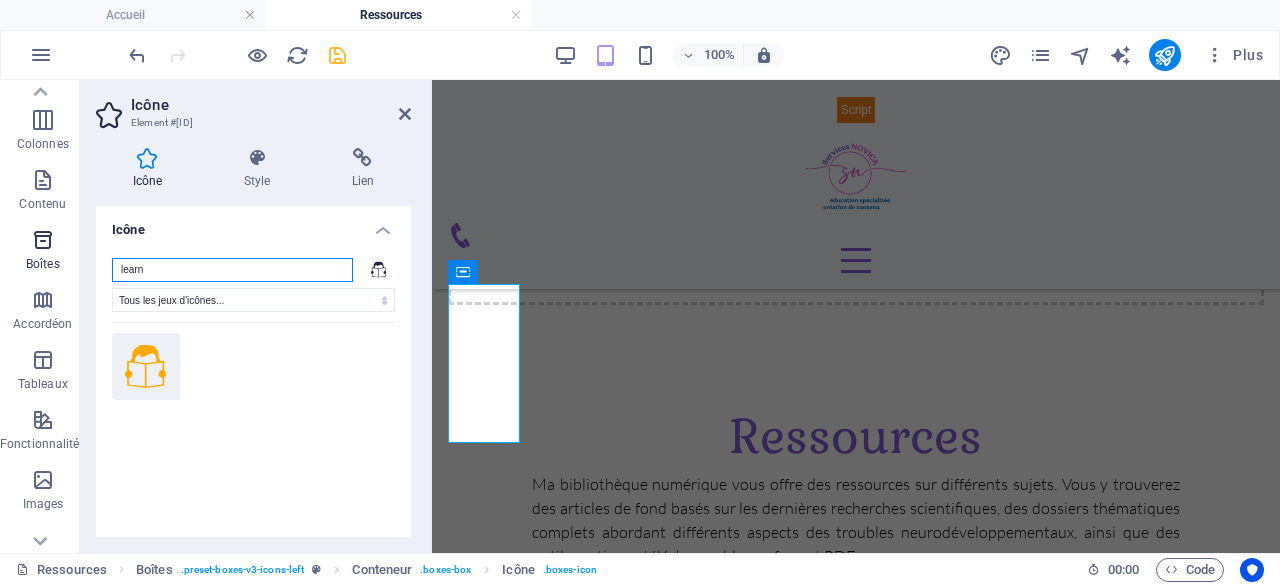 drag, startPoint x: 236, startPoint y: 267, endPoint x: 45, endPoint y: 235, distance: 193.66208 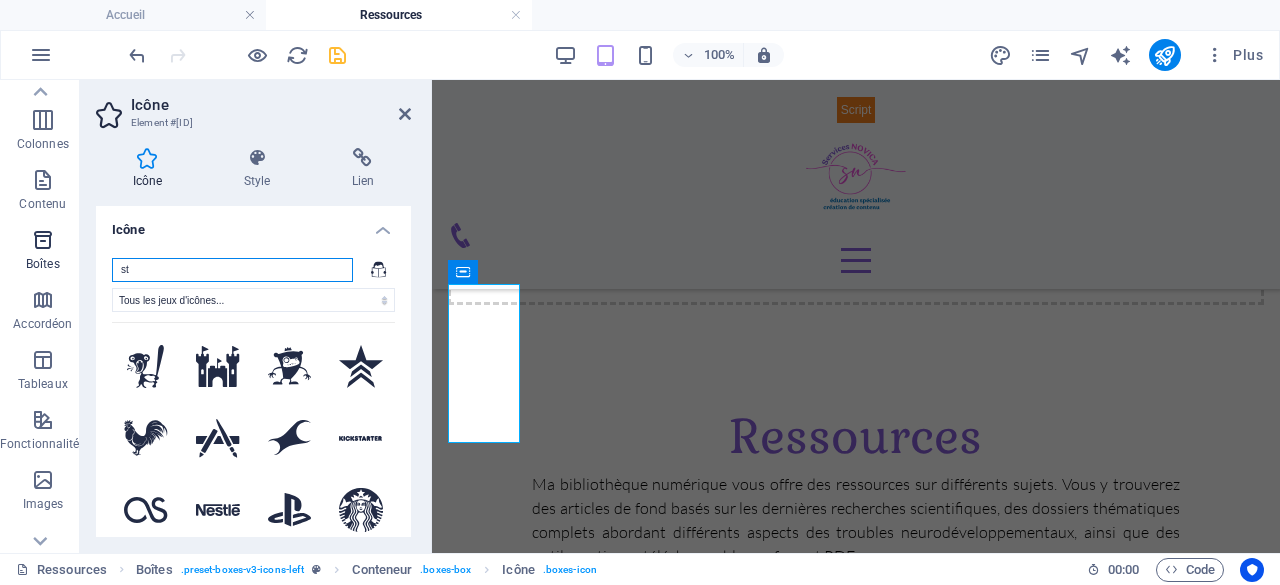 type on "s" 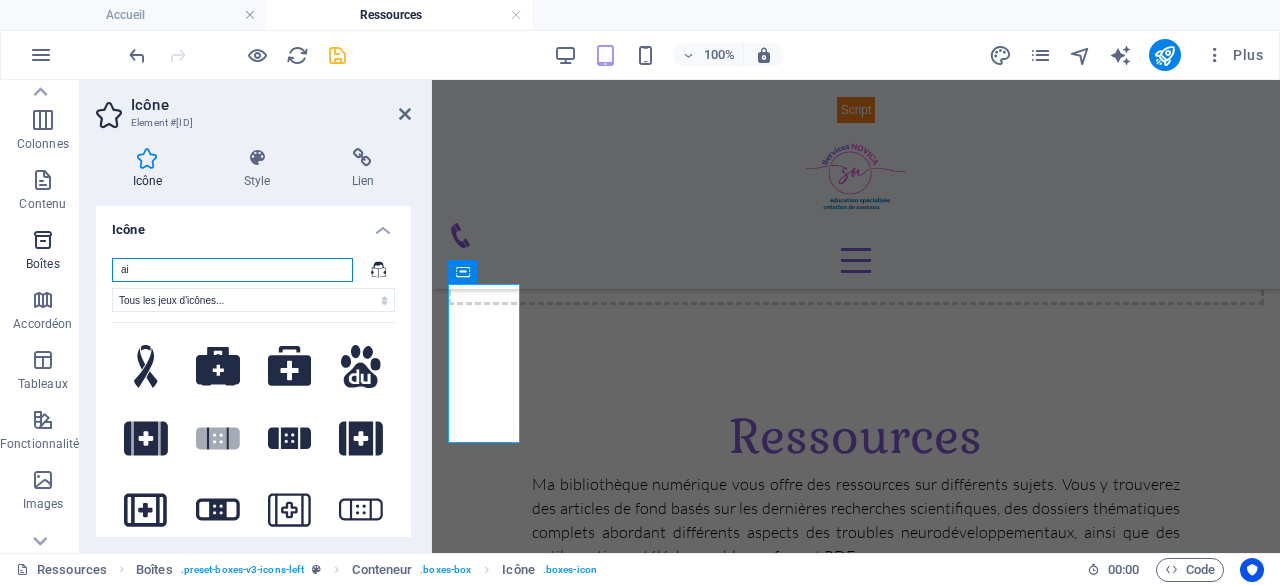 type on "a" 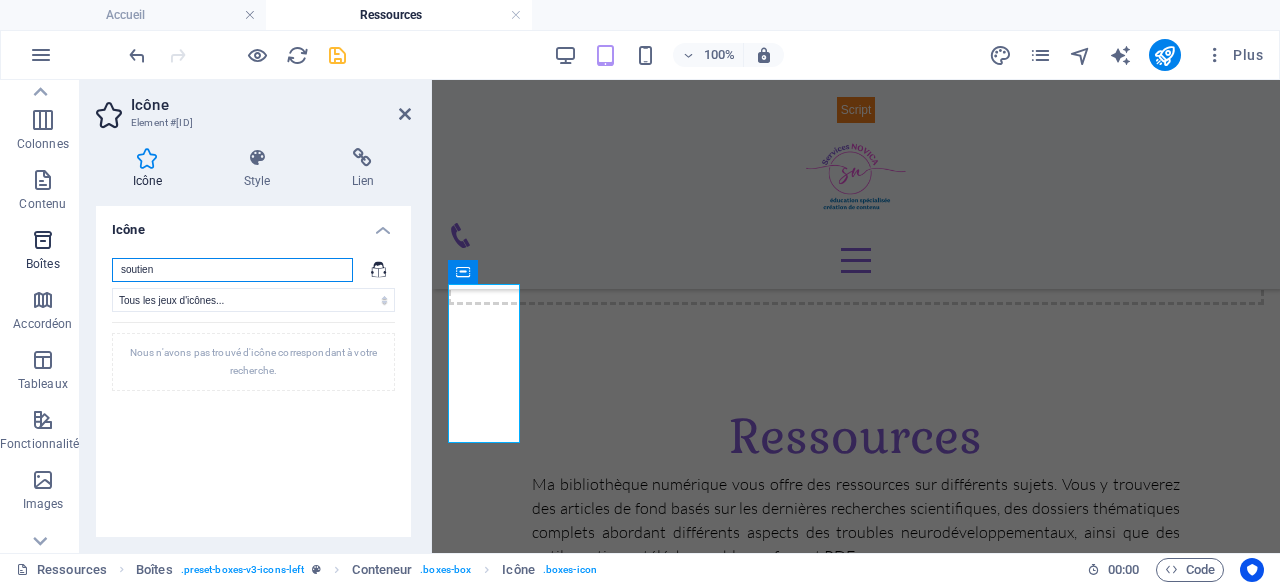 drag, startPoint x: 184, startPoint y: 271, endPoint x: 64, endPoint y: 271, distance: 120 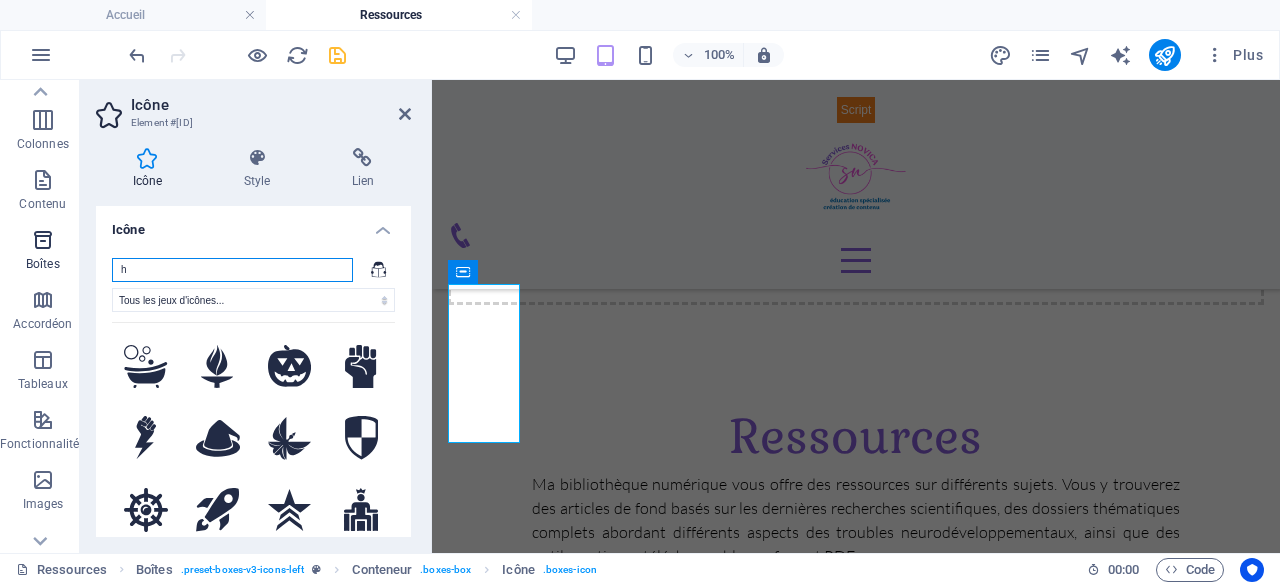 type on "he" 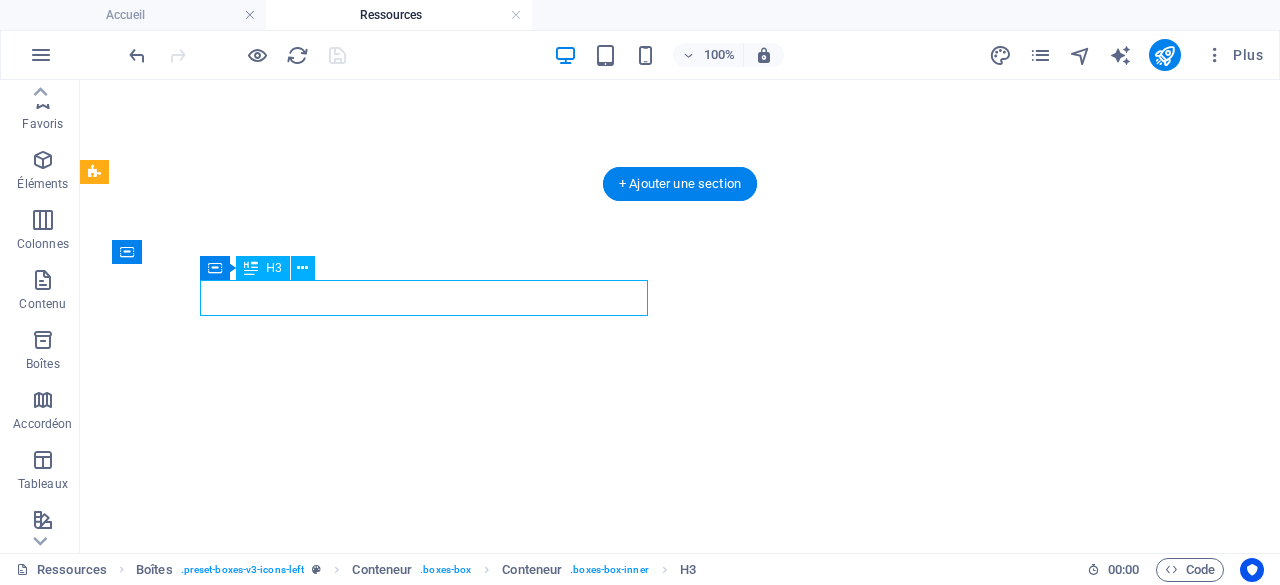 scroll, scrollTop: 0, scrollLeft: 0, axis: both 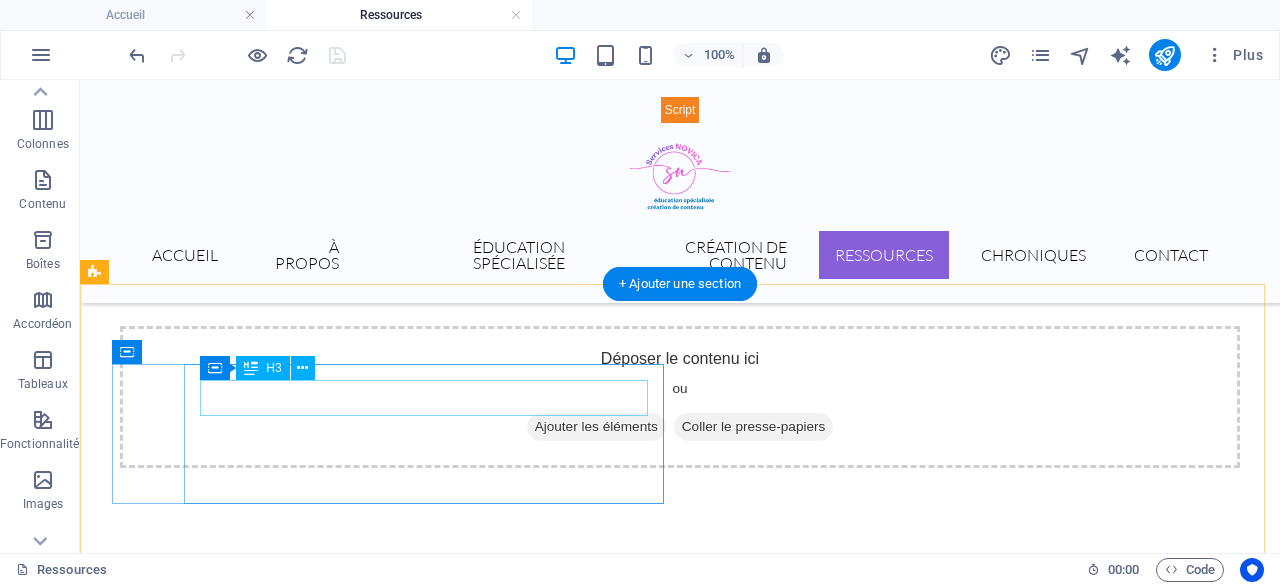 click on "Headline" at bounding box center [372, 978] 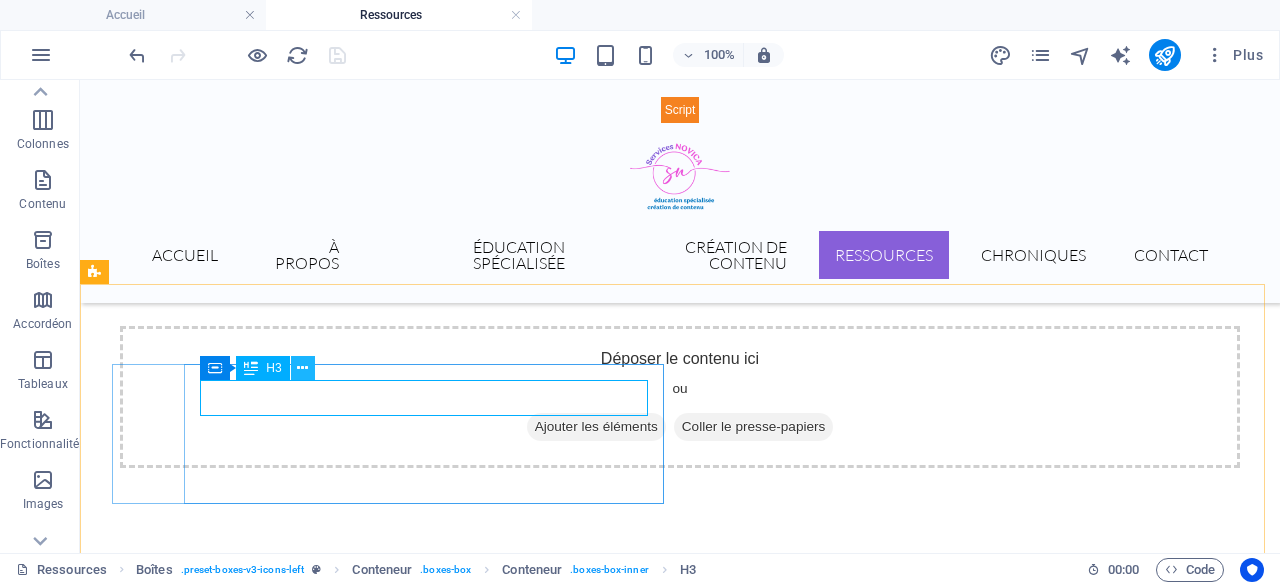 click at bounding box center [302, 368] 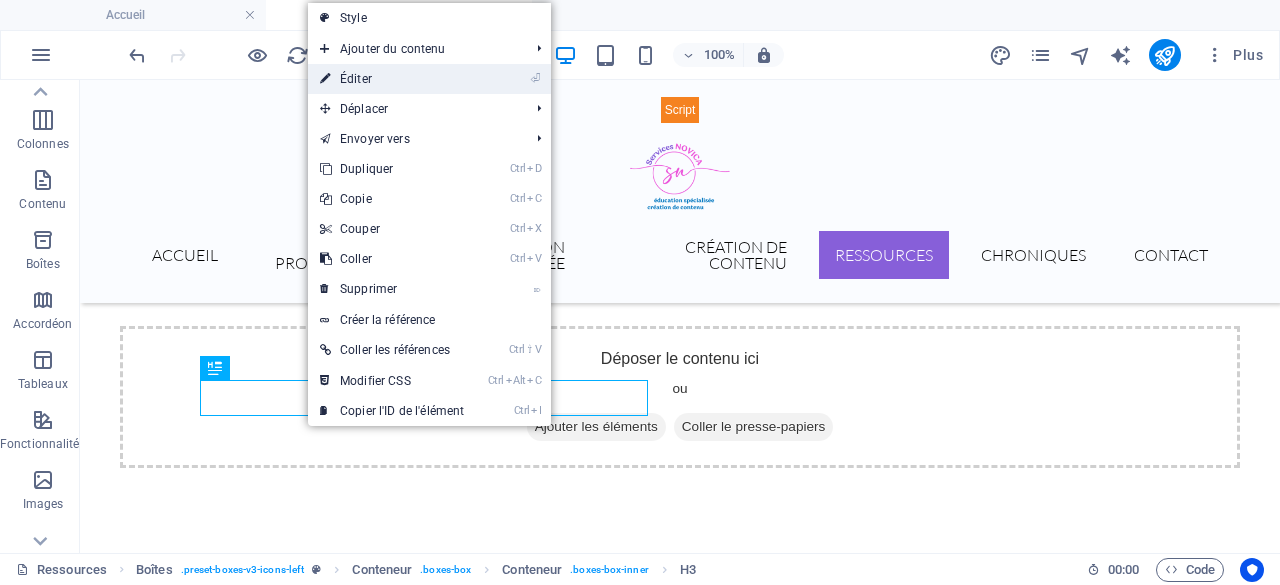 click on "⏎  Éditer" at bounding box center (392, 79) 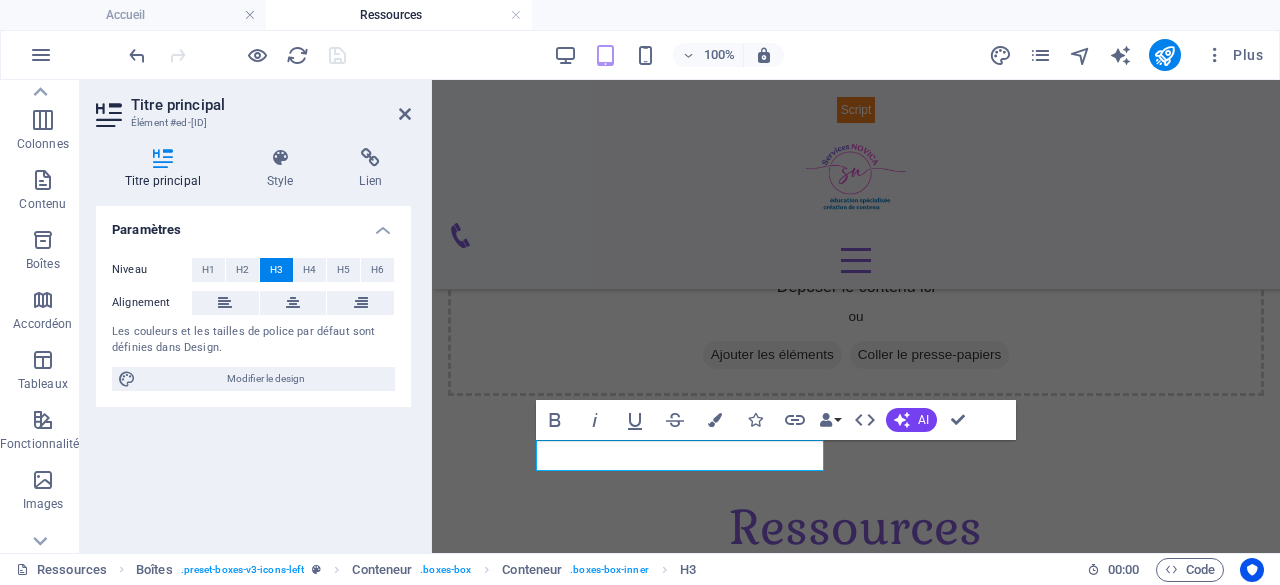 scroll, scrollTop: 515, scrollLeft: 0, axis: vertical 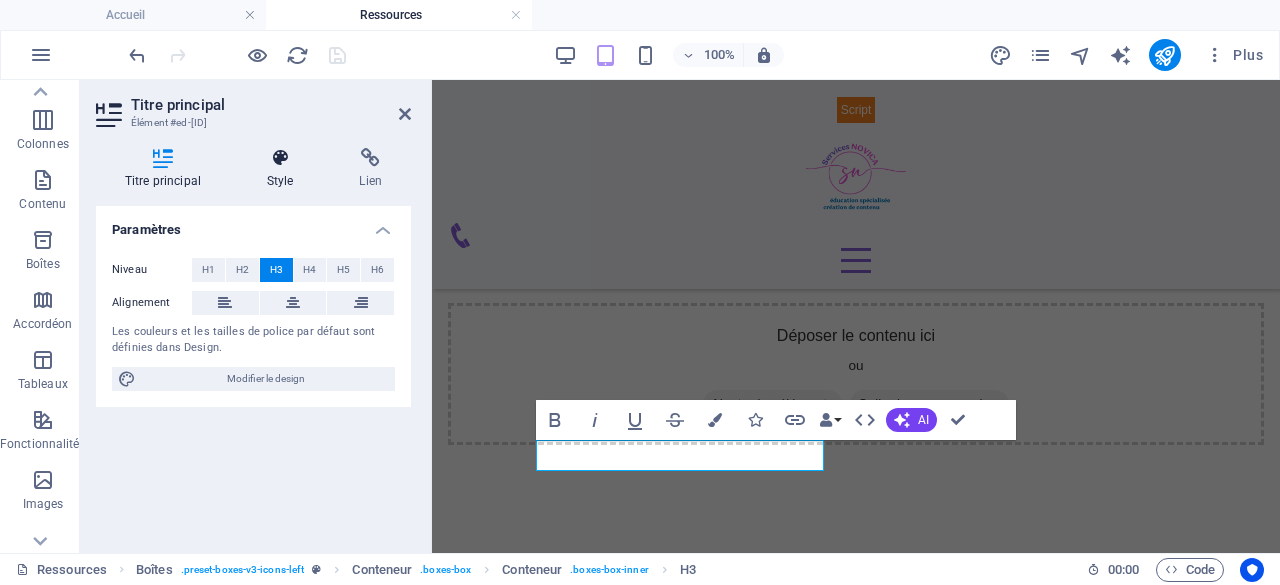 click at bounding box center (280, 158) 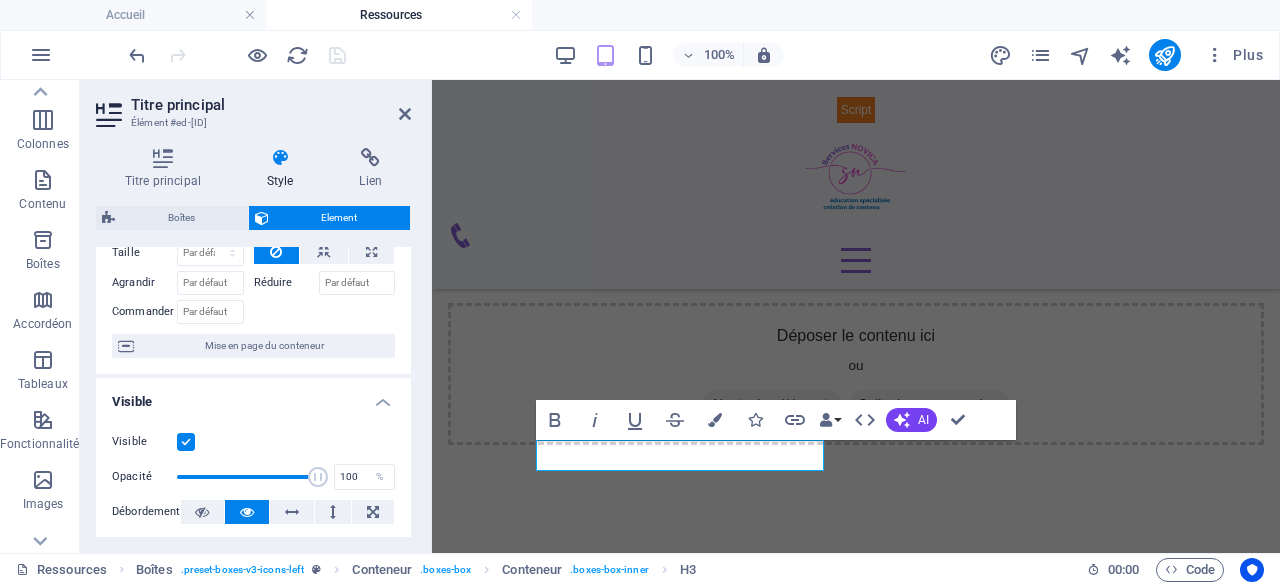 scroll, scrollTop: 300, scrollLeft: 0, axis: vertical 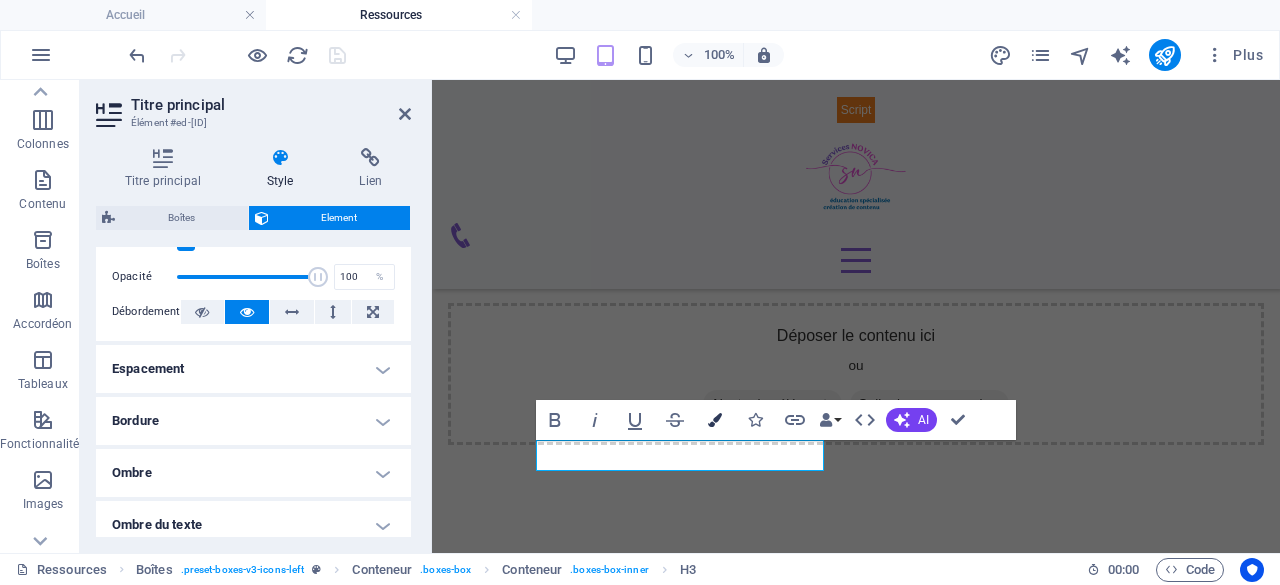click at bounding box center [715, 420] 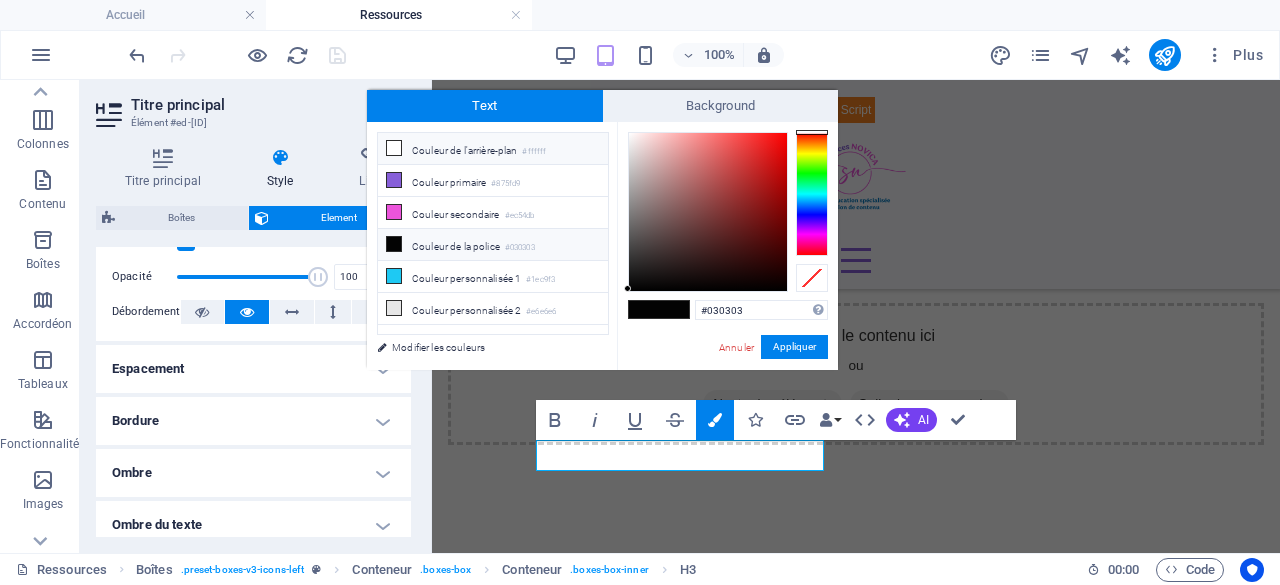 click on "Couleur de l'arrière-plan
#ffffff" at bounding box center (493, 149) 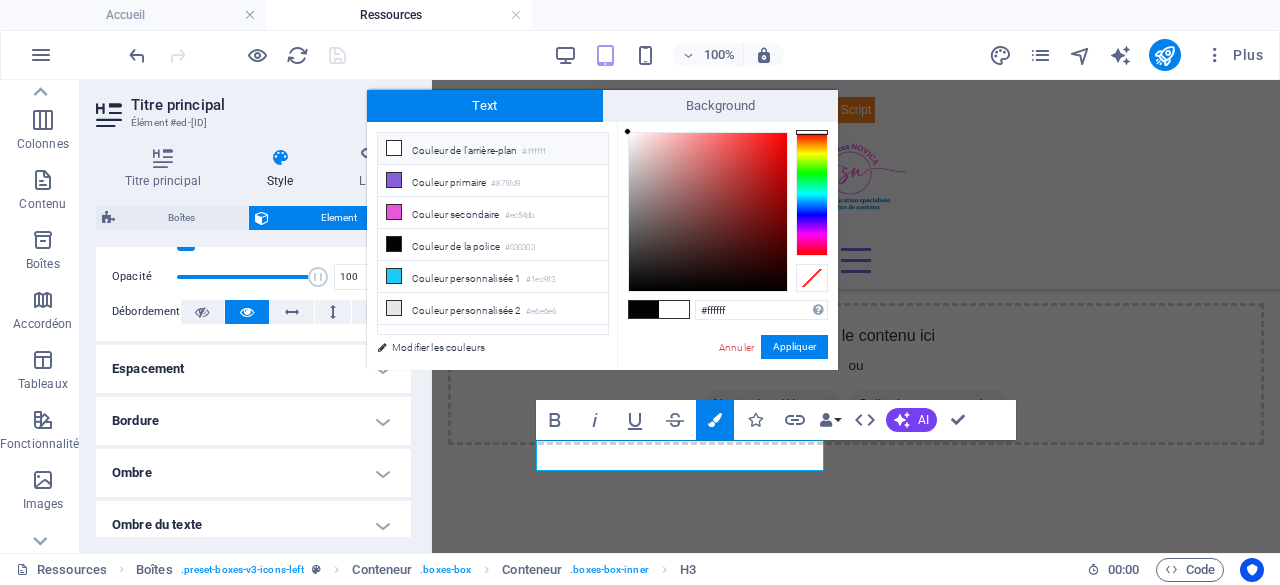 click on "Couleur de l'arrière-plan
#ffffff" at bounding box center [493, 149] 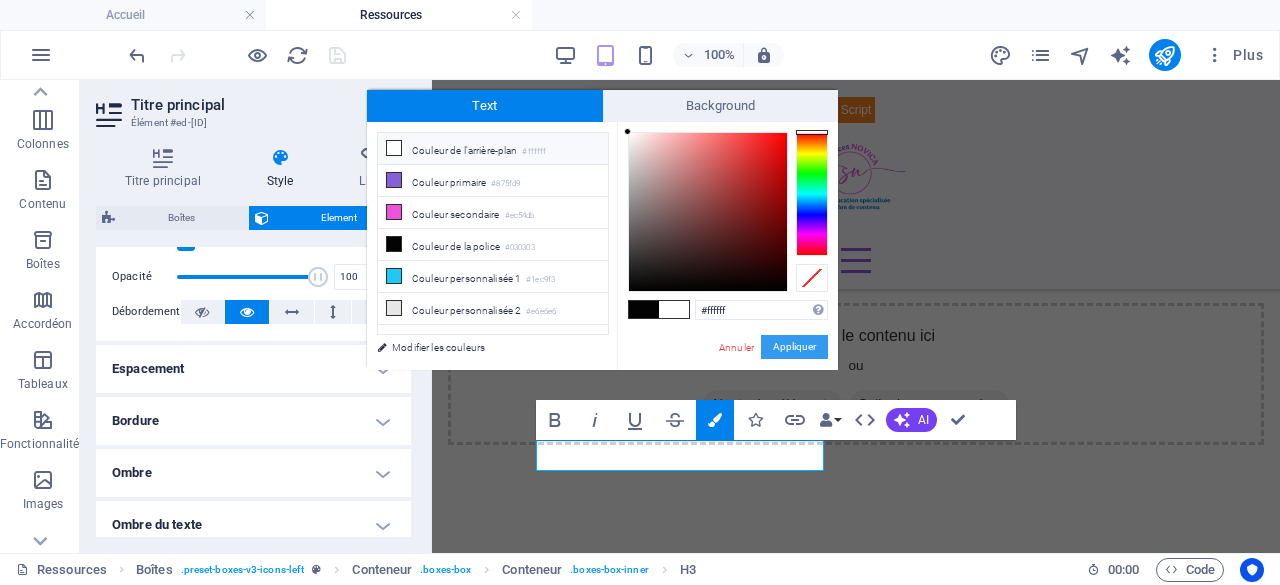 click on "Appliquer" at bounding box center [794, 347] 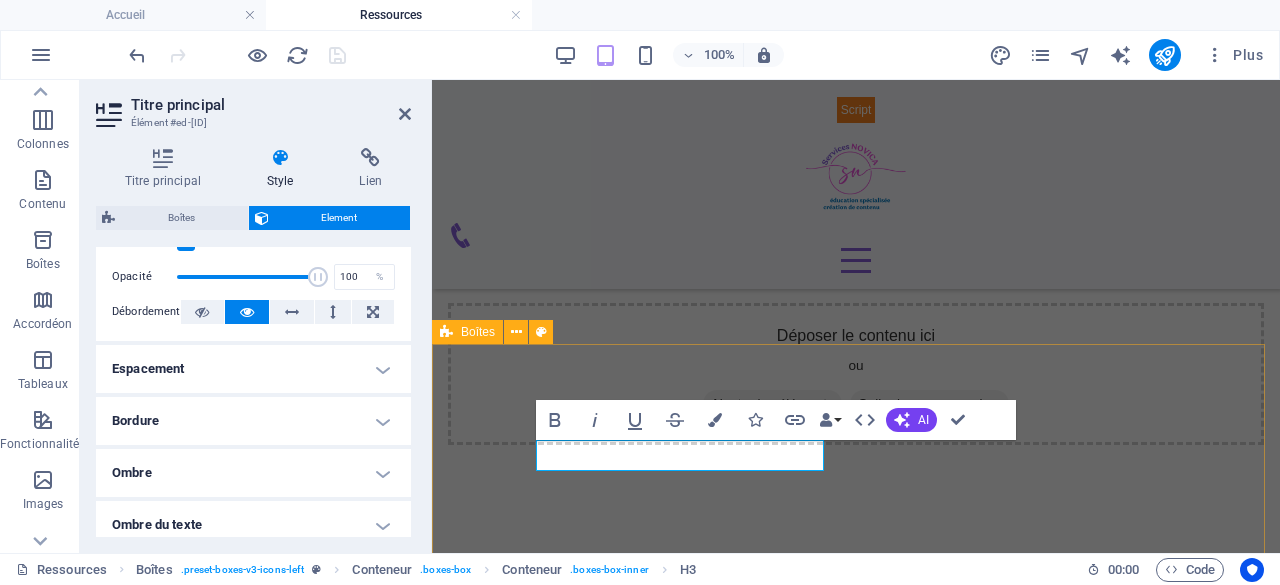 click on "Headline Lorem ipsum dolor sit amet, consectetuer adipiscing elit. Aenean commodo ligula eget dolor. Lorem ipsum dolor sit amet, consectetuer adipiscing elit leget dolor. Headline Lorem ipsum dolor sit amet, consectetuer adipiscing elit. Aenean commodo ligula eget dolor. Lorem ipsum dolor sit amet, consectetuer adipiscing elit leget dolor. Headline Lorem ipsum dolor sit amet, consectetuer adipiscing elit. Aenean commodo ligula eget dolor. Lorem ipsum dolor sit amet, consectetuer adipiscing elit leget dolor." at bounding box center (856, 1202) 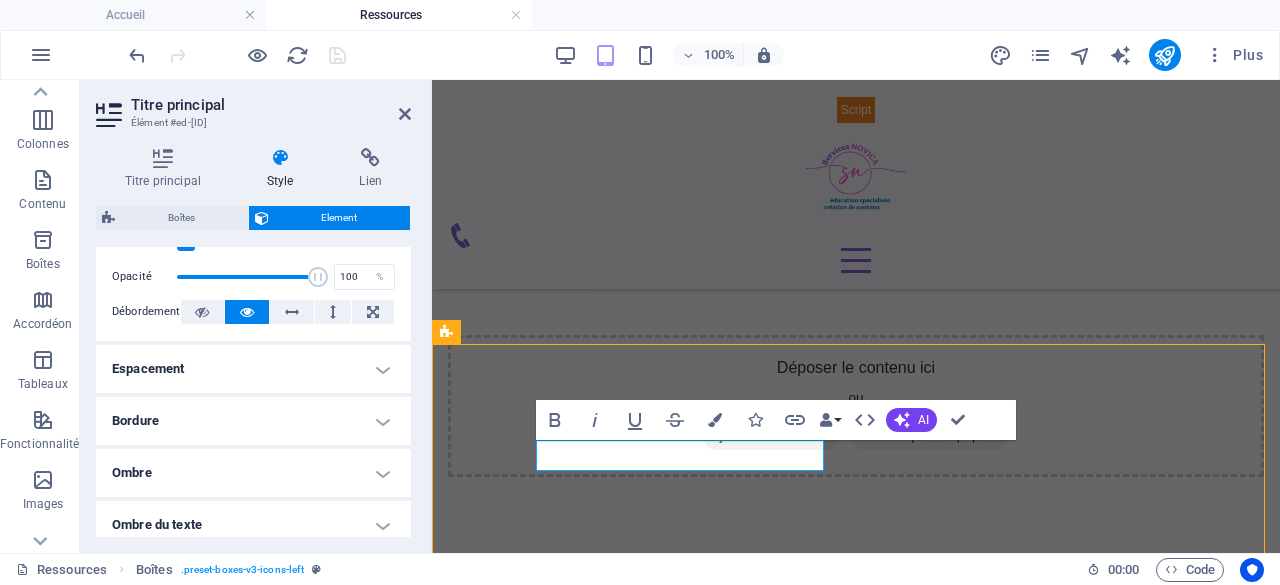click at bounding box center (648, 1167) 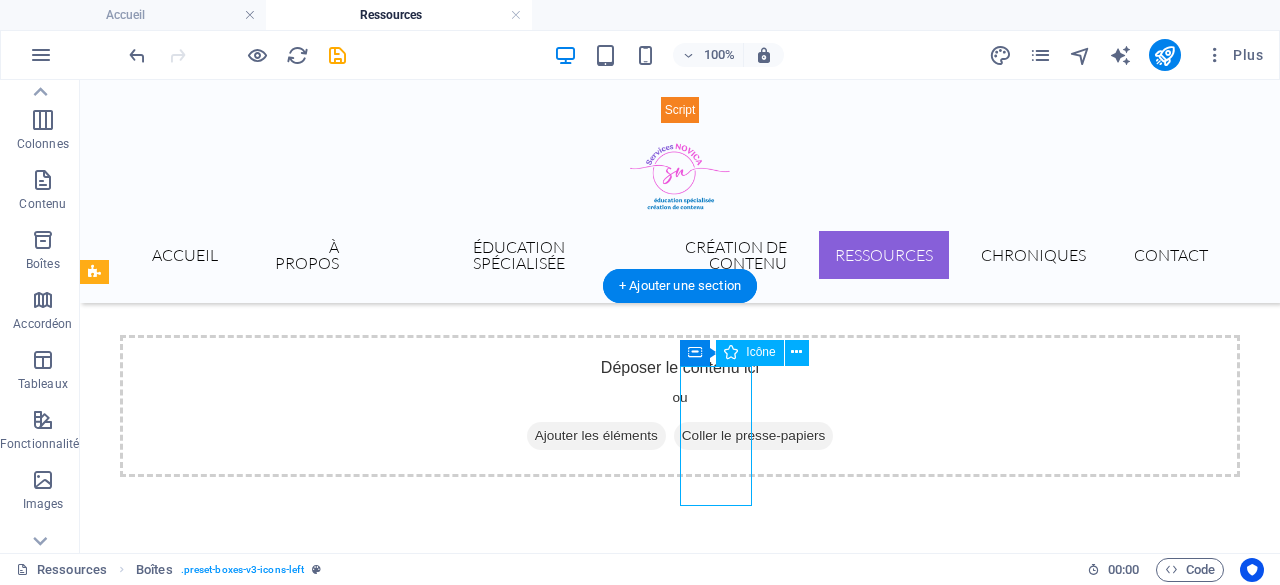 scroll, scrollTop: 564, scrollLeft: 0, axis: vertical 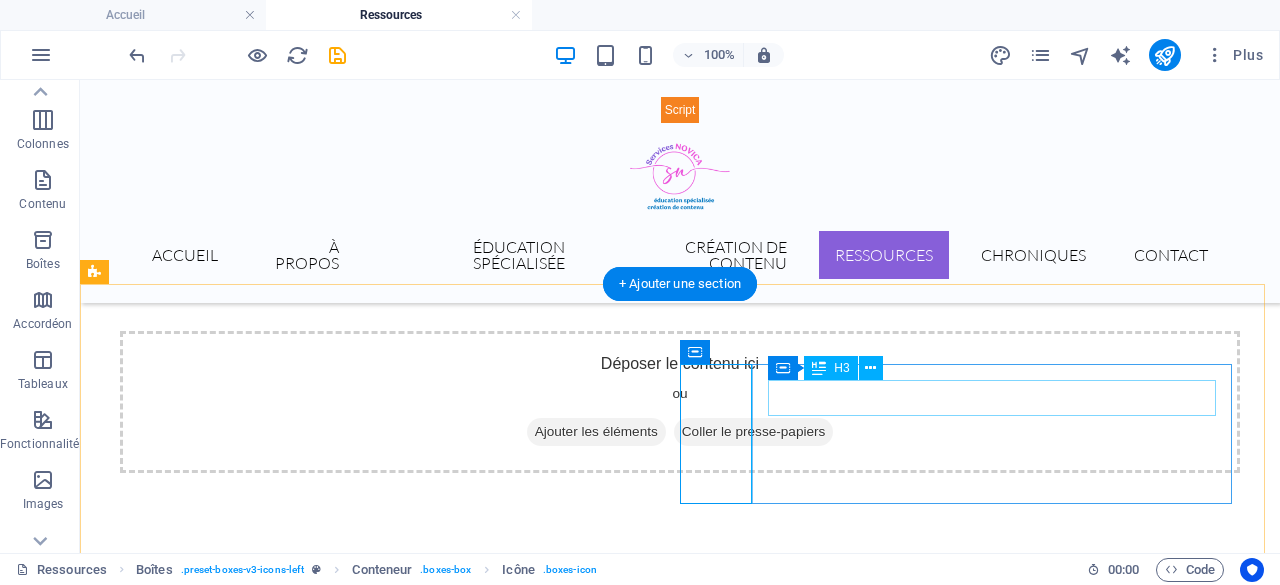 click on "Headline" at bounding box center (372, 1203) 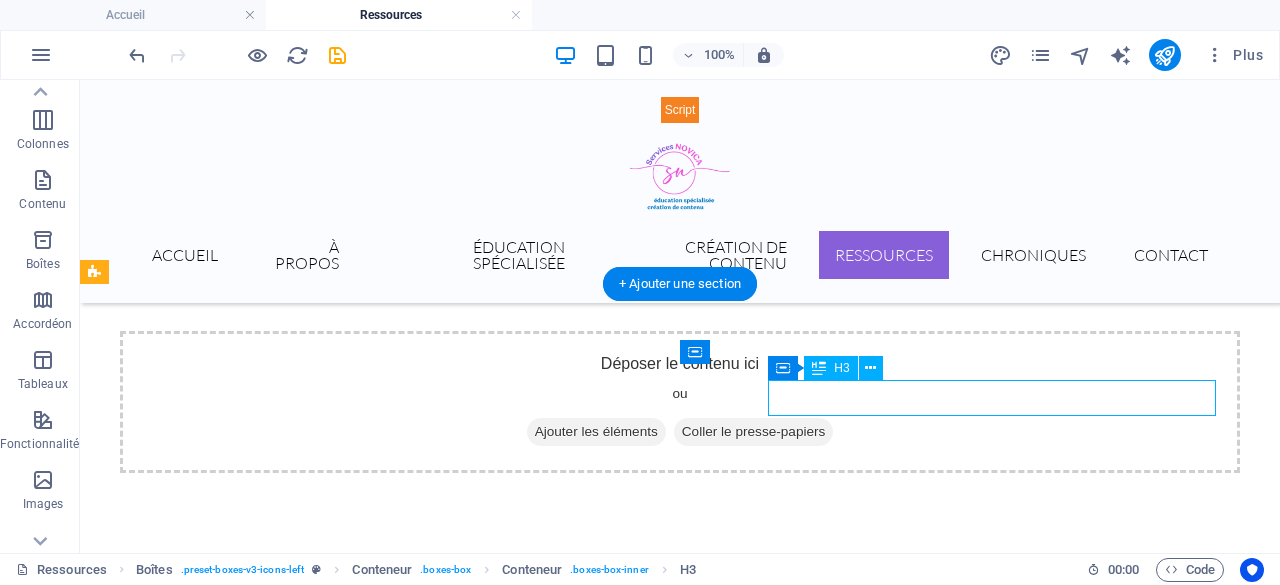 click on "Headline" at bounding box center [372, 1203] 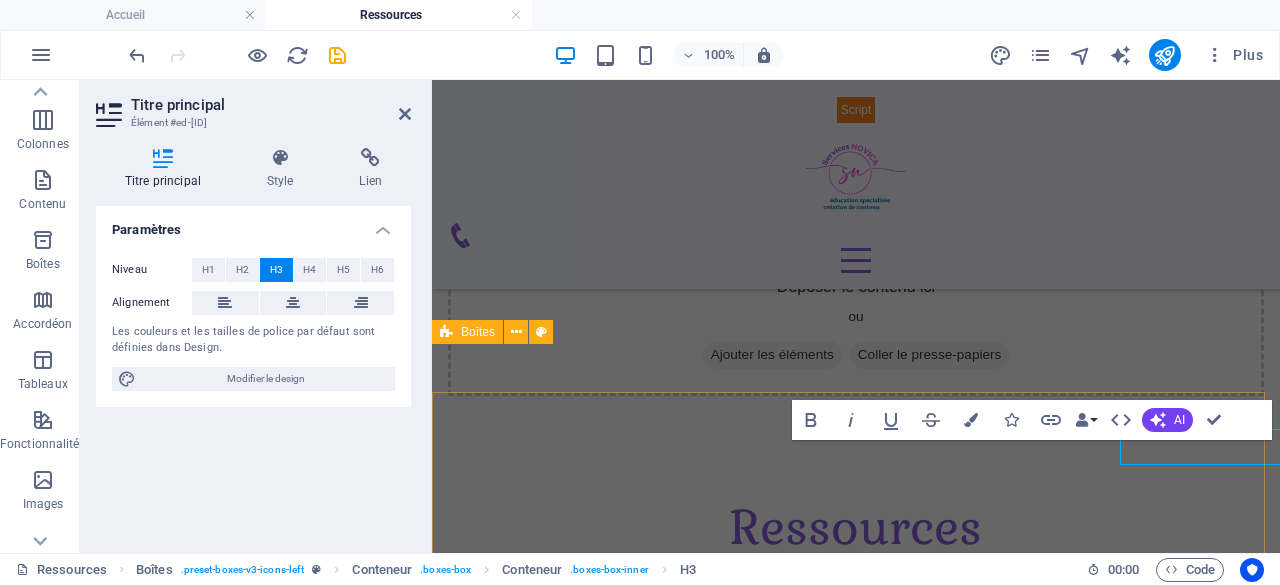 scroll, scrollTop: 515, scrollLeft: 0, axis: vertical 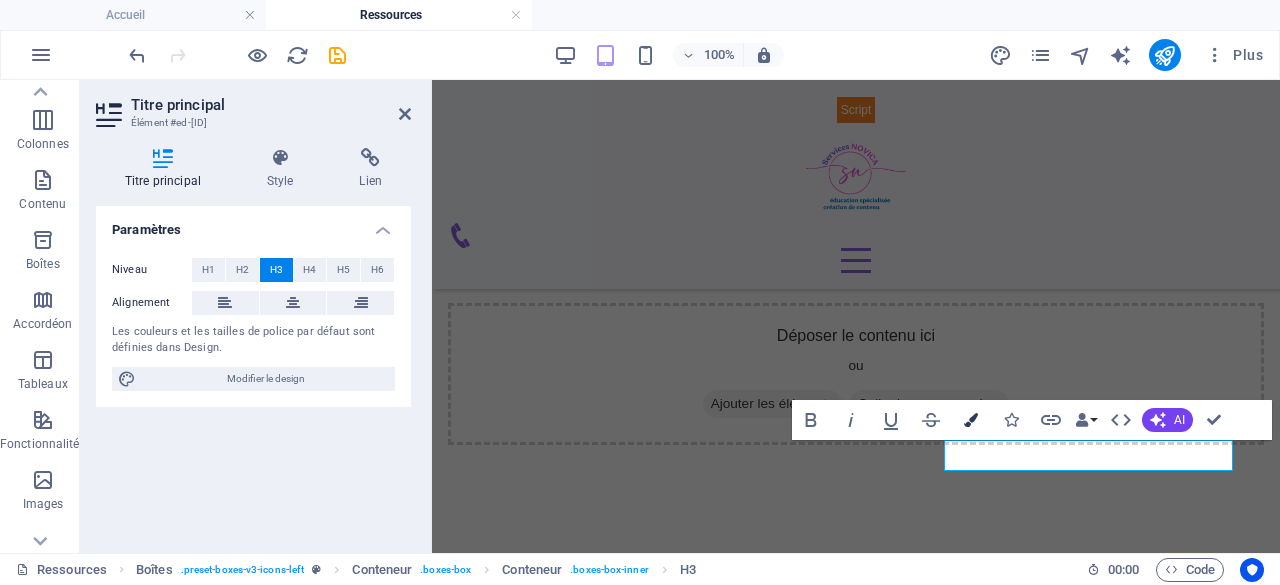 click on "Colors" at bounding box center [971, 420] 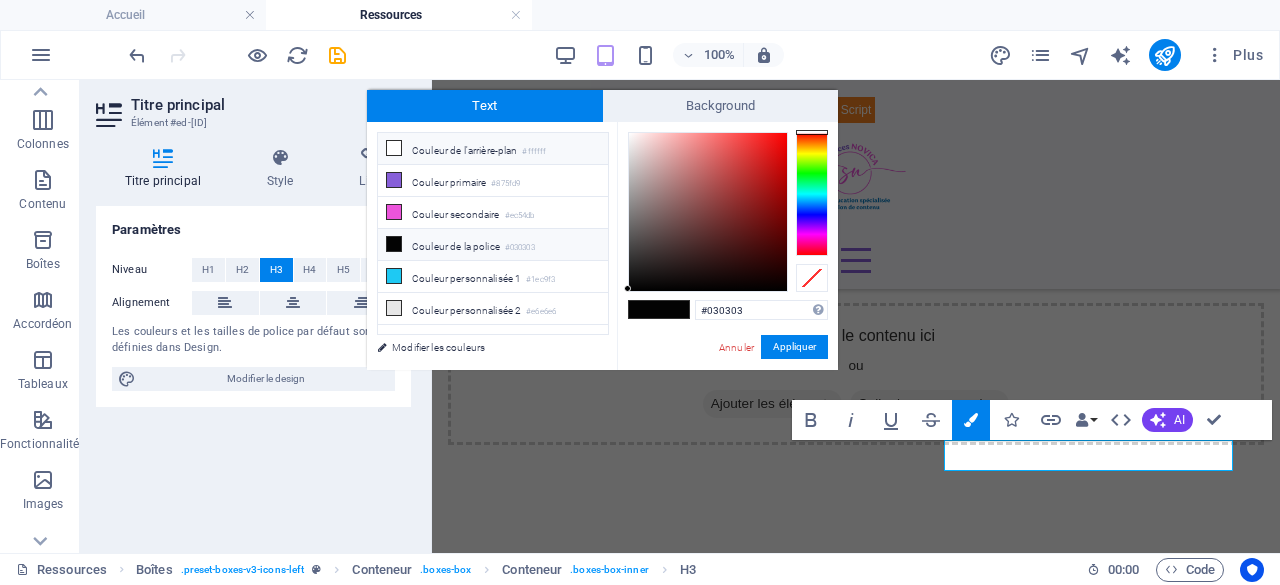 click on "Couleur de l'arrière-plan
#ffffff" at bounding box center [493, 149] 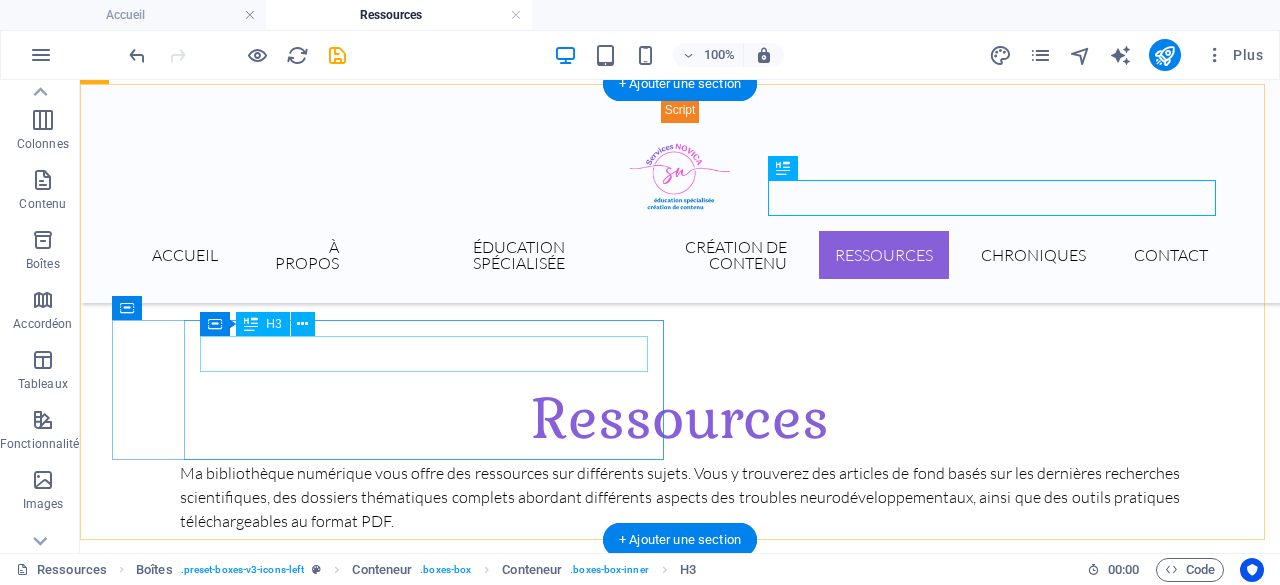 scroll, scrollTop: 764, scrollLeft: 0, axis: vertical 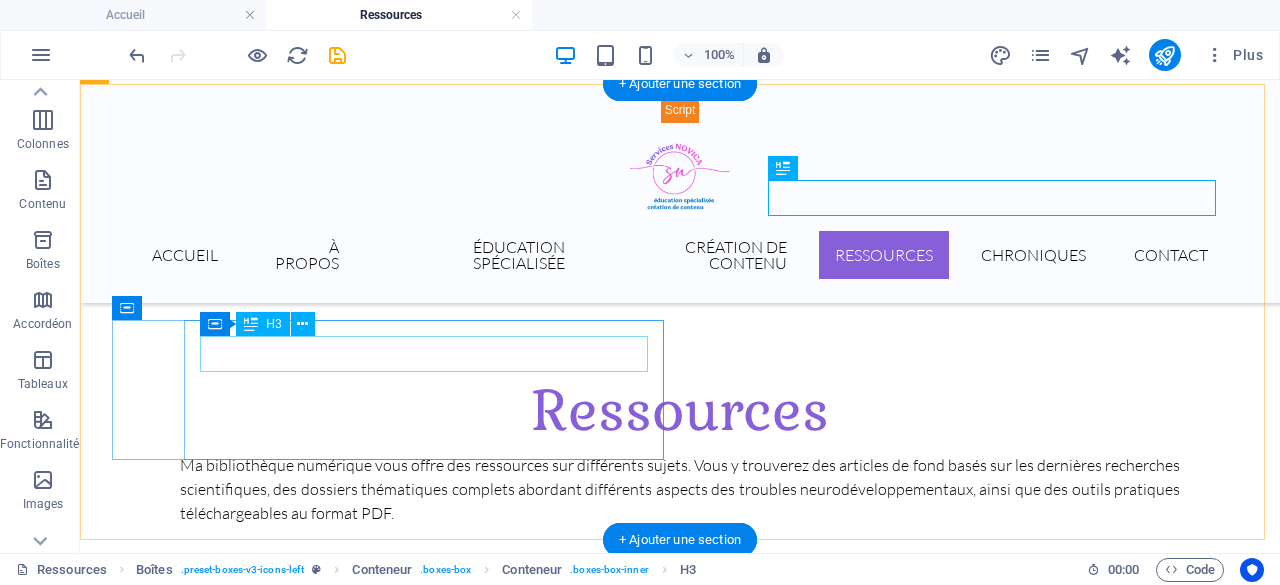 click on "Headline" at bounding box center [372, 1223] 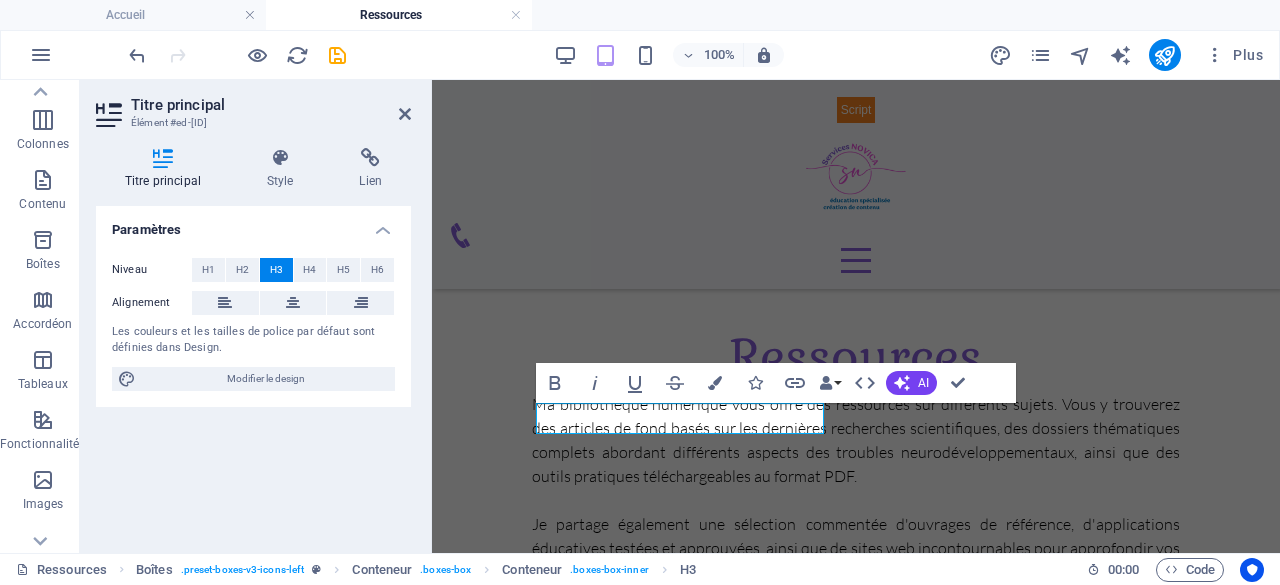 scroll, scrollTop: 727, scrollLeft: 0, axis: vertical 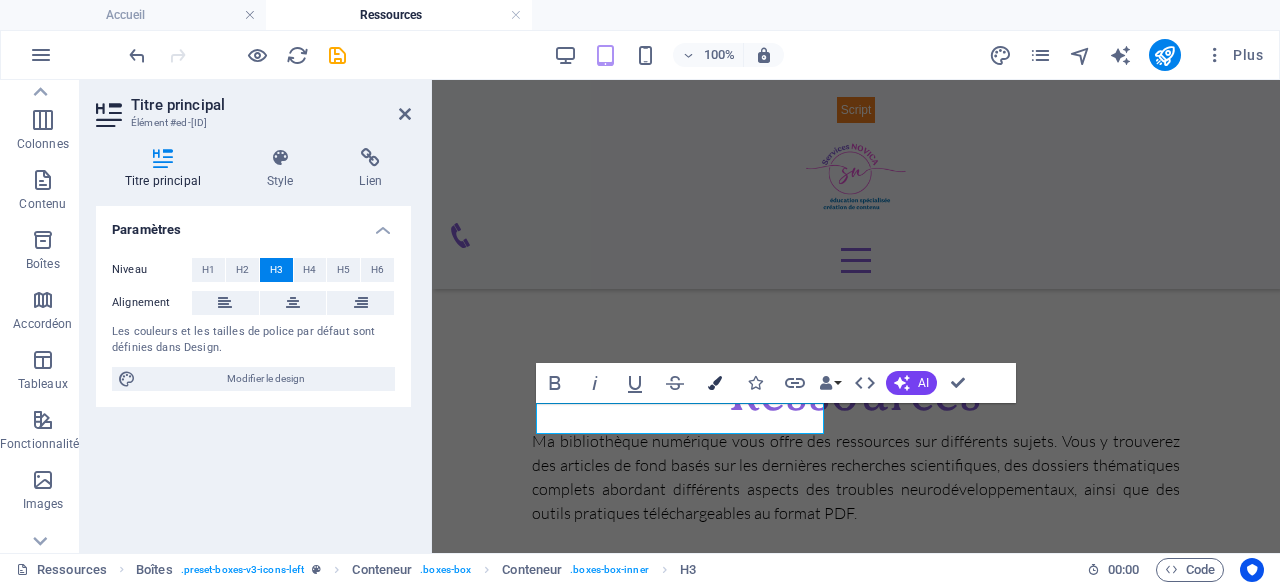 click on "Colors" at bounding box center [715, 383] 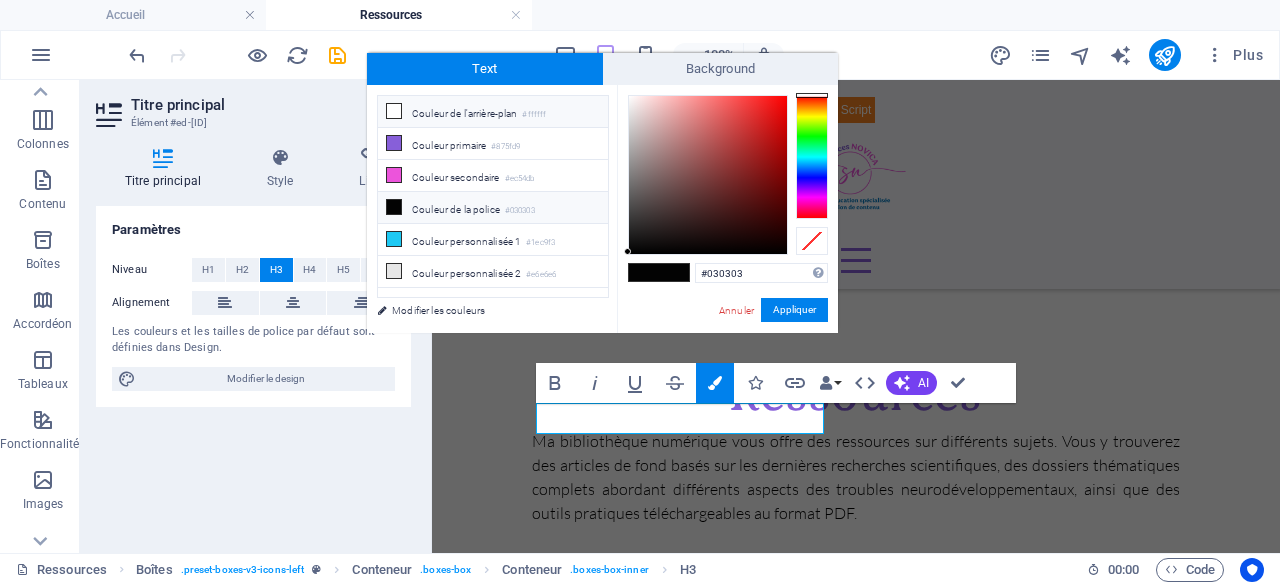 click on "Couleur de l'arrière-plan
#ffffff" at bounding box center [493, 112] 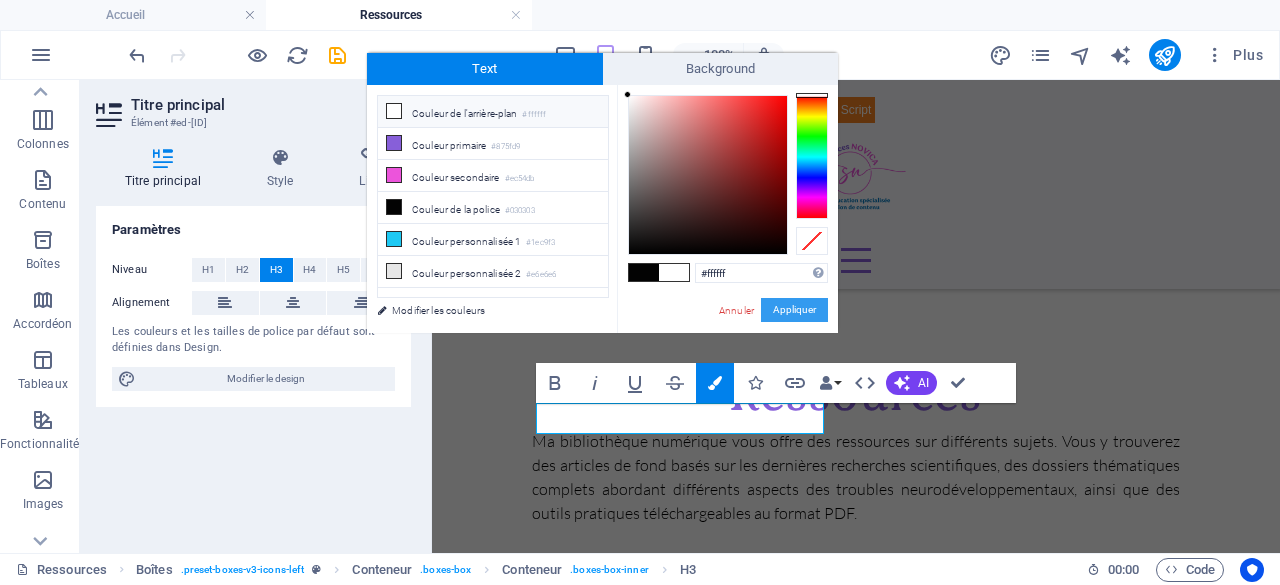 click on "Appliquer" at bounding box center (794, 310) 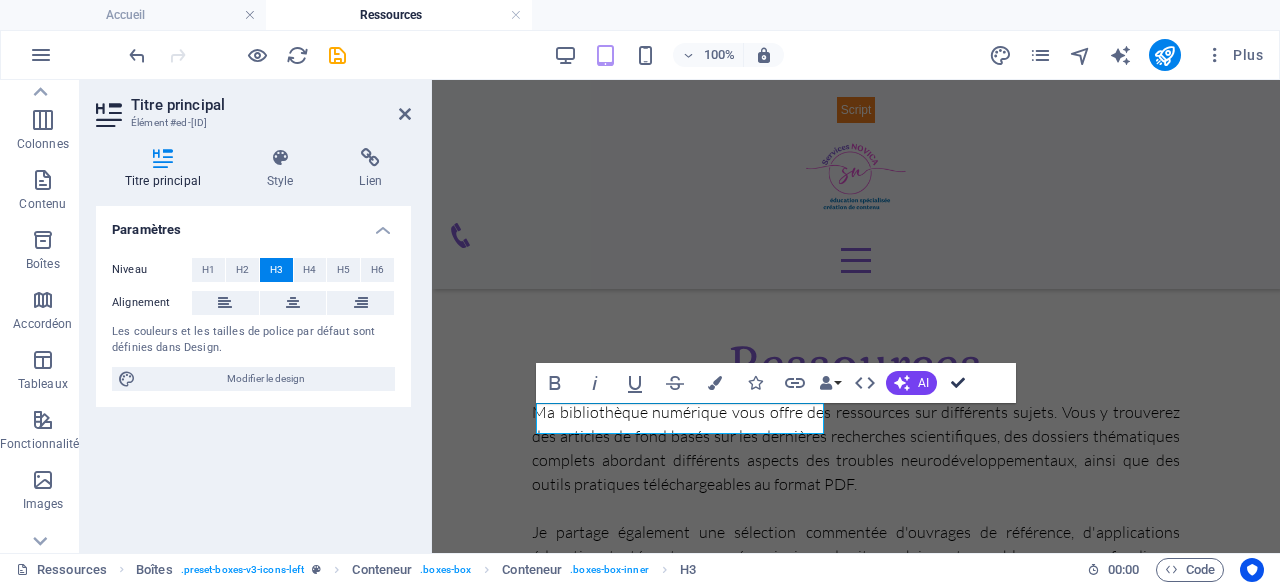 drag, startPoint x: 956, startPoint y: 377, endPoint x: 882, endPoint y: 315, distance: 96.540146 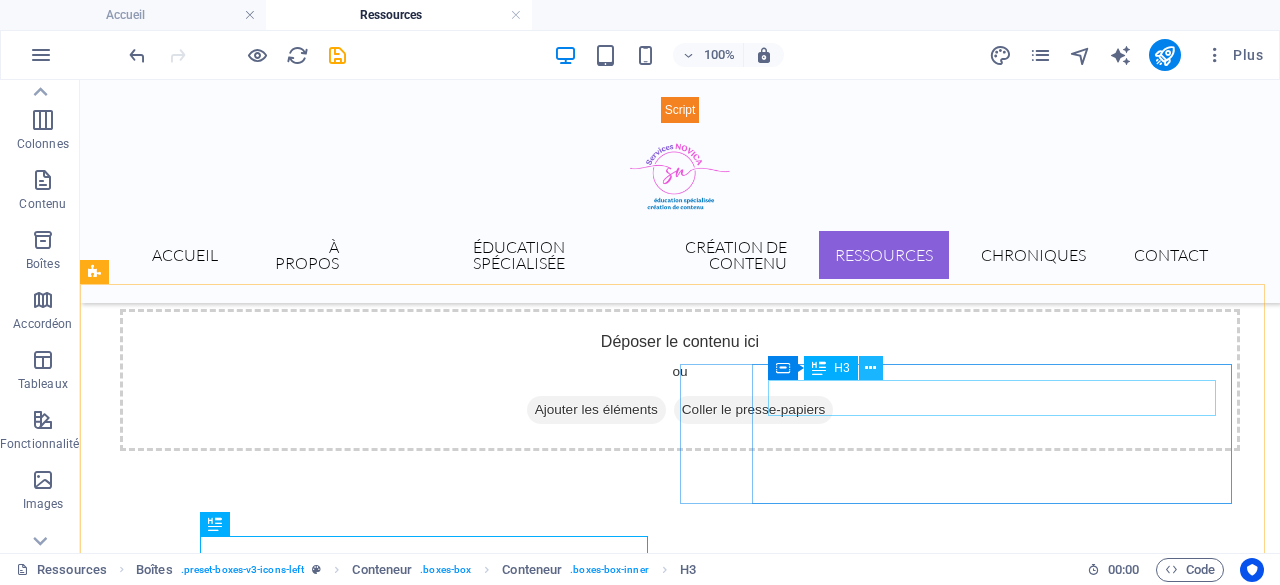 scroll, scrollTop: 564, scrollLeft: 0, axis: vertical 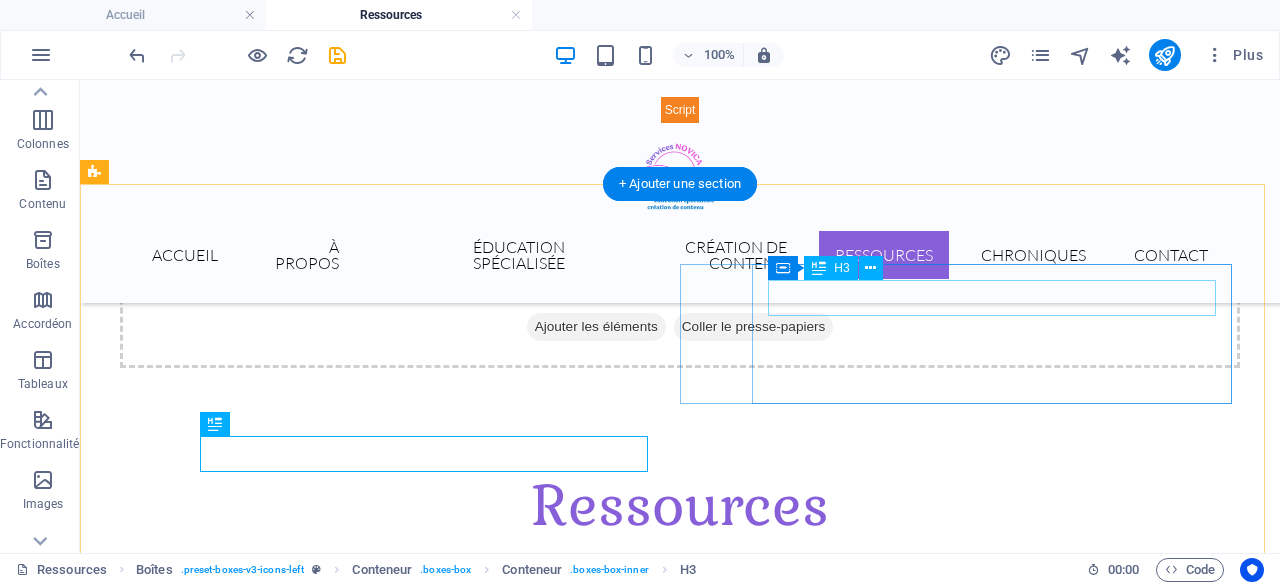 click on "Headline" at bounding box center [372, 1098] 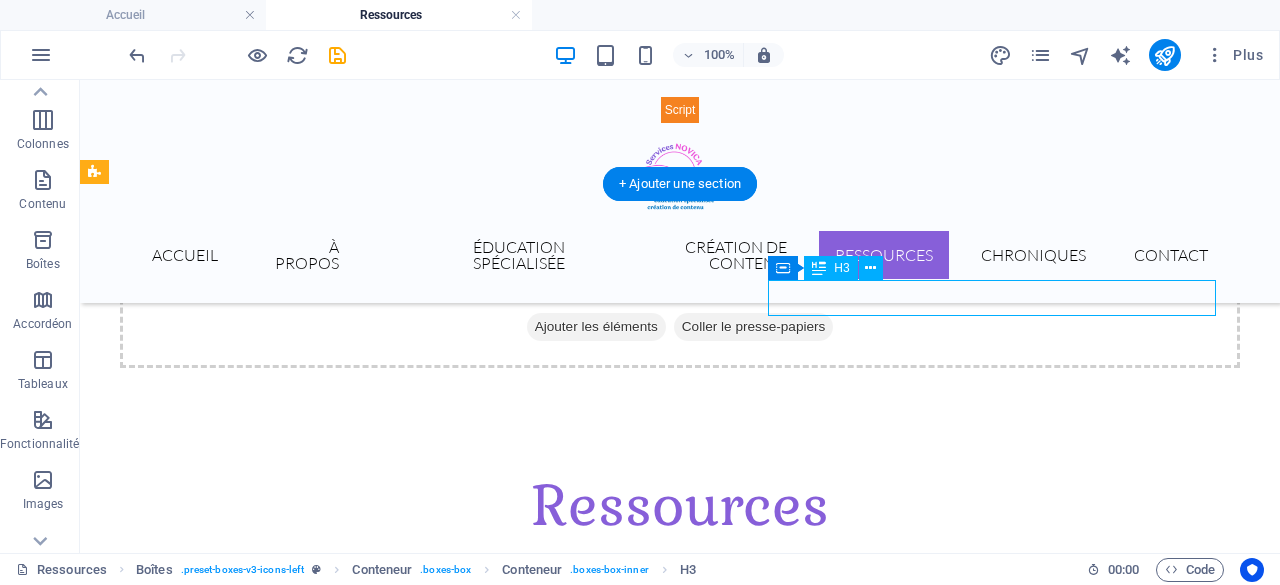 click on "Headline" at bounding box center [372, 1098] 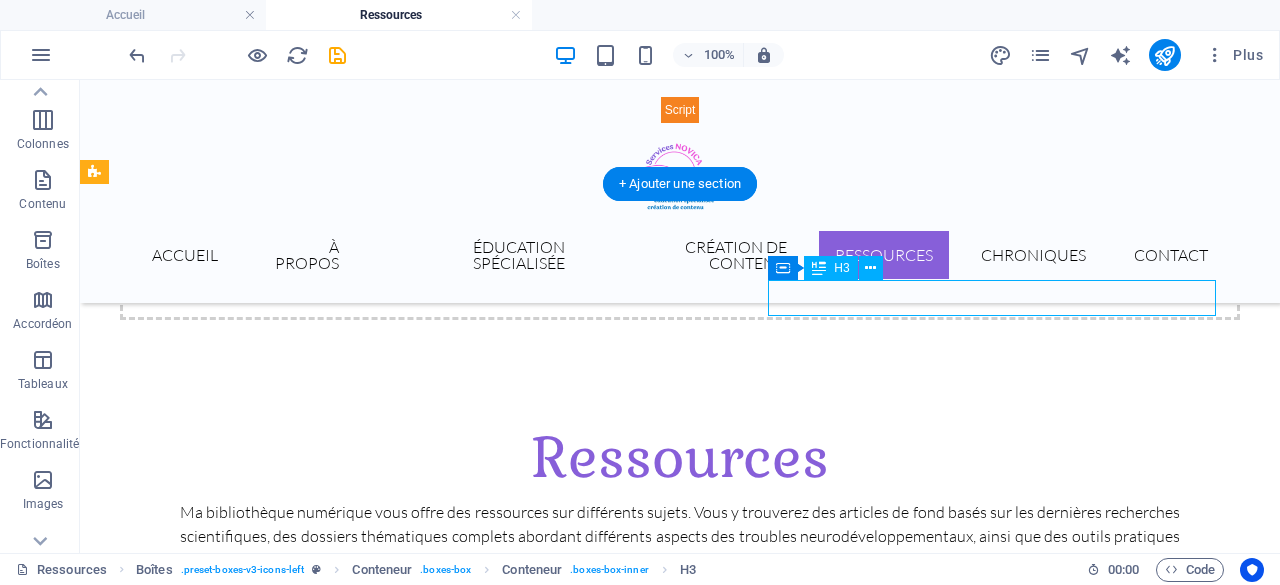 scroll, scrollTop: 603, scrollLeft: 0, axis: vertical 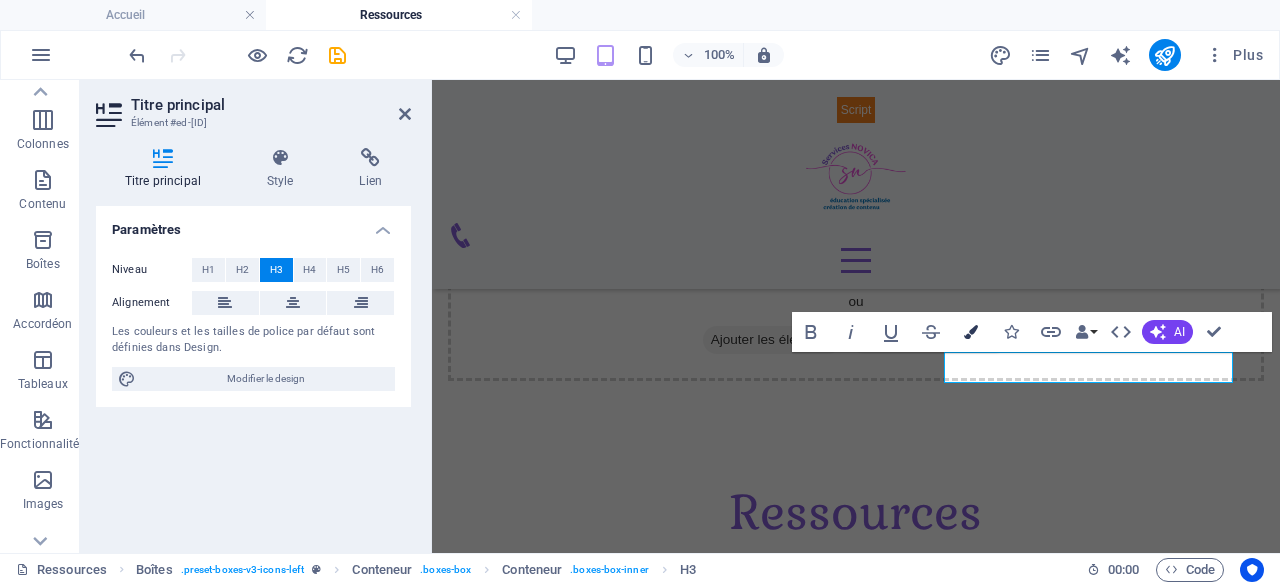 click at bounding box center (971, 332) 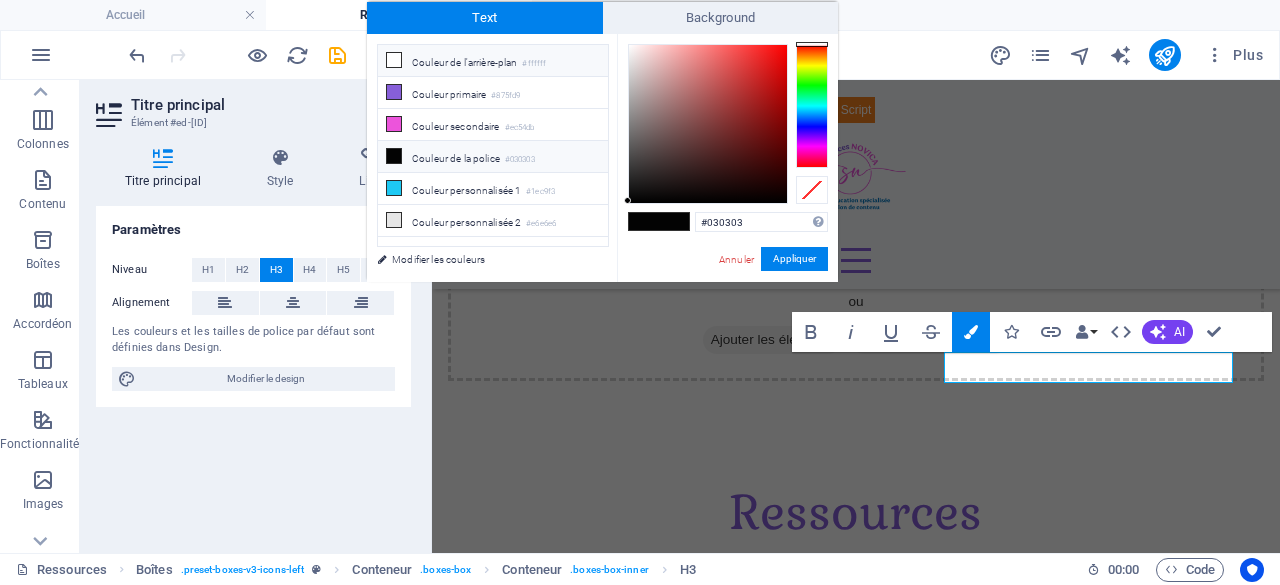 click on "Couleur de l'arrière-plan
#ffffff" at bounding box center [493, 61] 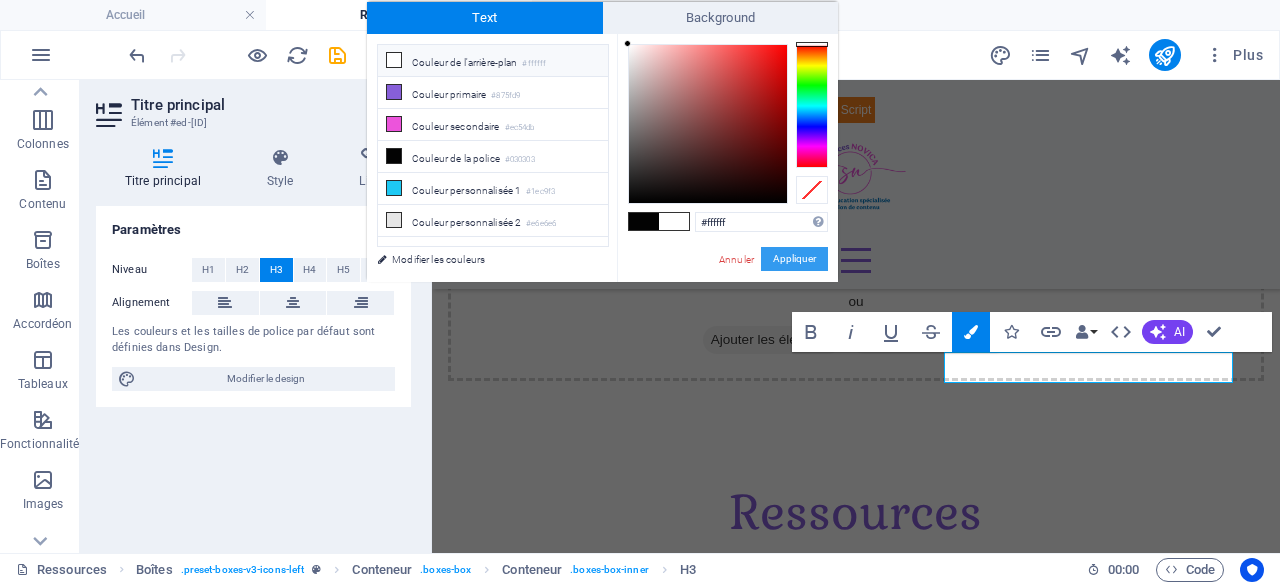click on "Appliquer" at bounding box center (794, 259) 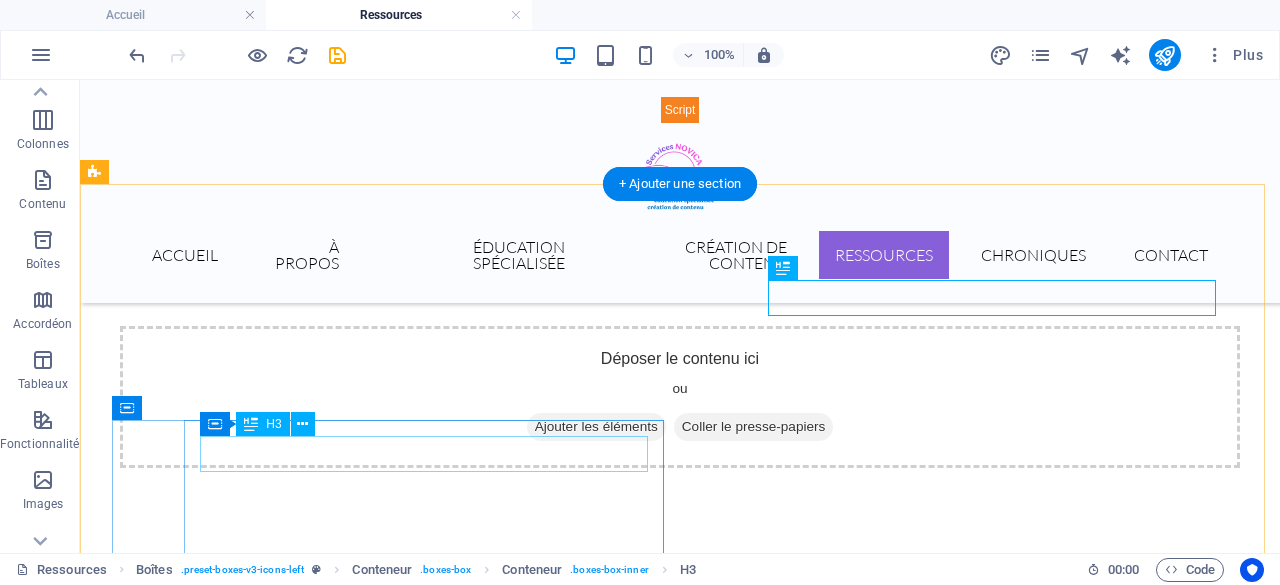 scroll, scrollTop: 664, scrollLeft: 0, axis: vertical 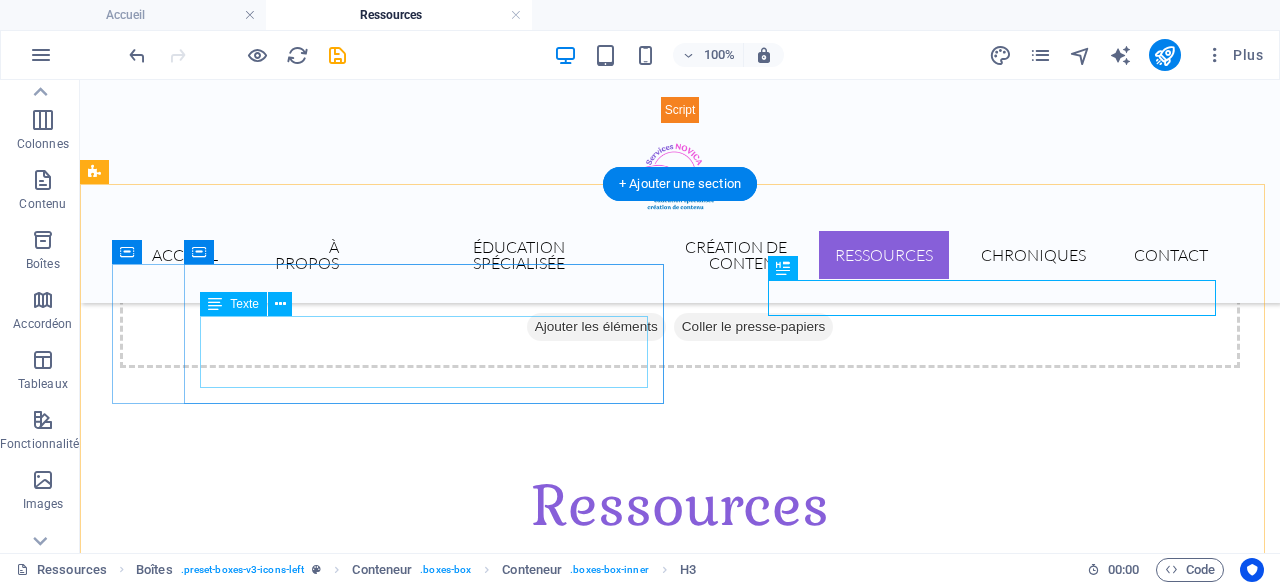 click on "Lorem ipsum dolor sit amet, consectetuer adipiscing elit. Aenean commodo ligula eget dolor. Lorem ipsum dolor sit amet, consectetuer adipiscing elit leget dolor." at bounding box center (372, 932) 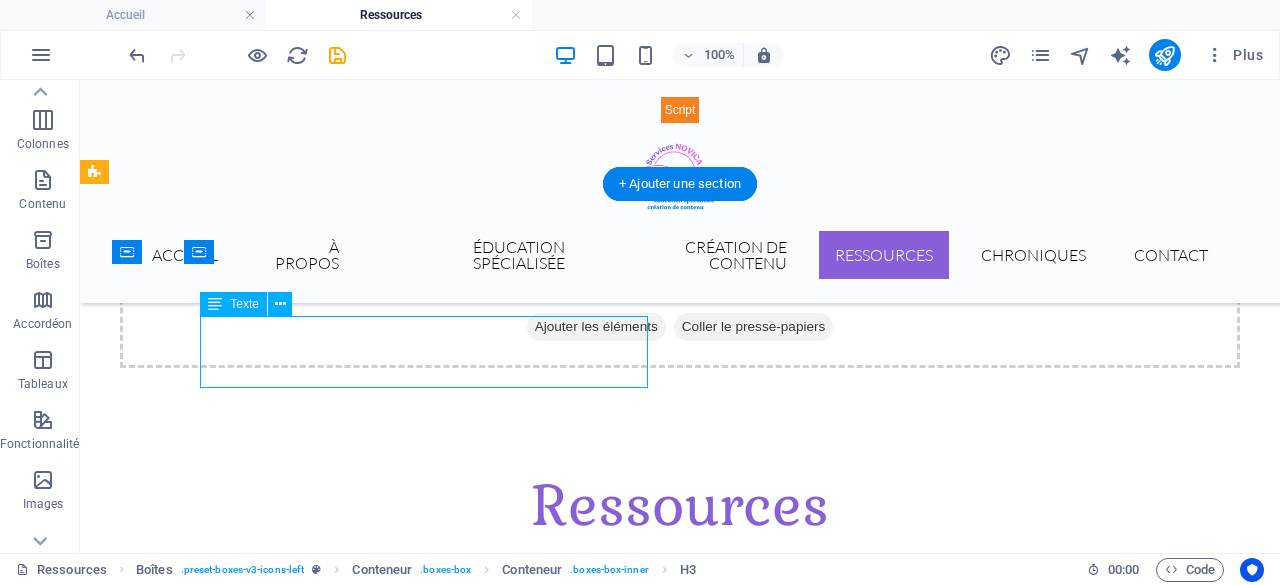 click on "Lorem ipsum dolor sit amet, consectetuer adipiscing elit. Aenean commodo ligula eget dolor. Lorem ipsum dolor sit amet, consectetuer adipiscing elit leget dolor." at bounding box center [372, 932] 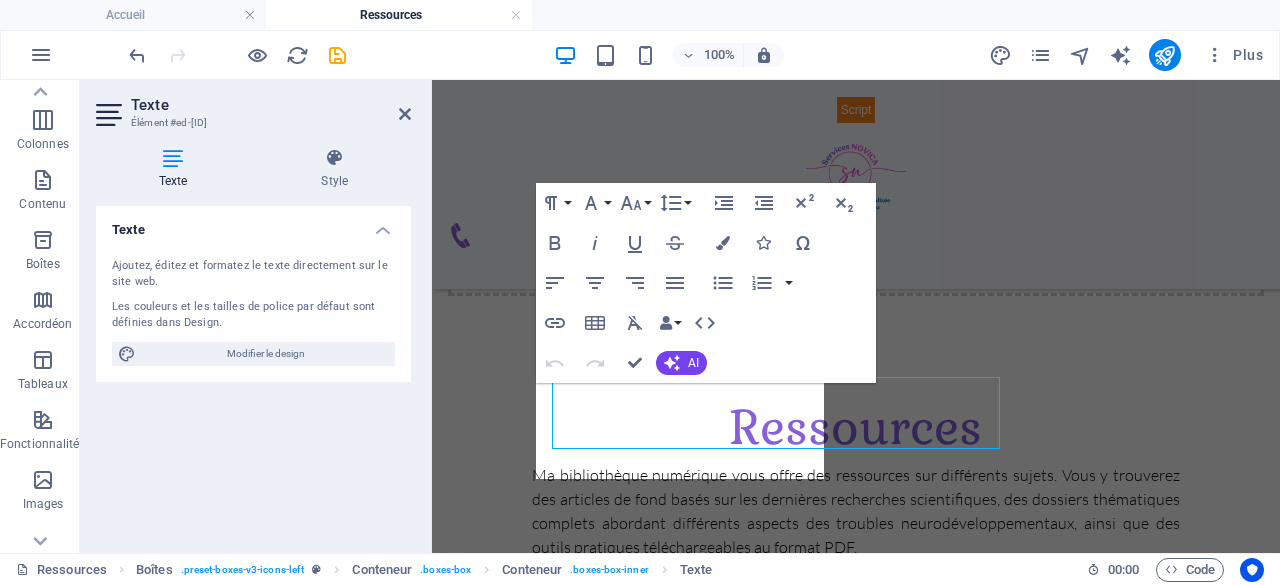 scroll, scrollTop: 603, scrollLeft: 0, axis: vertical 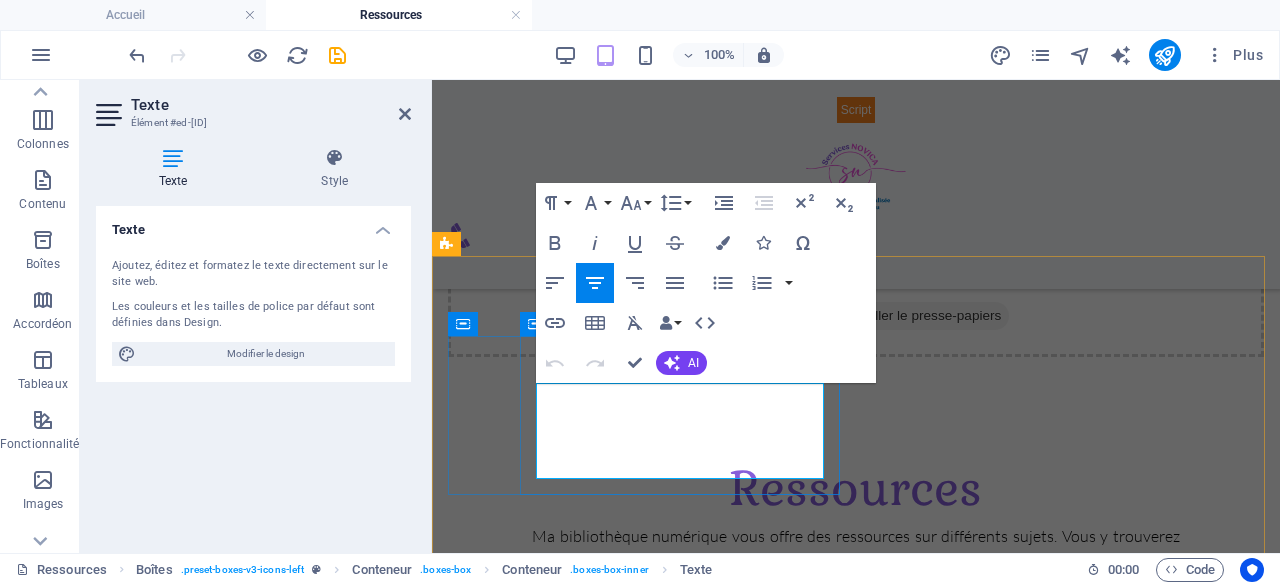 click on "Lorem ipsum dolor sit amet, consectetuer adipiscing elit. Aenean commodo ligula eget dolor. Lorem ipsum dolor sit amet, consectetuer adipiscing elit leget dolor." at bounding box center [648, 951] 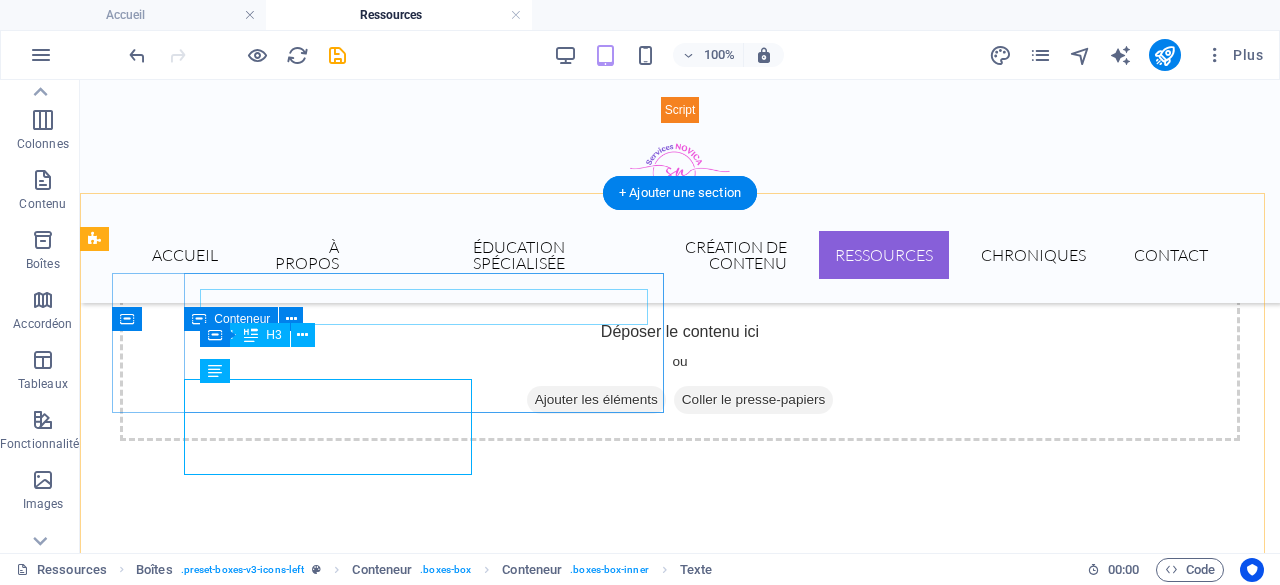 scroll, scrollTop: 597, scrollLeft: 0, axis: vertical 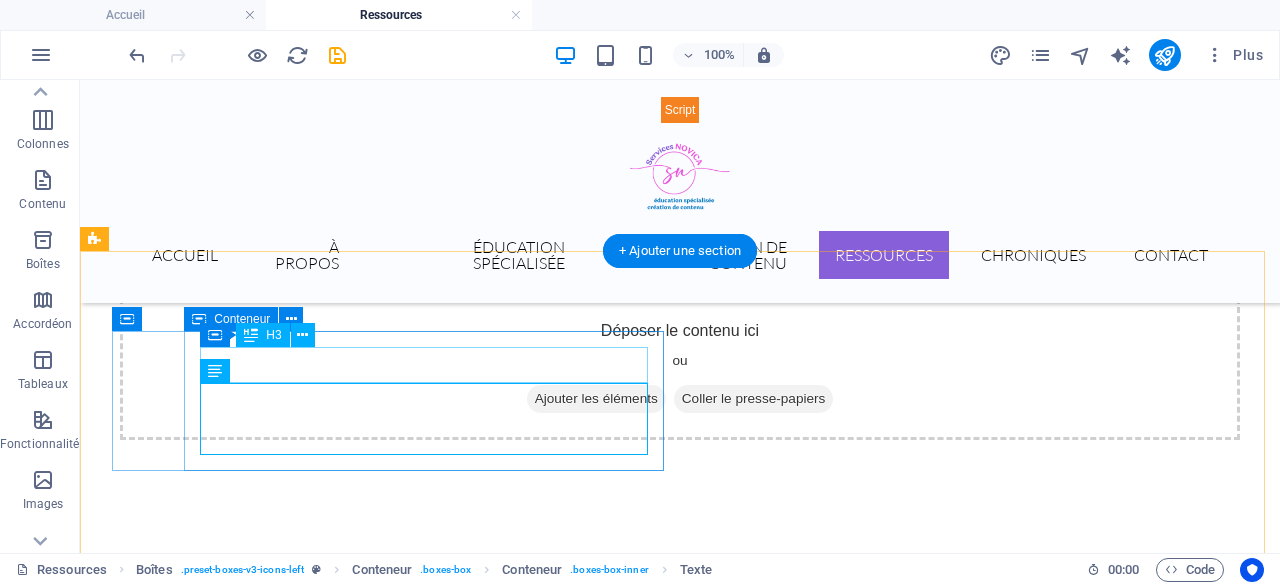 click on "Headline" at bounding box center (372, 950) 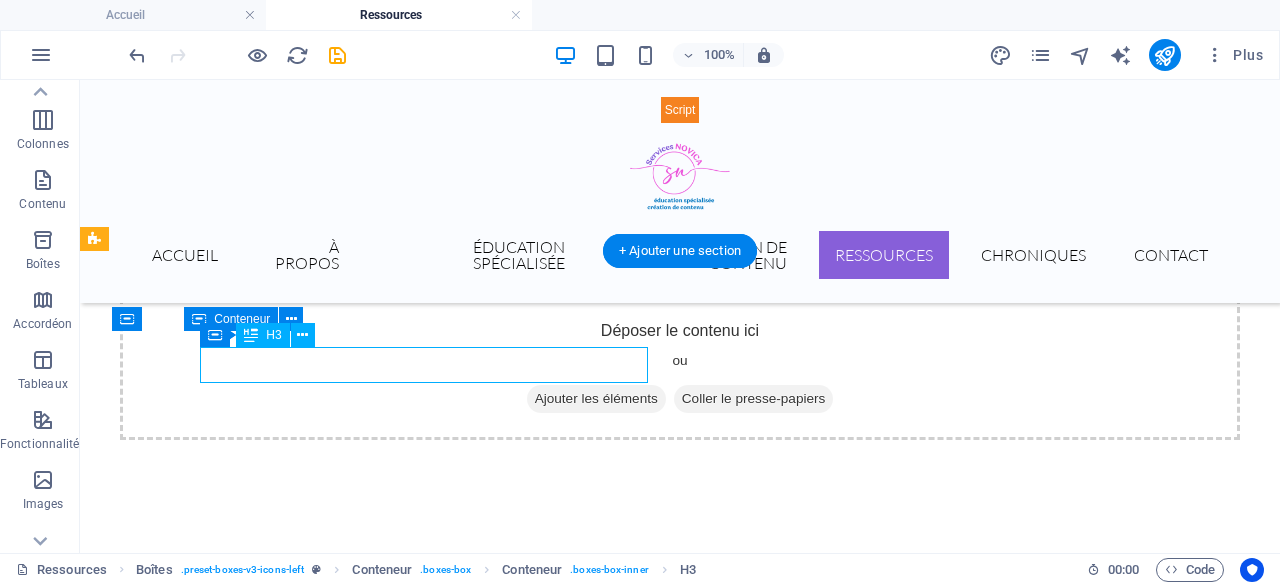 click on "Headline" at bounding box center (372, 950) 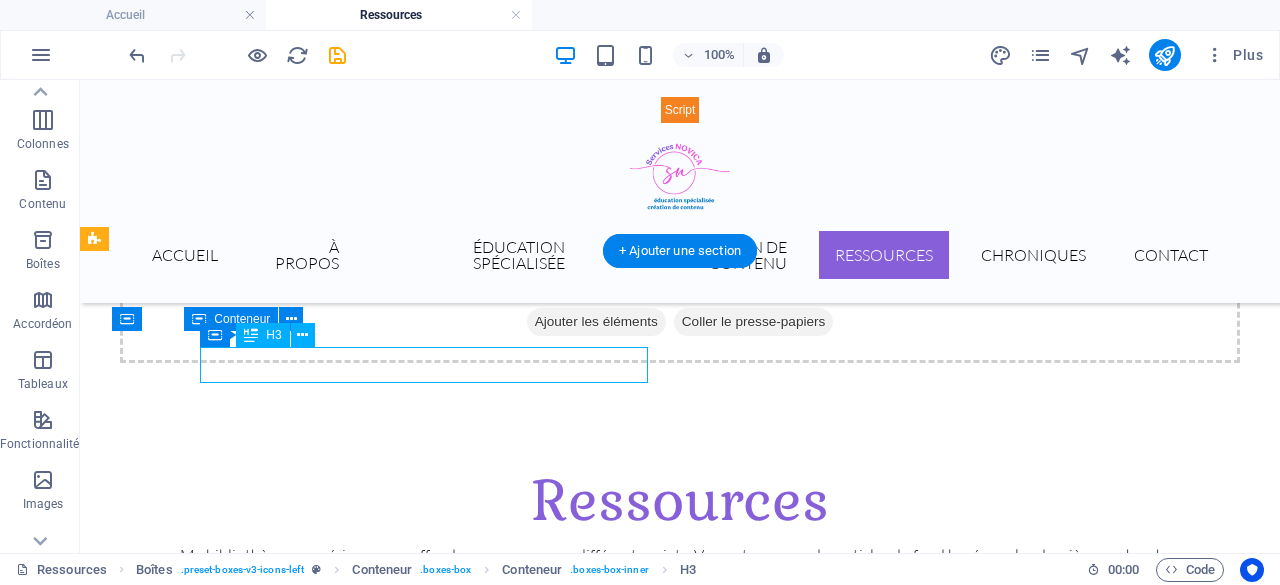 scroll, scrollTop: 548, scrollLeft: 0, axis: vertical 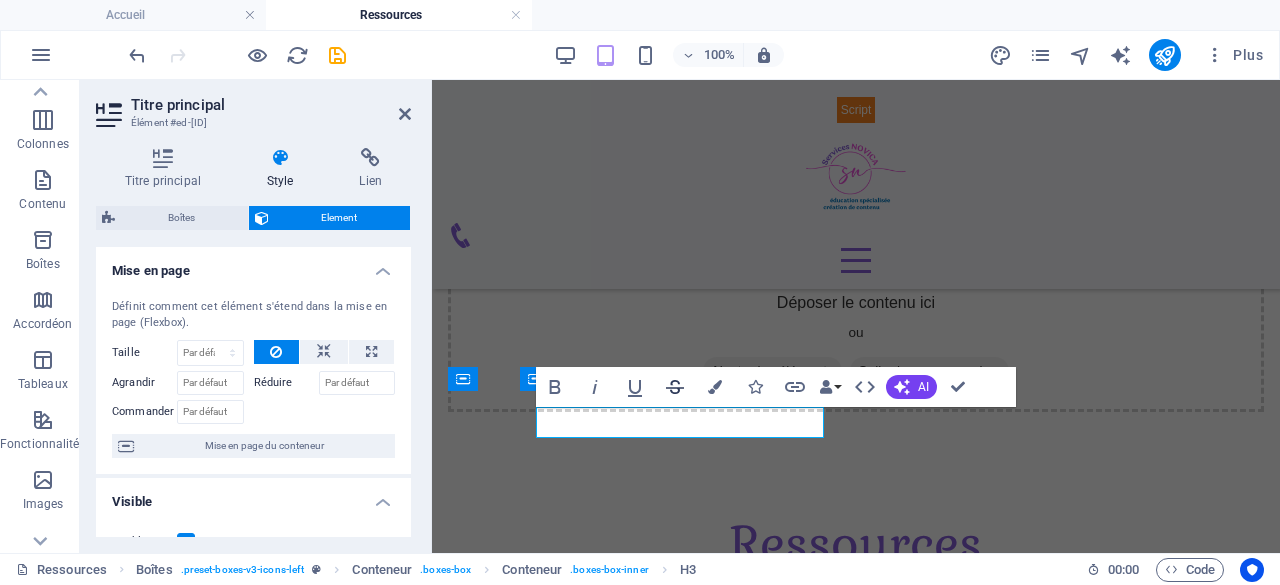 type 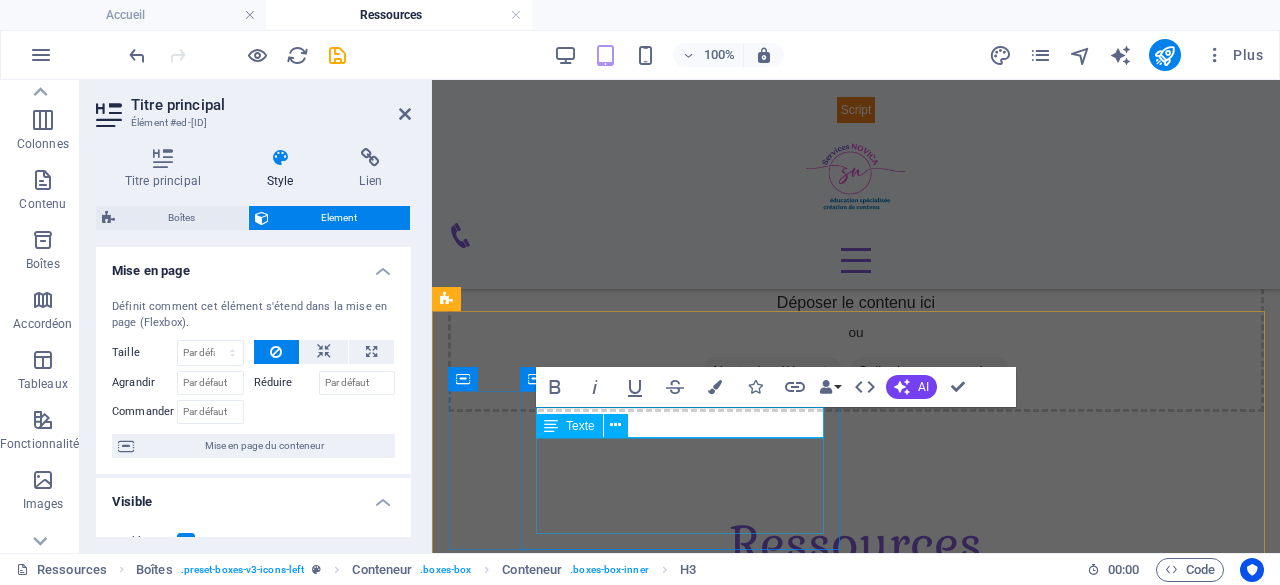 click on "Lorem ipsum dolor sit amet, consectetuer adipiscing elit. Aenean commodo ligula eget dolor. Lorem ipsum dolor sit amet, consectetuer adipiscing elit leget dolor." at bounding box center (648, 1006) 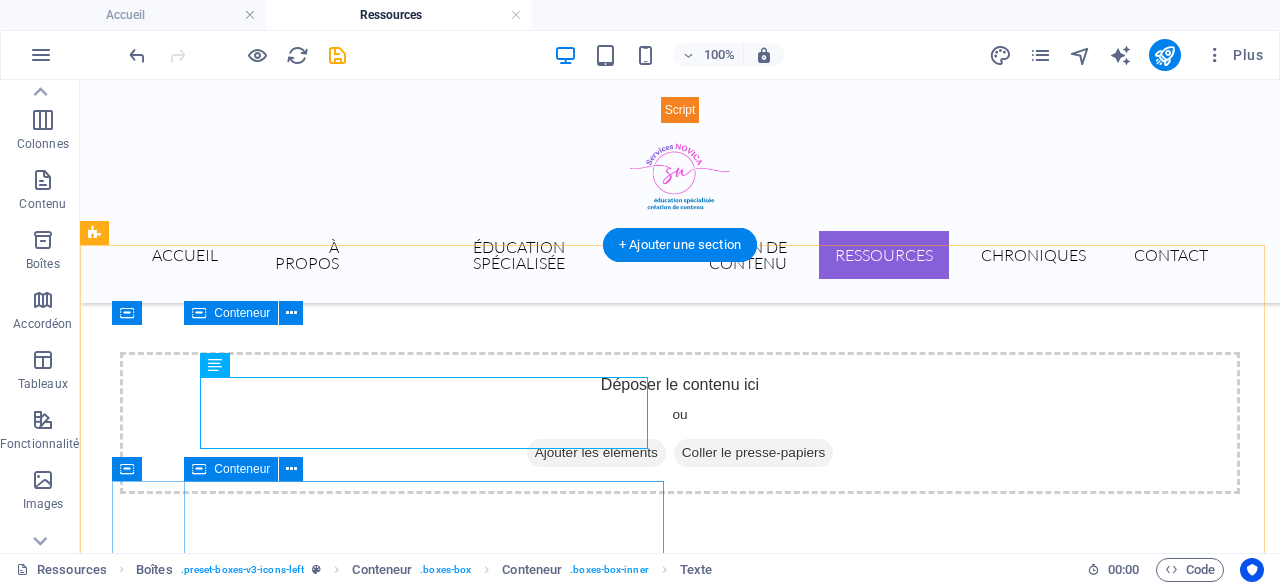 scroll, scrollTop: 603, scrollLeft: 0, axis: vertical 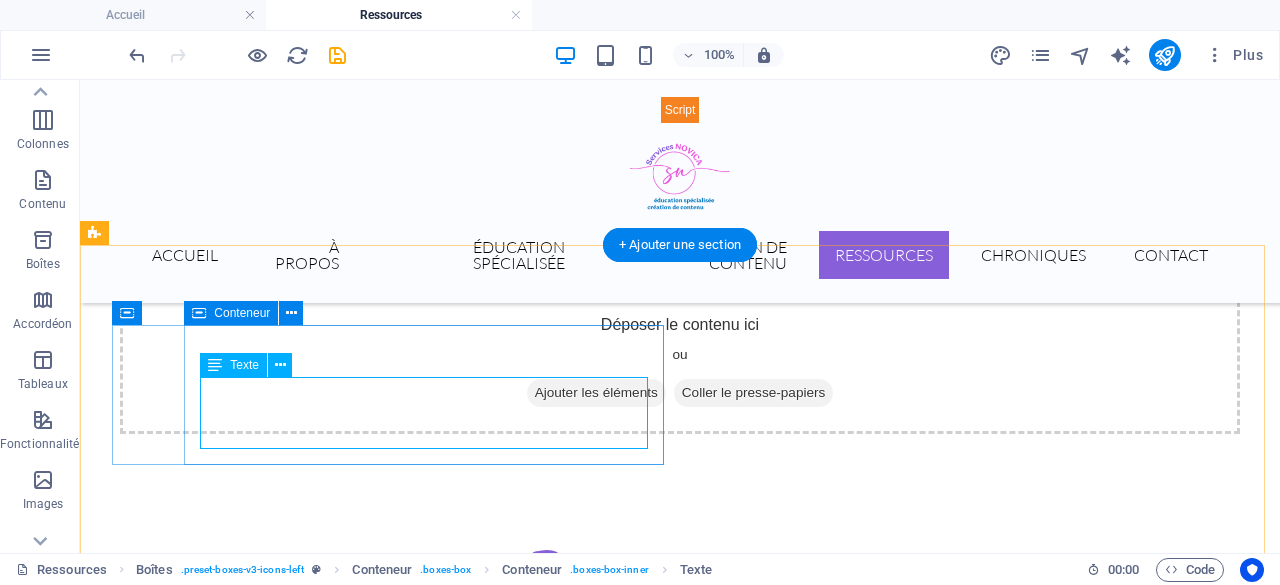 click on "Lorem ipsum dolor sit amet, consectetuer adipiscing elit. Aenean commodo ligula eget dolor. Lorem ipsum dolor sit amet, consectetuer adipiscing elit leget dolor." at bounding box center (372, 998) 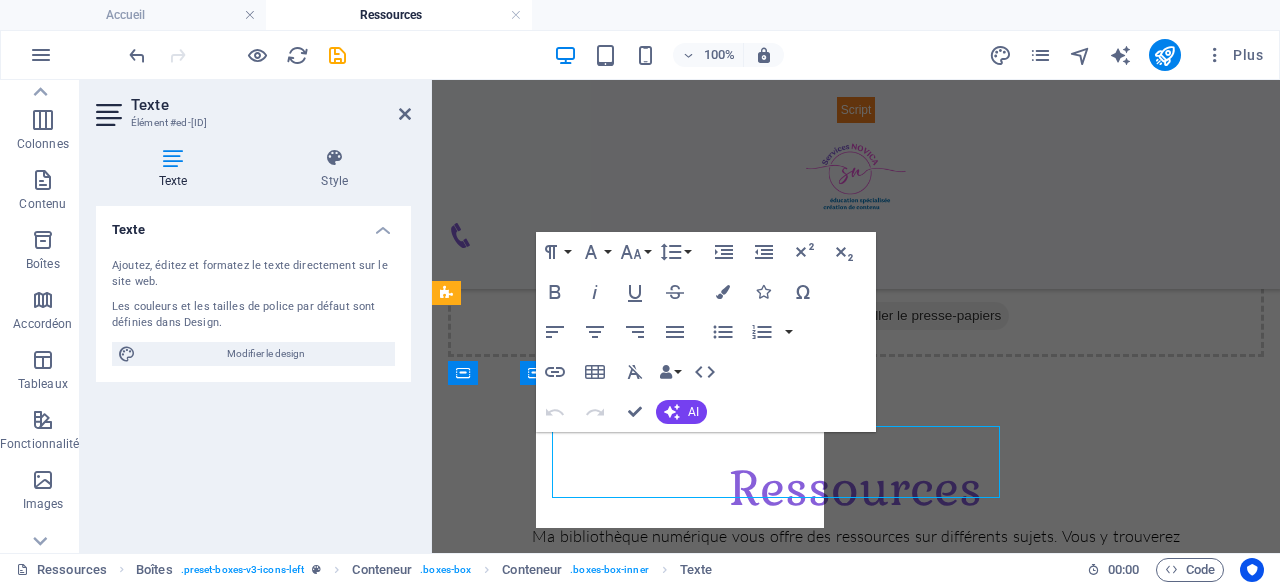scroll, scrollTop: 554, scrollLeft: 0, axis: vertical 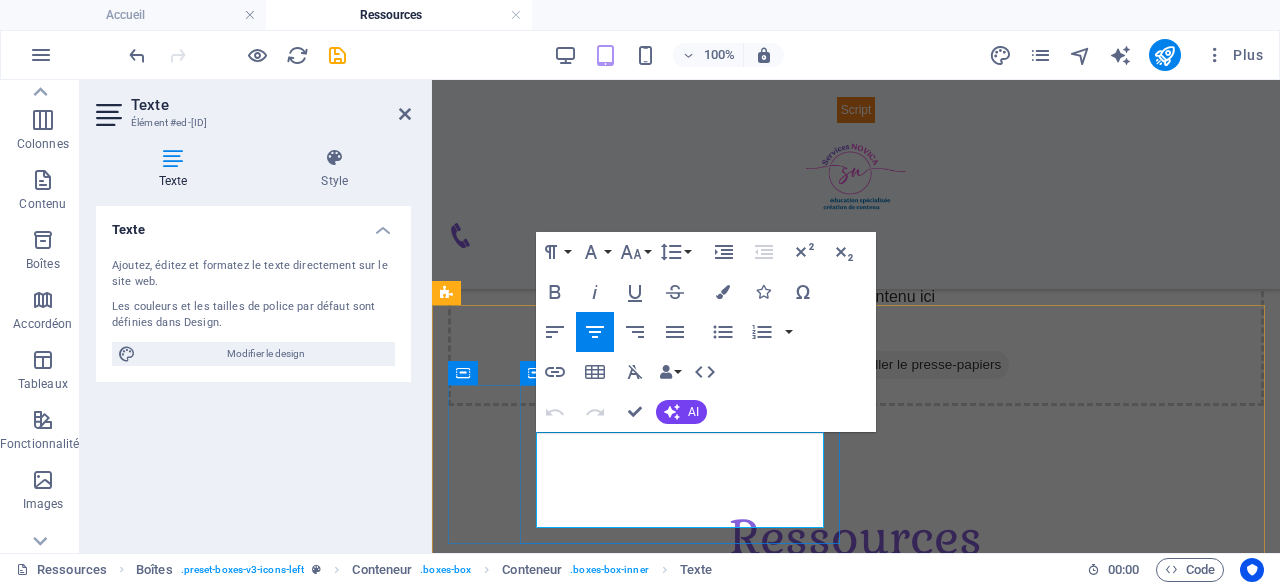 drag, startPoint x: 541, startPoint y: 445, endPoint x: 815, endPoint y: 511, distance: 281.83682 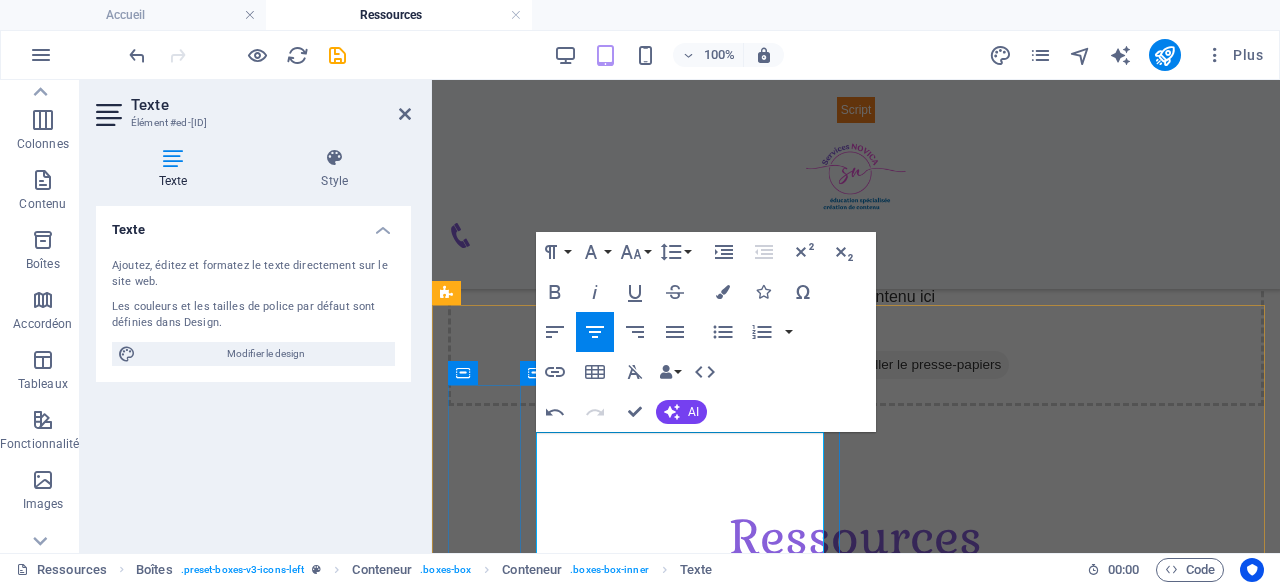 scroll, scrollTop: 1780, scrollLeft: 6, axis: both 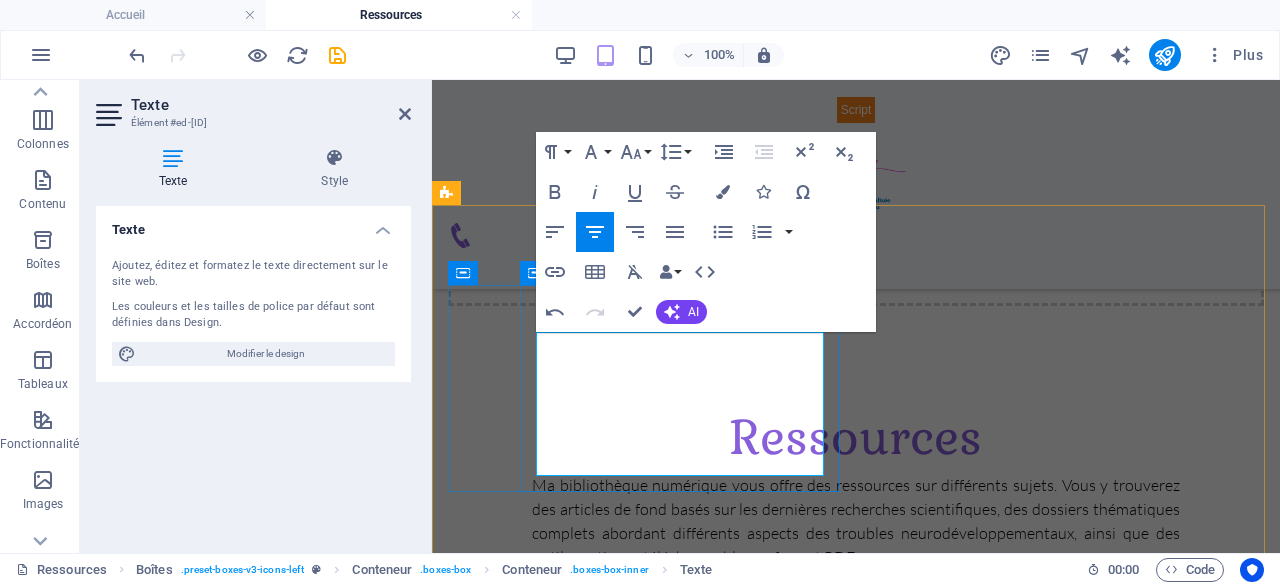 drag, startPoint x: 605, startPoint y: 393, endPoint x: 764, endPoint y: 473, distance: 177.99158 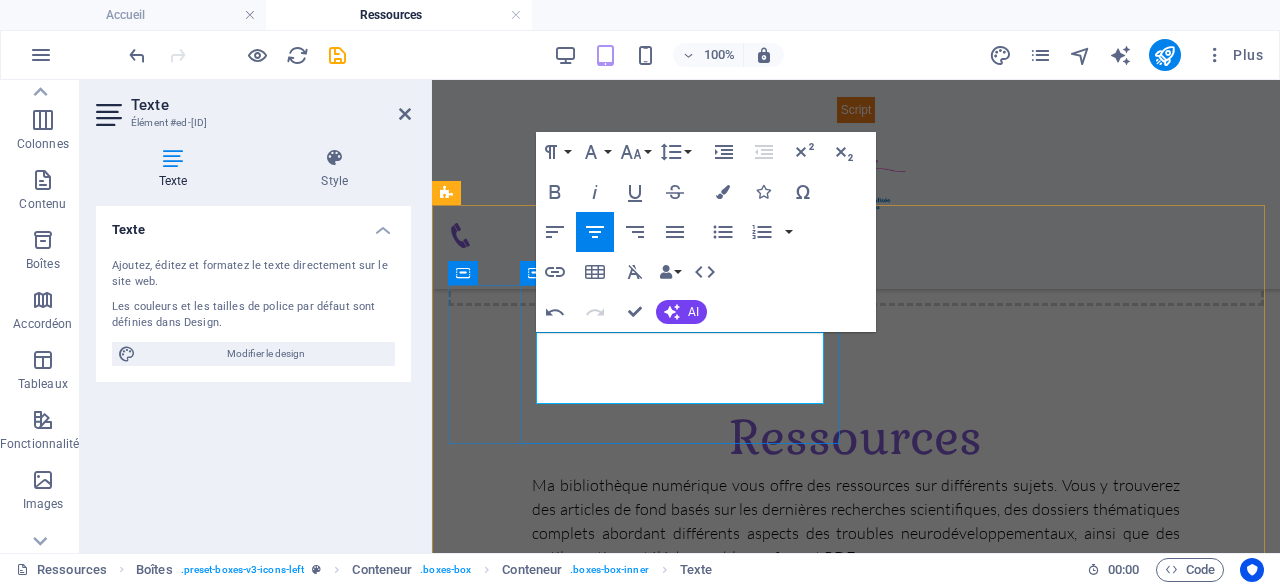 drag, startPoint x: 728, startPoint y: 390, endPoint x: 636, endPoint y: 397, distance: 92.26592 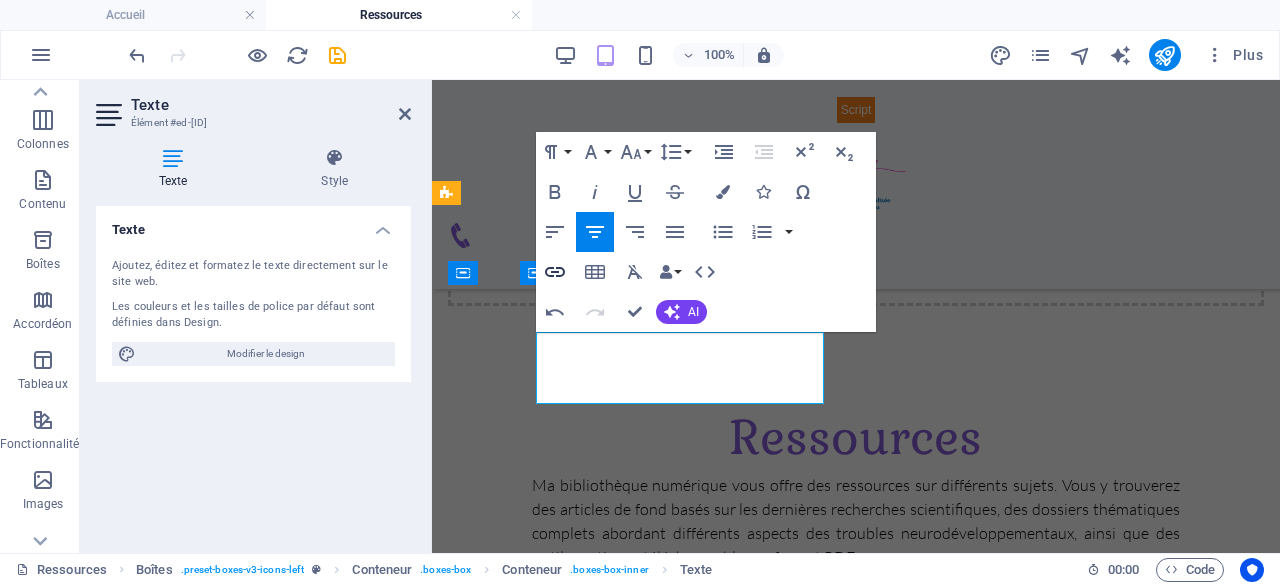 click 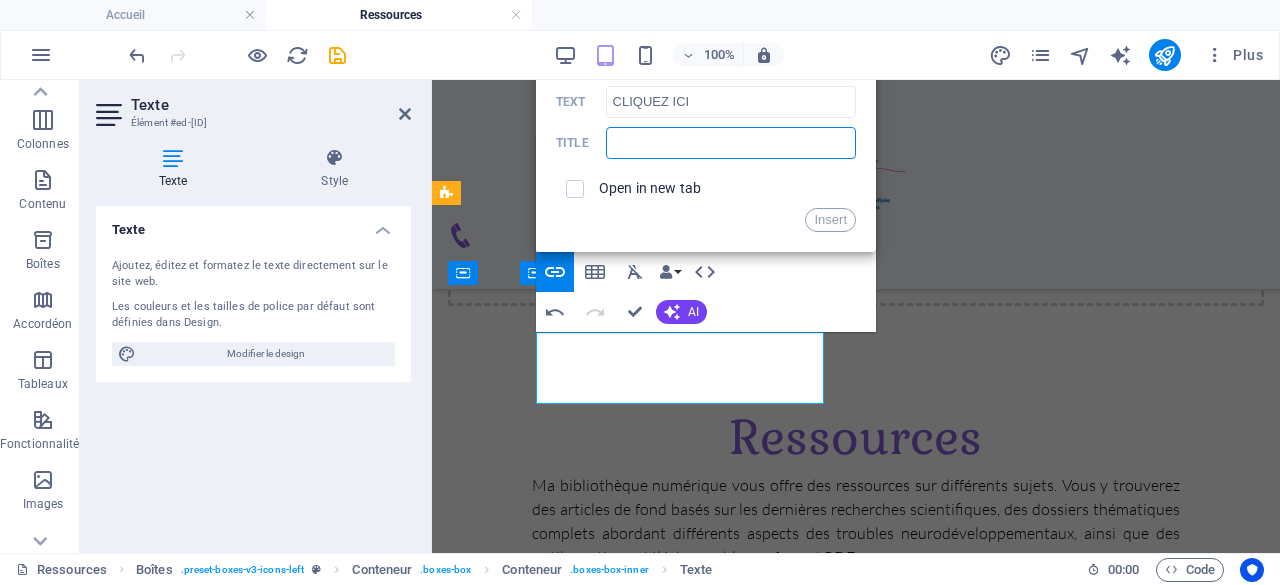 click at bounding box center [731, 143] 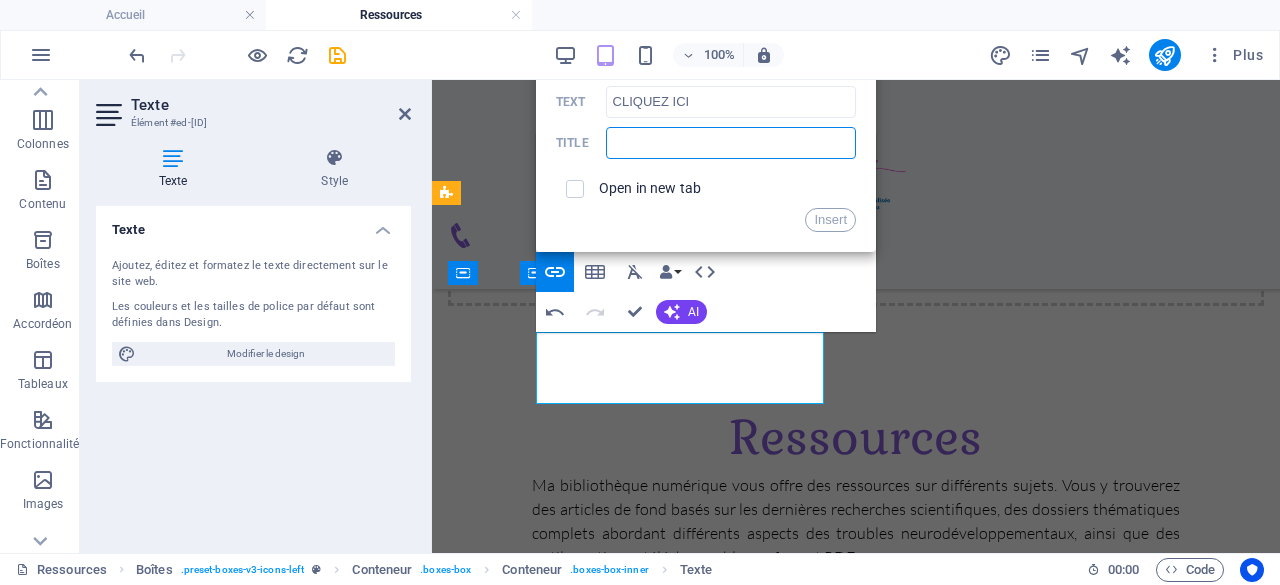 paste on "https://docs.google.com/spreadsheets/d/1o6JX_PyNr6YL6C_8FDRDAs9mC1nv01EGp0Bj-p8qp0o/edit?usp=sharing" 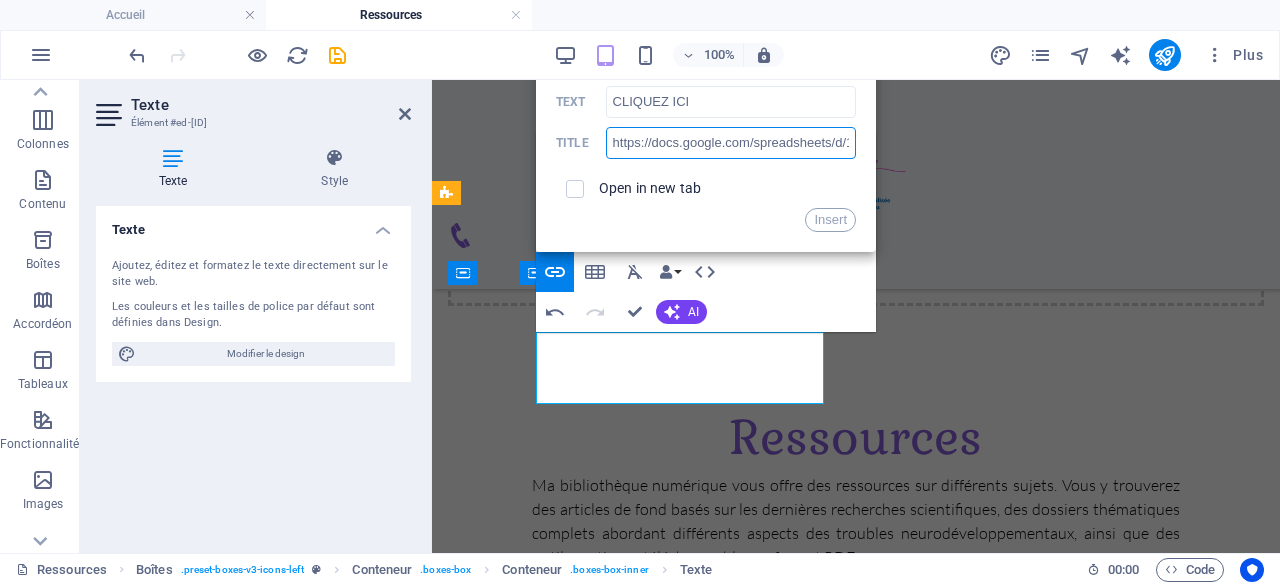 scroll, scrollTop: 0, scrollLeft: 432, axis: horizontal 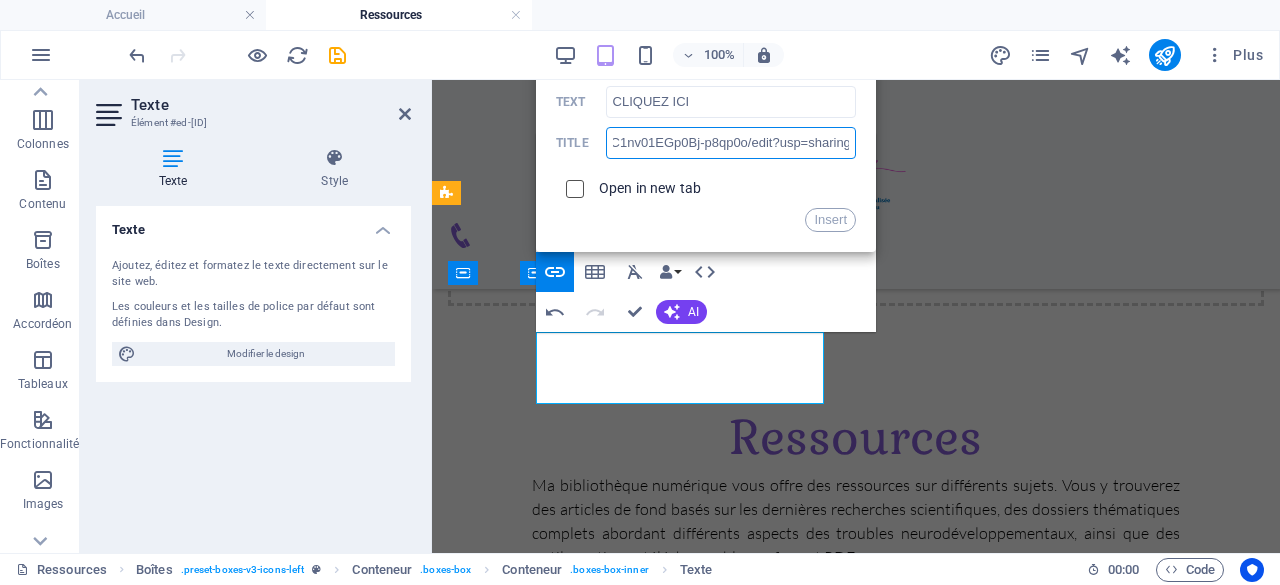 type on "https://docs.google.com/spreadsheets/d/1o6JX_PyNr6YL6C_8FDRDAs9mC1nv01EGp0Bj-p8qp0o/edit?usp=sharing" 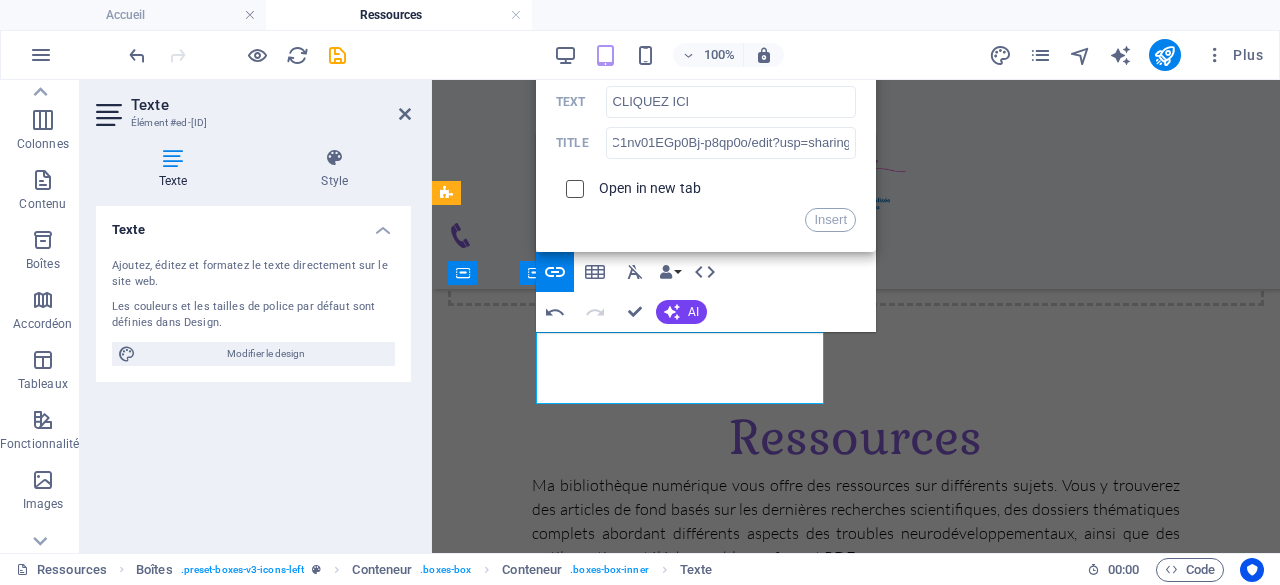 click at bounding box center [572, 186] 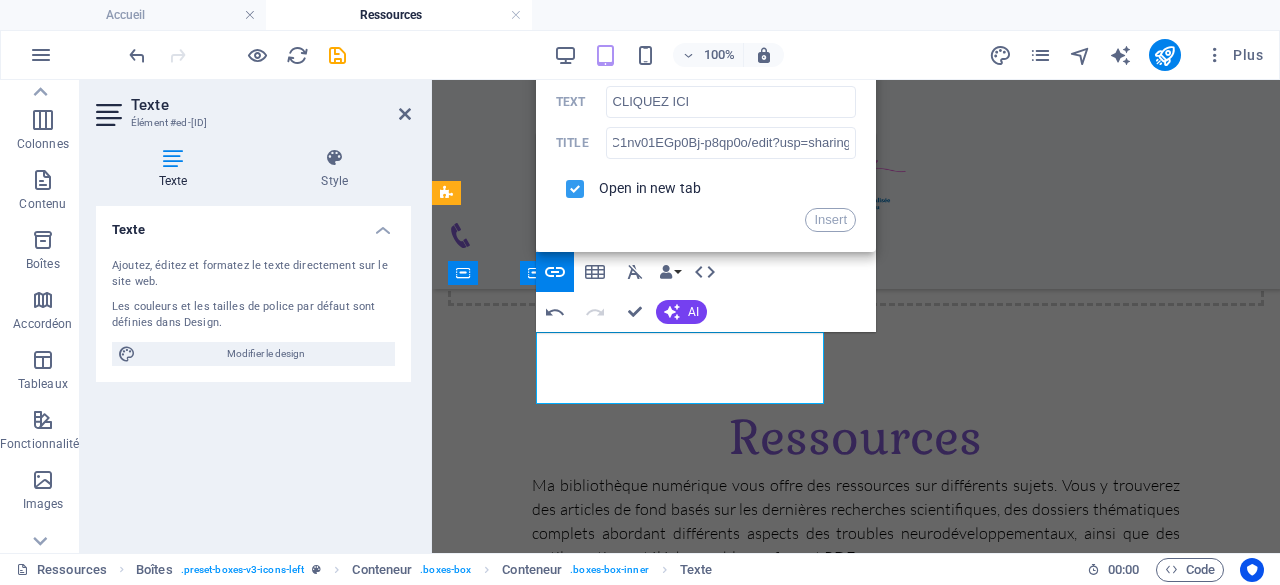 scroll, scrollTop: 0, scrollLeft: 0, axis: both 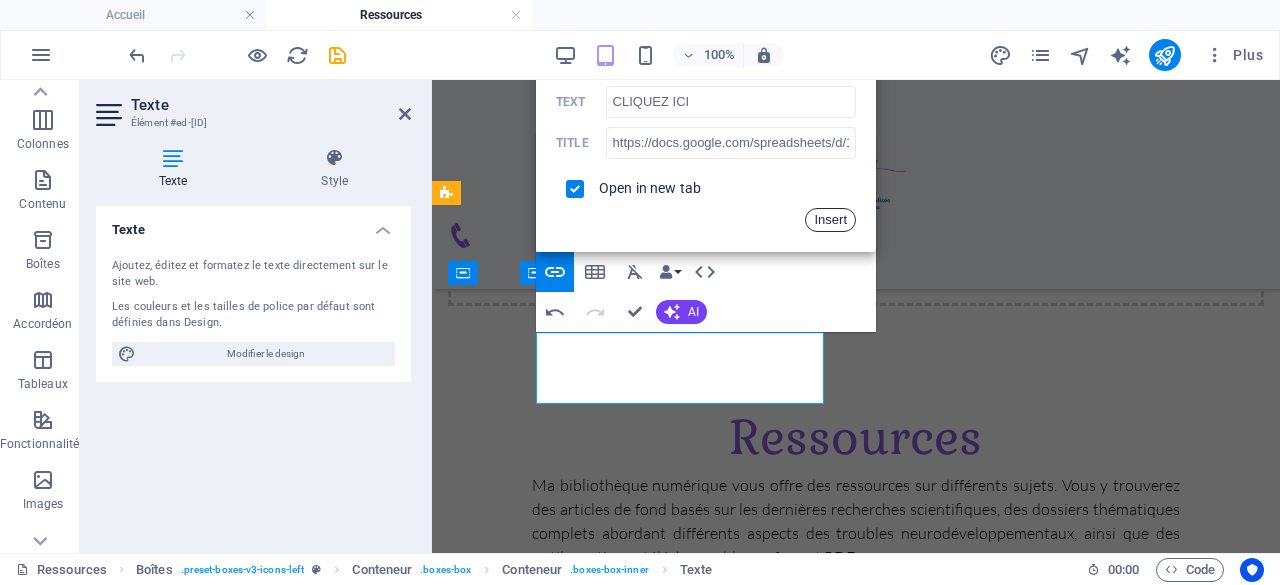 click on "Insert" at bounding box center [830, 220] 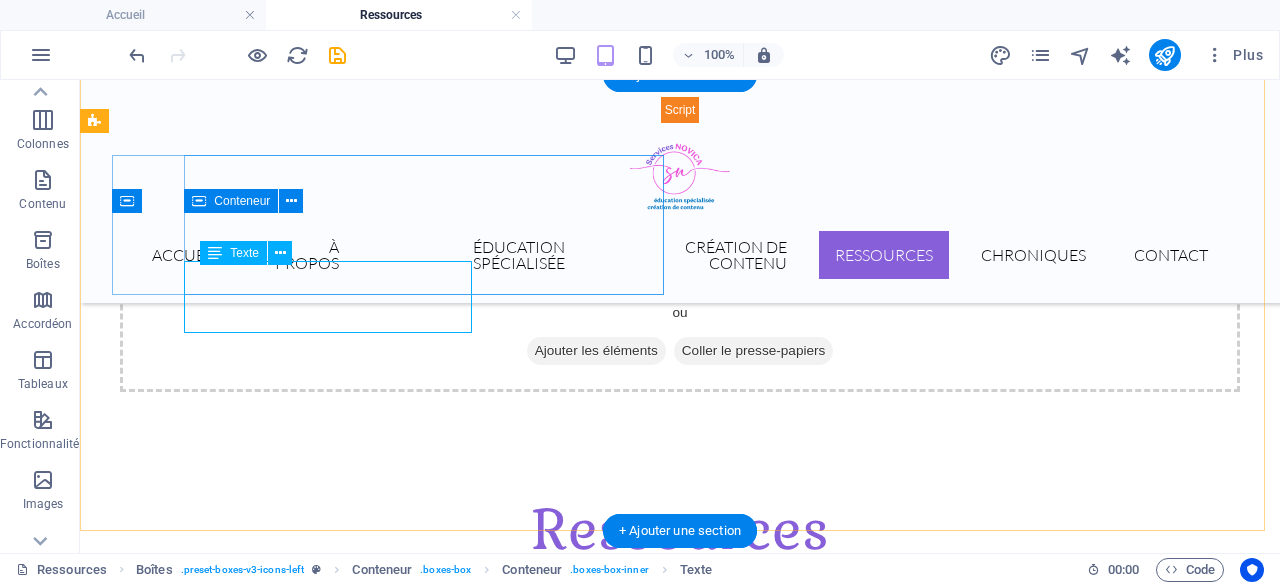 scroll, scrollTop: 715, scrollLeft: 0, axis: vertical 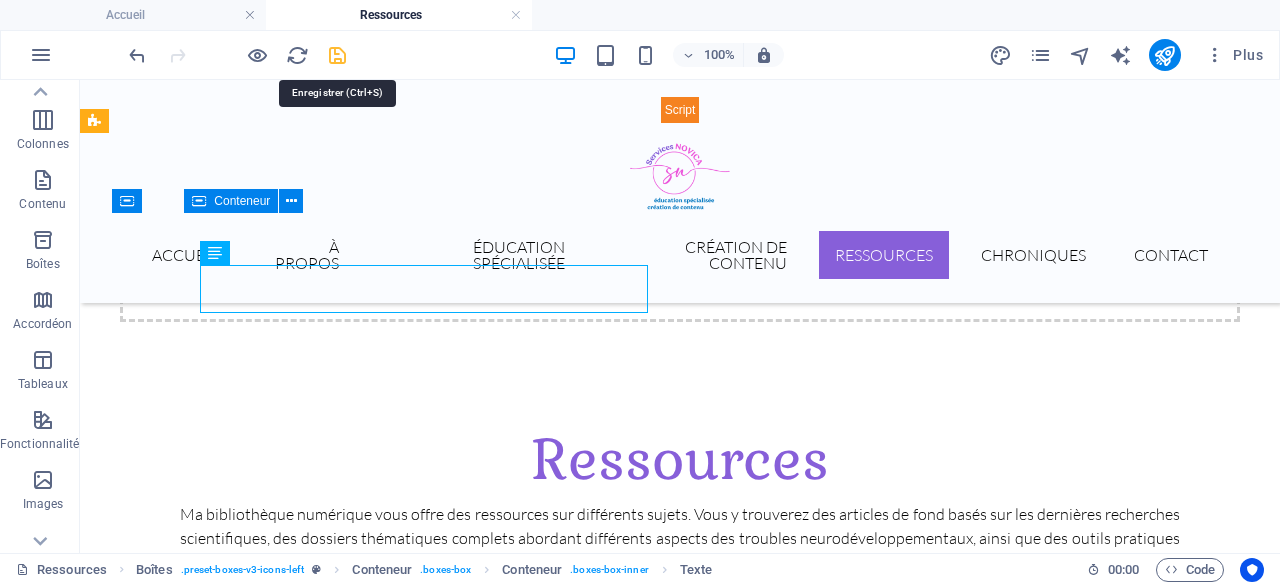 click at bounding box center [337, 55] 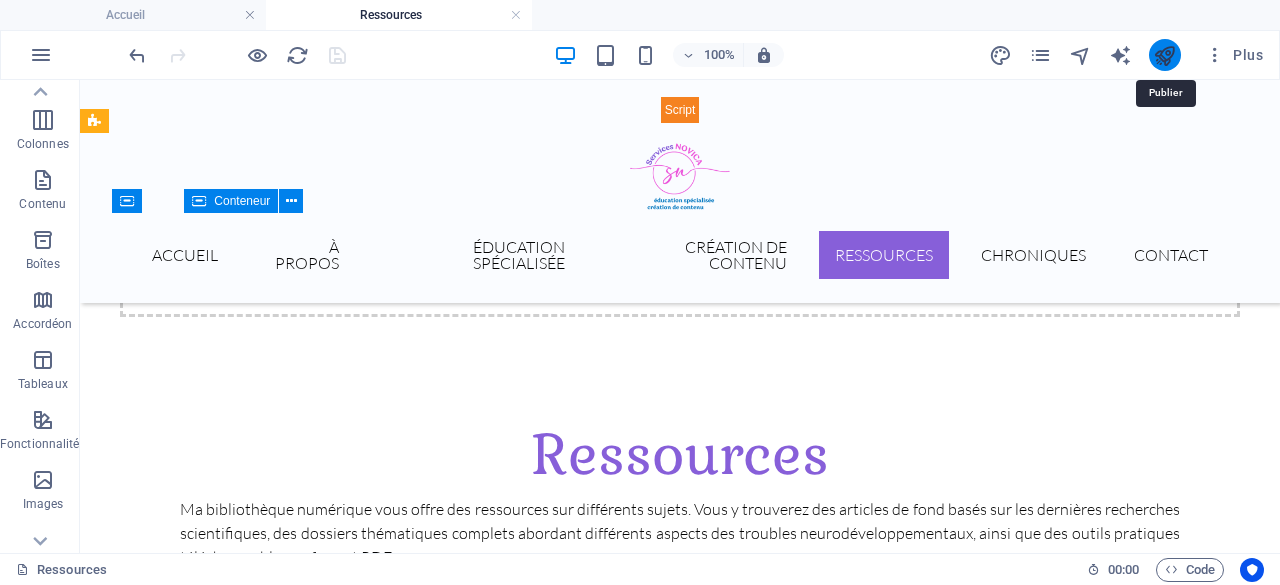click at bounding box center [1164, 55] 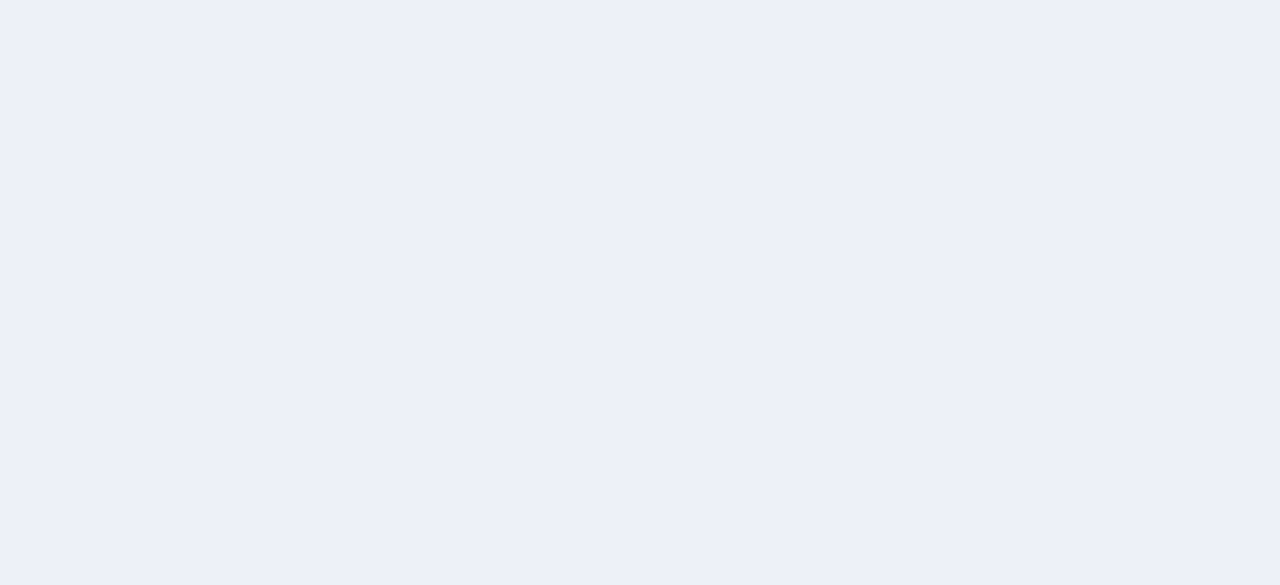 scroll, scrollTop: 0, scrollLeft: 0, axis: both 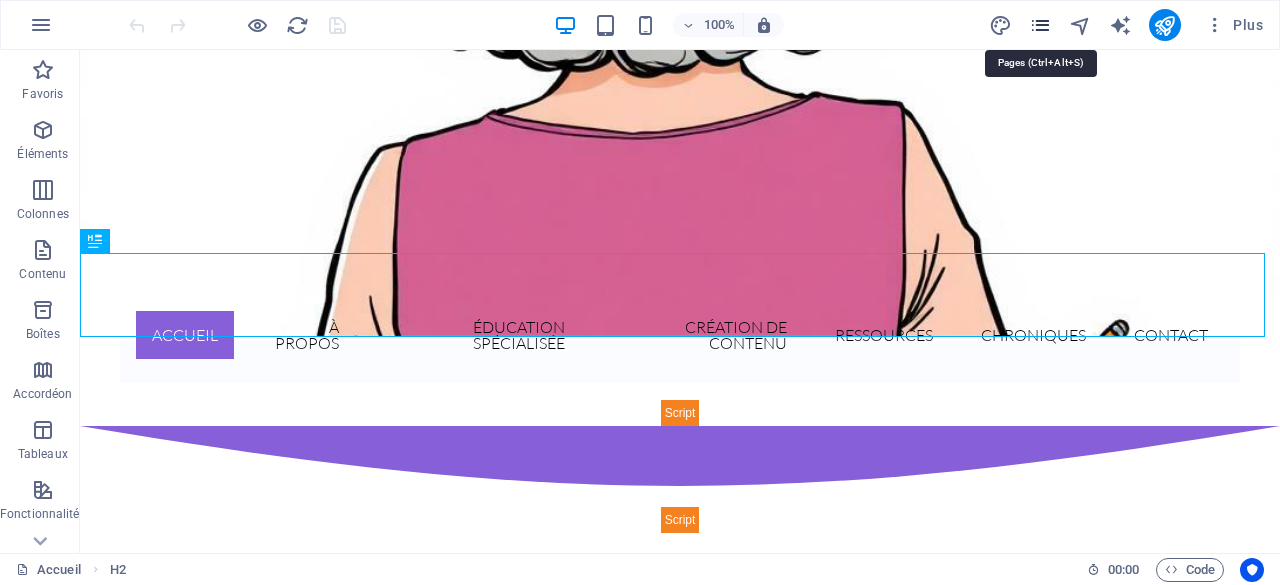 click at bounding box center [1040, 25] 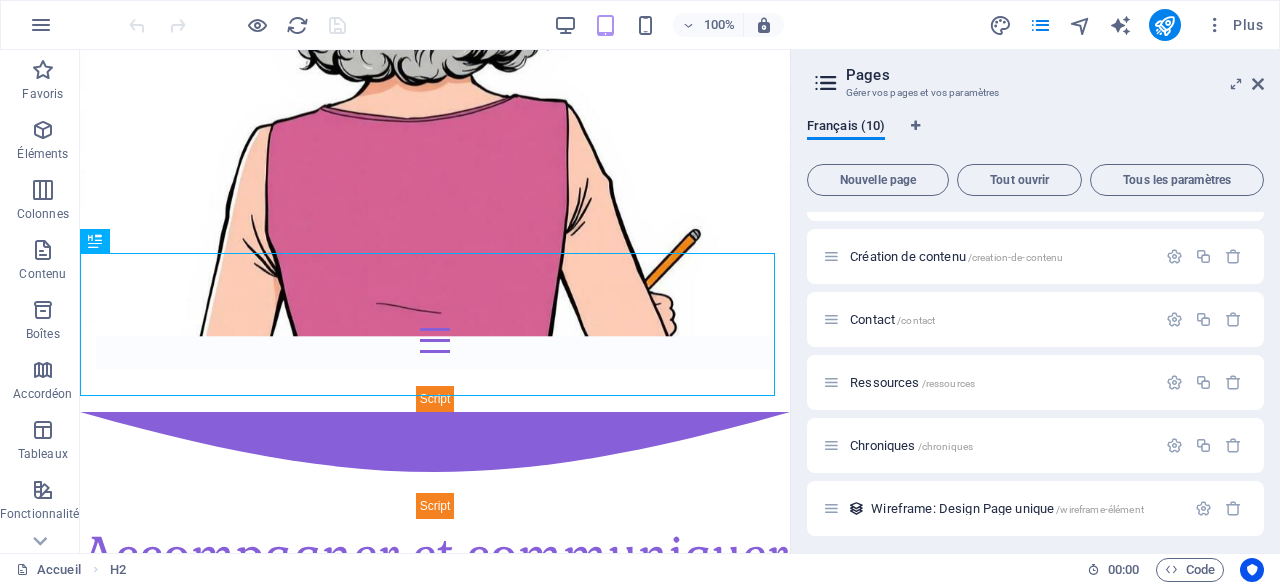 scroll, scrollTop: 200, scrollLeft: 0, axis: vertical 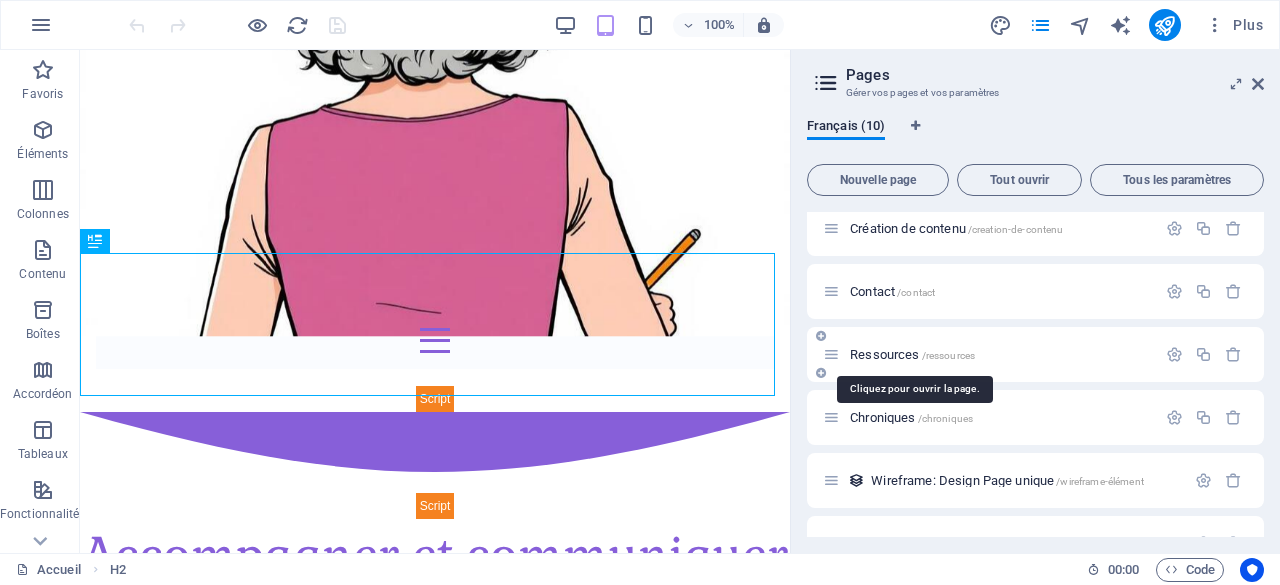 click on "Ressources /ressources" at bounding box center [912, 354] 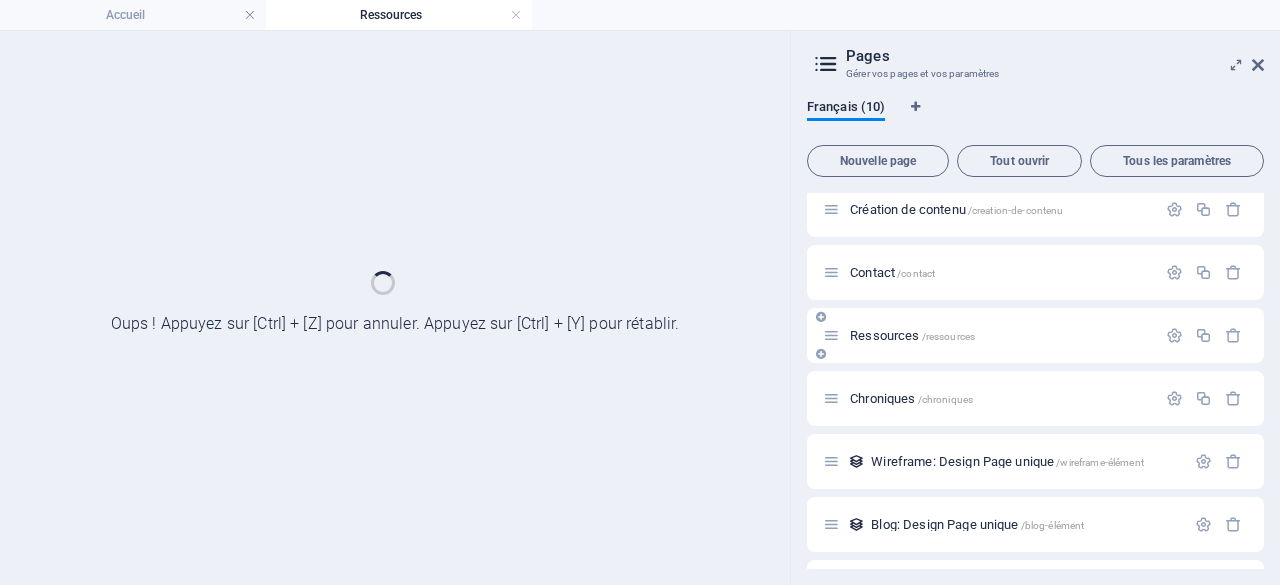 scroll, scrollTop: 0, scrollLeft: 0, axis: both 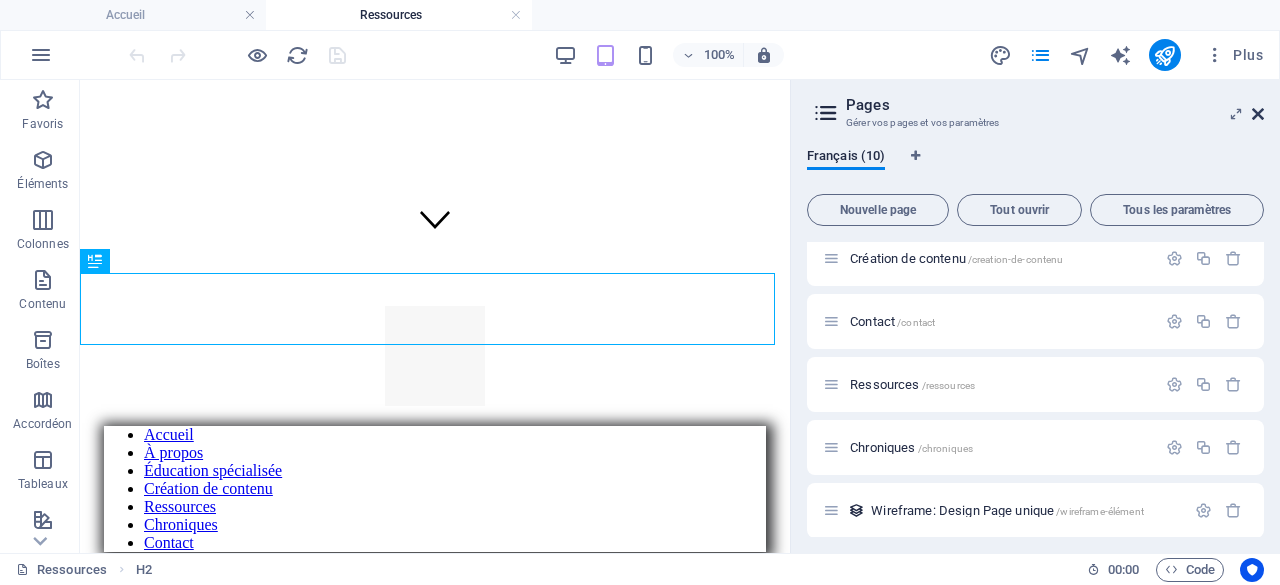 click at bounding box center [1258, 114] 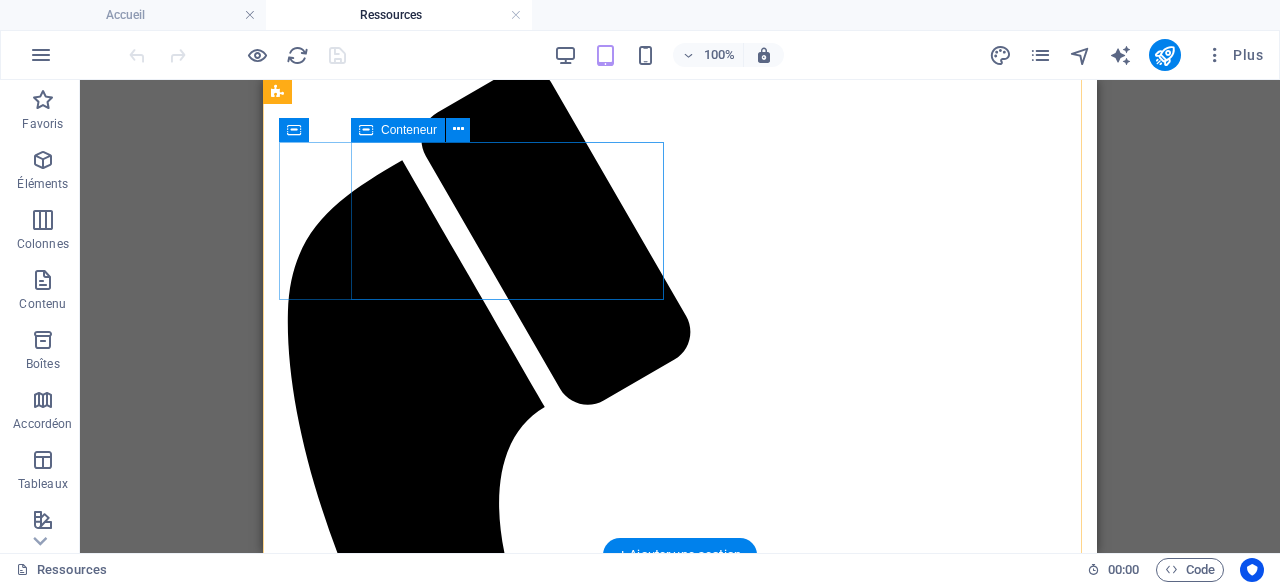 scroll, scrollTop: 699, scrollLeft: 0, axis: vertical 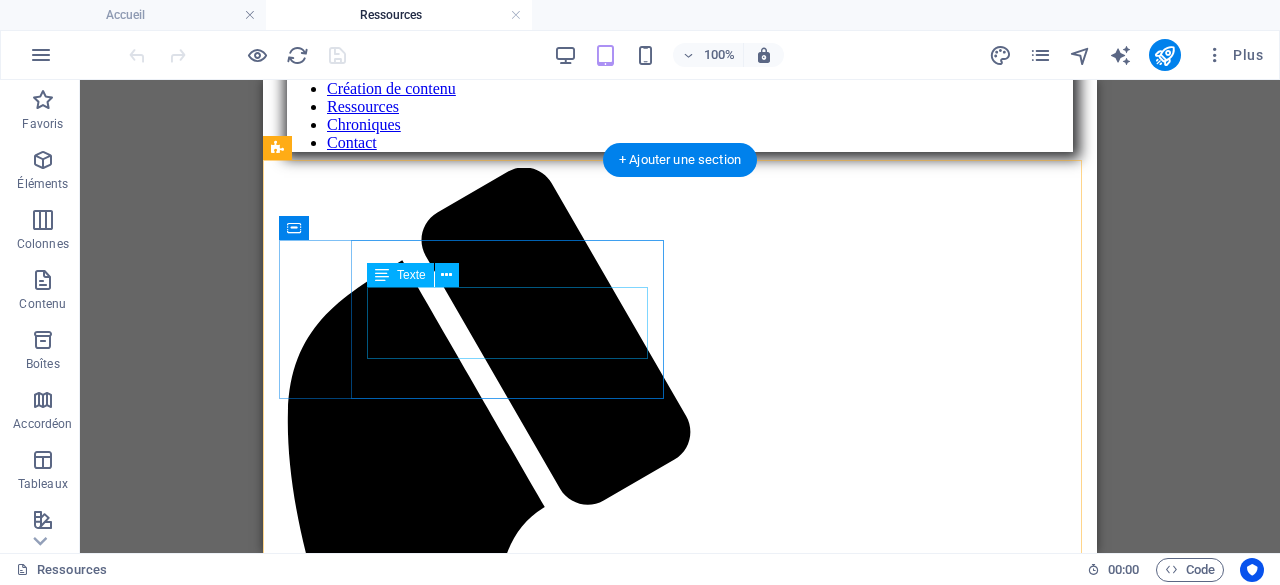 click on "Voici plusieurs ressources, mises à jour à chaque mois, en lien avec l'autisme. CLIQUEZ ICI" at bounding box center (680, 2363) 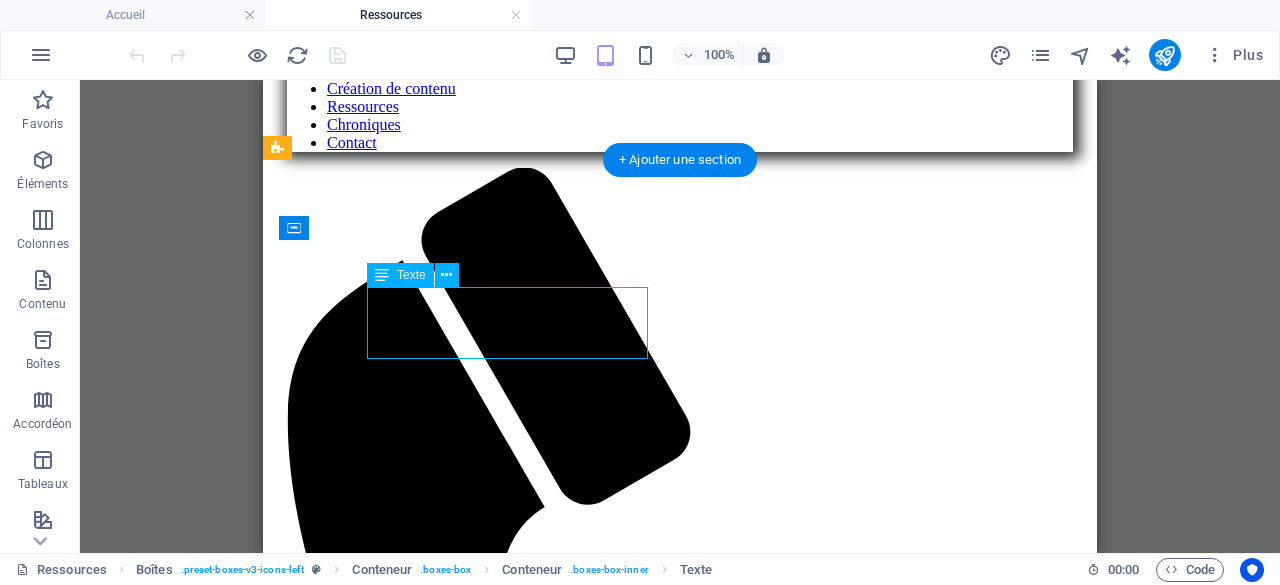 click on "Voici plusieurs ressources, mises à jour à chaque mois, en lien avec l'autisme. CLIQUEZ ICI" at bounding box center (680, 2363) 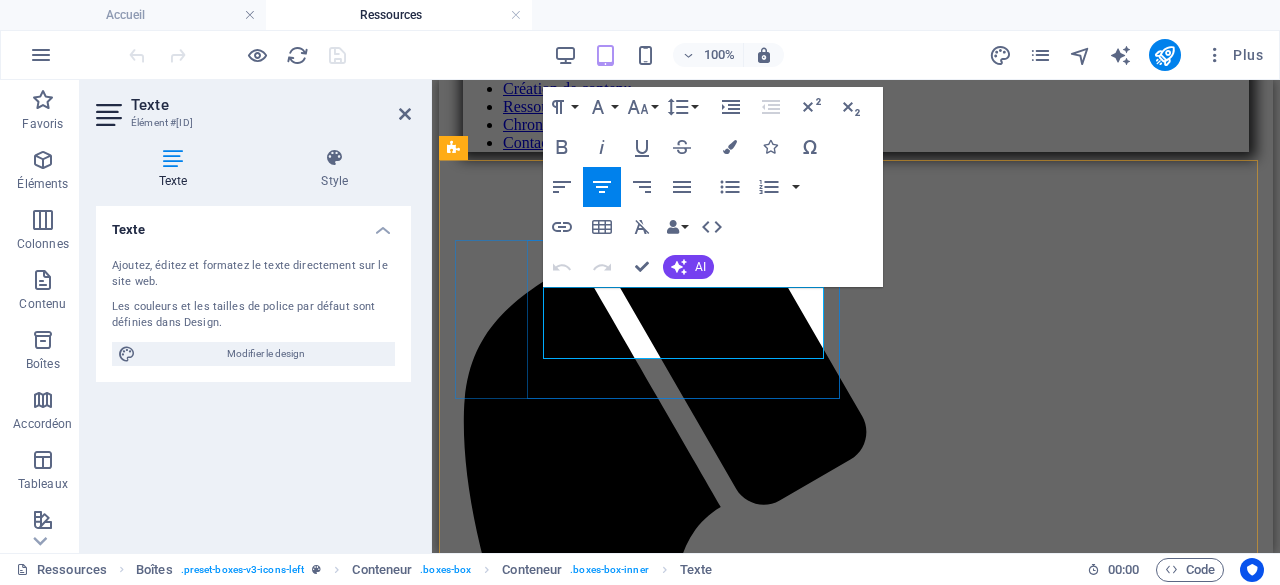 drag, startPoint x: 633, startPoint y: 345, endPoint x: 734, endPoint y: 350, distance: 101.12369 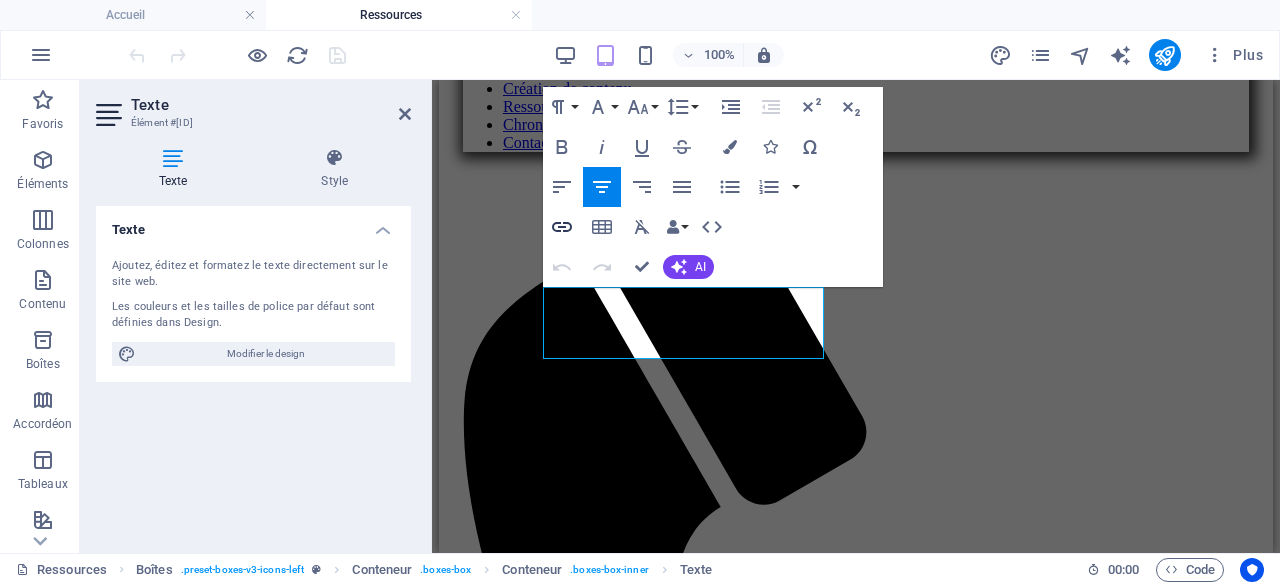 click 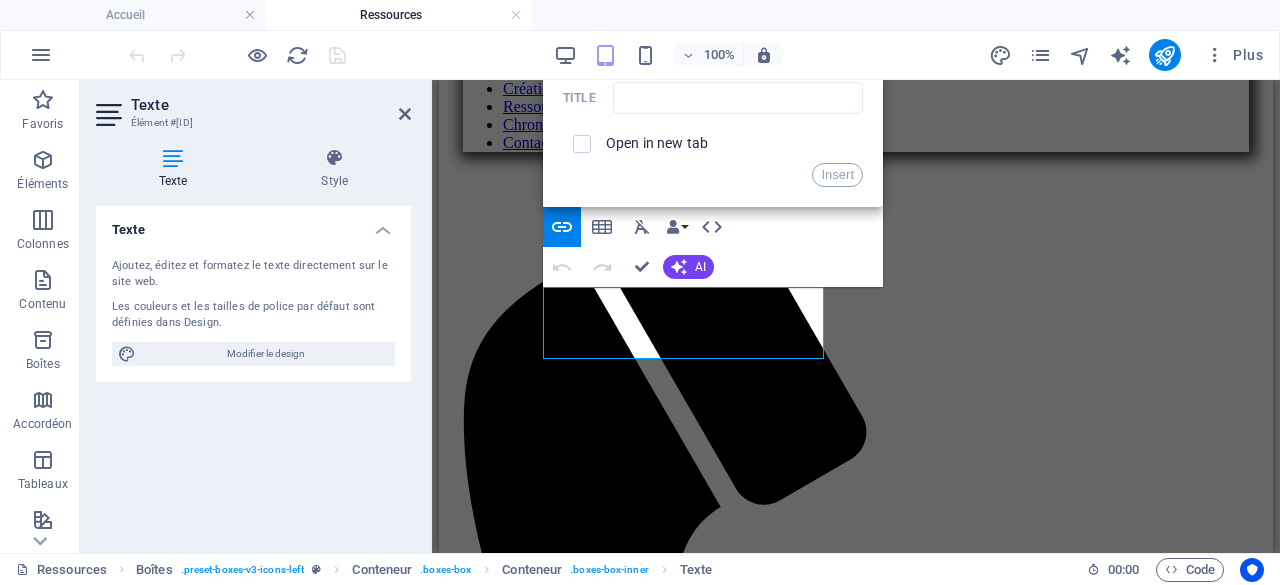 click at bounding box center (582, 144) 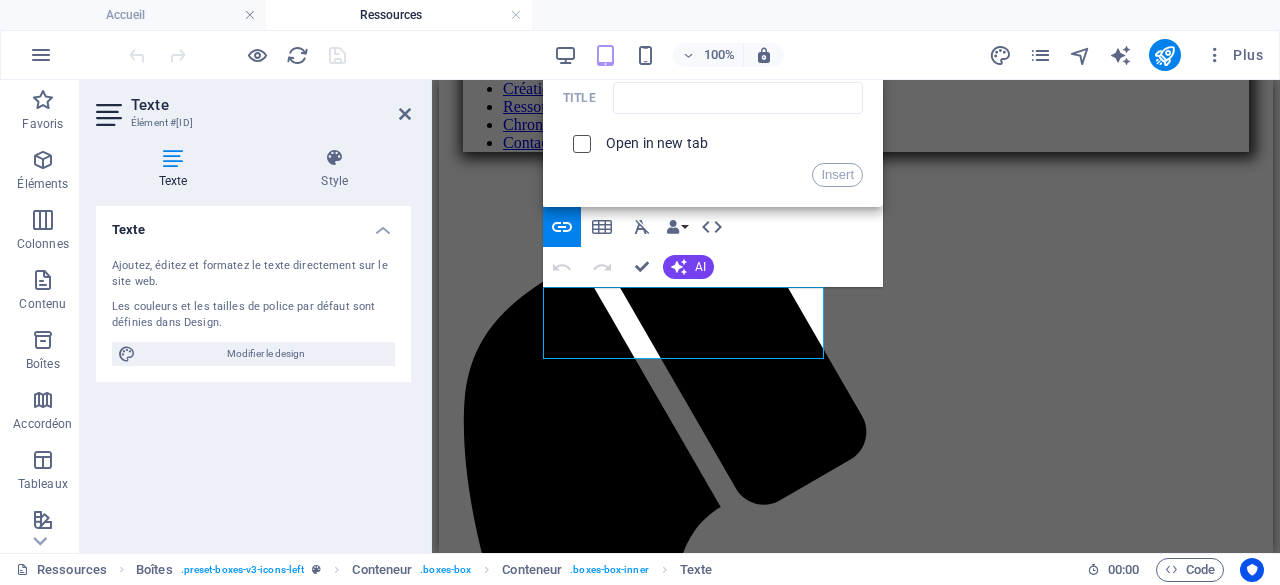 click at bounding box center (579, 141) 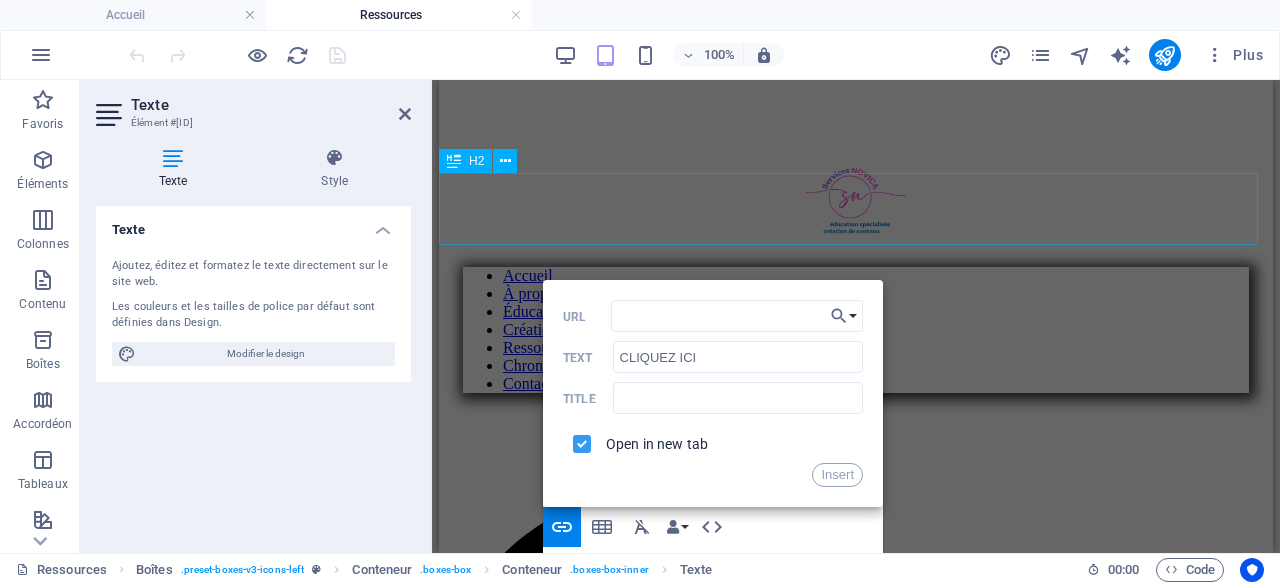 scroll, scrollTop: 399, scrollLeft: 0, axis: vertical 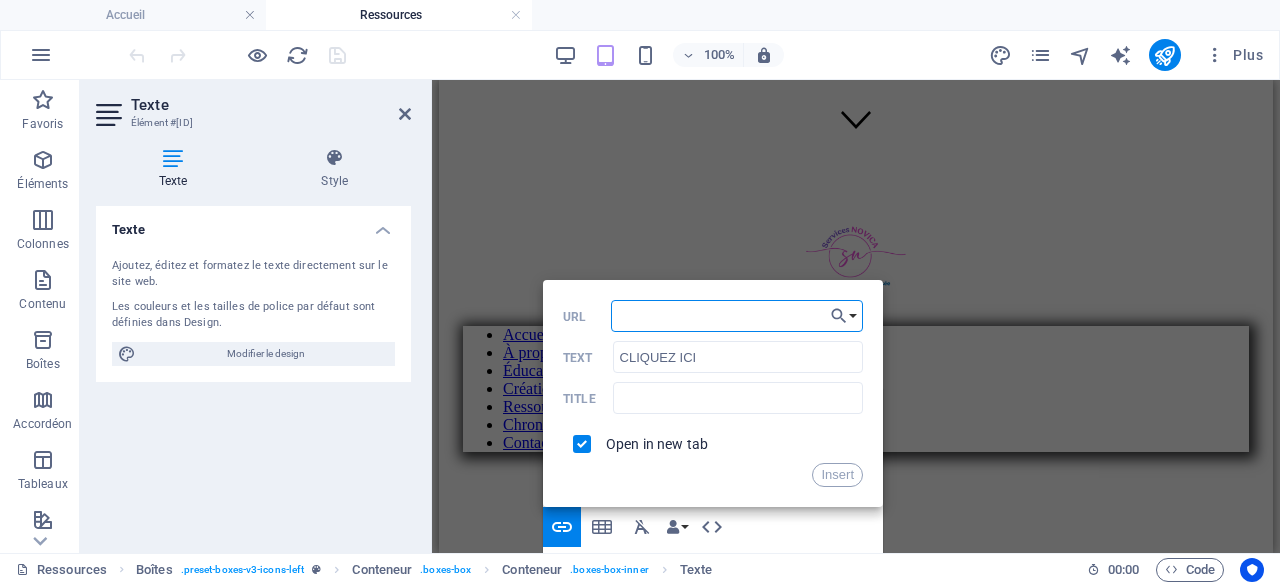 click on "URL" at bounding box center [737, 316] 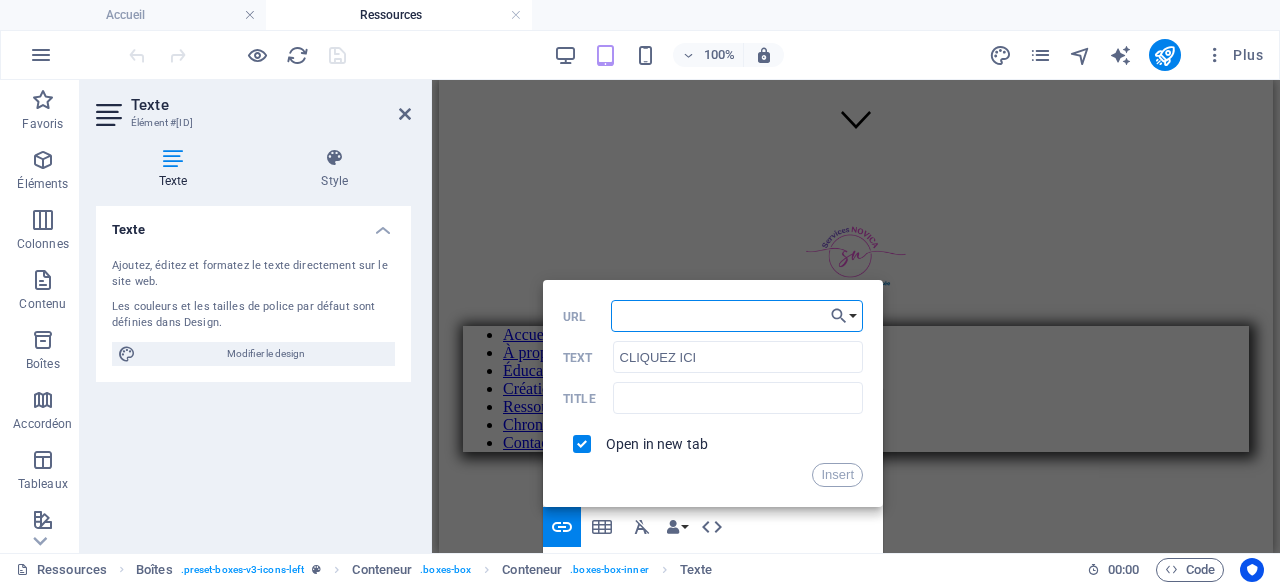 paste on "https://docs.google.com/spreadsheets/d/1o6JX_PyNr6YL6C_8FDRDAs9mC1nv01EGp0Bj-p8qp0o/edit?usp=sharing" 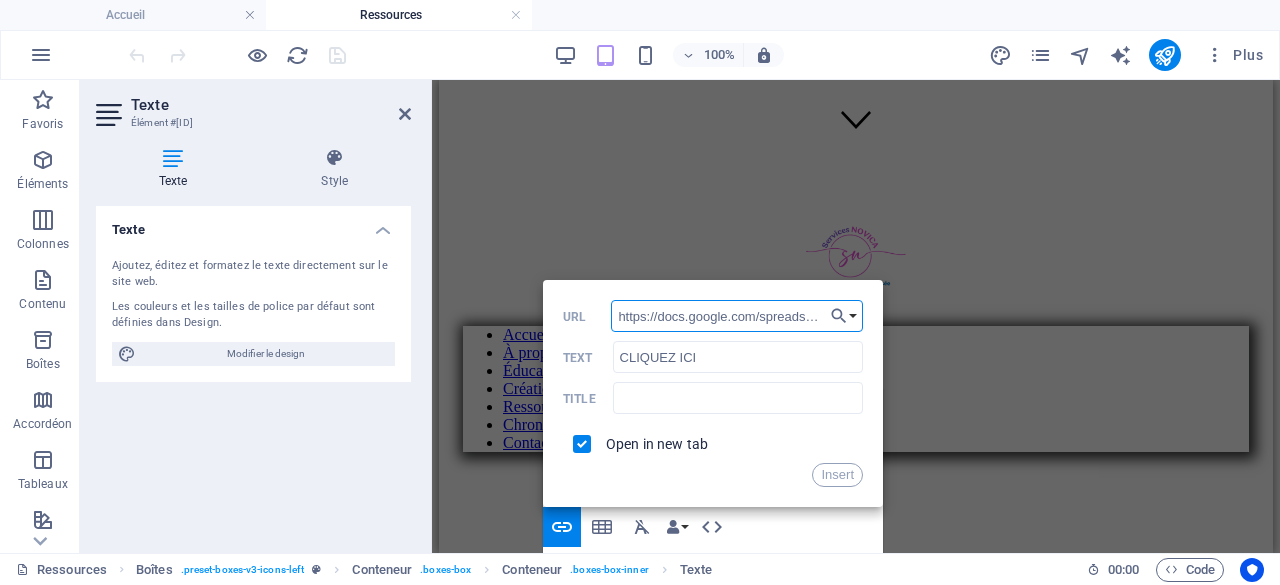 scroll, scrollTop: 0, scrollLeft: 468, axis: horizontal 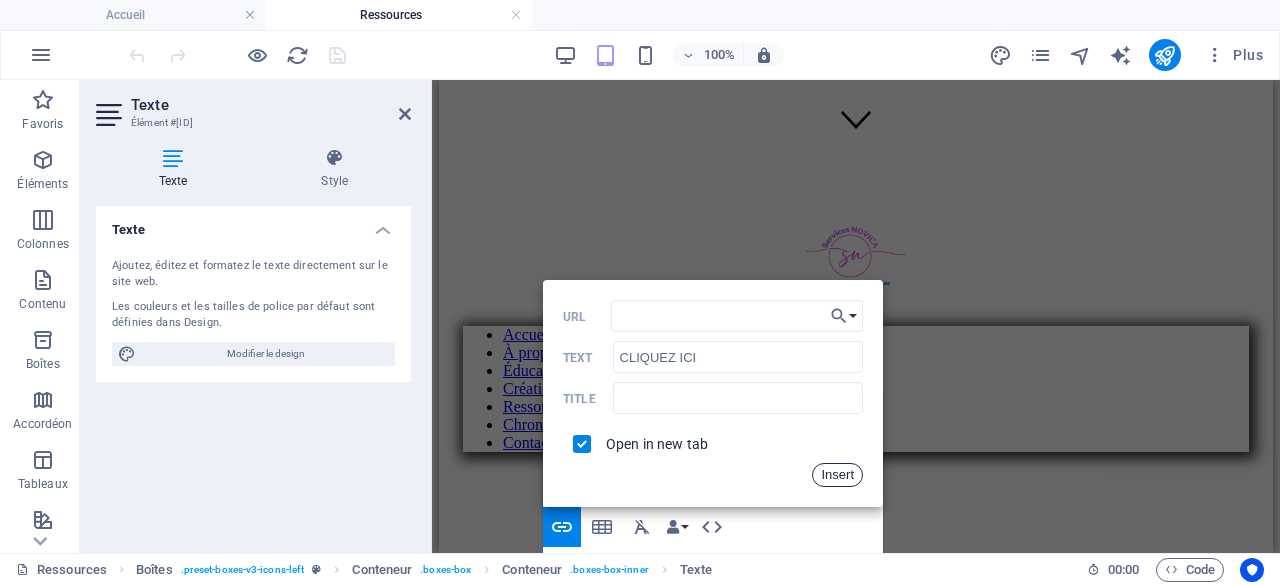 click on "Insert" at bounding box center [837, 475] 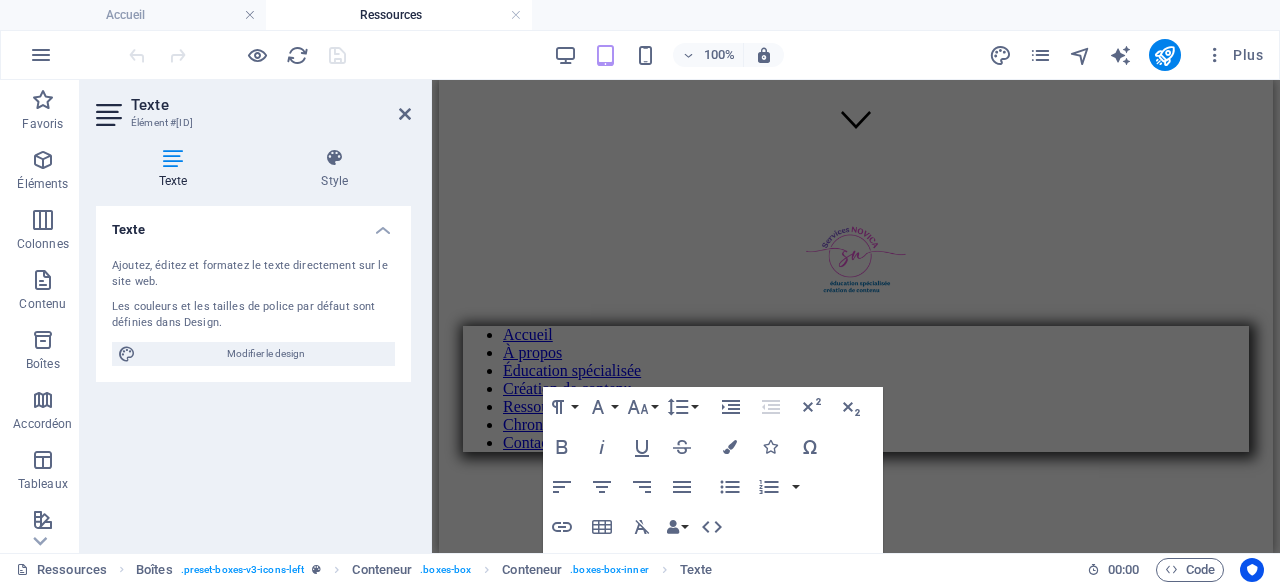 scroll, scrollTop: 0, scrollLeft: 0, axis: both 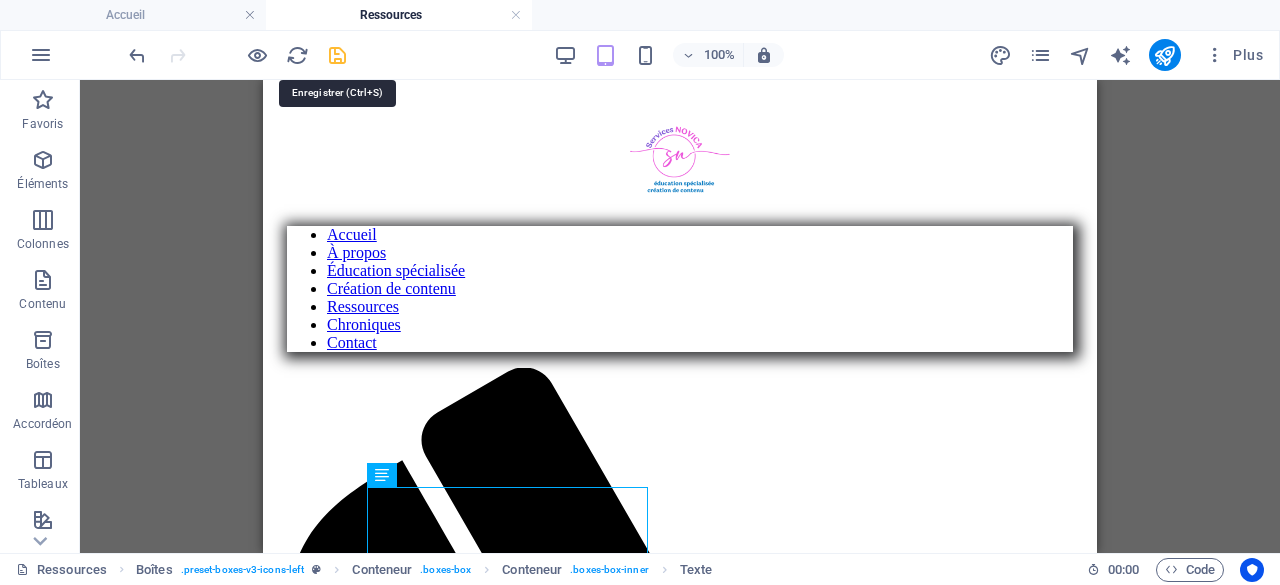 click at bounding box center (337, 55) 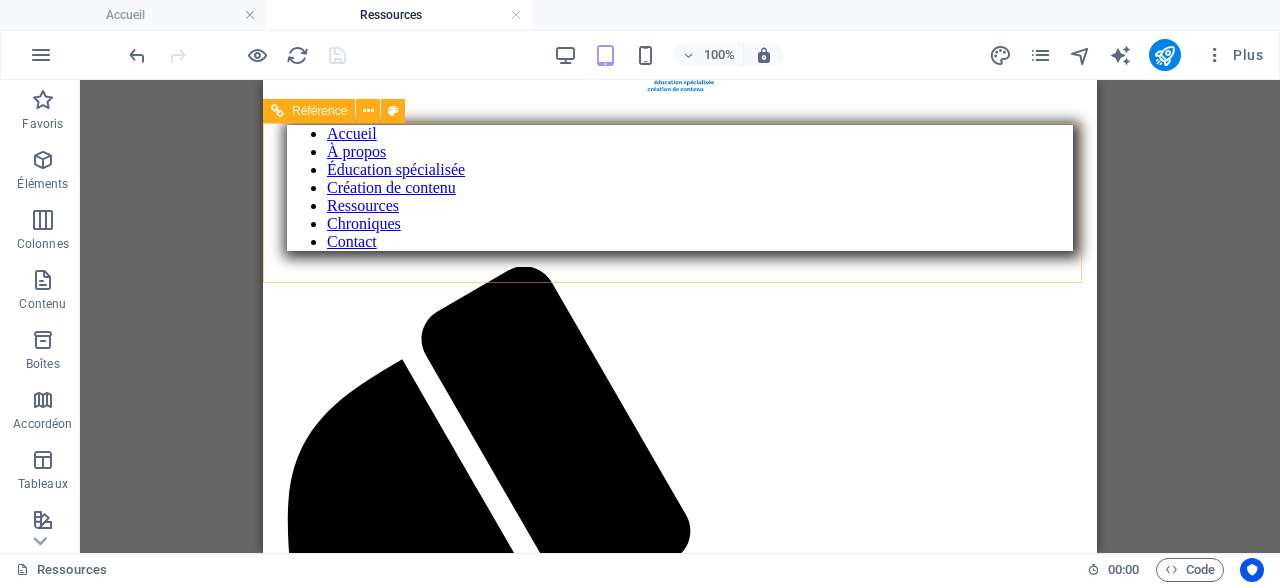scroll, scrollTop: 599, scrollLeft: 0, axis: vertical 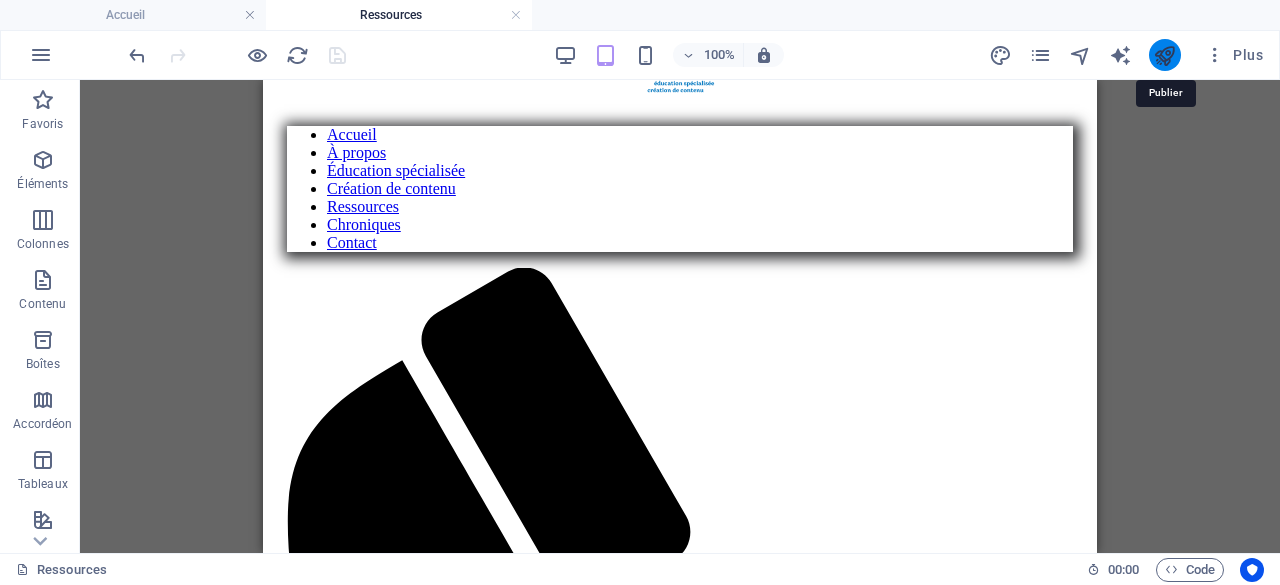 click at bounding box center (1164, 55) 